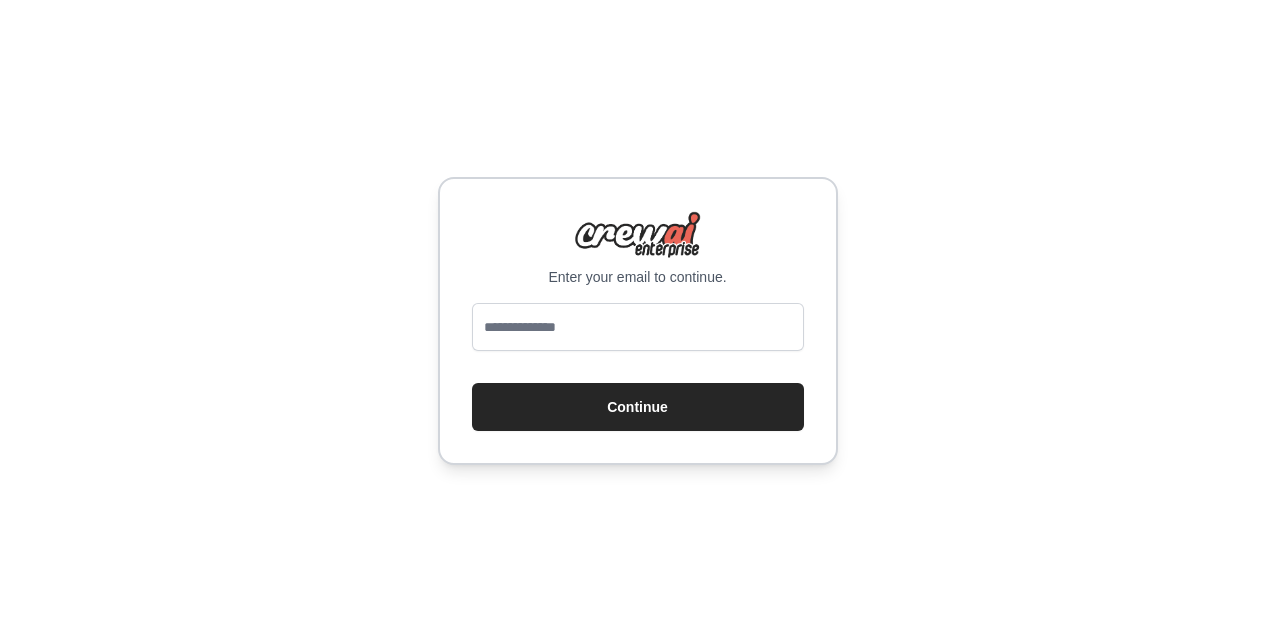 scroll, scrollTop: 0, scrollLeft: 0, axis: both 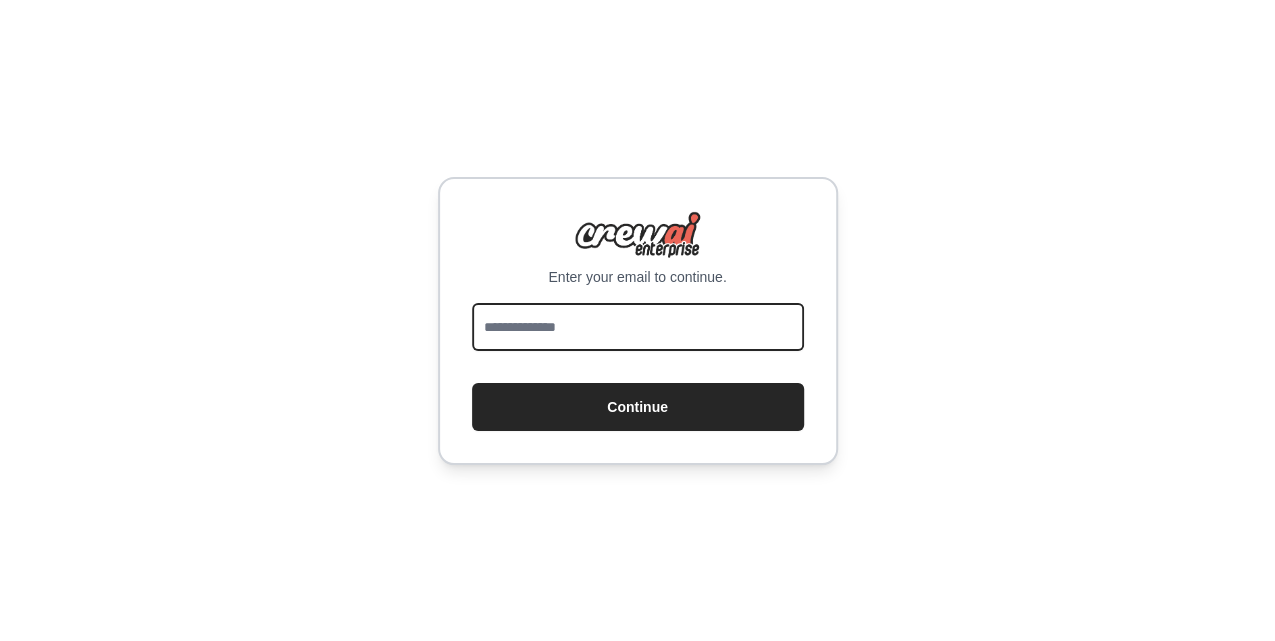 click at bounding box center [638, 327] 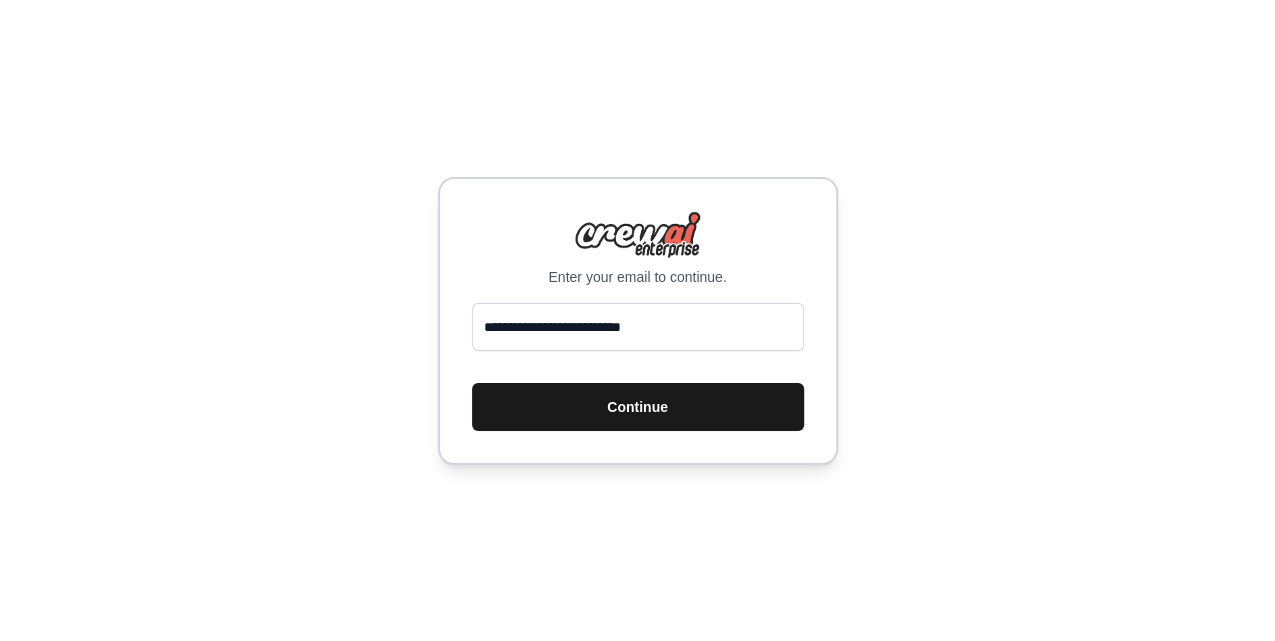 click on "Continue" at bounding box center (638, 407) 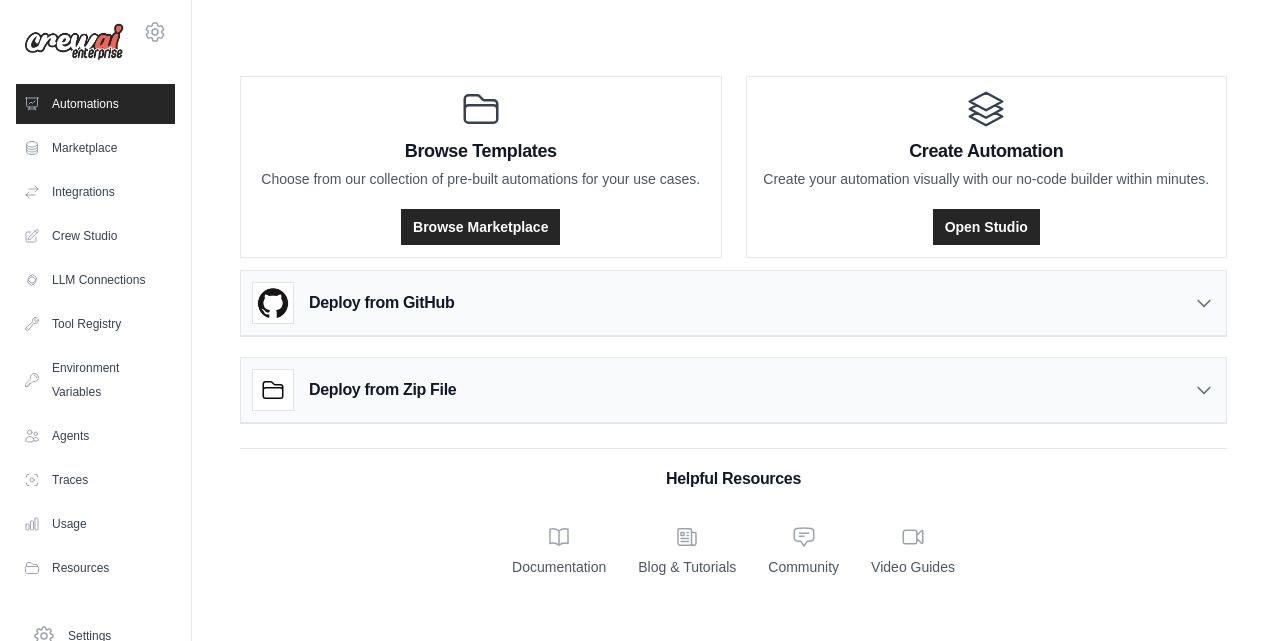 scroll, scrollTop: 0, scrollLeft: 0, axis: both 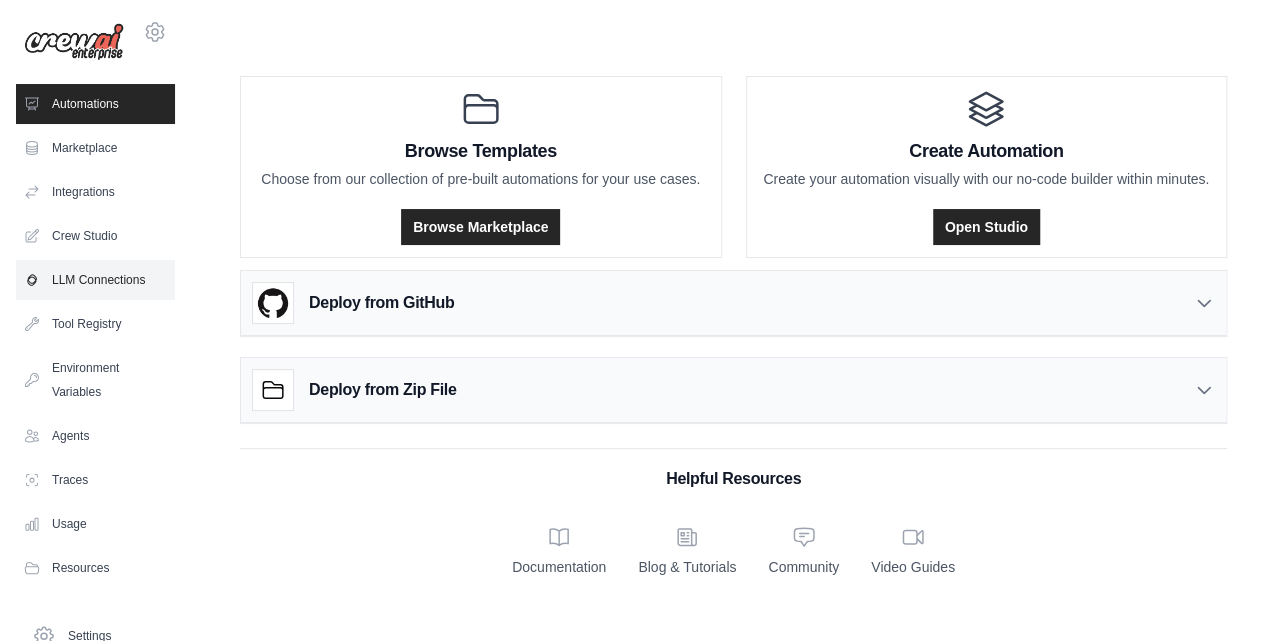 click on "LLM Connections" at bounding box center (95, 280) 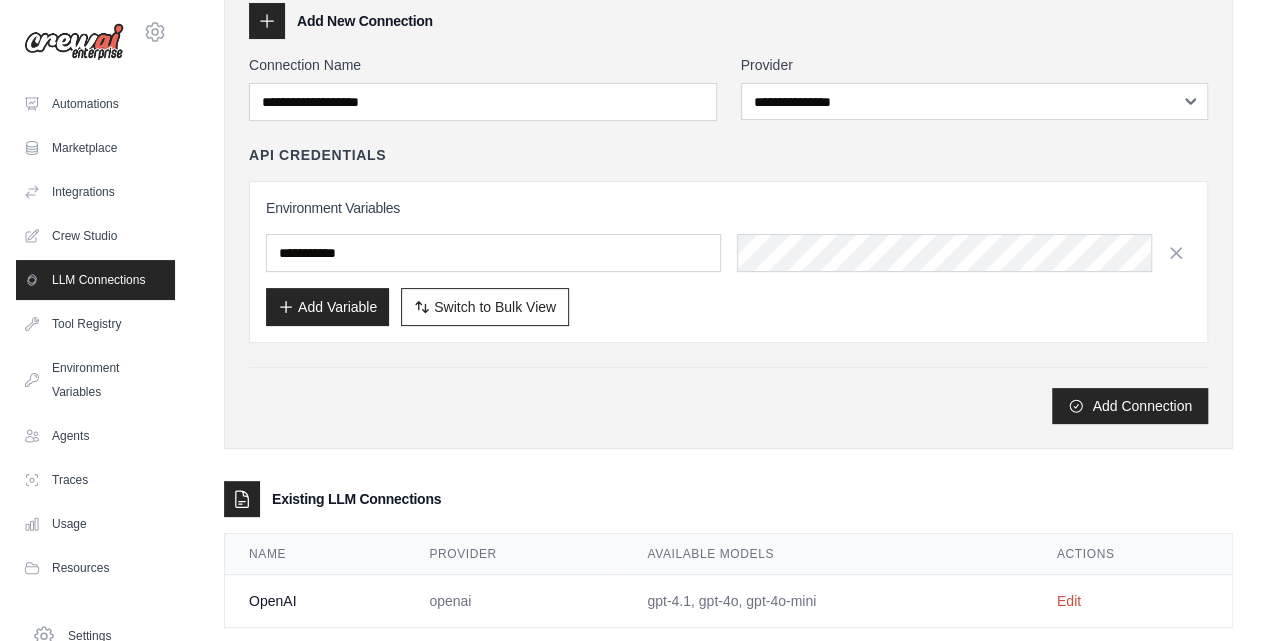 scroll, scrollTop: 136, scrollLeft: 0, axis: vertical 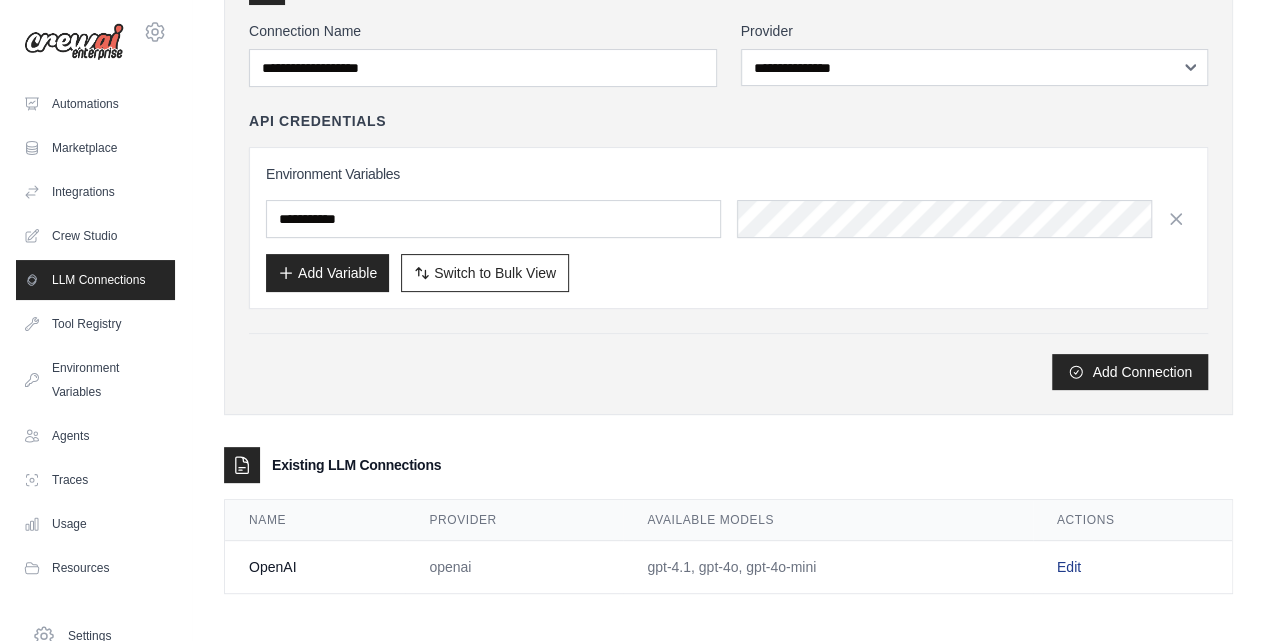 click on "Edit" at bounding box center (1069, 567) 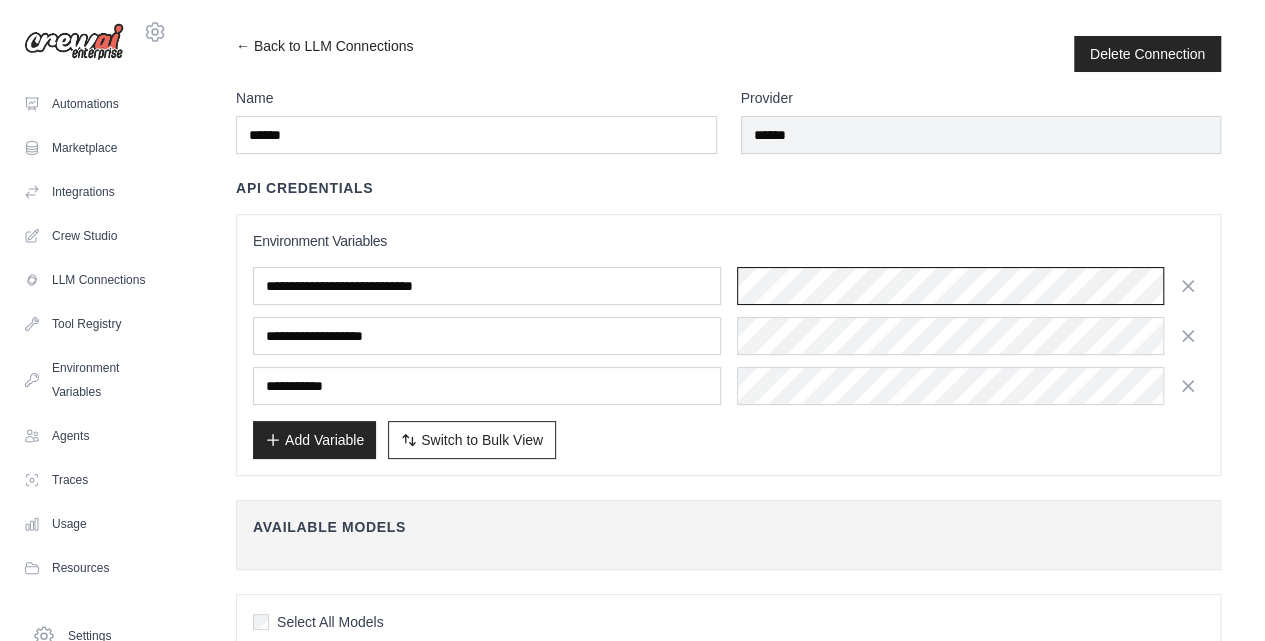 scroll, scrollTop: 0, scrollLeft: 0, axis: both 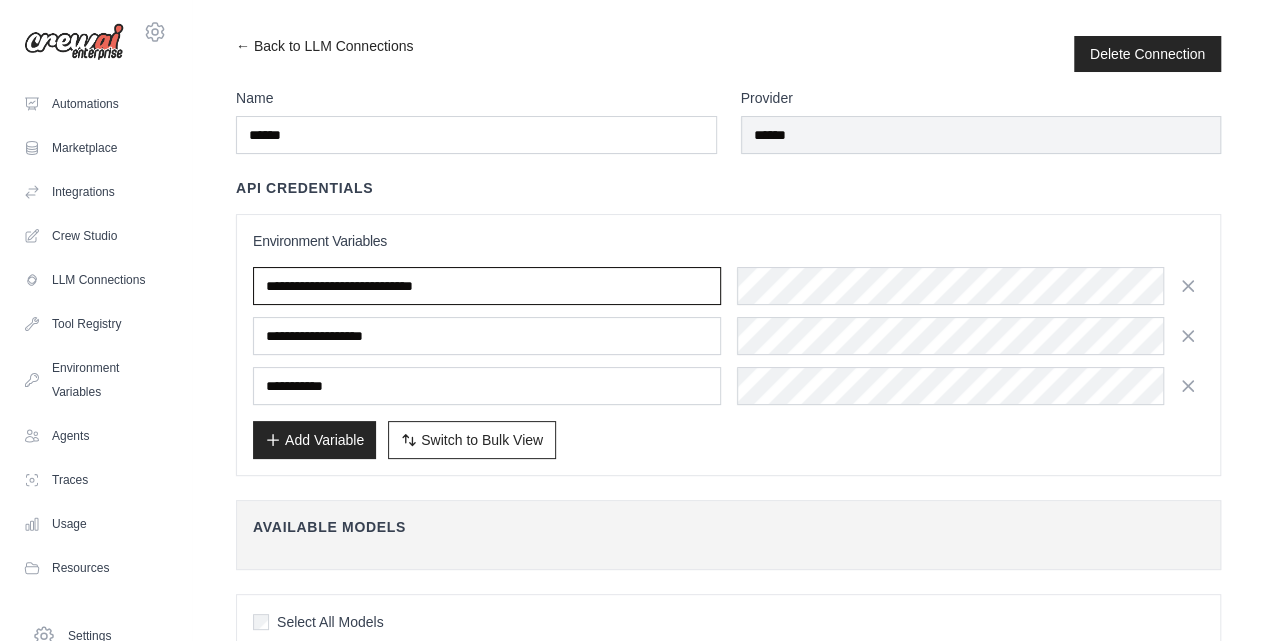 drag, startPoint x: 512, startPoint y: 290, endPoint x: 266, endPoint y: 271, distance: 246.73265 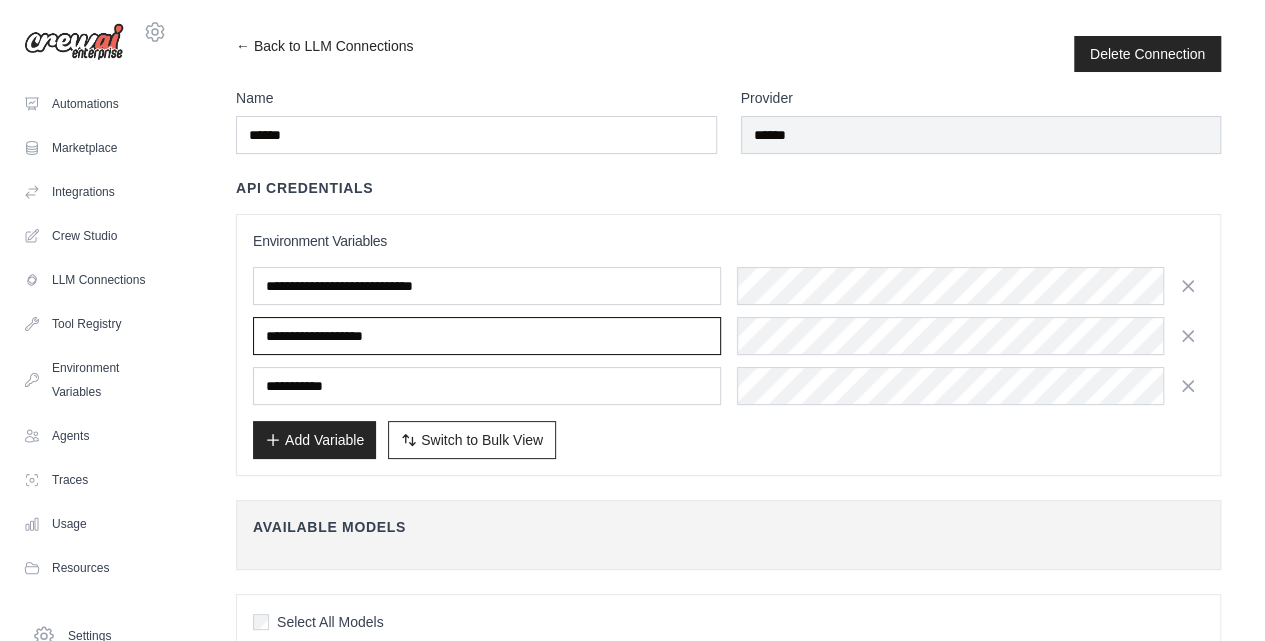 click on "**********" at bounding box center [487, 336] 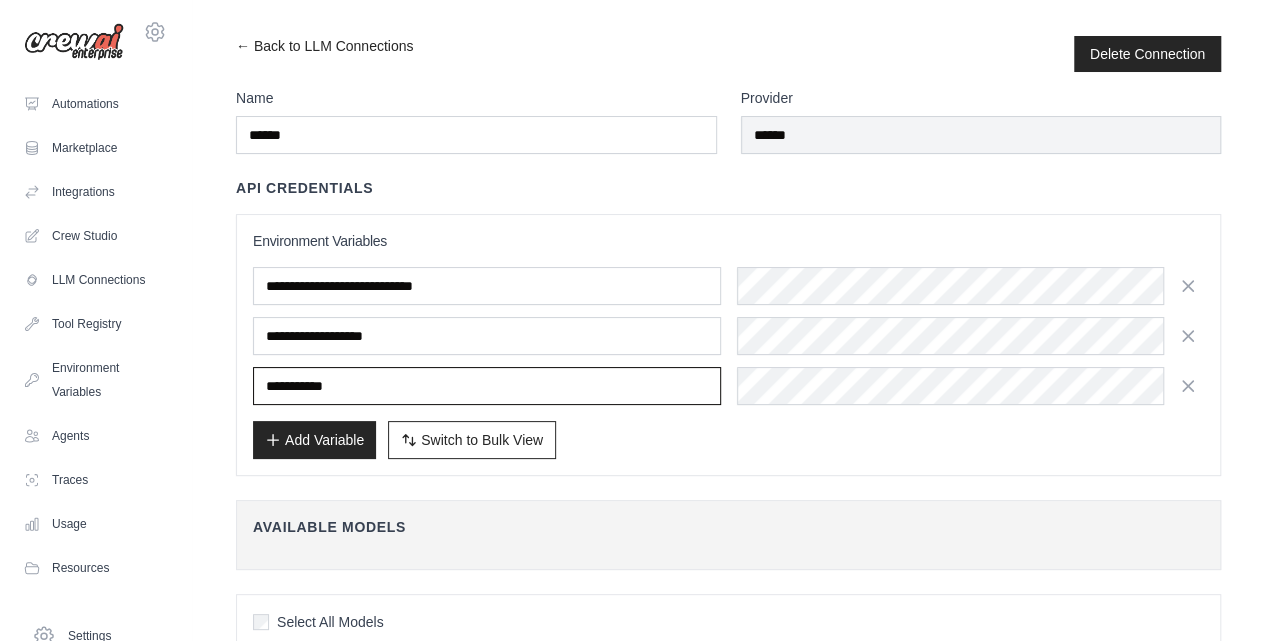 drag, startPoint x: 391, startPoint y: 376, endPoint x: 710, endPoint y: 374, distance: 319.00626 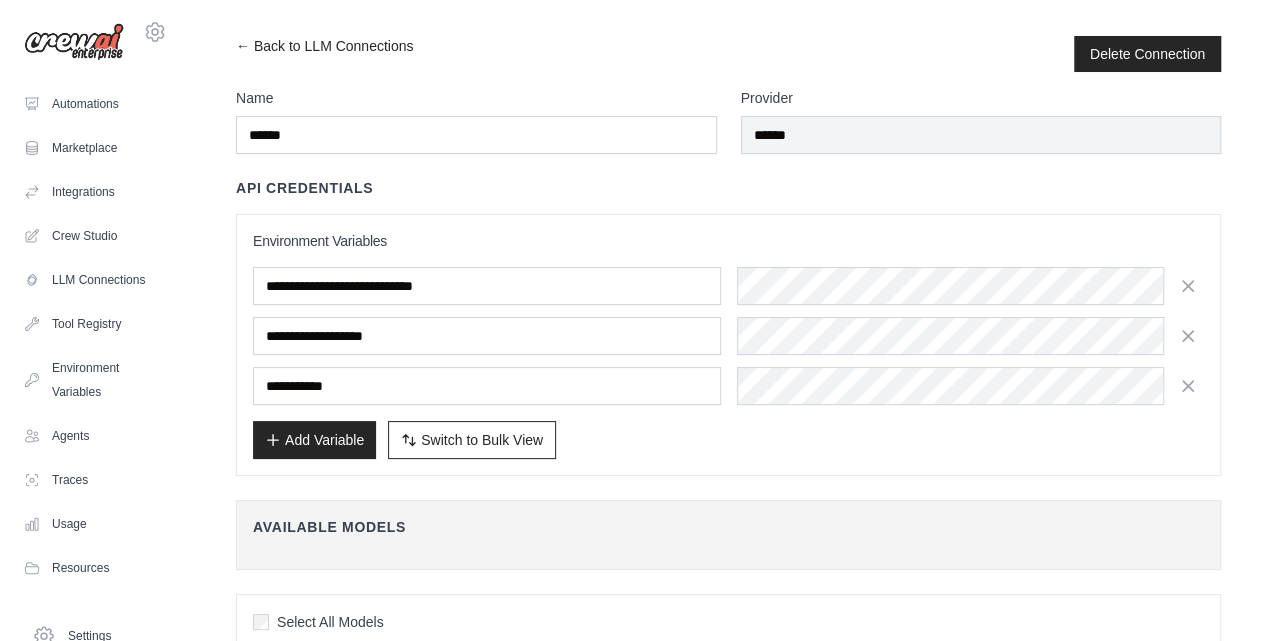 scroll, scrollTop: 0, scrollLeft: 0, axis: both 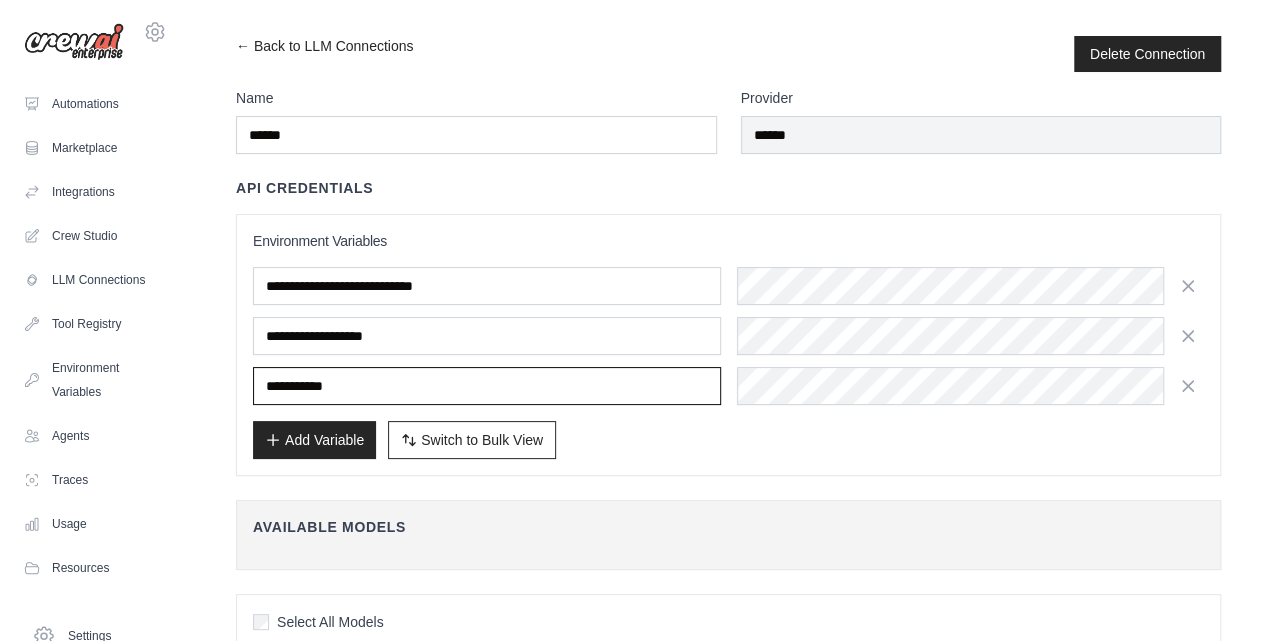 drag, startPoint x: 380, startPoint y: 388, endPoint x: 194, endPoint y: 362, distance: 187.80841 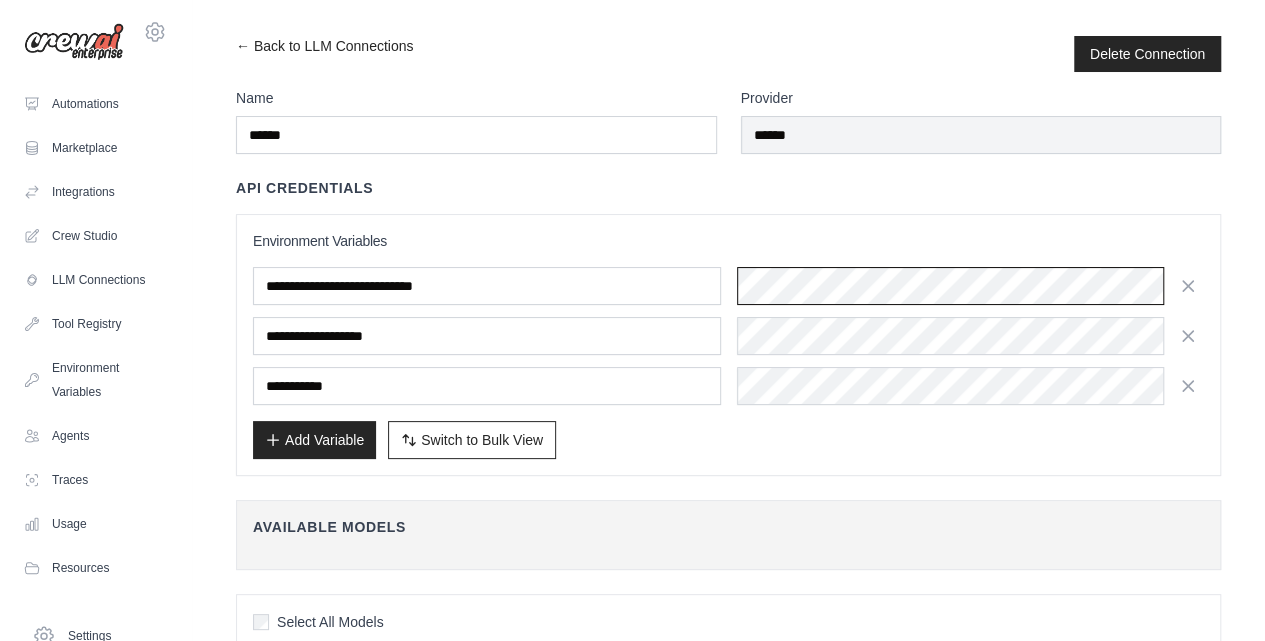 scroll, scrollTop: 0, scrollLeft: 0, axis: both 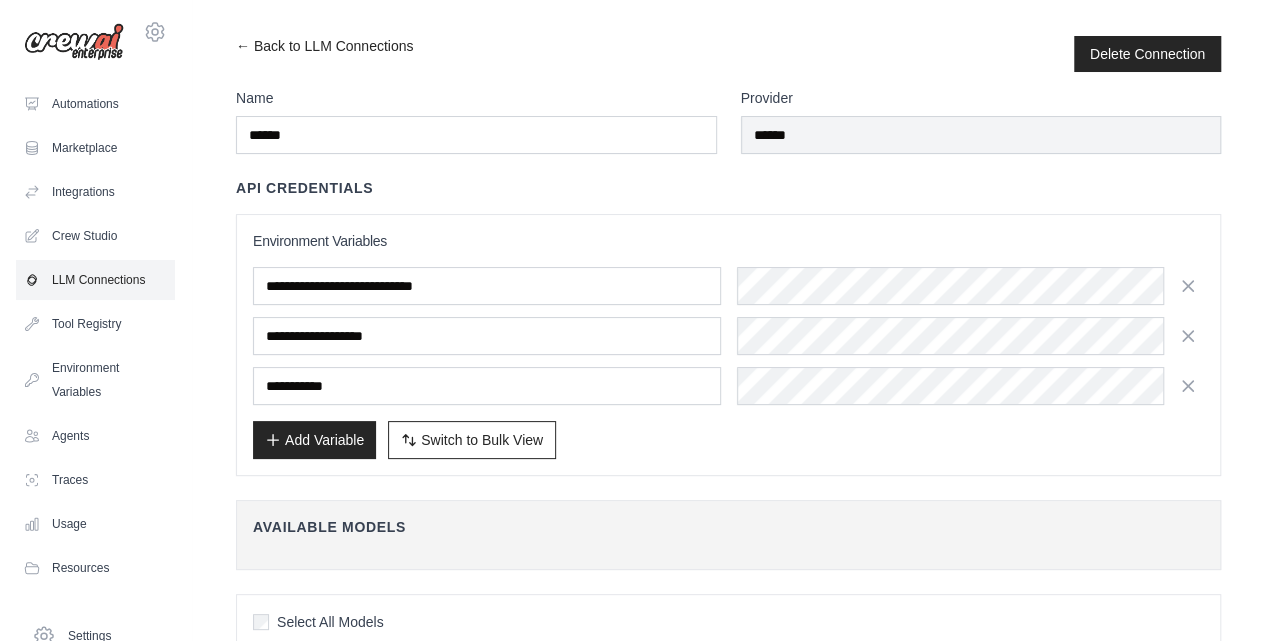 click on "LLM Connections" at bounding box center [95, 280] 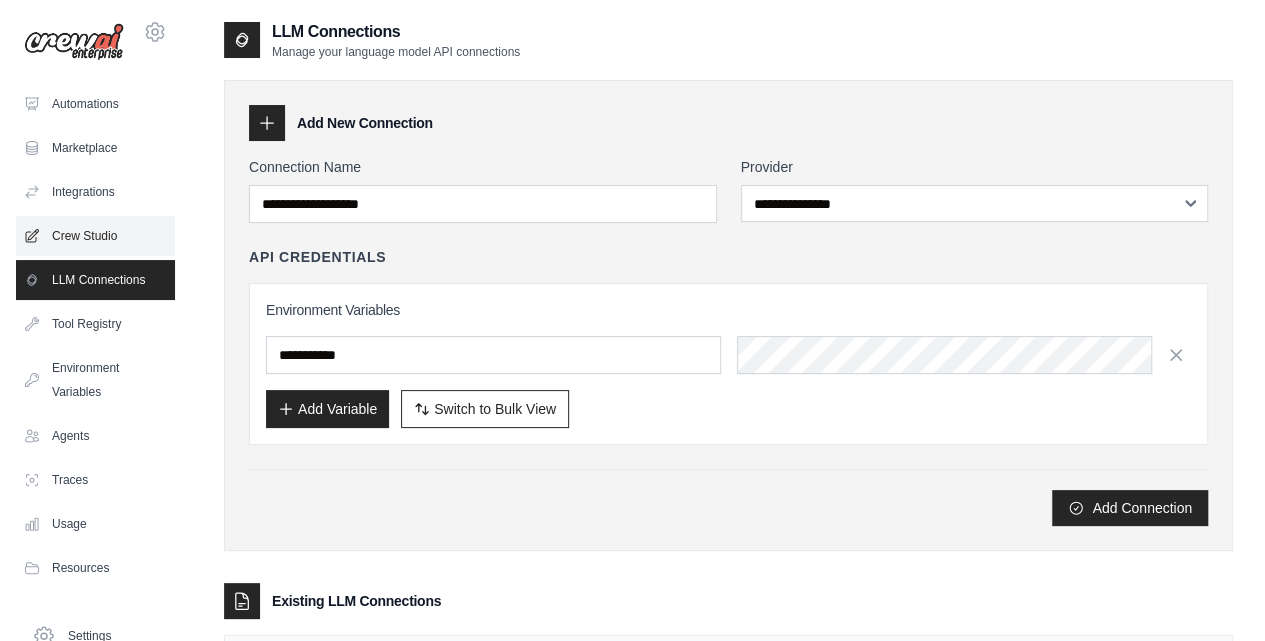 click on "Crew Studio" at bounding box center [95, 236] 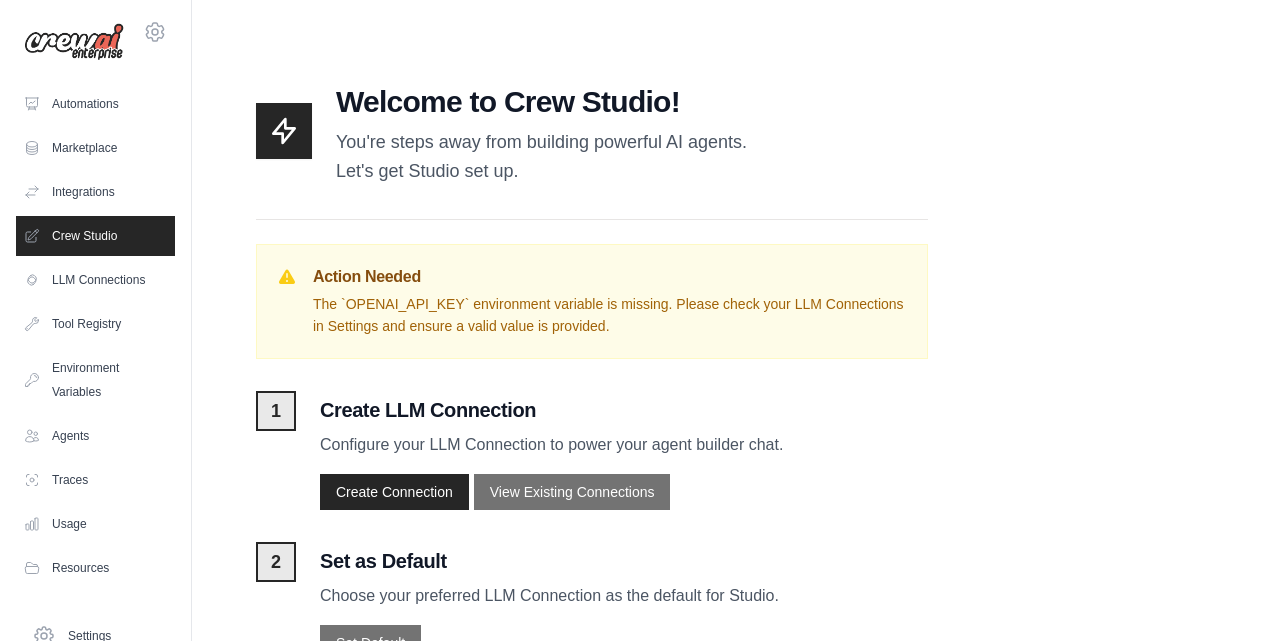 scroll, scrollTop: 0, scrollLeft: 0, axis: both 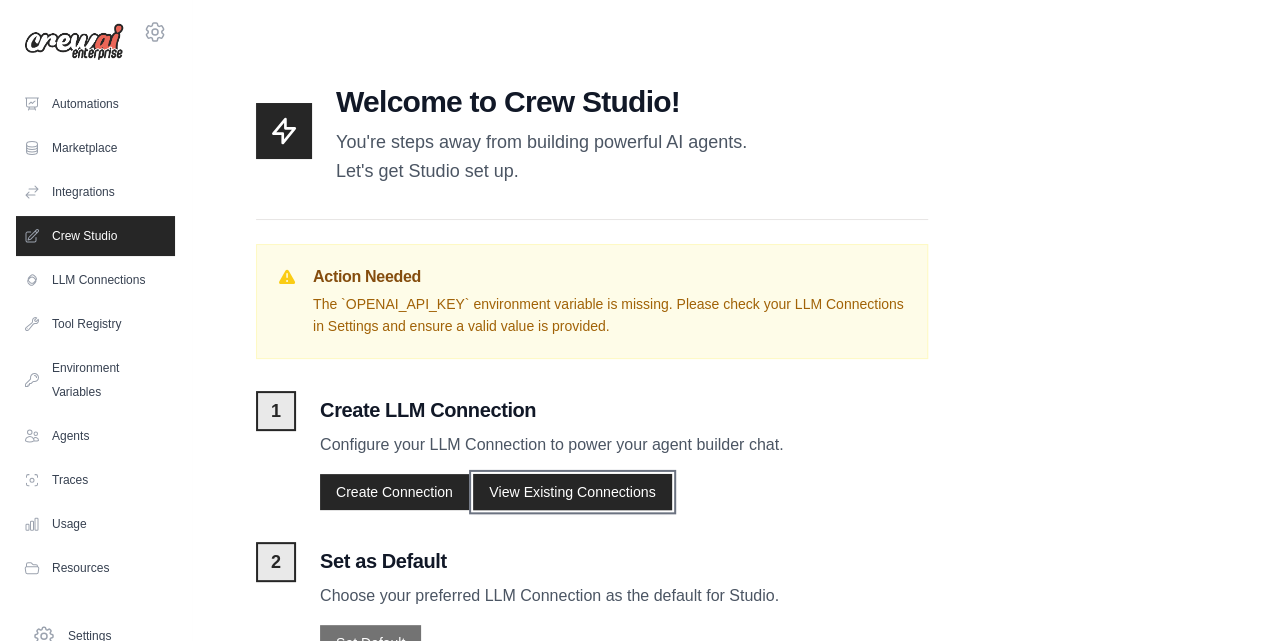 click on "View Existing Connections" at bounding box center [572, 492] 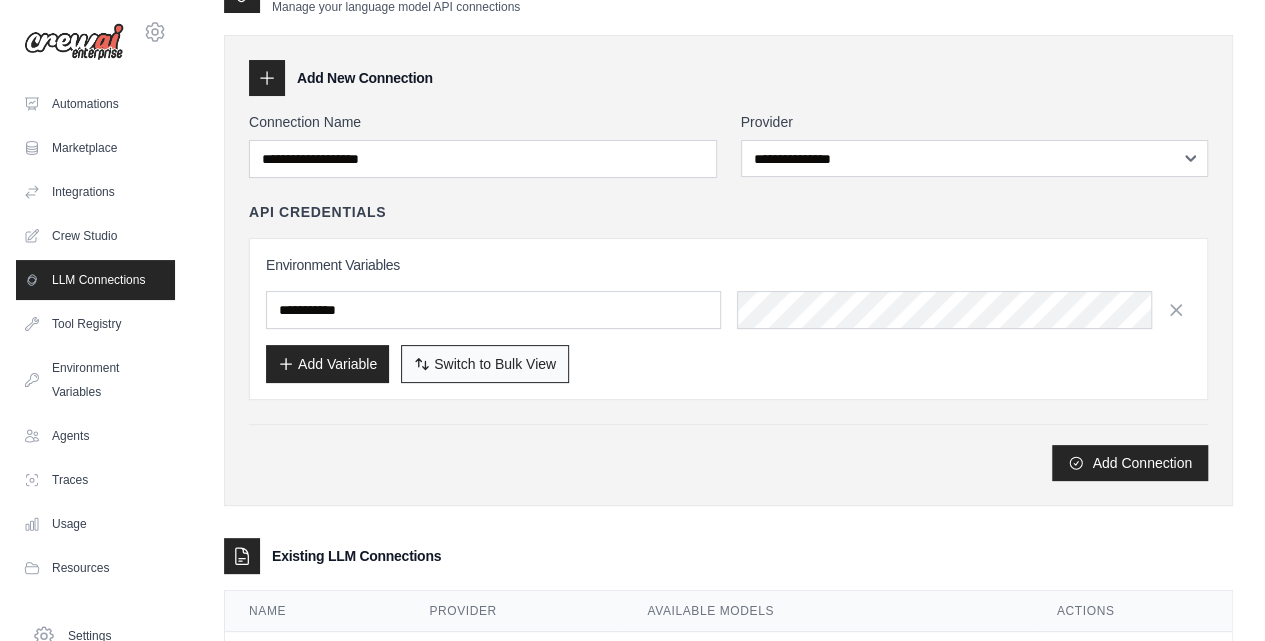 scroll, scrollTop: 136, scrollLeft: 0, axis: vertical 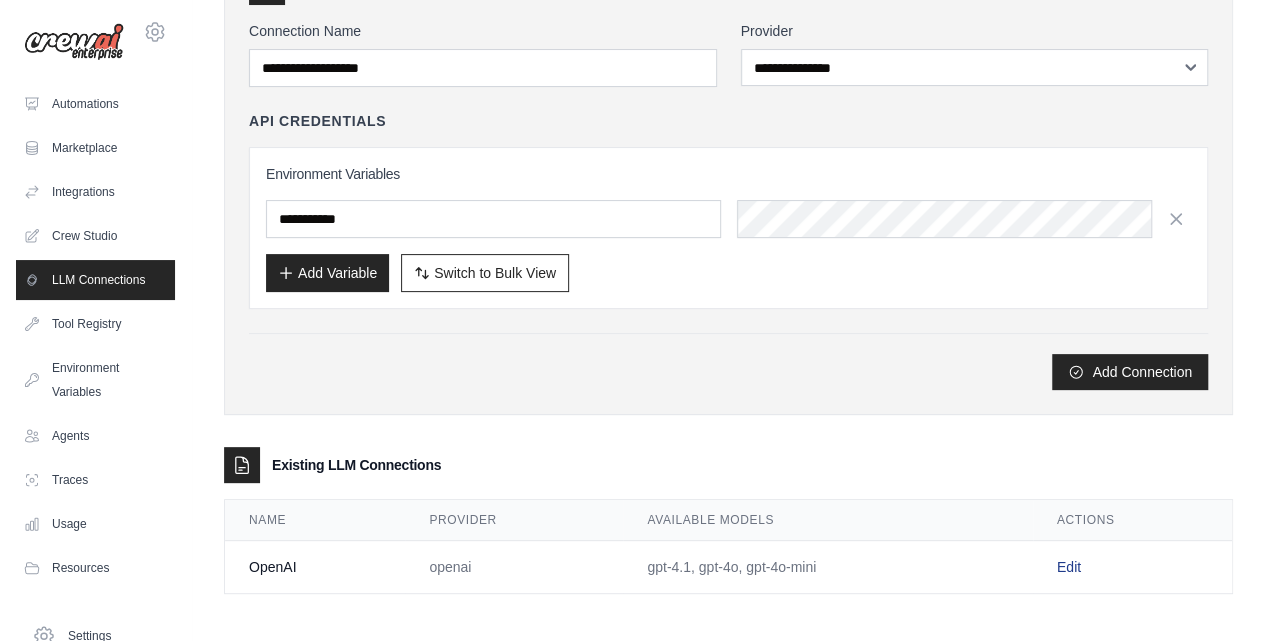 click on "Edit" at bounding box center (1069, 567) 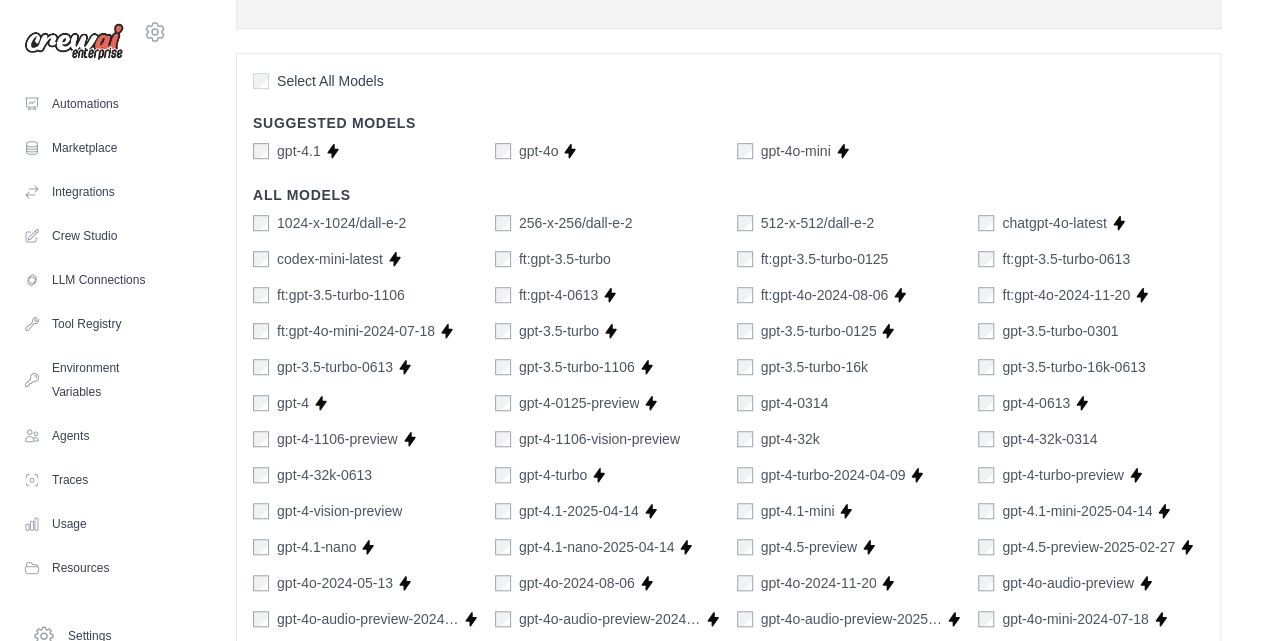 scroll, scrollTop: 533, scrollLeft: 0, axis: vertical 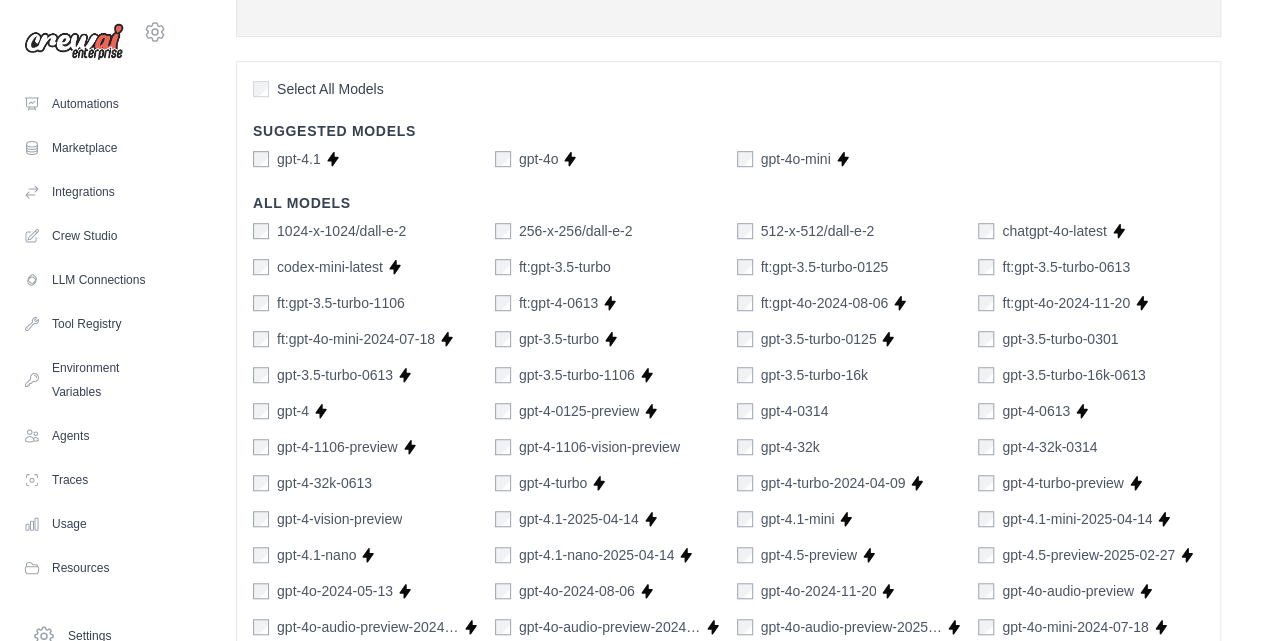 click on "gpt-4o" at bounding box center [527, 159] 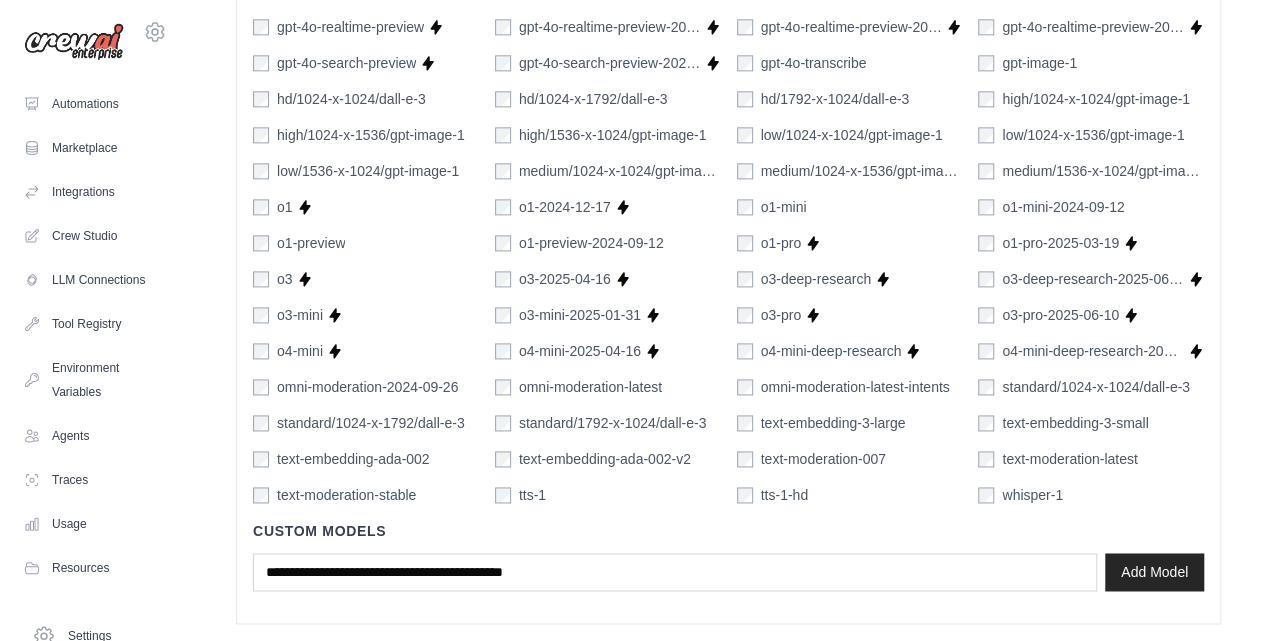 scroll, scrollTop: 1318, scrollLeft: 0, axis: vertical 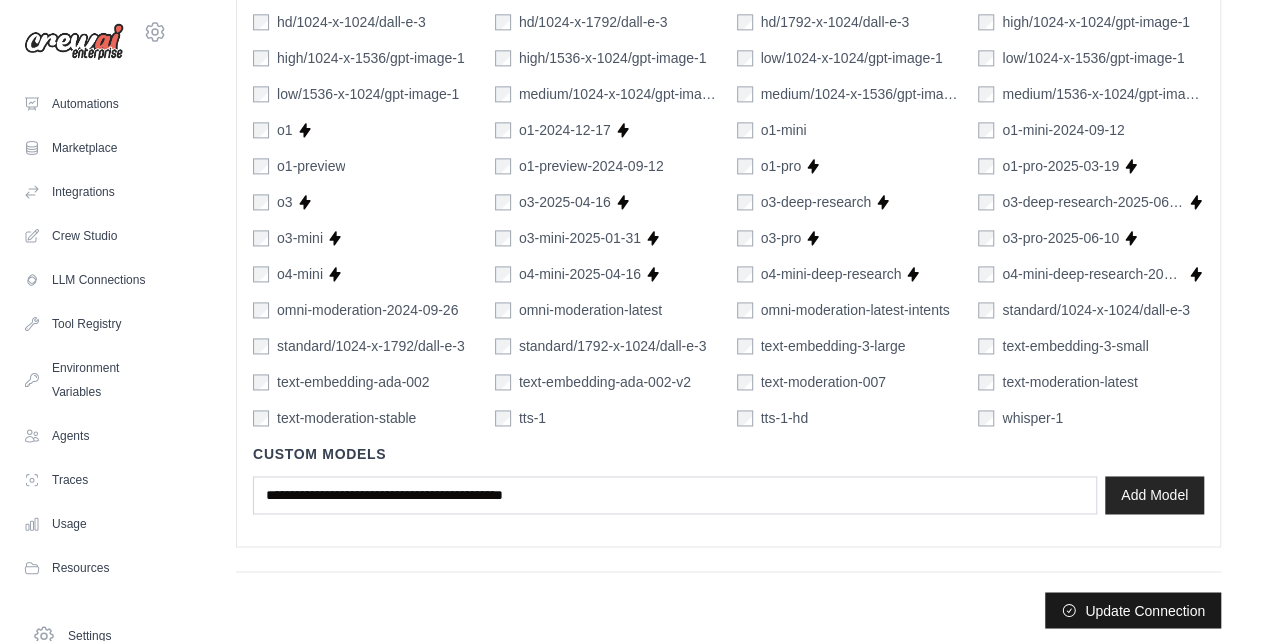click on "Update Connection" at bounding box center [1133, 610] 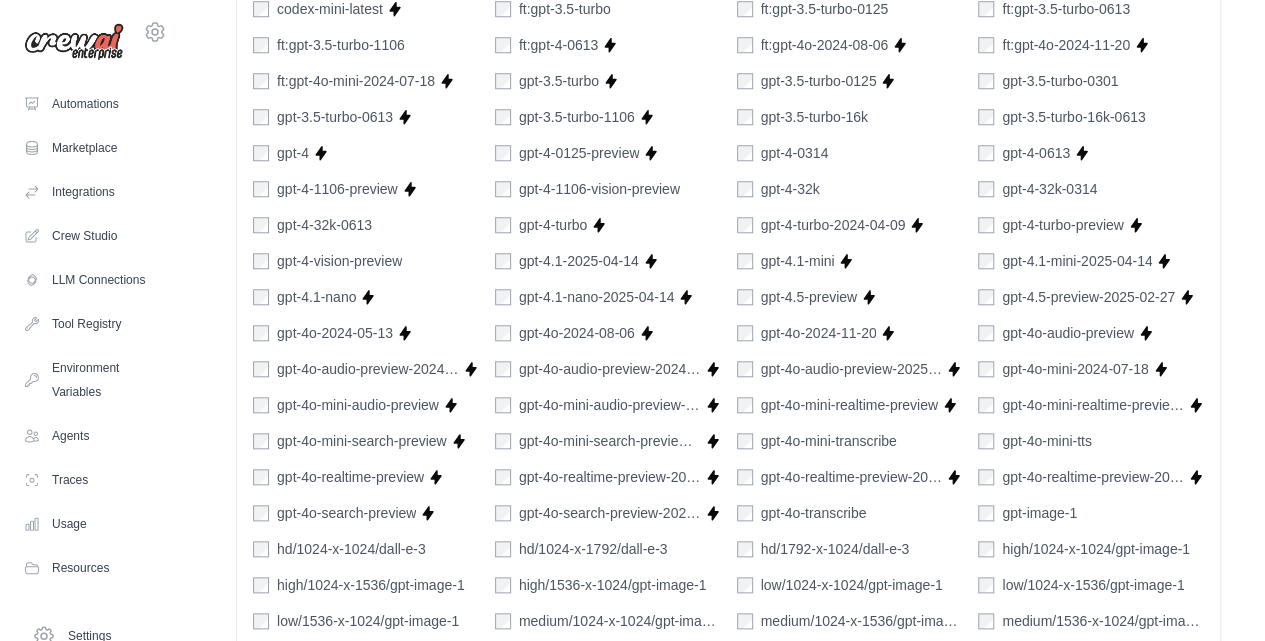 scroll, scrollTop: 933, scrollLeft: 0, axis: vertical 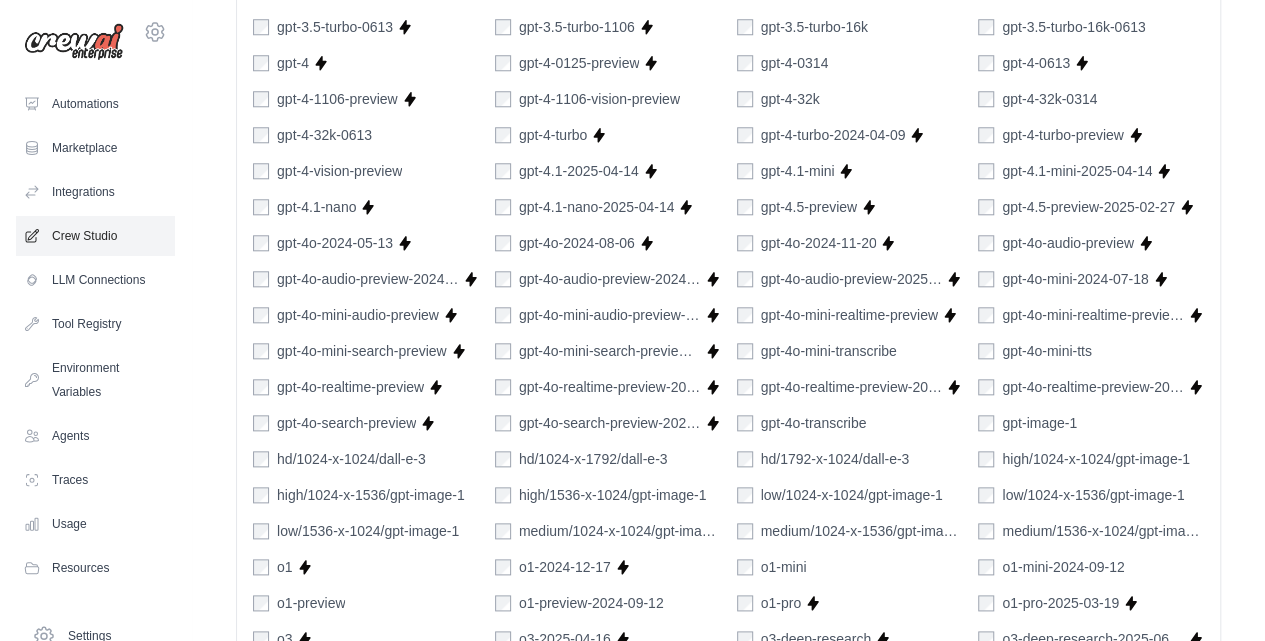 click on "Crew Studio" at bounding box center (95, 236) 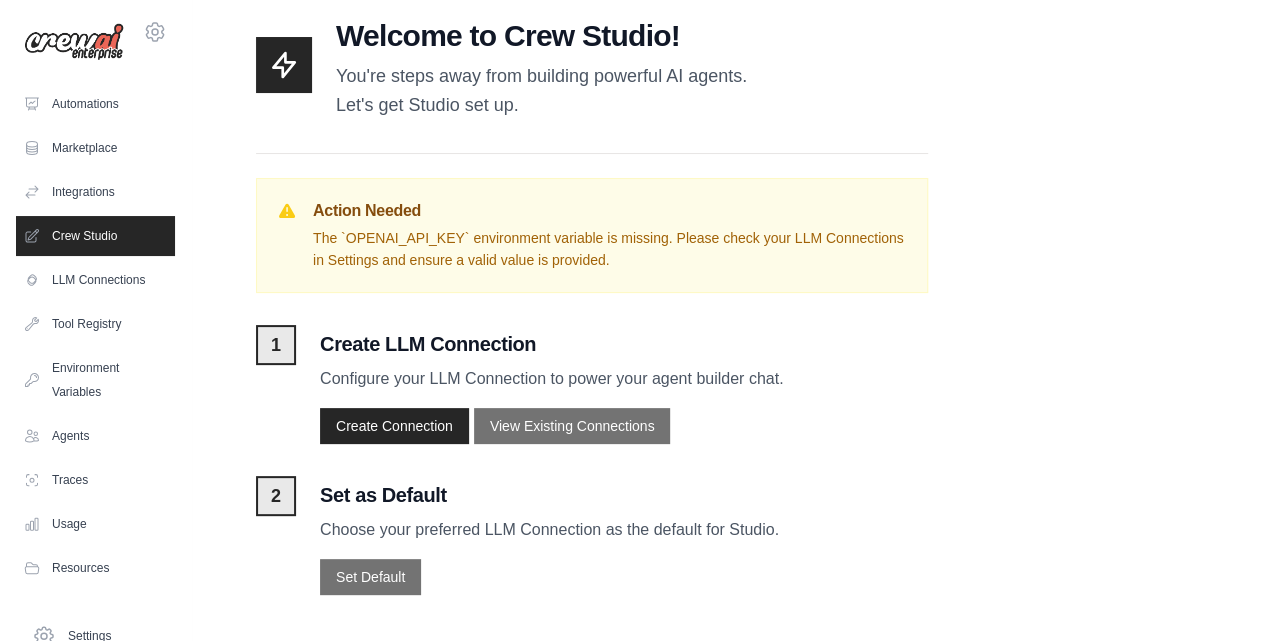 scroll, scrollTop: 71, scrollLeft: 0, axis: vertical 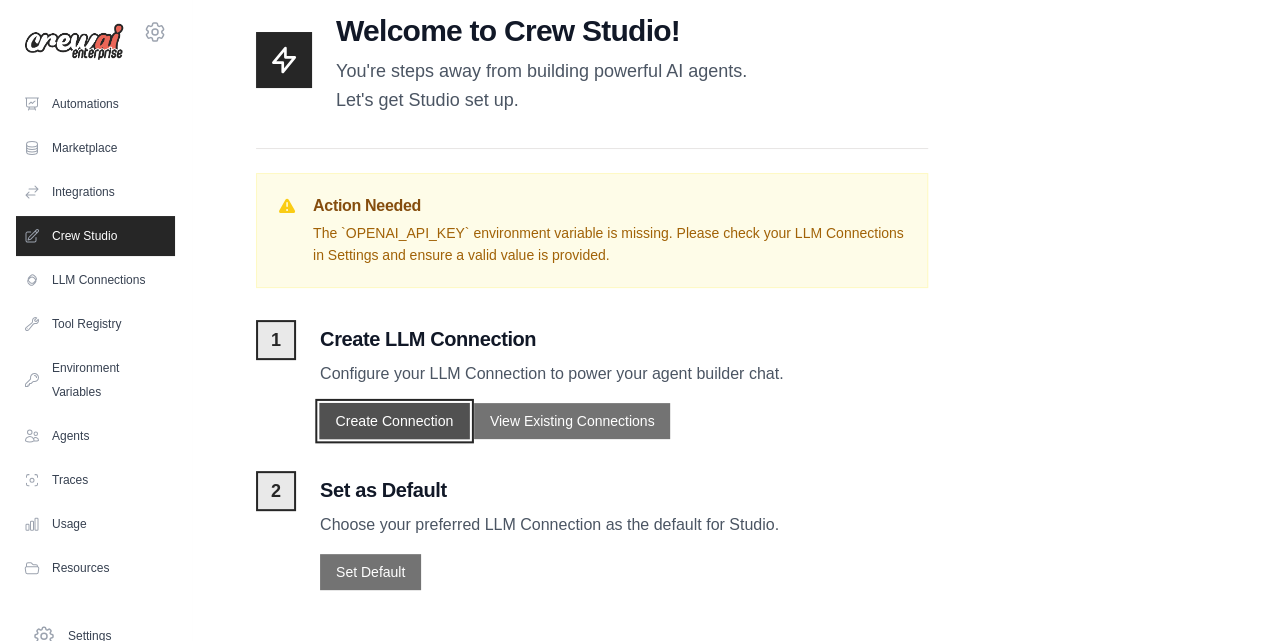 click on "Create Connection" at bounding box center (394, 421) 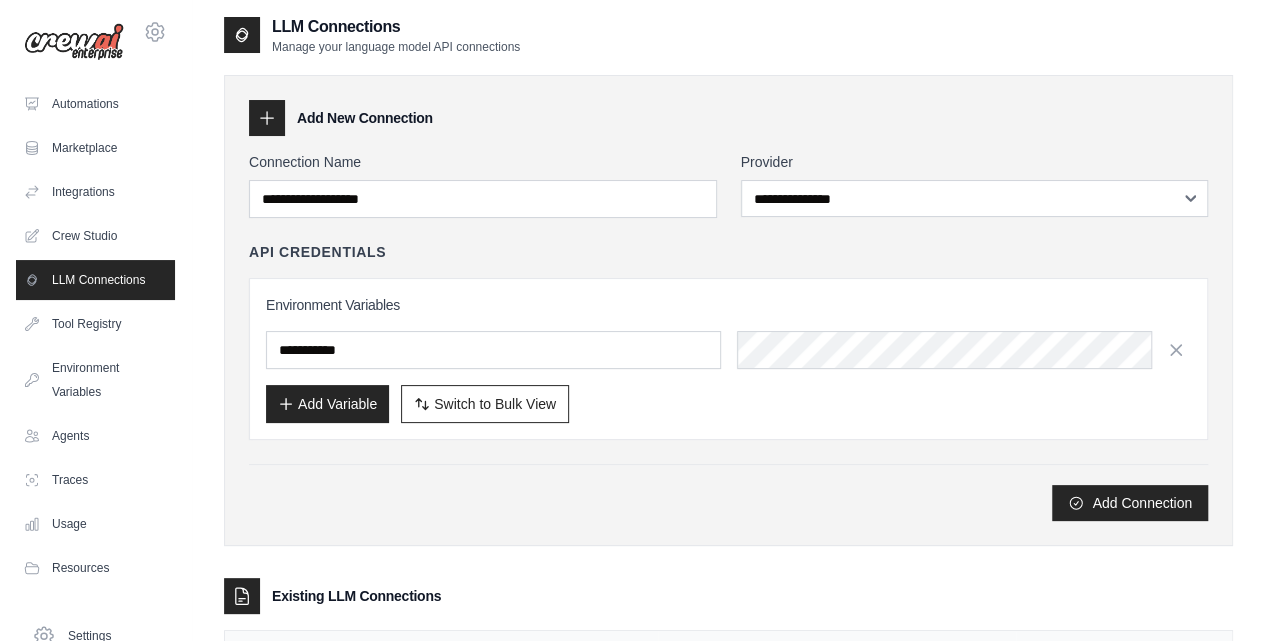 scroll, scrollTop: 2, scrollLeft: 0, axis: vertical 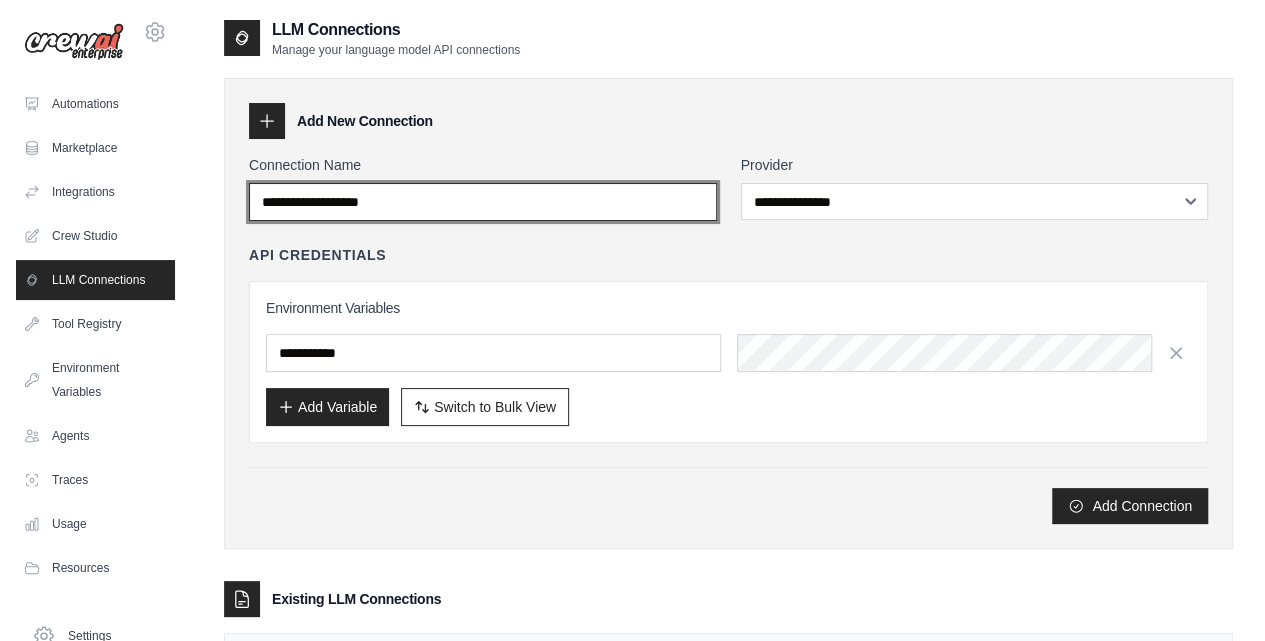 click on "Connection Name" at bounding box center [483, 202] 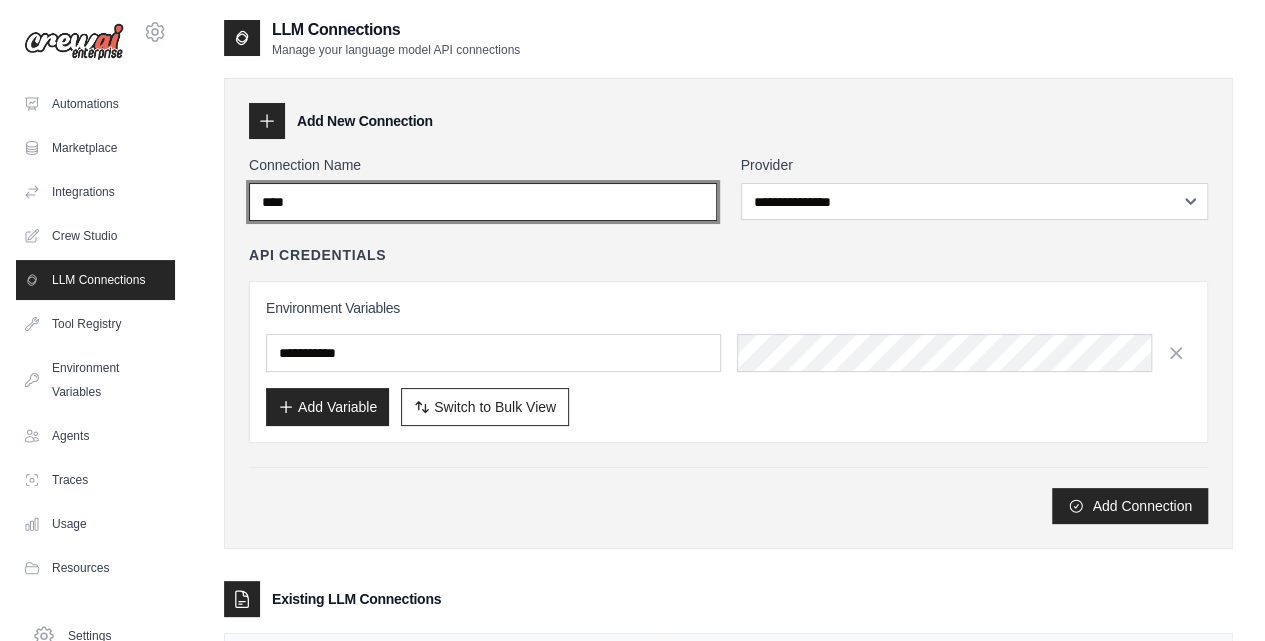 type on "******" 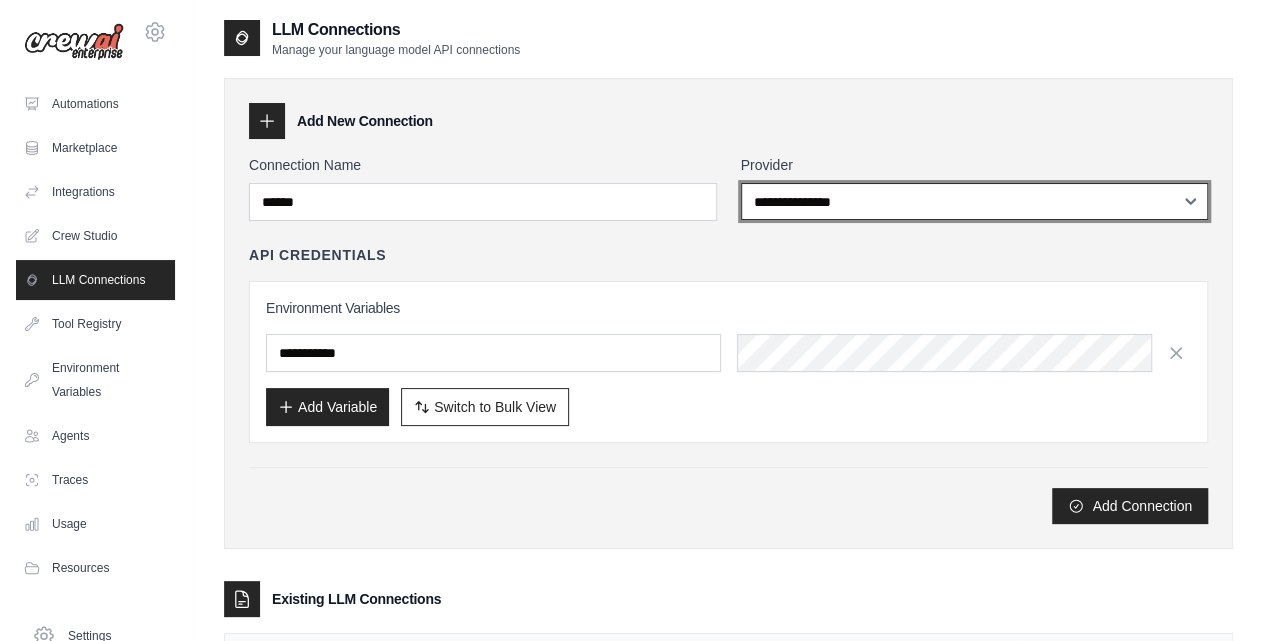 click on "**********" at bounding box center (975, 201) 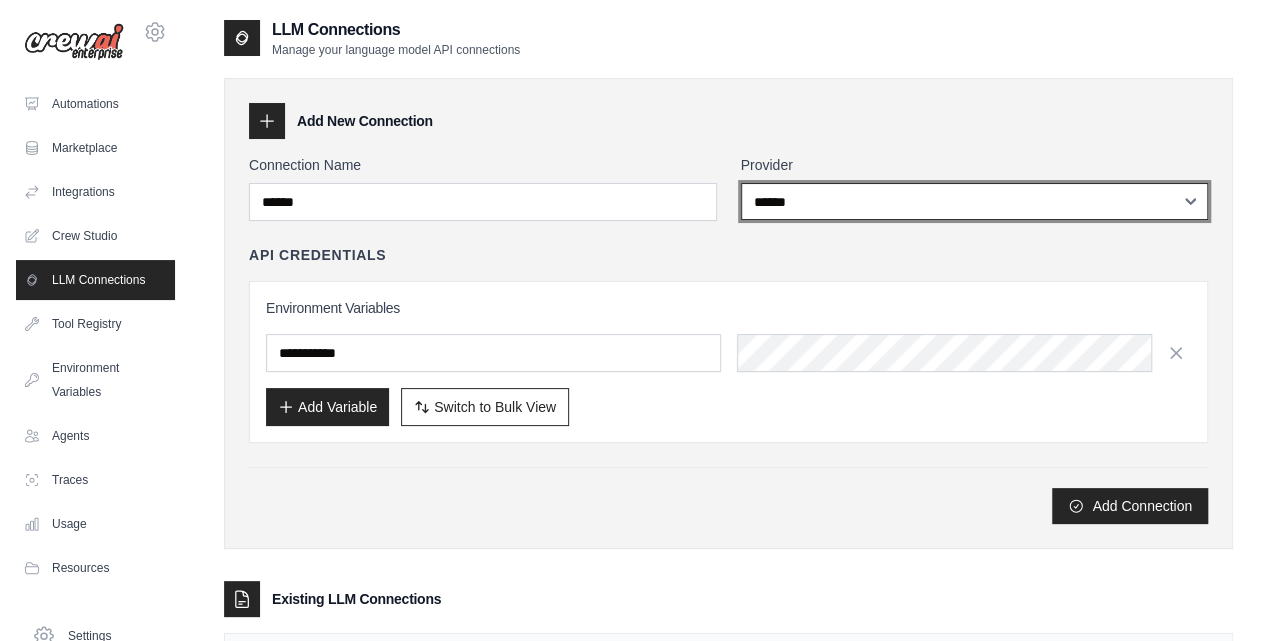 click on "**********" at bounding box center [975, 201] 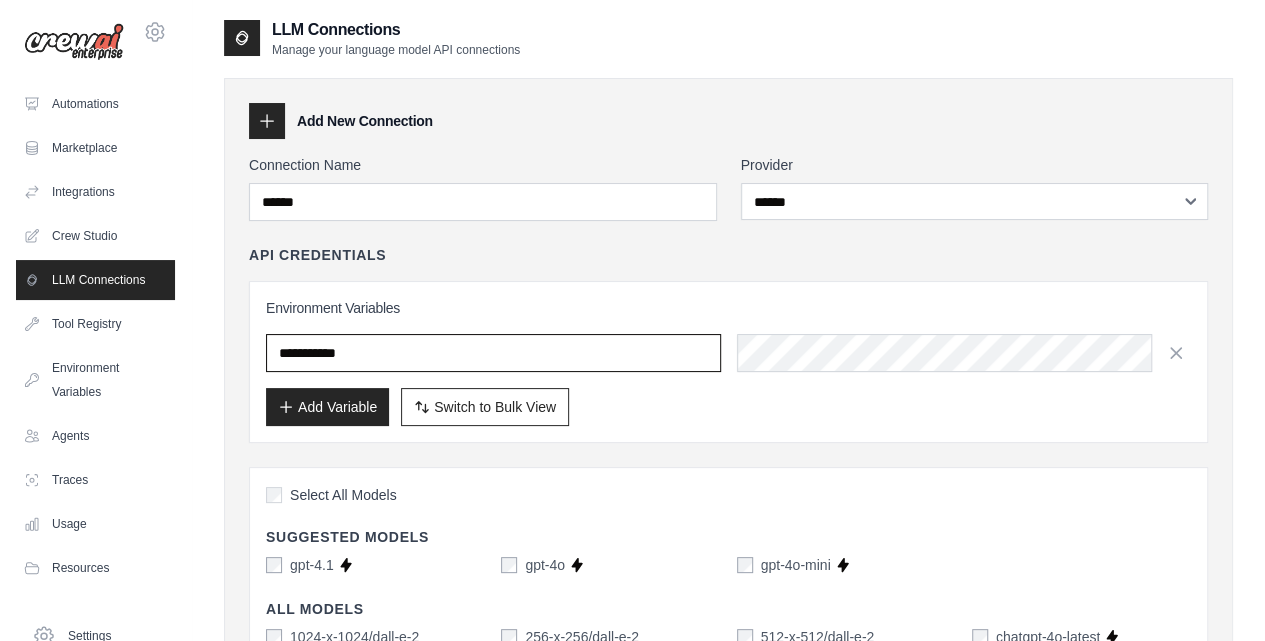 click at bounding box center [493, 353] 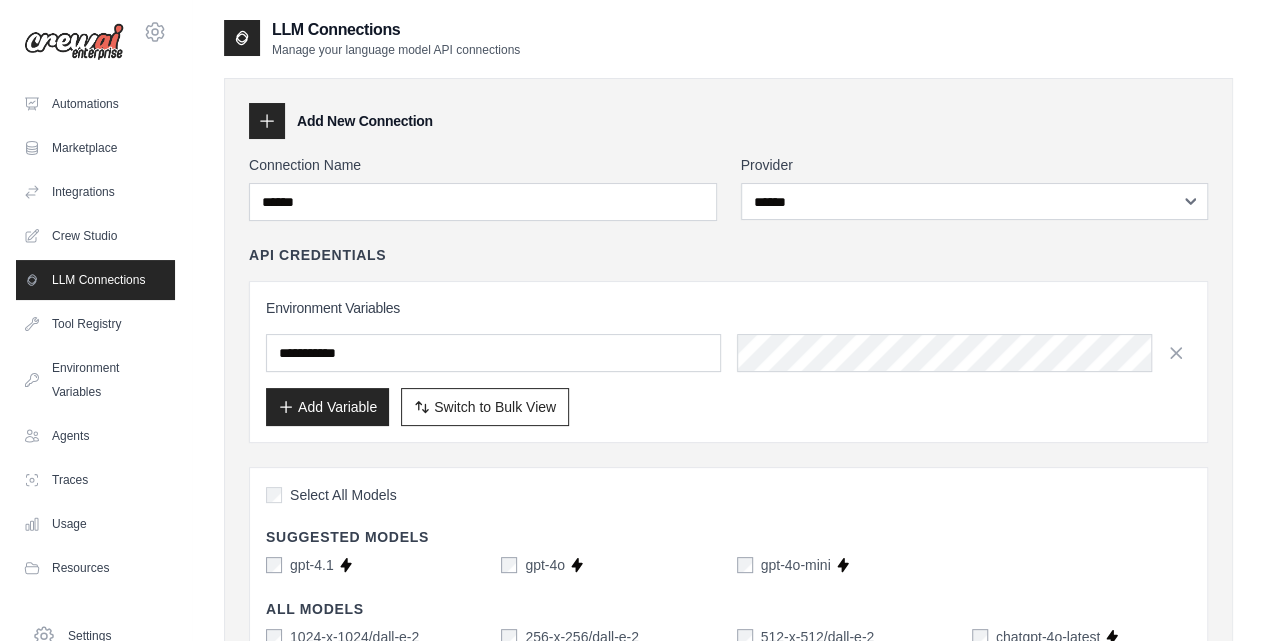 click on "Environment Variables
Add Variable
Switch to Bulk View
Switch to Table View" at bounding box center [728, 362] 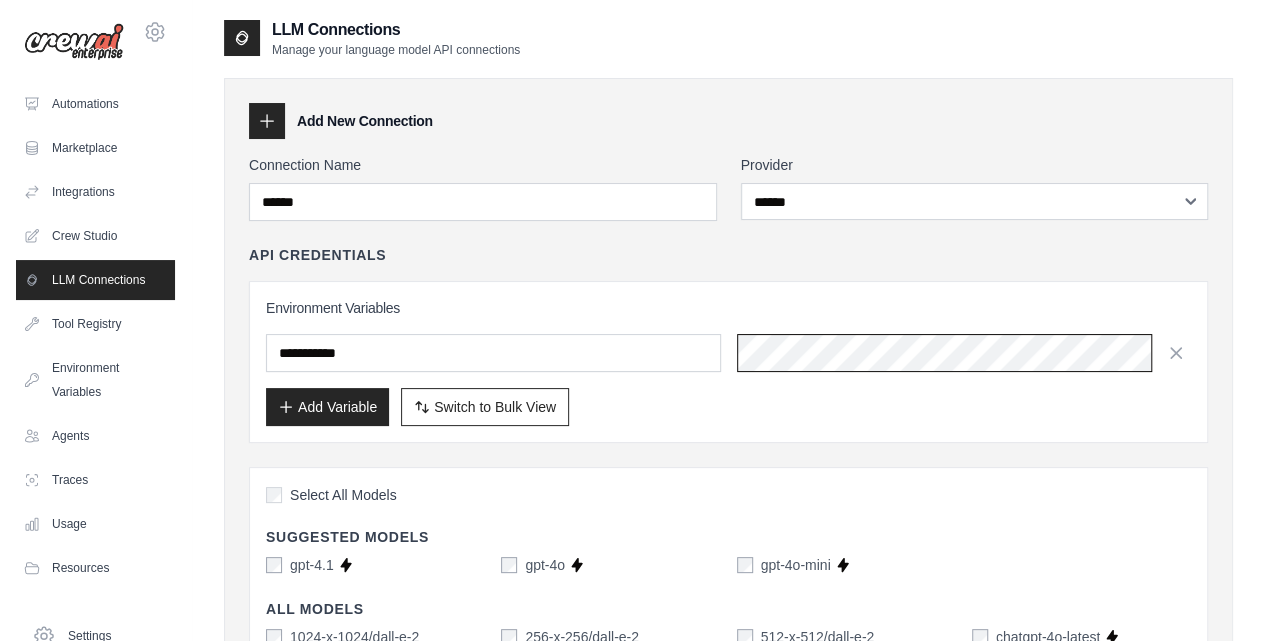 scroll, scrollTop: 0, scrollLeft: 872, axis: horizontal 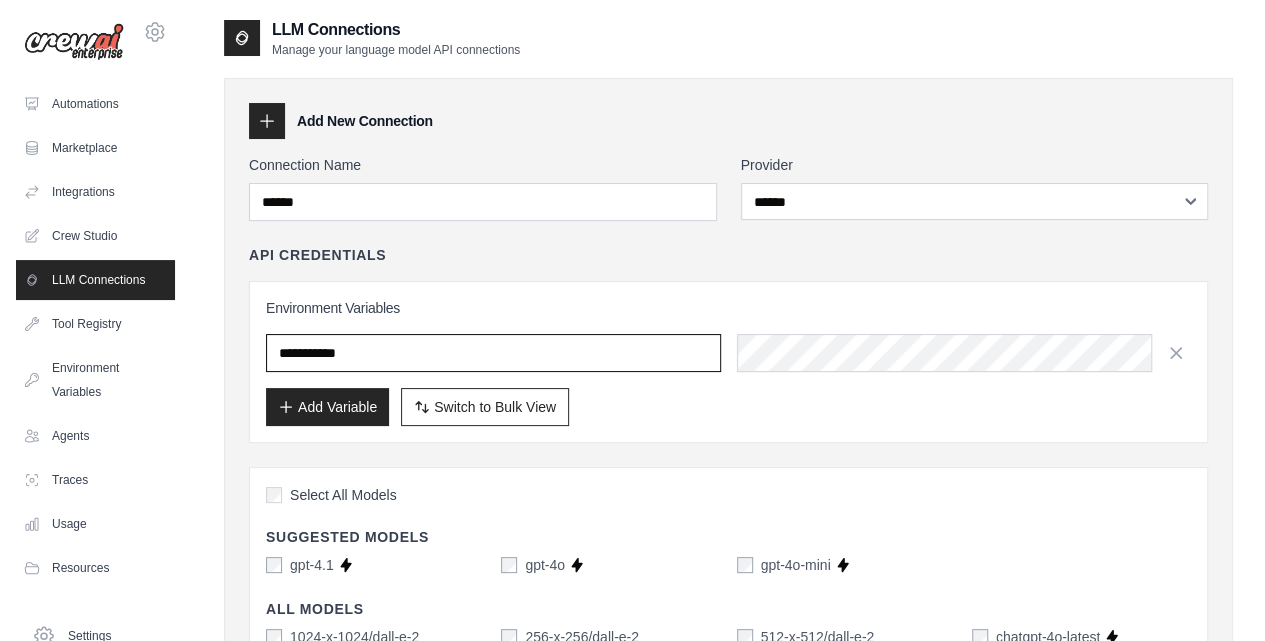 click at bounding box center (493, 353) 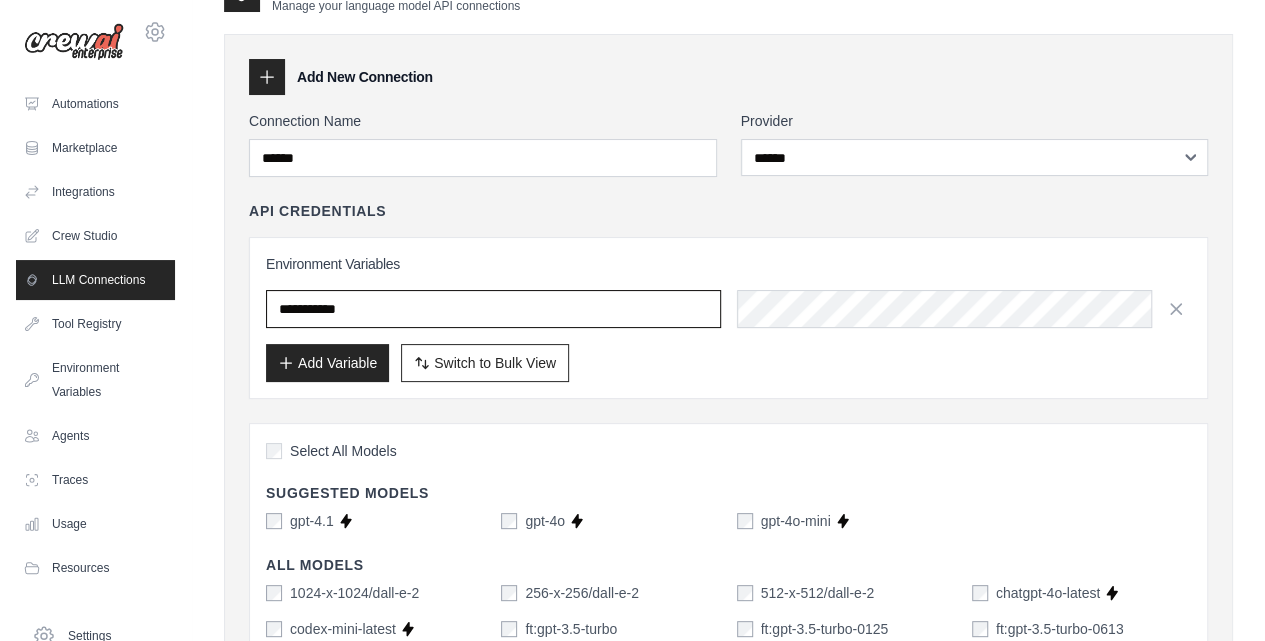 scroll, scrollTop: 69, scrollLeft: 0, axis: vertical 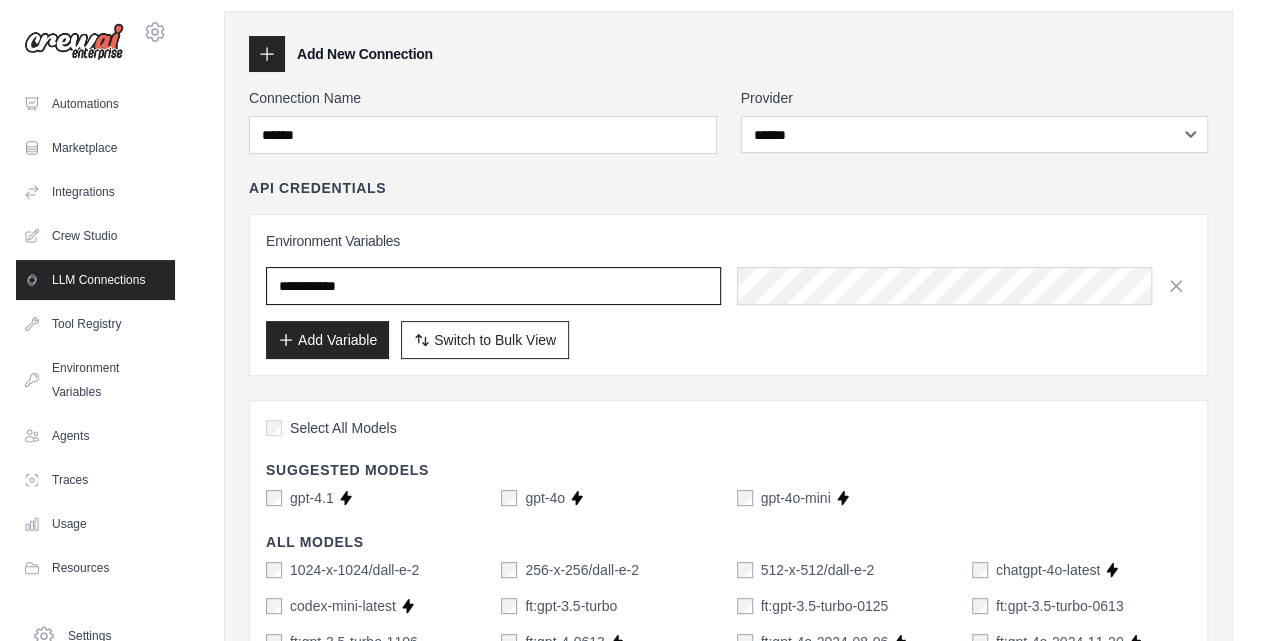 type on "**********" 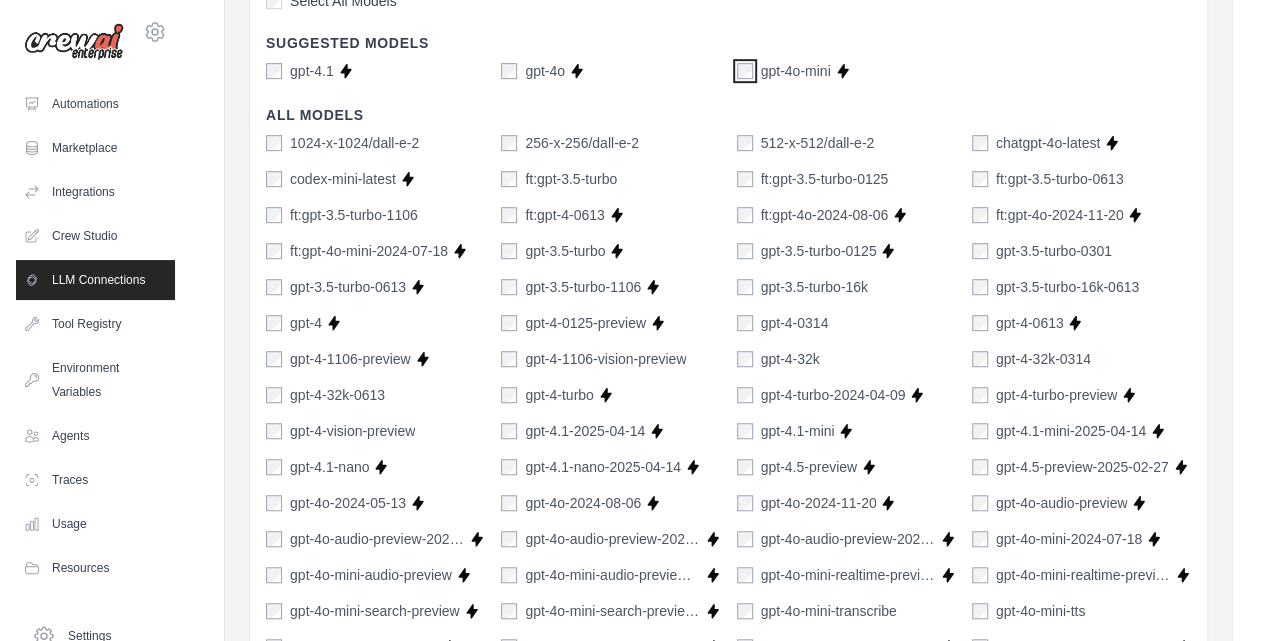 scroll, scrollTop: 0, scrollLeft: 0, axis: both 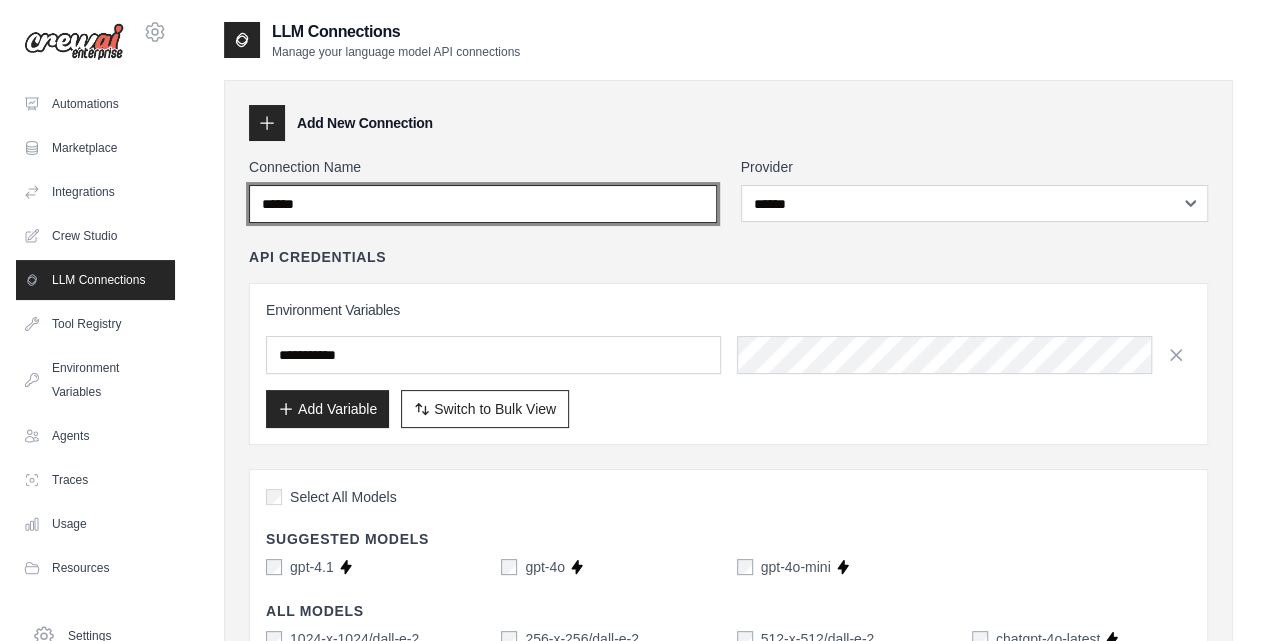 click on "******" at bounding box center (483, 204) 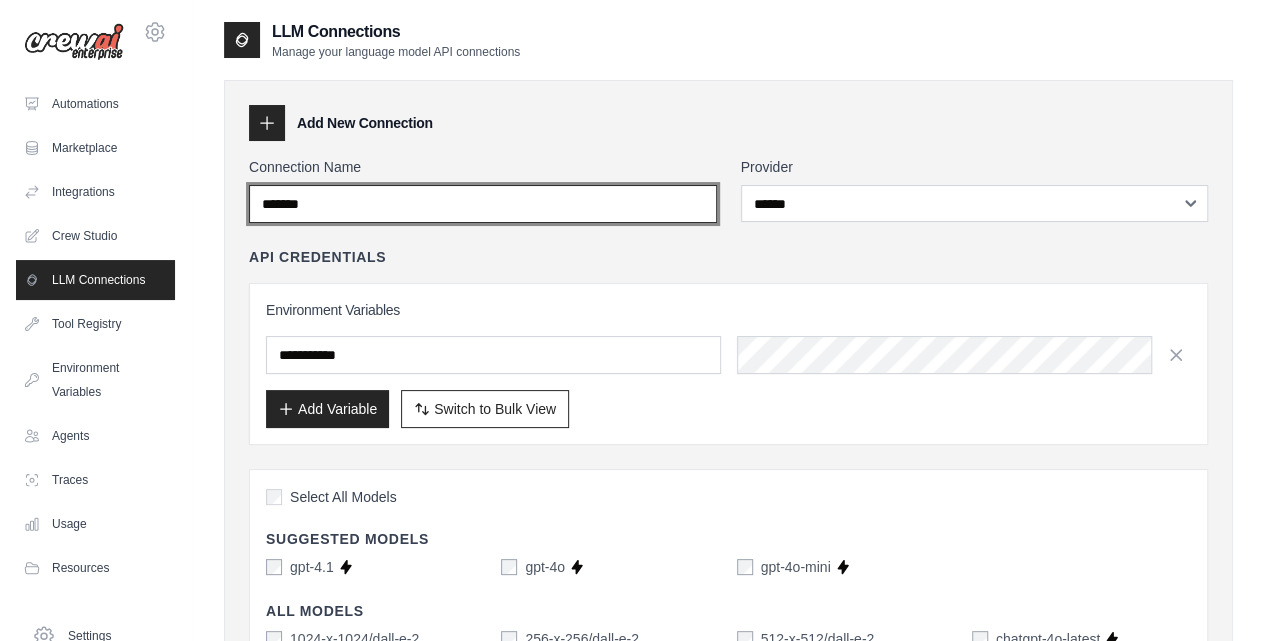click on "*******" at bounding box center (483, 204) 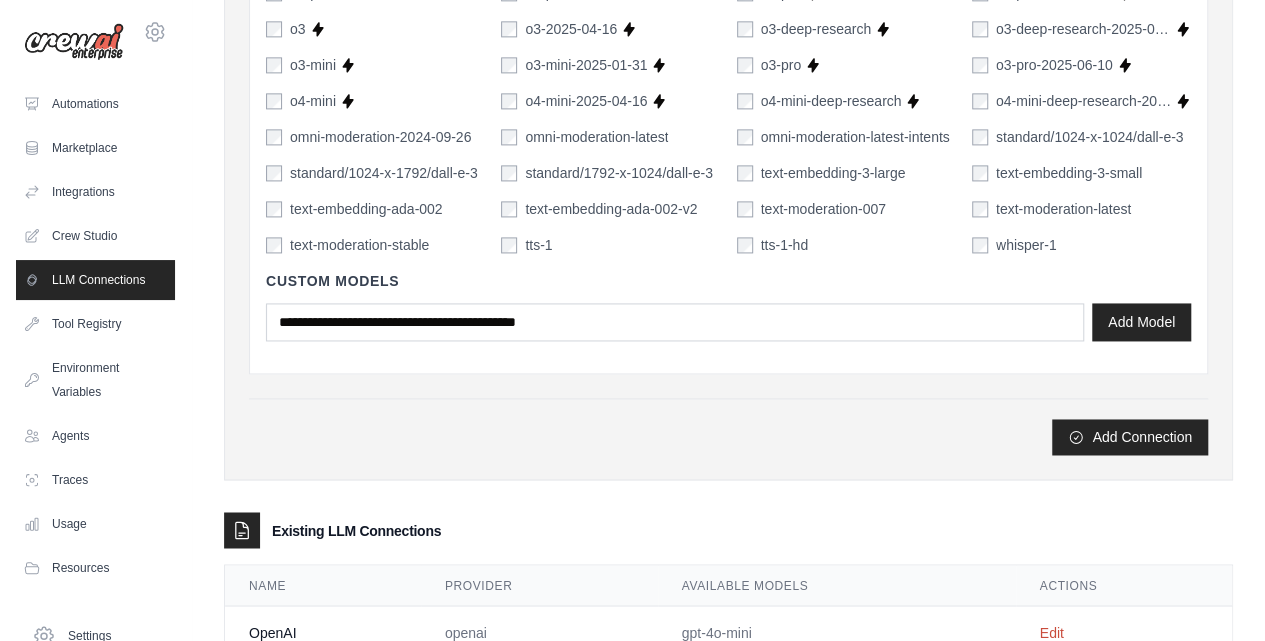 scroll, scrollTop: 1430, scrollLeft: 0, axis: vertical 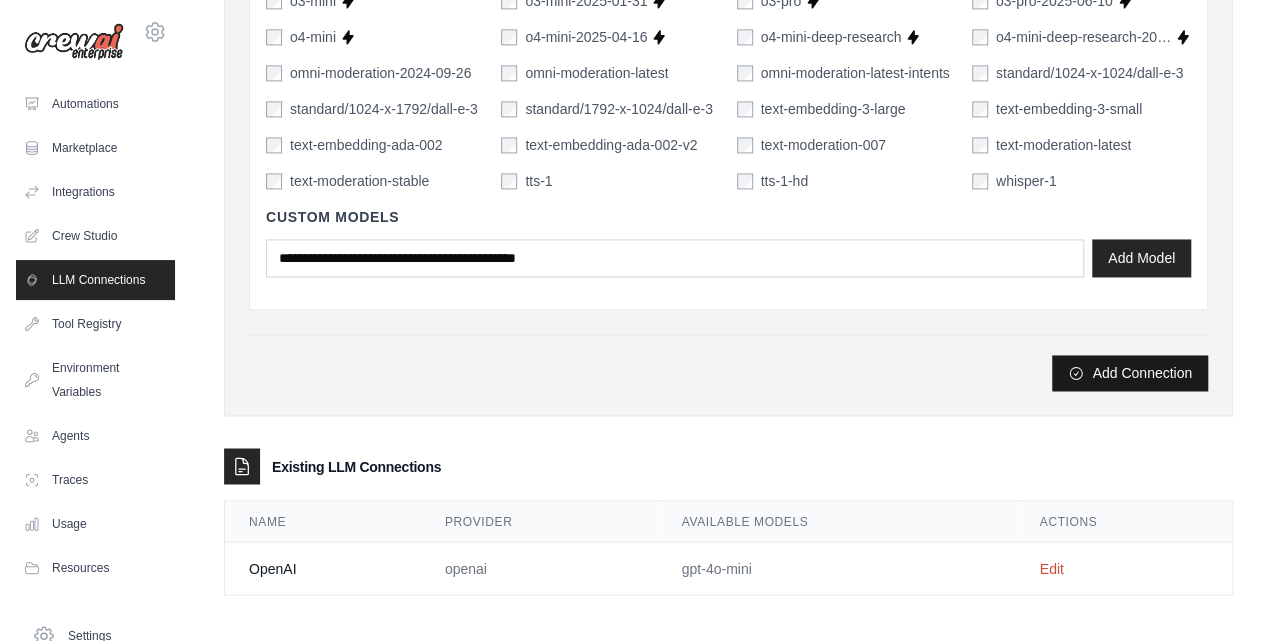 type on "**********" 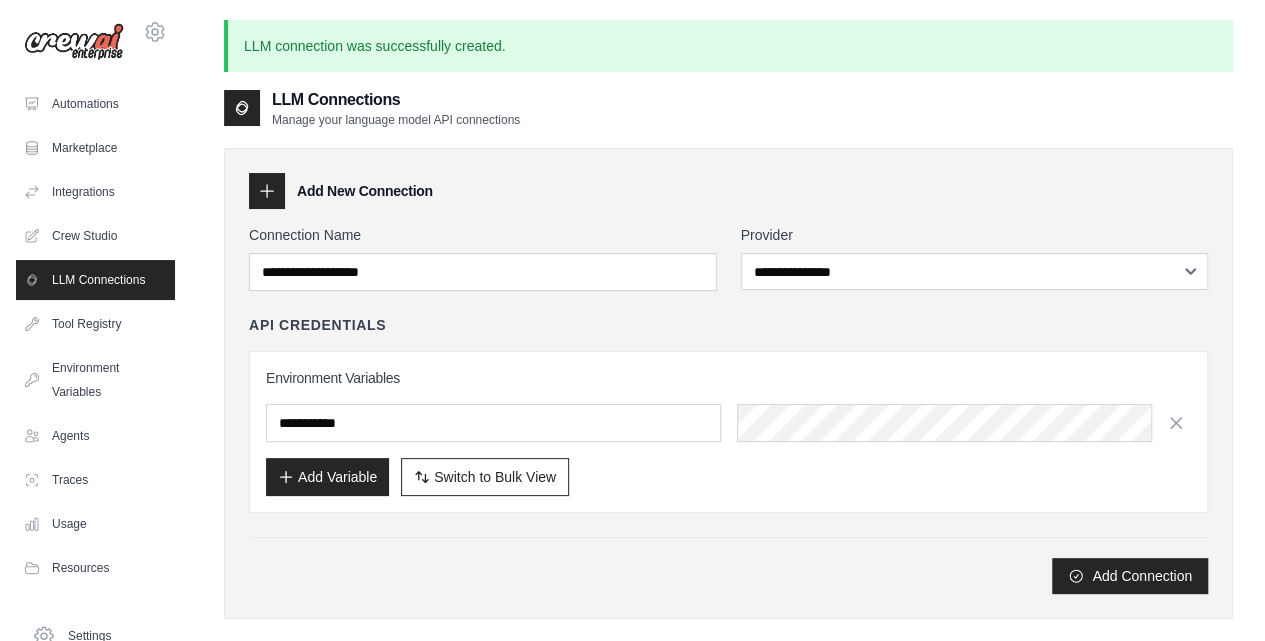 scroll, scrollTop: 256, scrollLeft: 0, axis: vertical 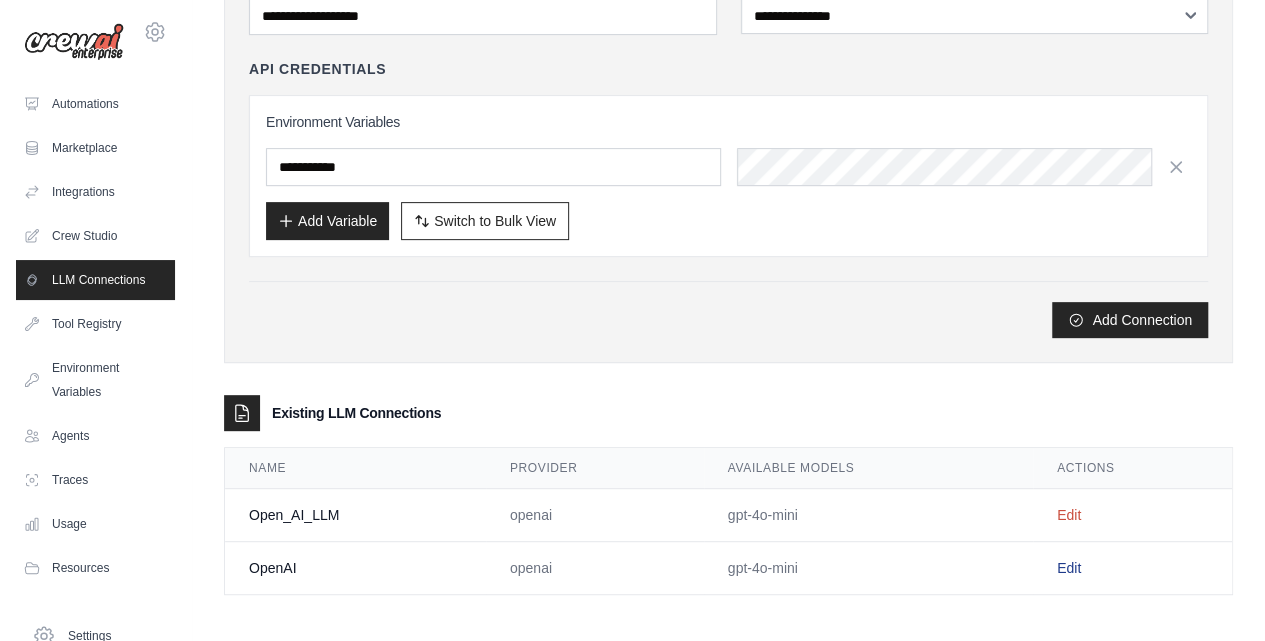 click on "Edit" at bounding box center (1069, 568) 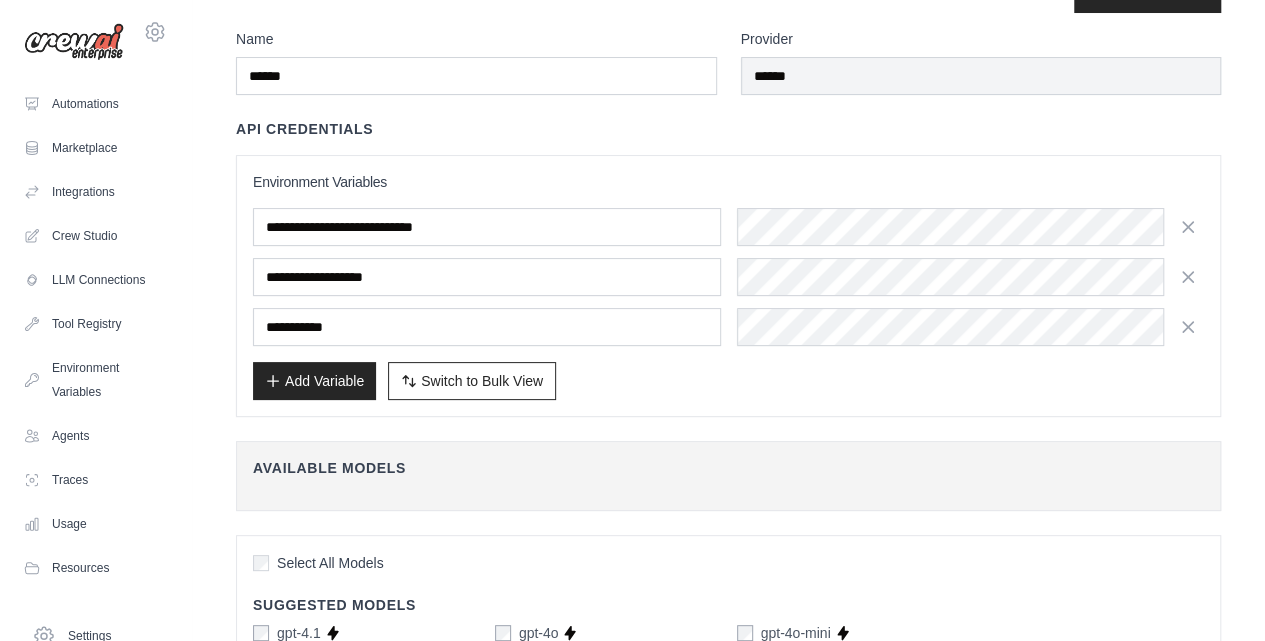 scroll, scrollTop: 0, scrollLeft: 0, axis: both 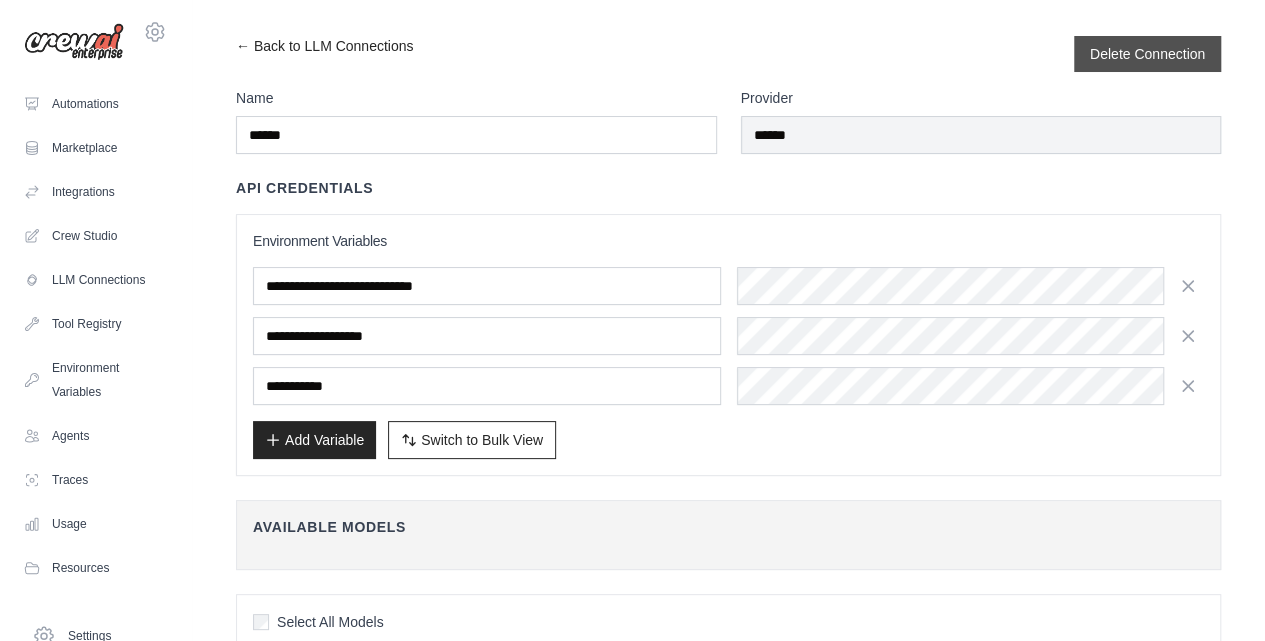 click on "Delete Connection" at bounding box center (1147, 54) 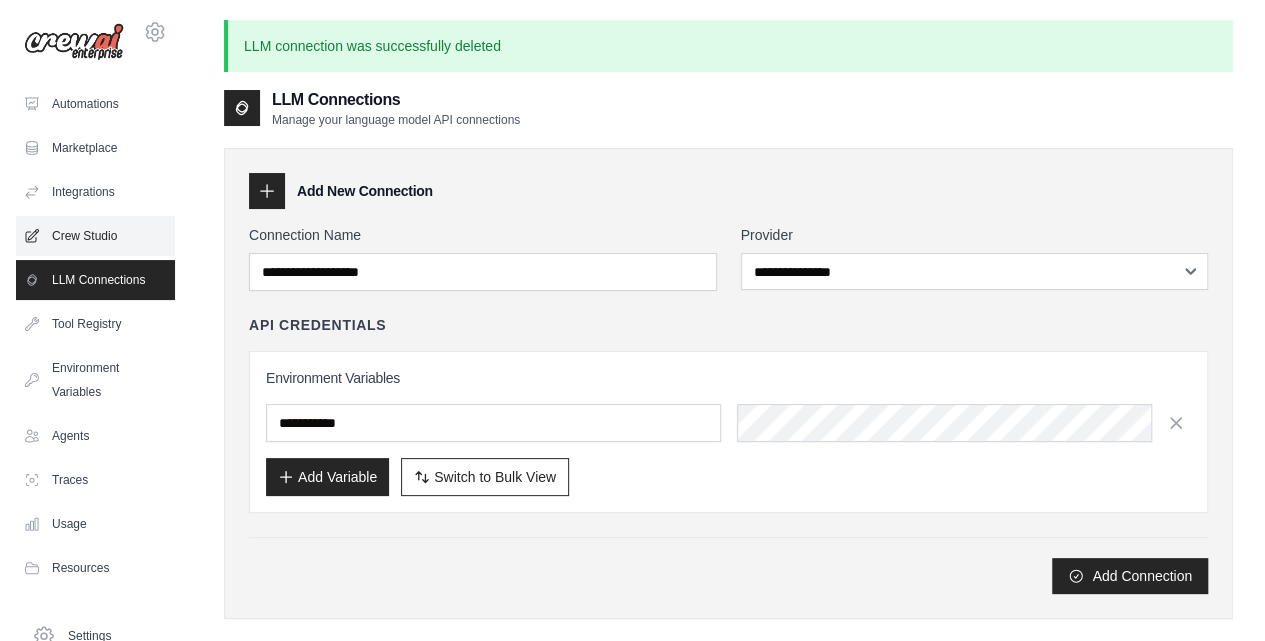 click on "Crew Studio" at bounding box center (95, 236) 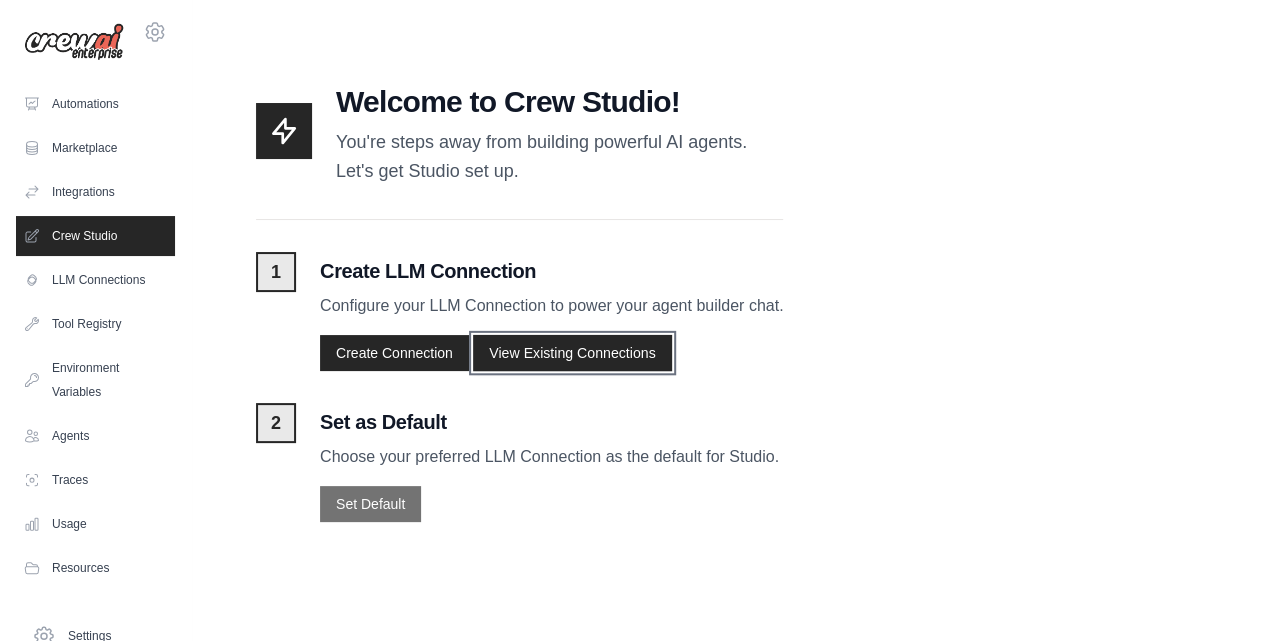 click on "View Existing Connections" at bounding box center (572, 352) 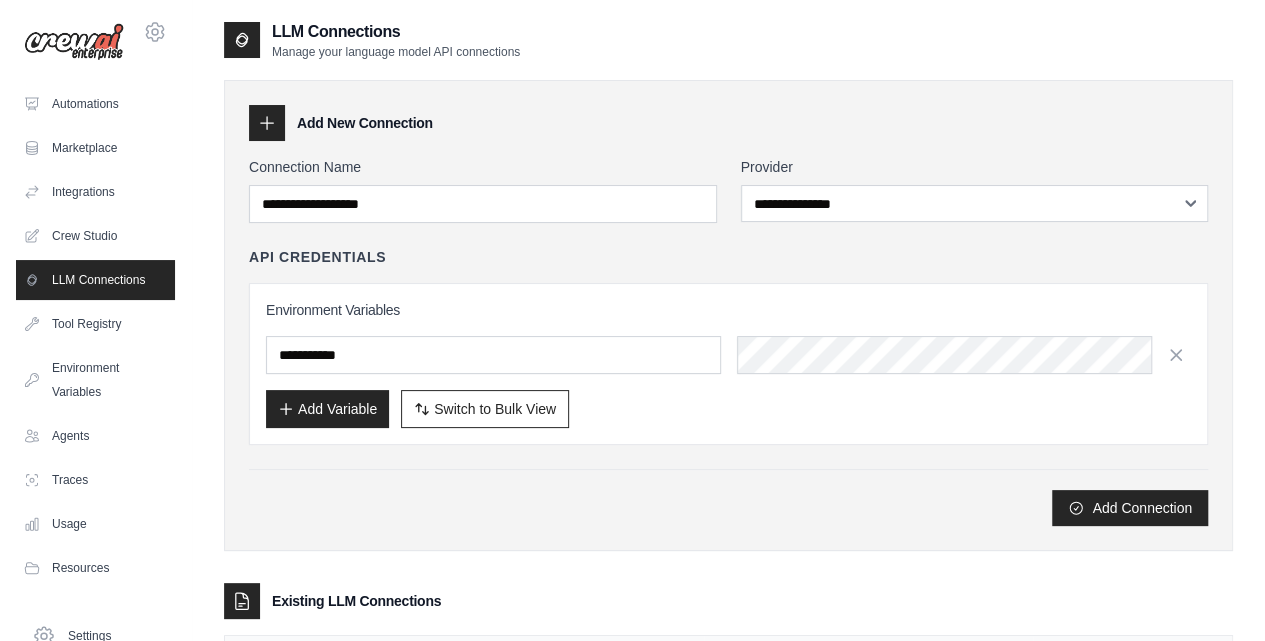 scroll, scrollTop: 0, scrollLeft: 0, axis: both 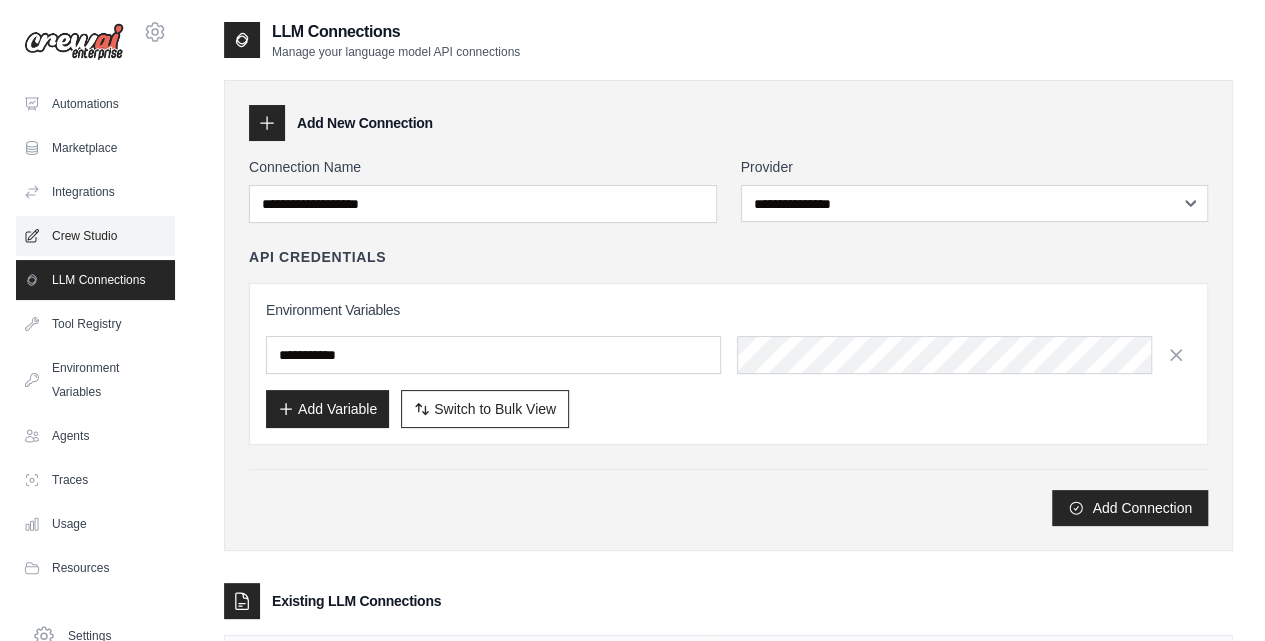 click on "Crew Studio" at bounding box center [95, 236] 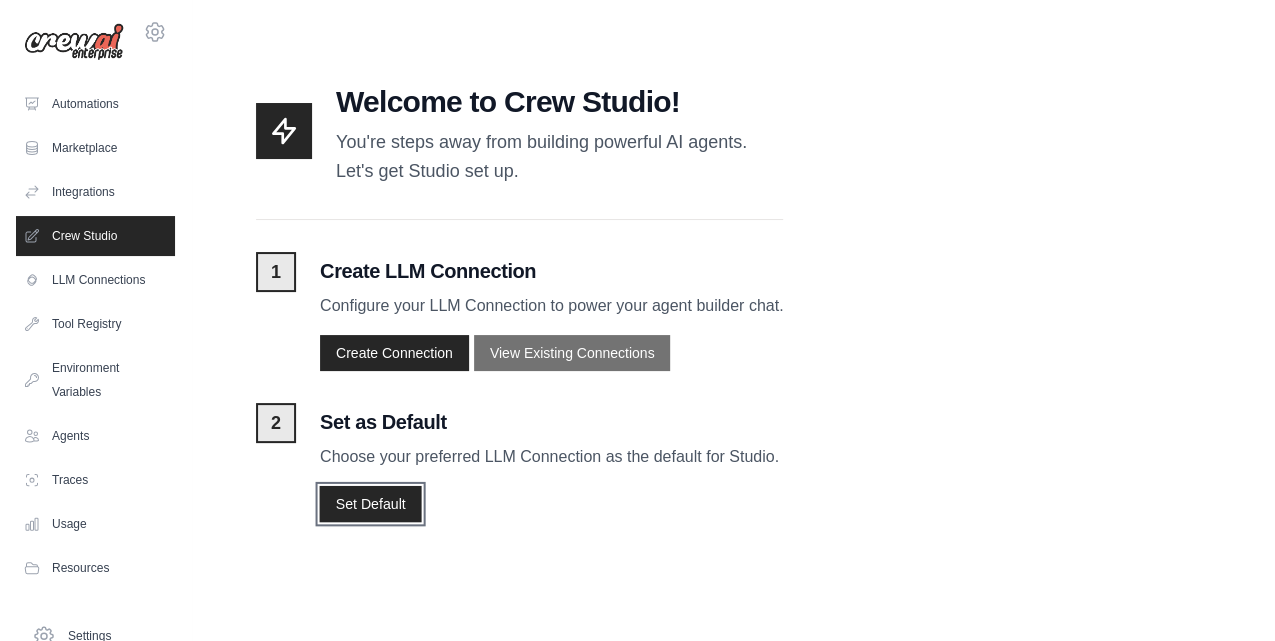 click on "Set Default" at bounding box center [370, 503] 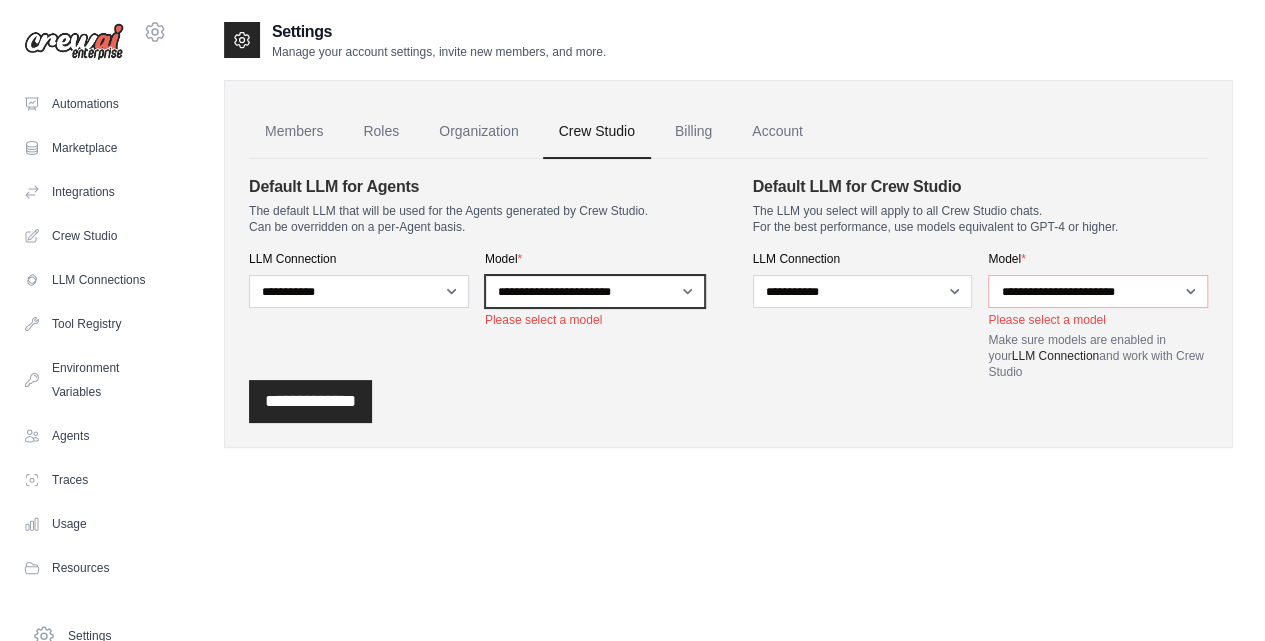 click on "**********" at bounding box center (595, 291) 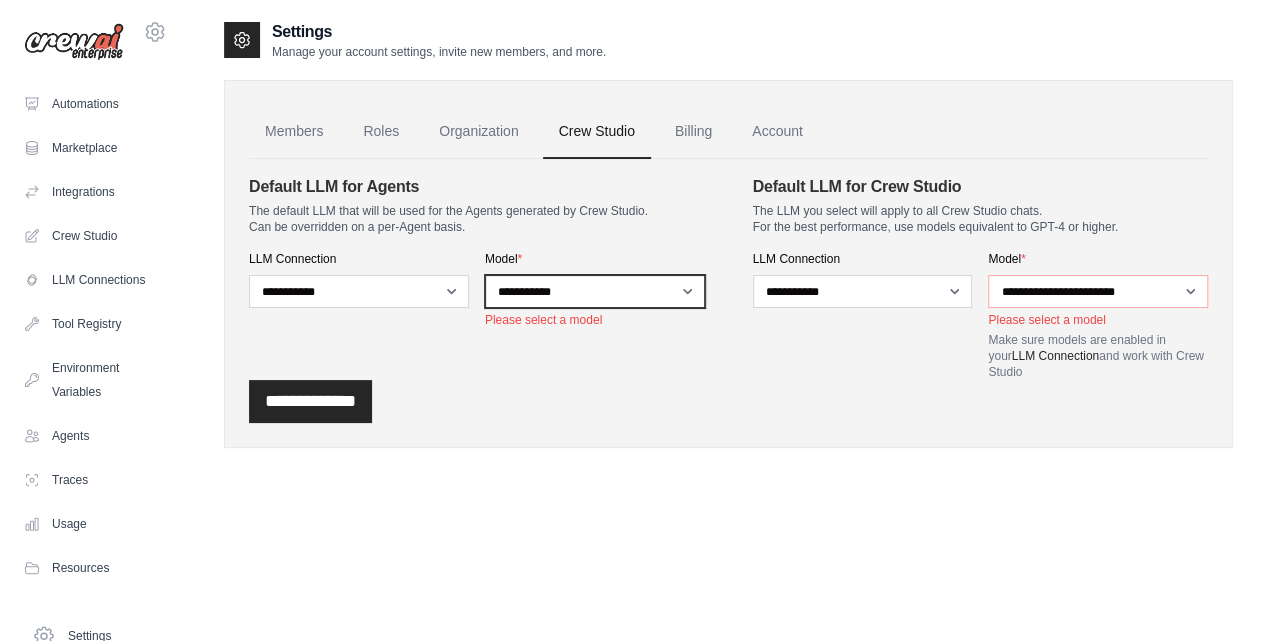click on "**********" at bounding box center (595, 291) 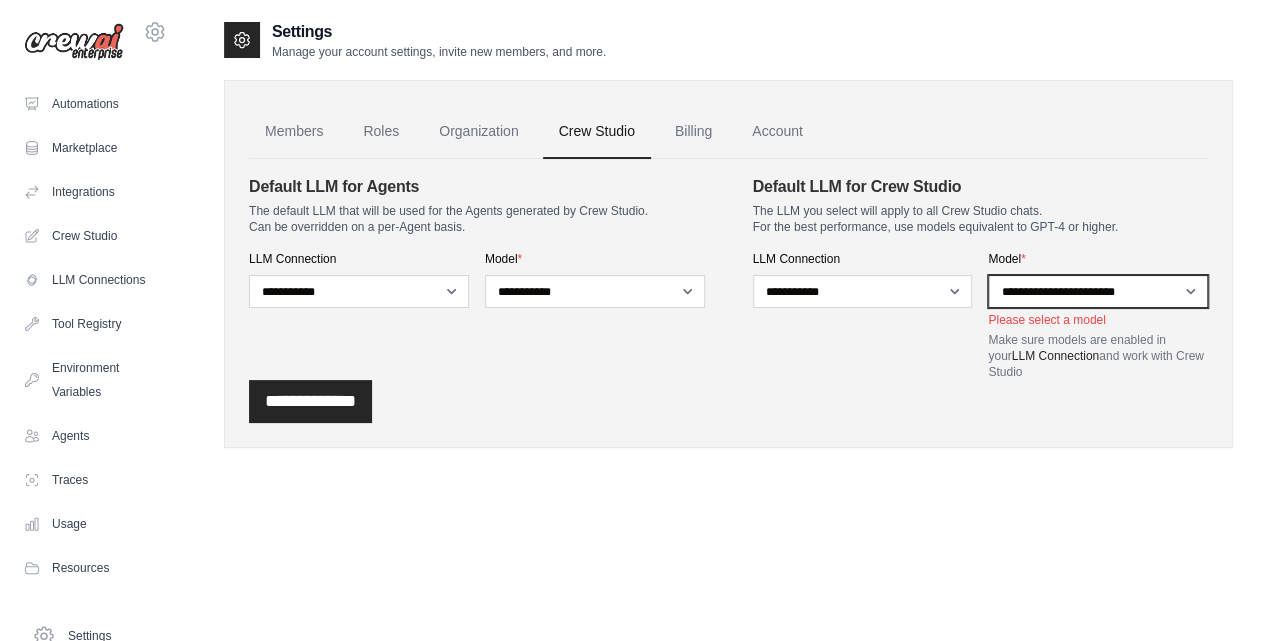 click on "**********" at bounding box center [1098, 291] 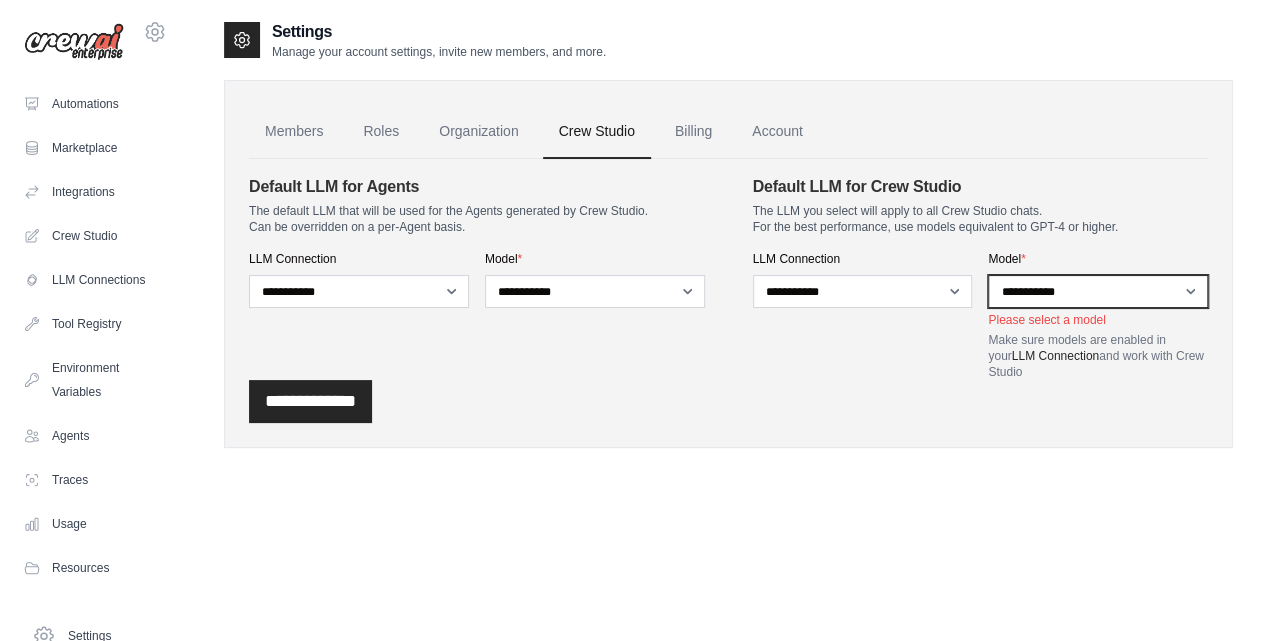 click on "**********" at bounding box center [1098, 291] 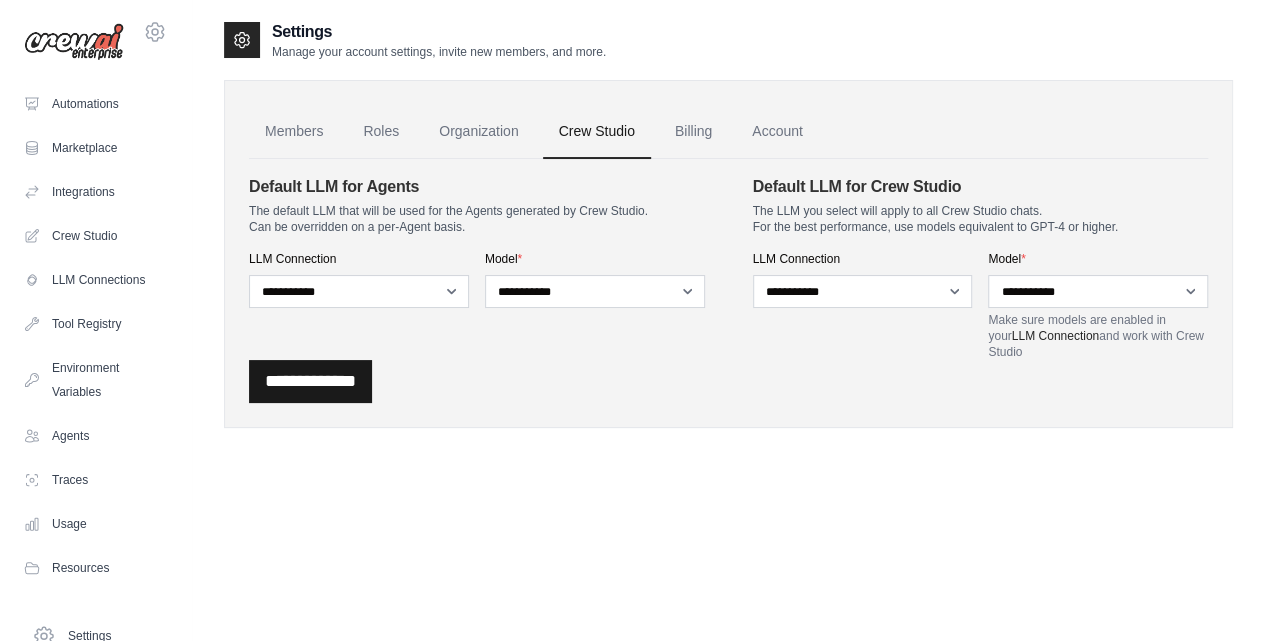 click on "**********" at bounding box center (310, 381) 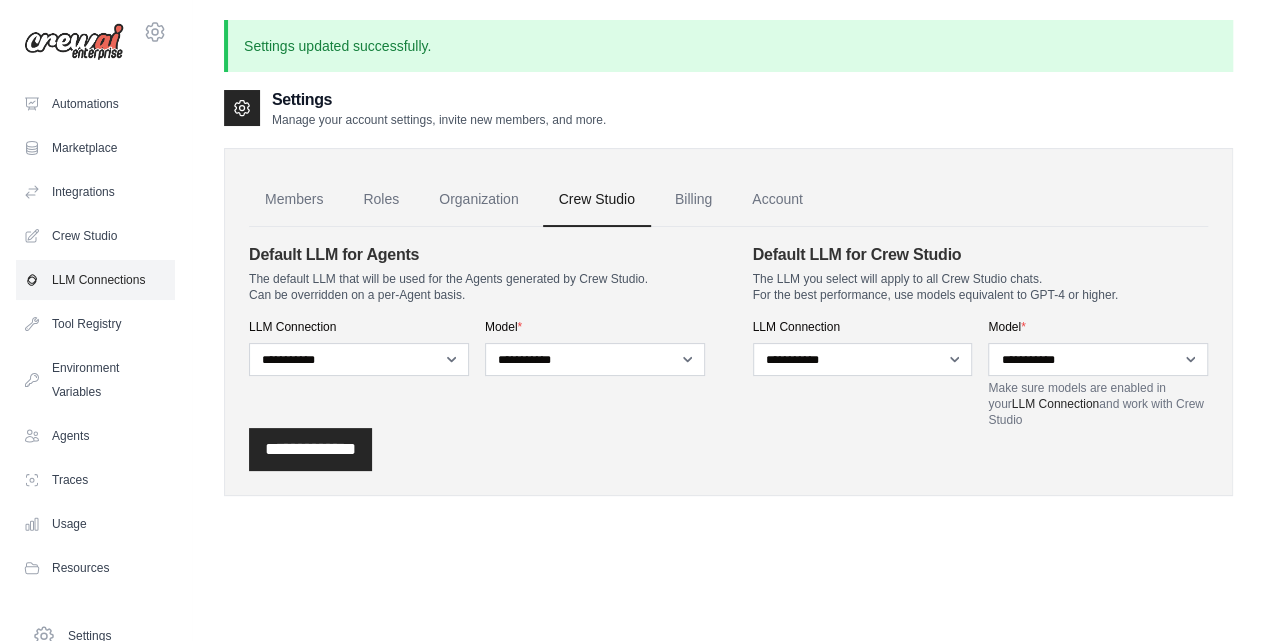 click on "LLM Connections" at bounding box center (95, 280) 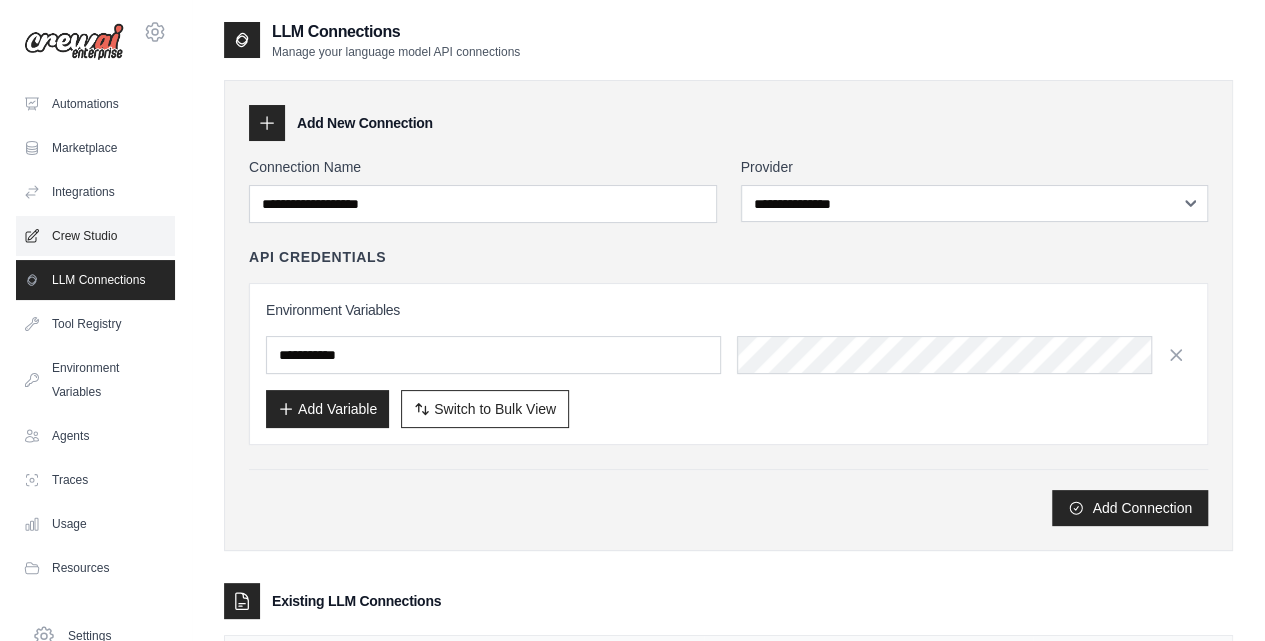 click on "Crew Studio" at bounding box center (95, 236) 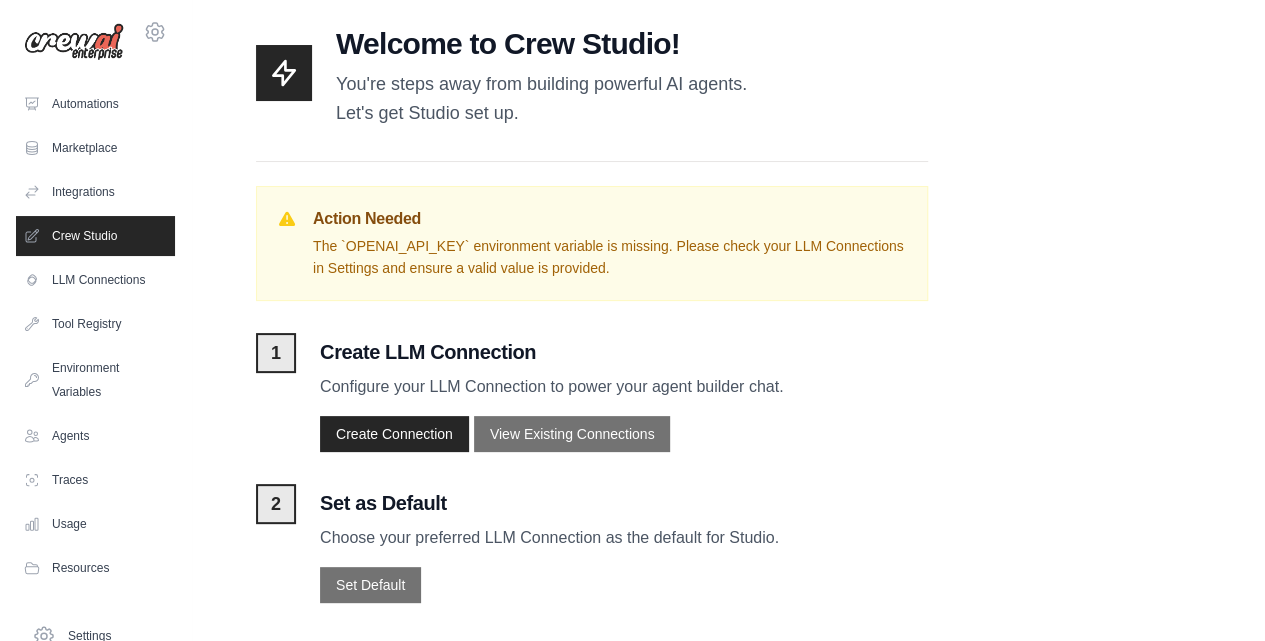 scroll, scrollTop: 71, scrollLeft: 0, axis: vertical 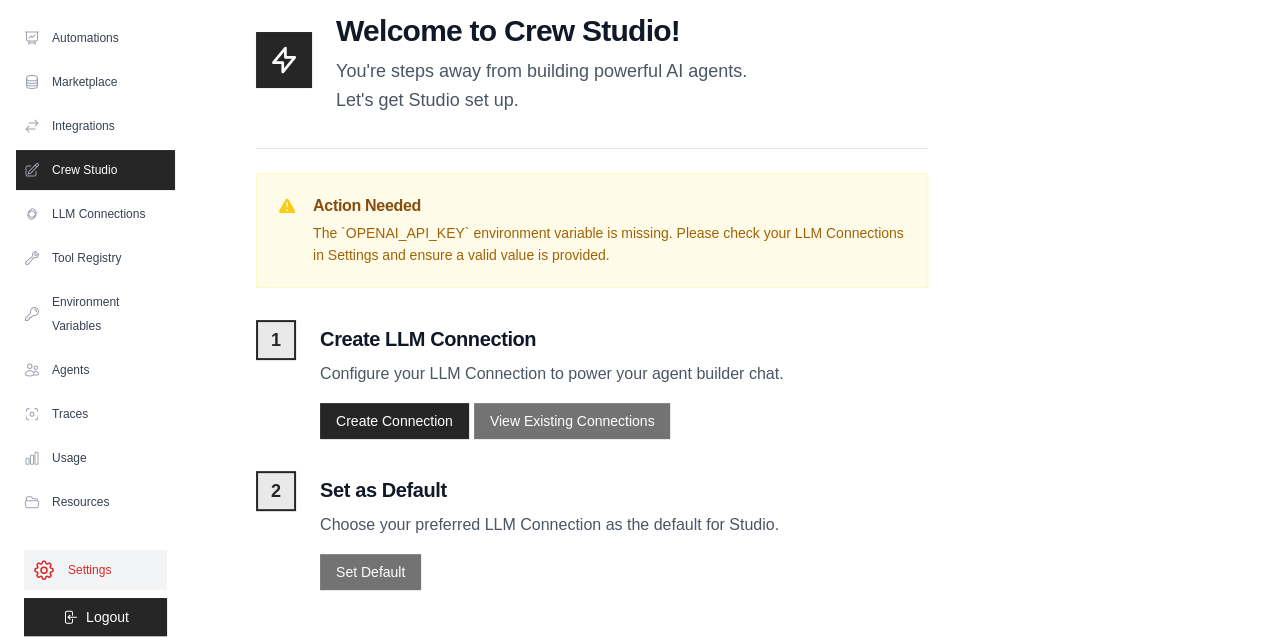 click on "Settings" at bounding box center (95, 570) 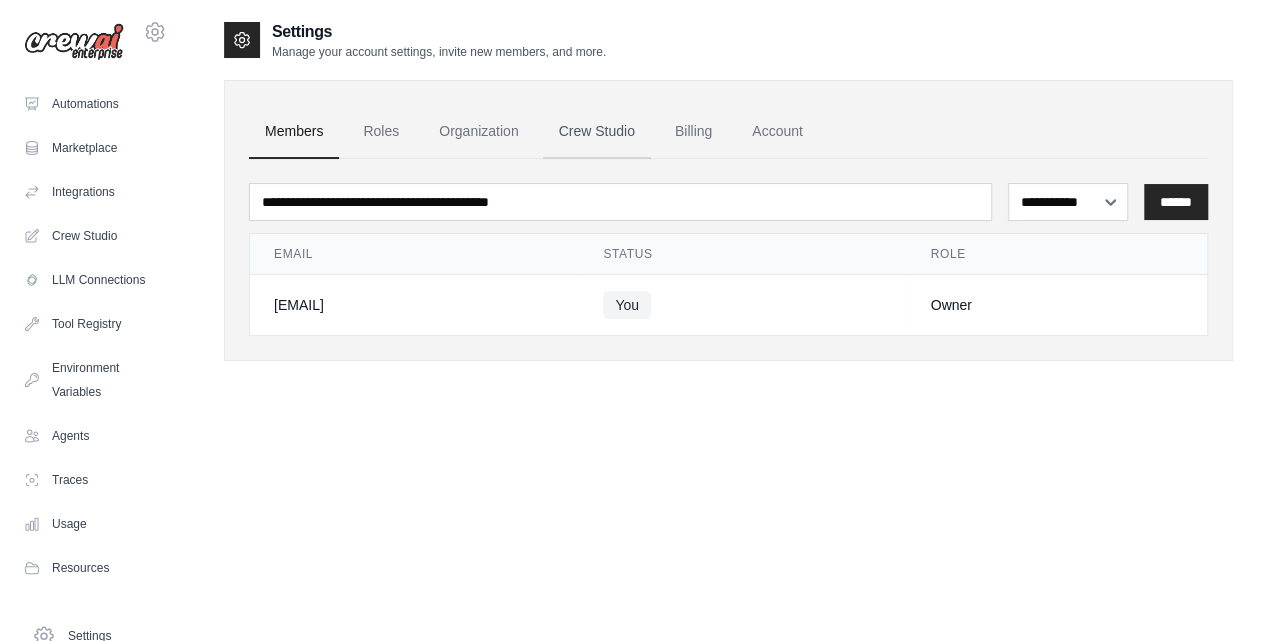 click on "Crew Studio" at bounding box center [597, 132] 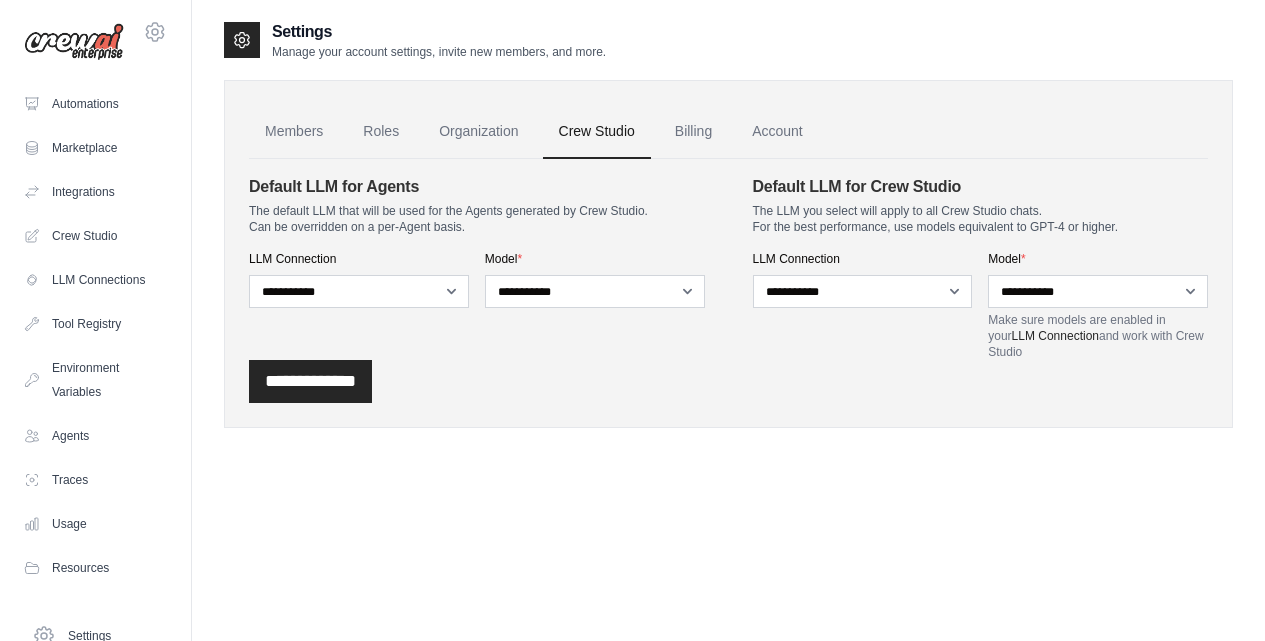scroll, scrollTop: 0, scrollLeft: 0, axis: both 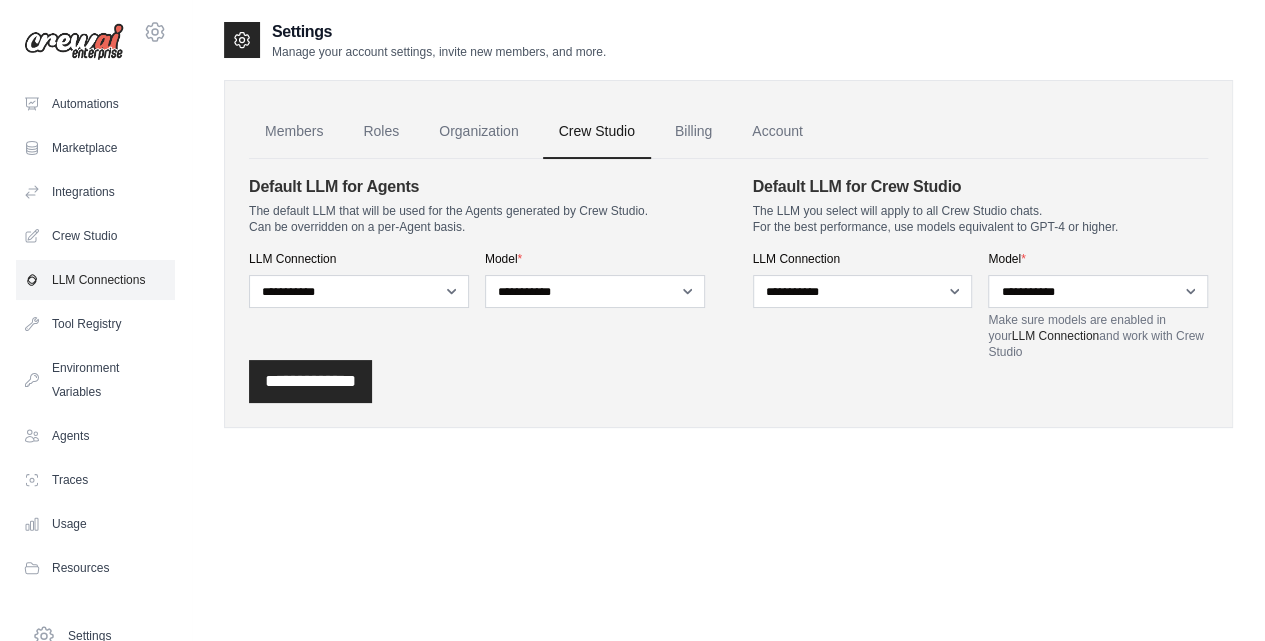 click on "LLM Connections" at bounding box center [95, 280] 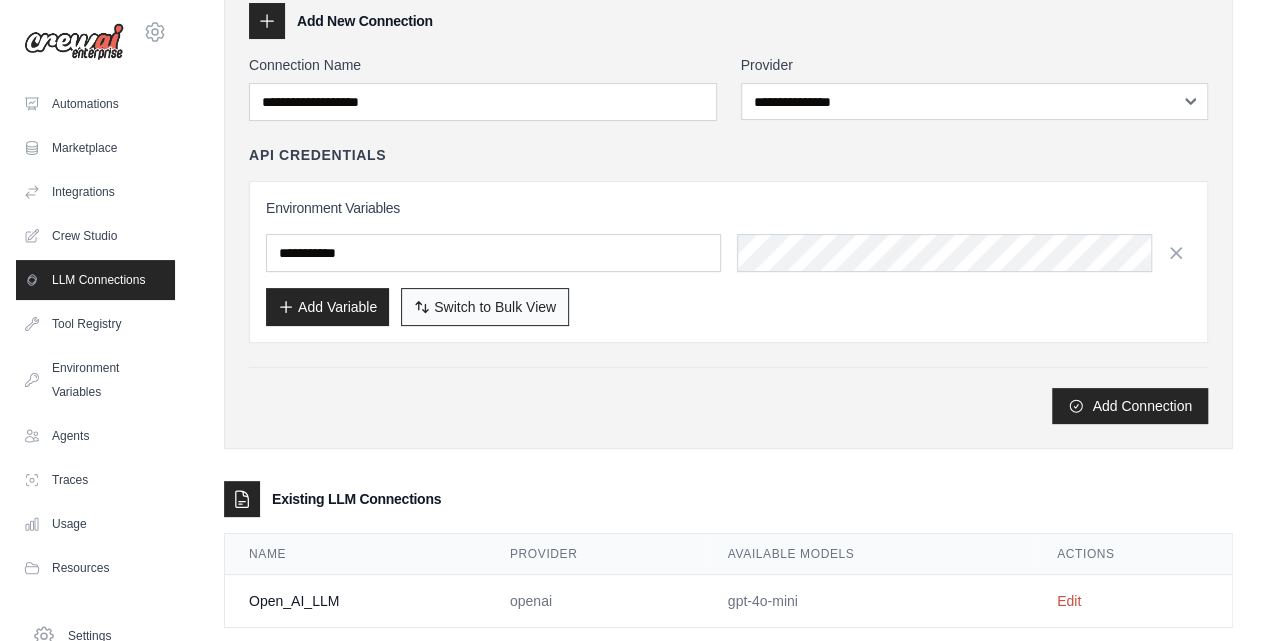 scroll, scrollTop: 136, scrollLeft: 0, axis: vertical 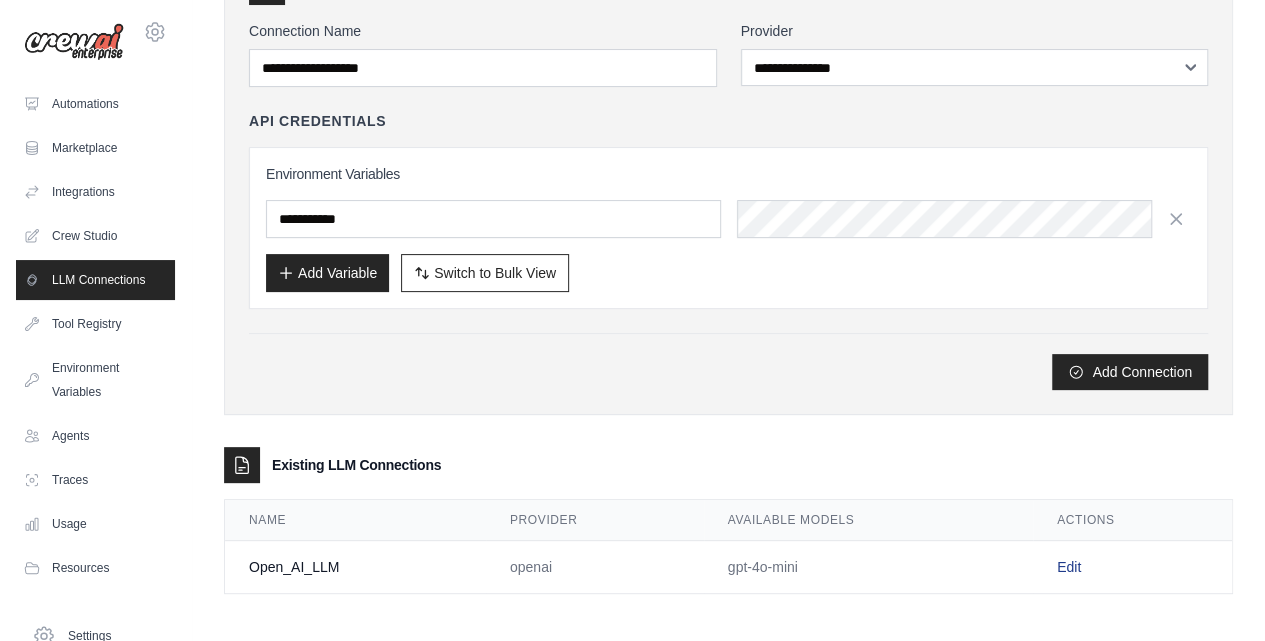 click on "Edit" at bounding box center (1069, 567) 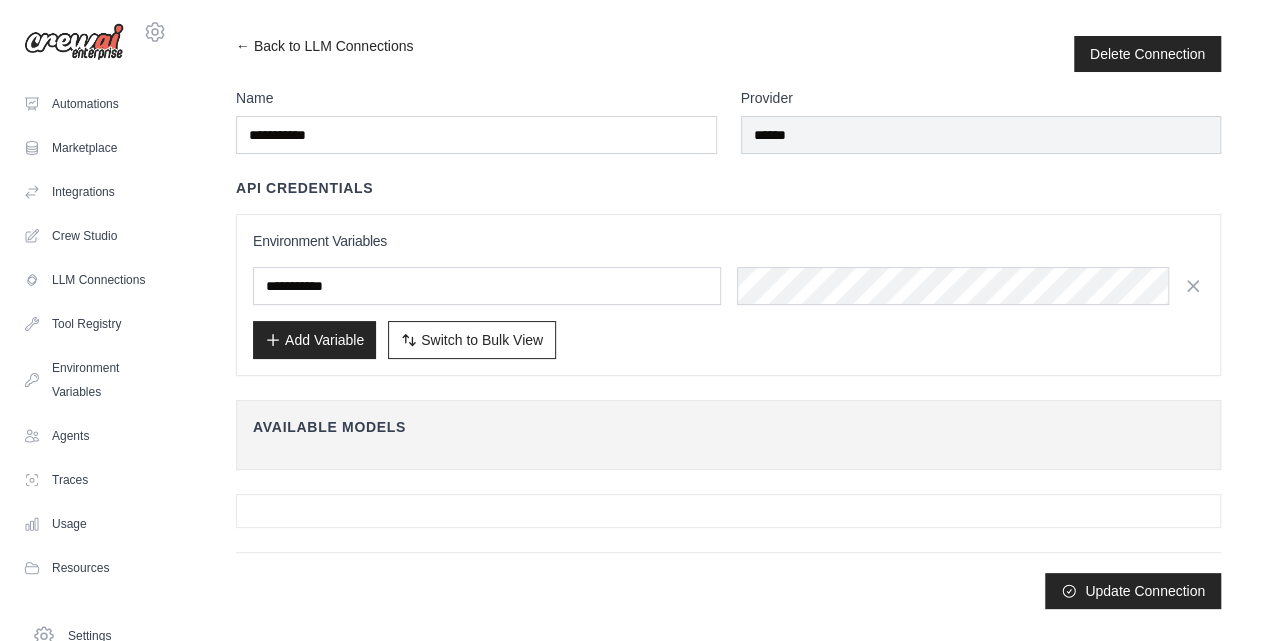 scroll, scrollTop: 0, scrollLeft: 0, axis: both 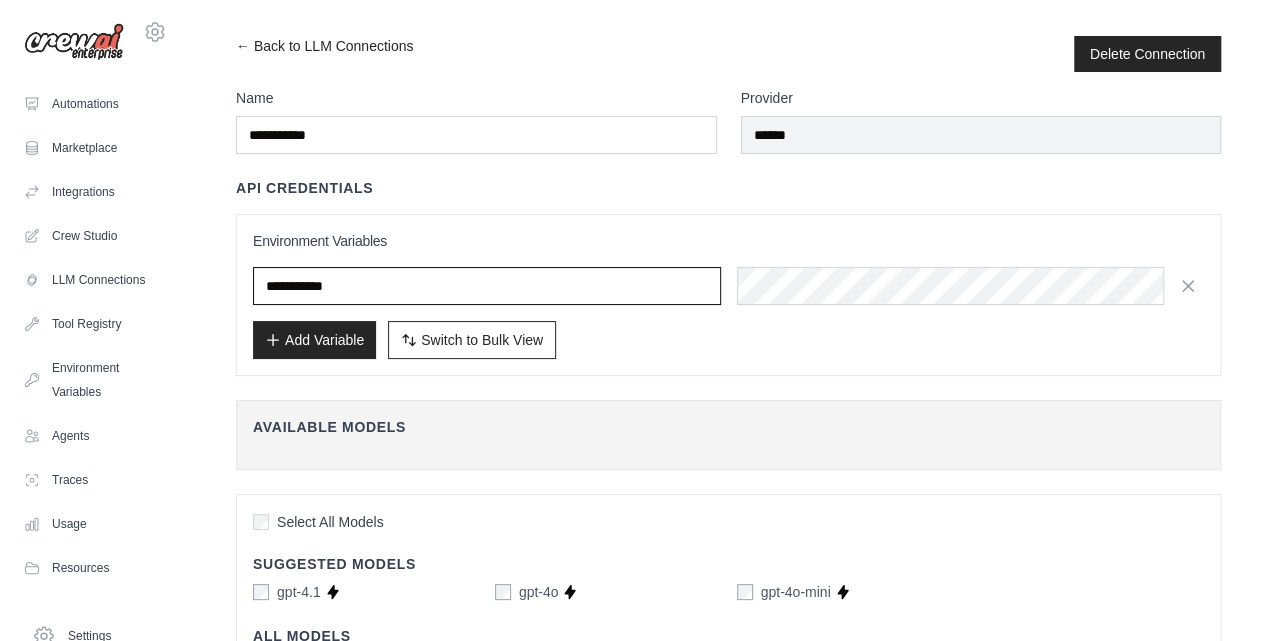 click on "**********" at bounding box center [487, 286] 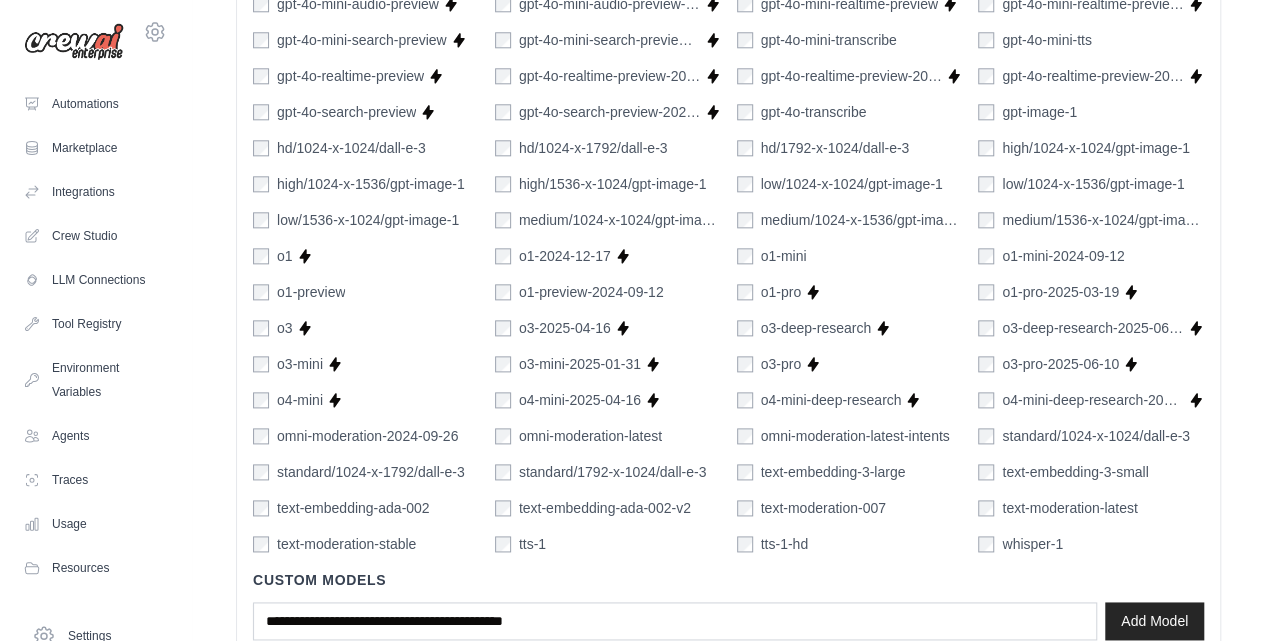 scroll, scrollTop: 1220, scrollLeft: 0, axis: vertical 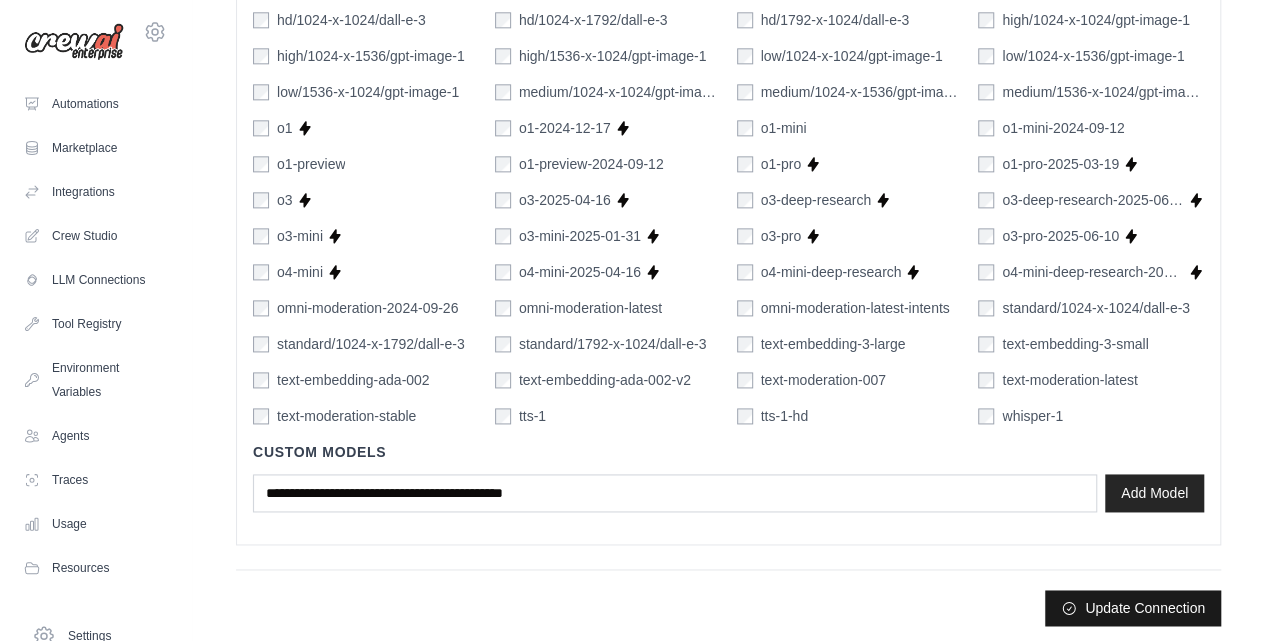 click on "Update Connection" at bounding box center (1133, 608) 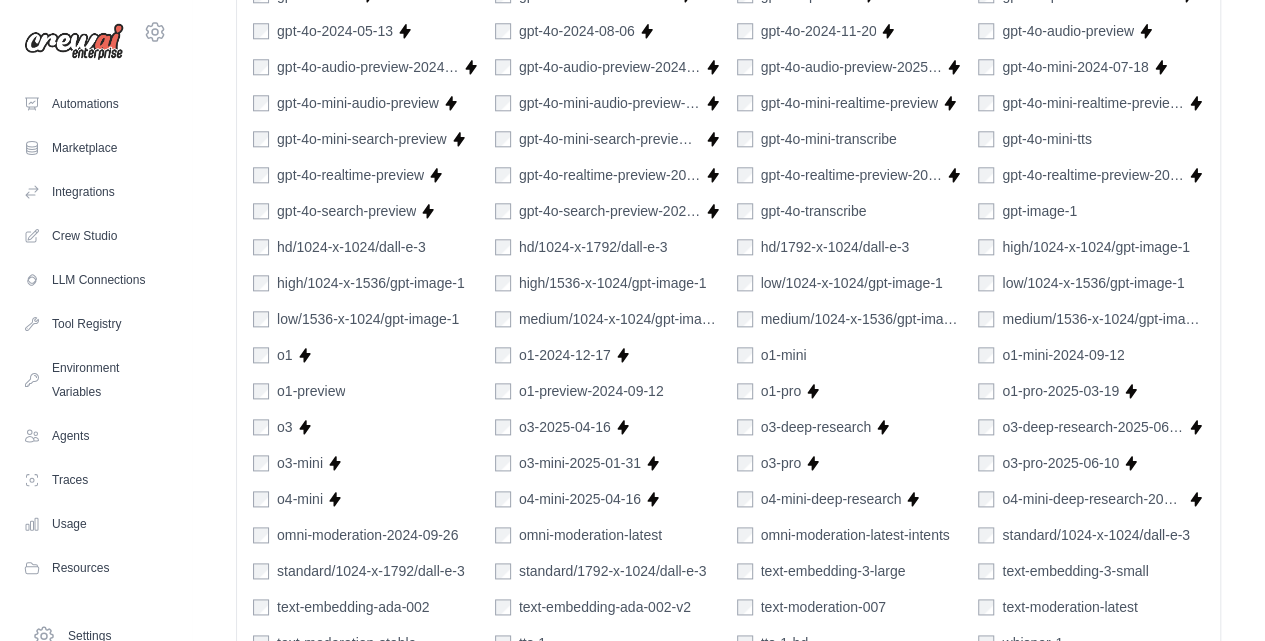scroll, scrollTop: 1272, scrollLeft: 0, axis: vertical 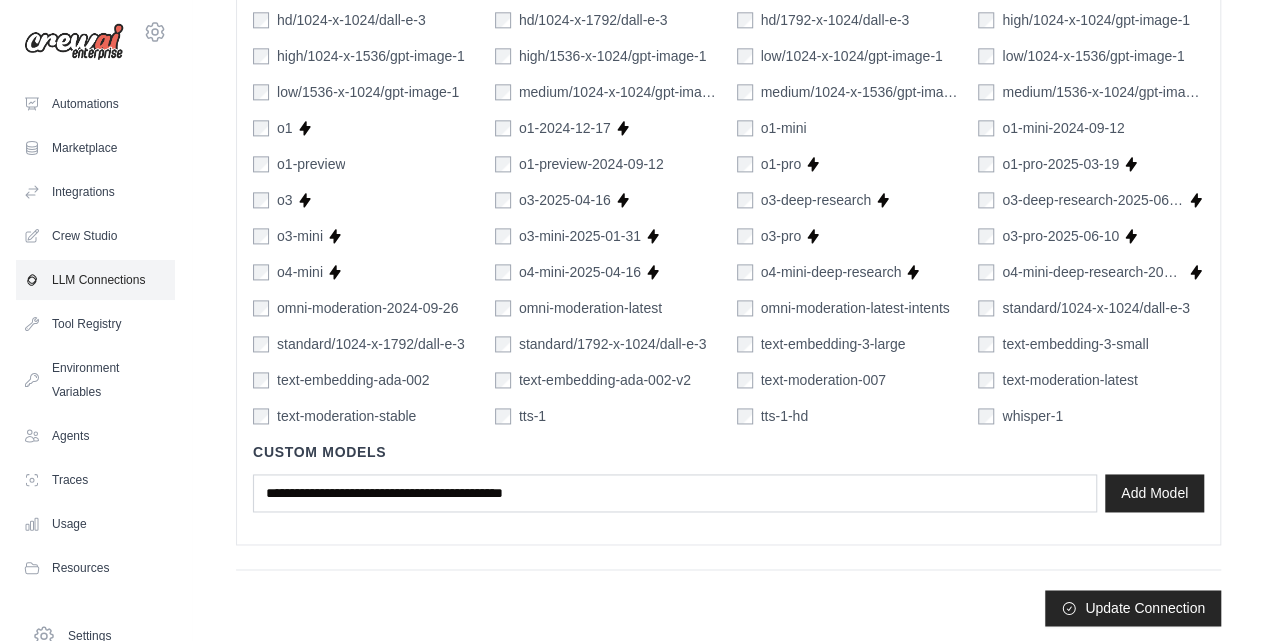 click on "LLM Connections" at bounding box center (95, 280) 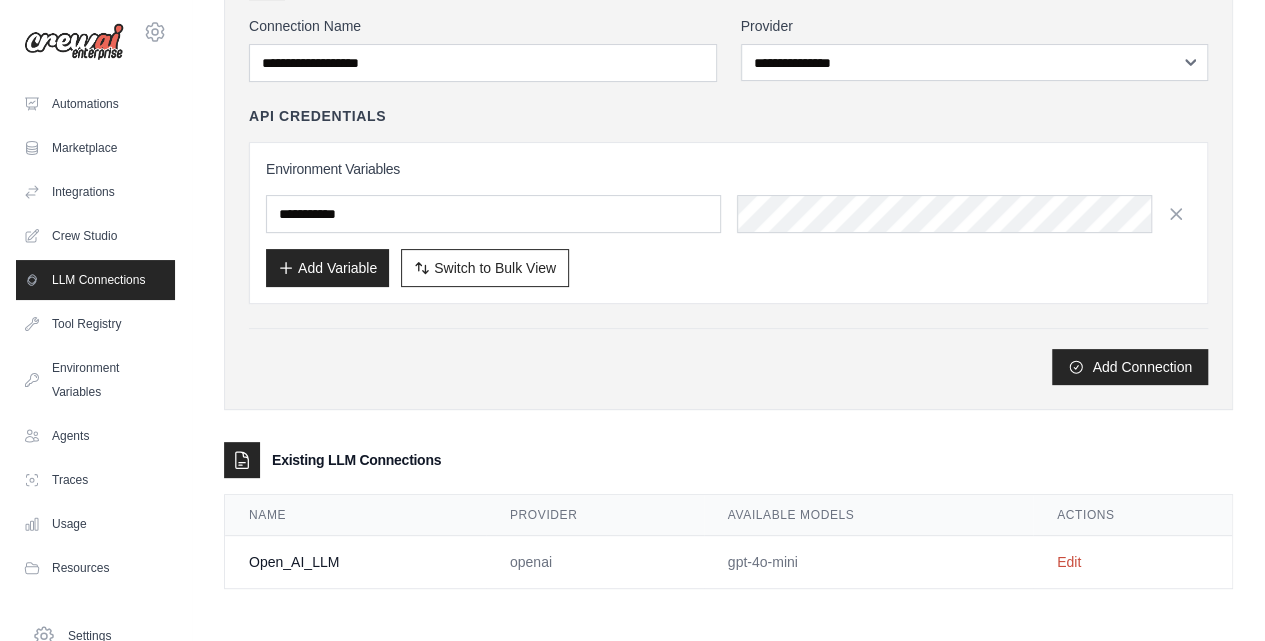 scroll, scrollTop: 0, scrollLeft: 0, axis: both 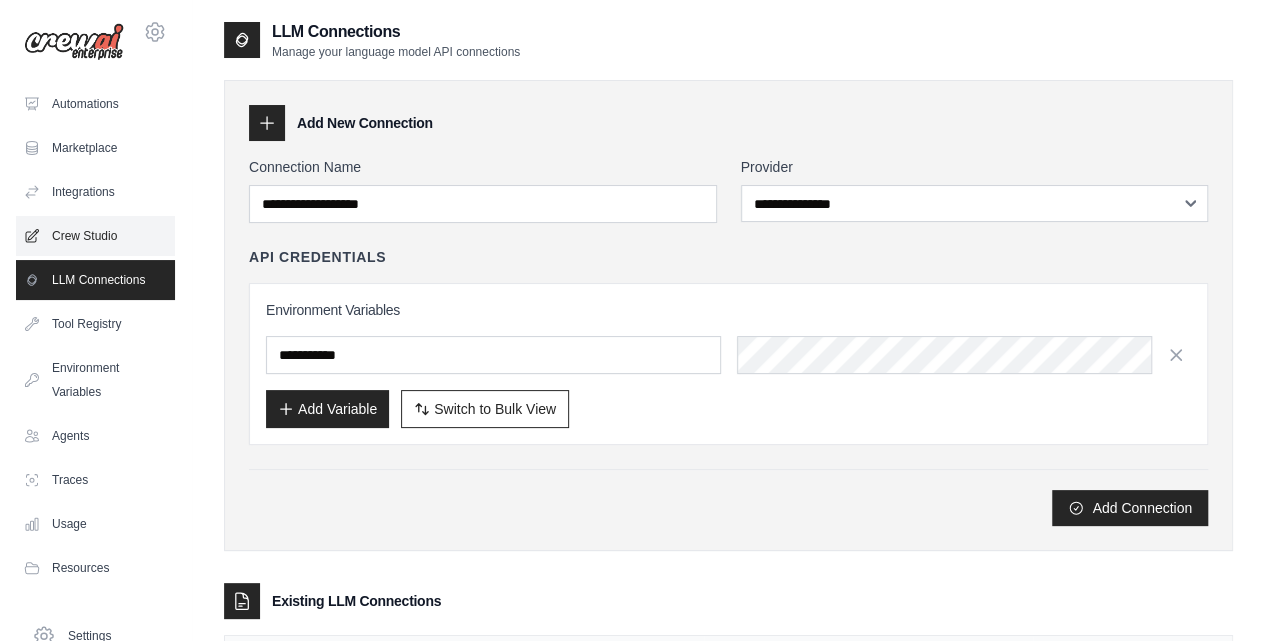click on "Crew Studio" at bounding box center (95, 236) 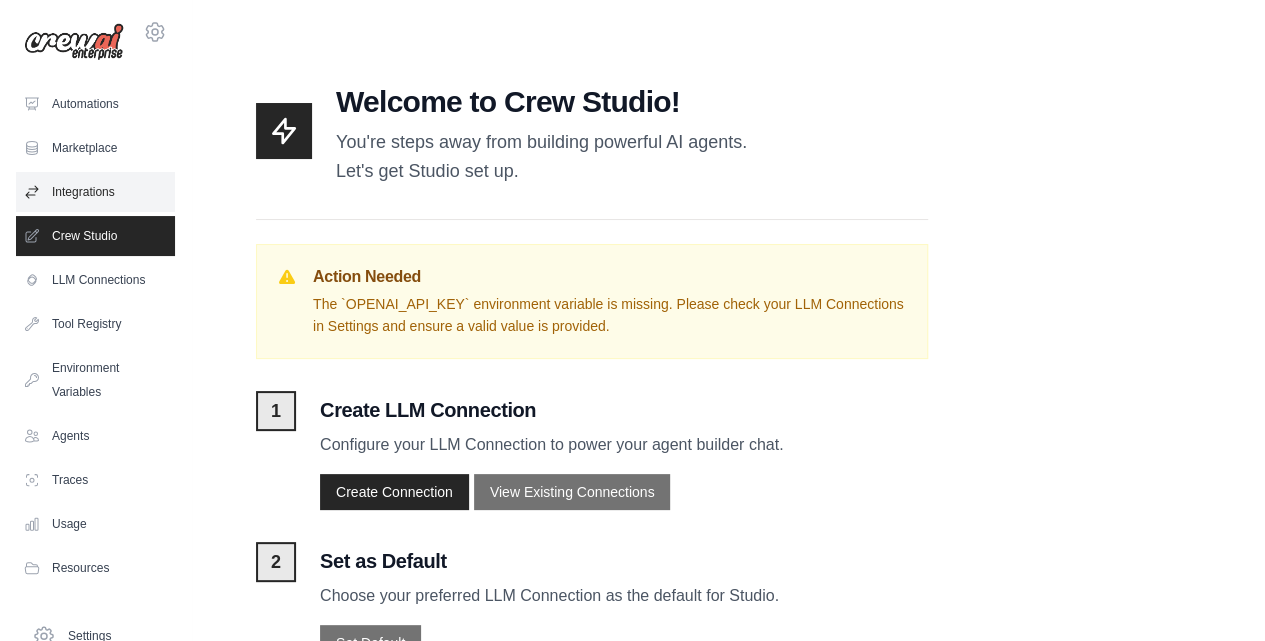 click on "Integrations" at bounding box center [95, 192] 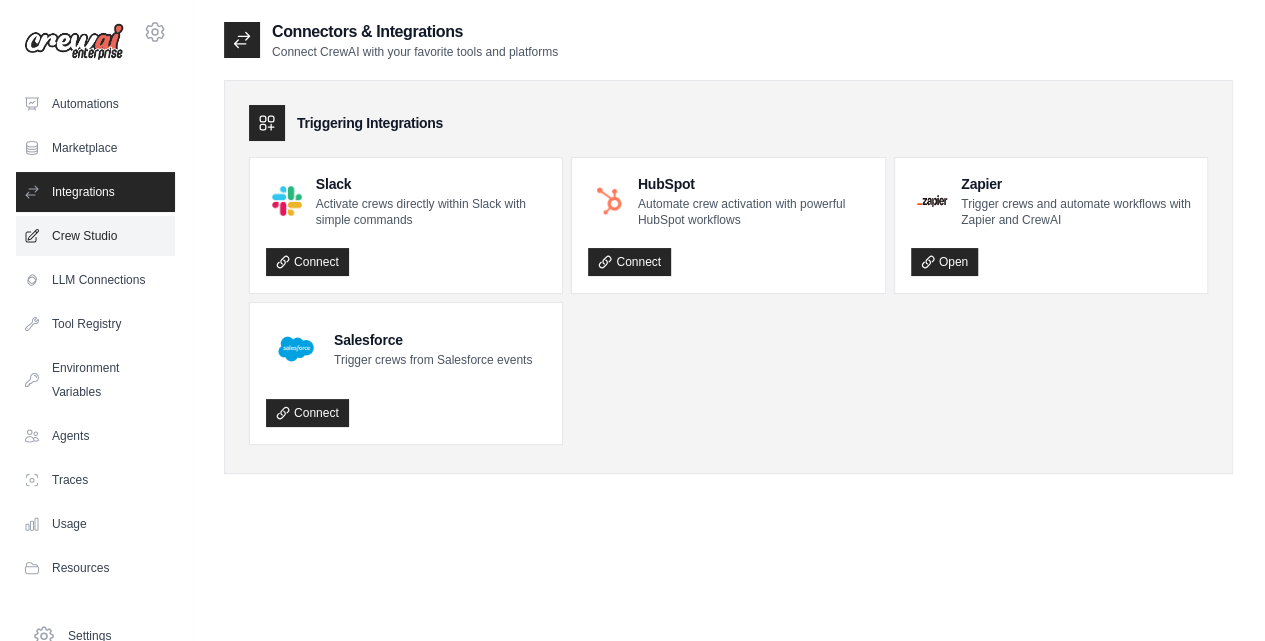 click on "Crew Studio" at bounding box center [95, 236] 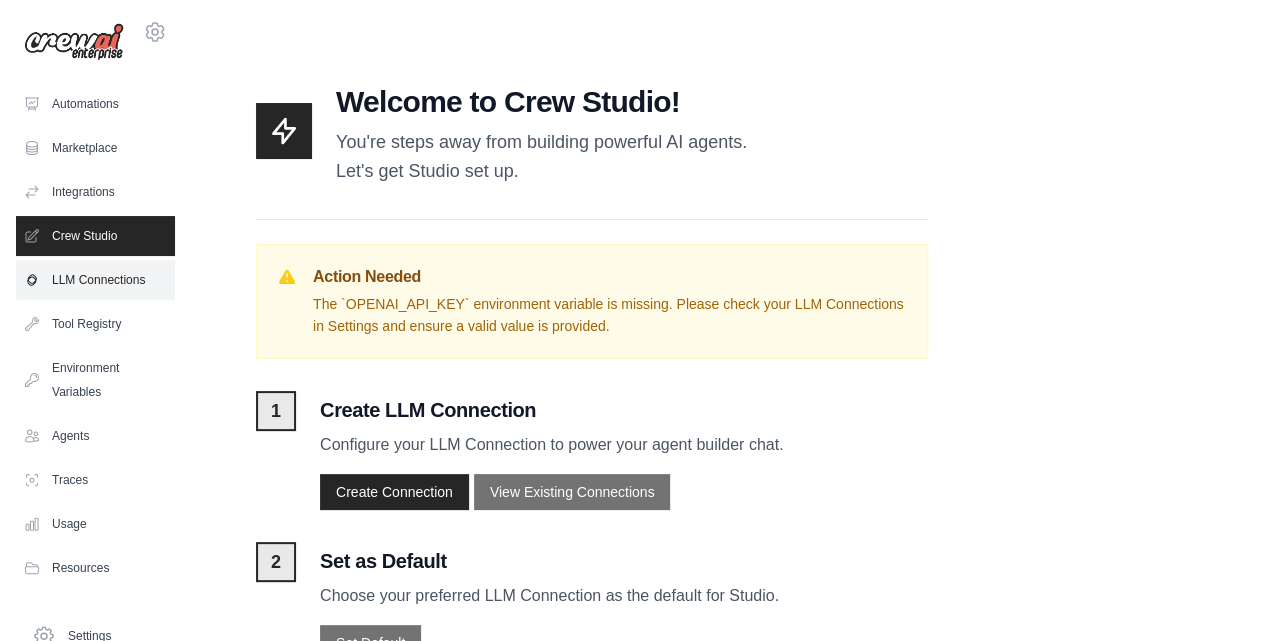 click on "LLM Connections" at bounding box center [95, 280] 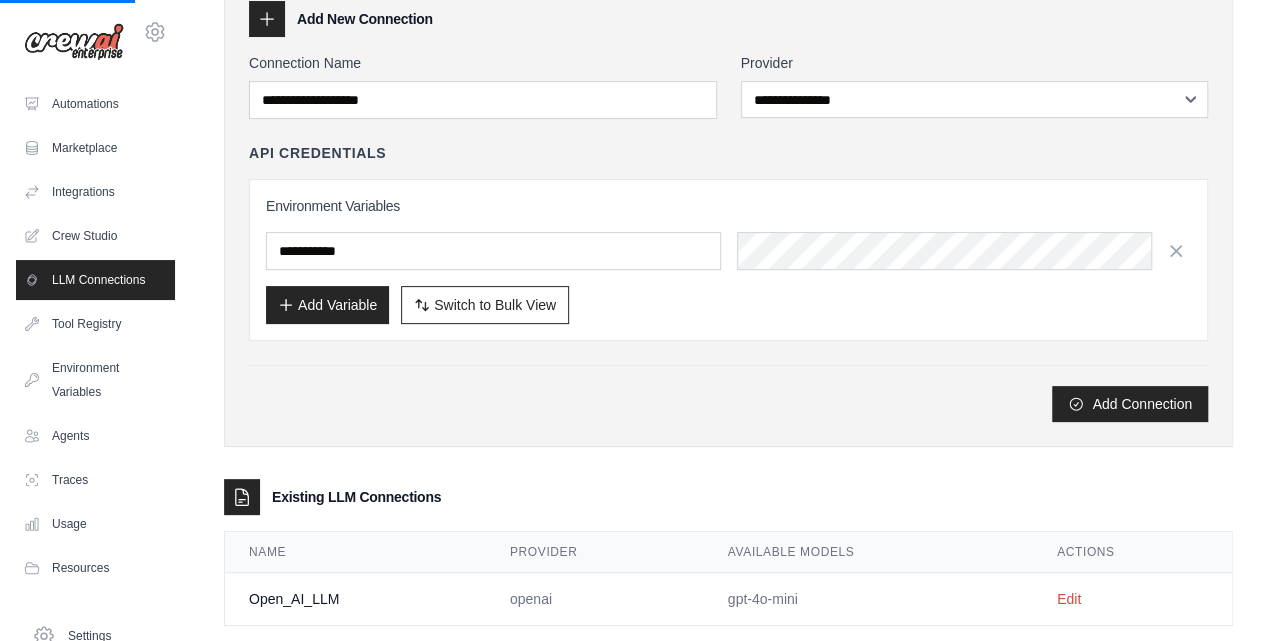 scroll, scrollTop: 136, scrollLeft: 0, axis: vertical 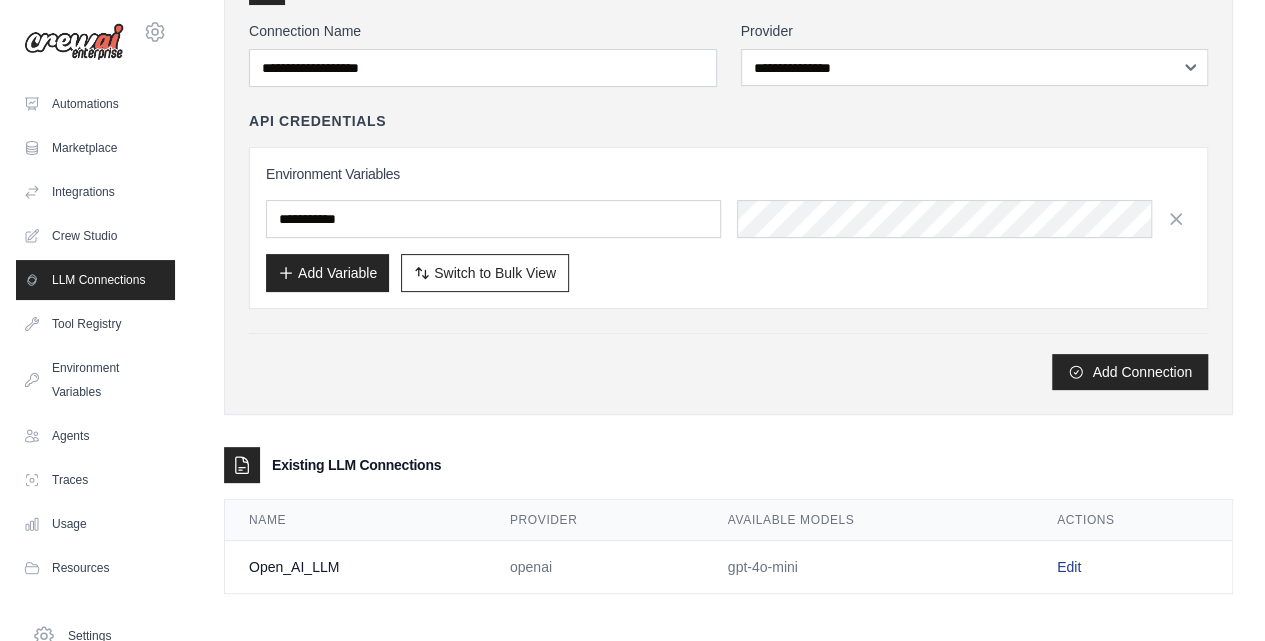 click on "Edit" at bounding box center (1069, 567) 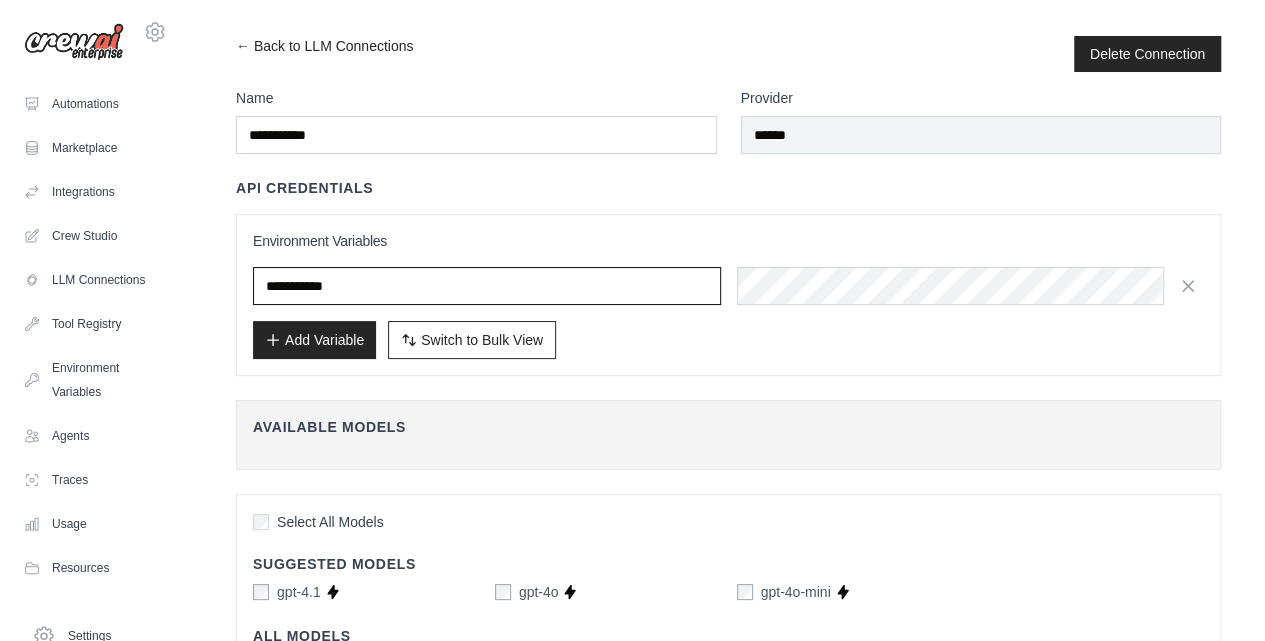 drag, startPoint x: 361, startPoint y: 281, endPoint x: 245, endPoint y: 284, distance: 116.03879 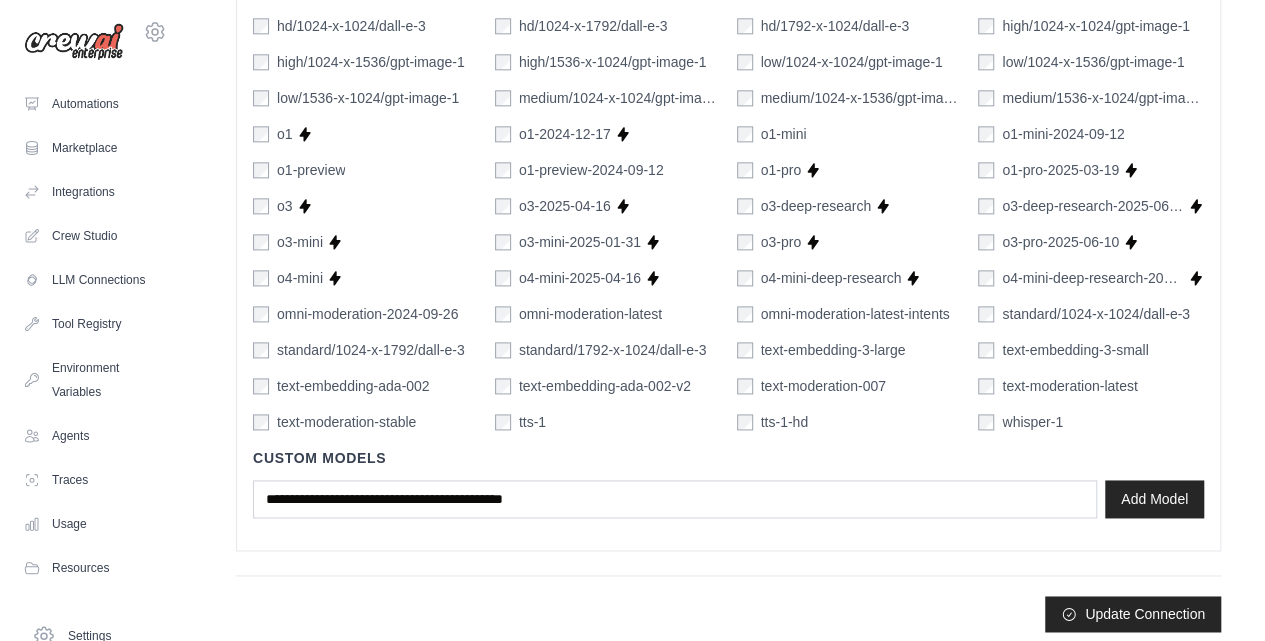 scroll, scrollTop: 1220, scrollLeft: 0, axis: vertical 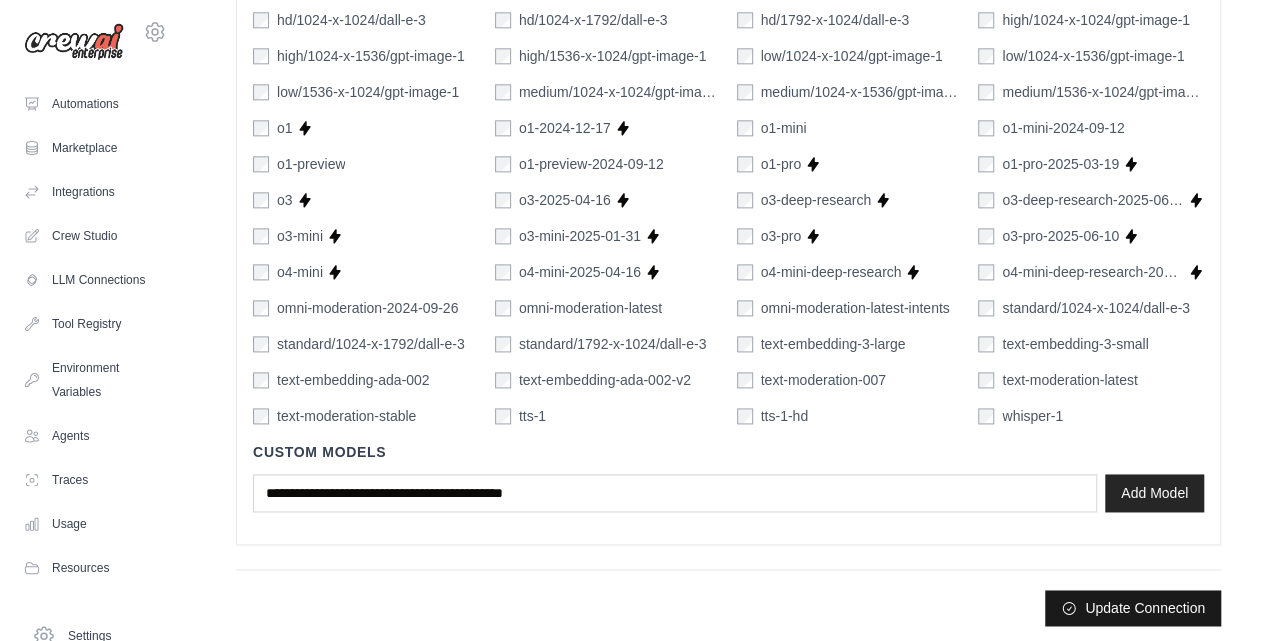 type on "**********" 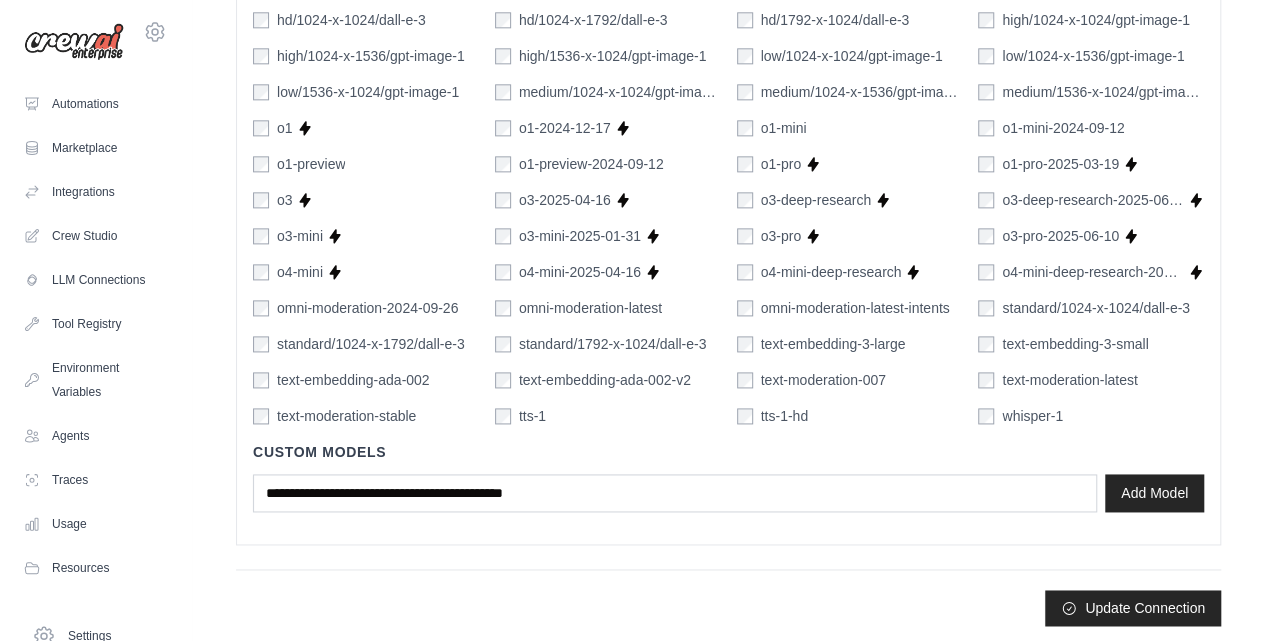 scroll, scrollTop: 0, scrollLeft: 0, axis: both 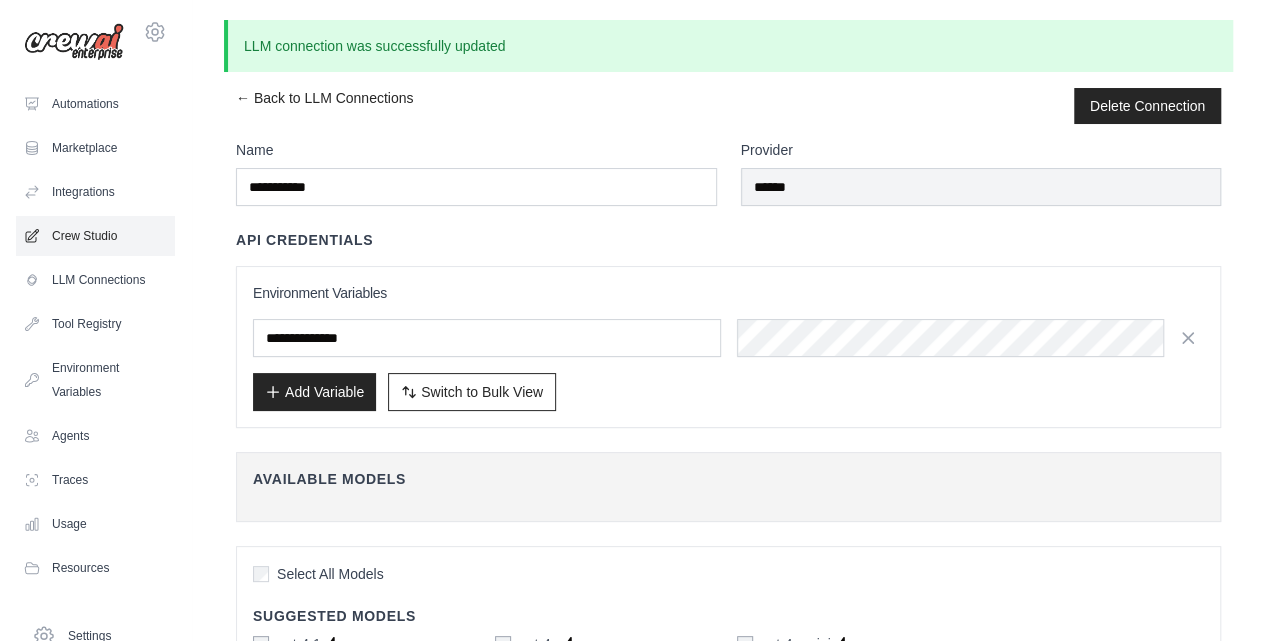 click on "Crew Studio" at bounding box center [95, 236] 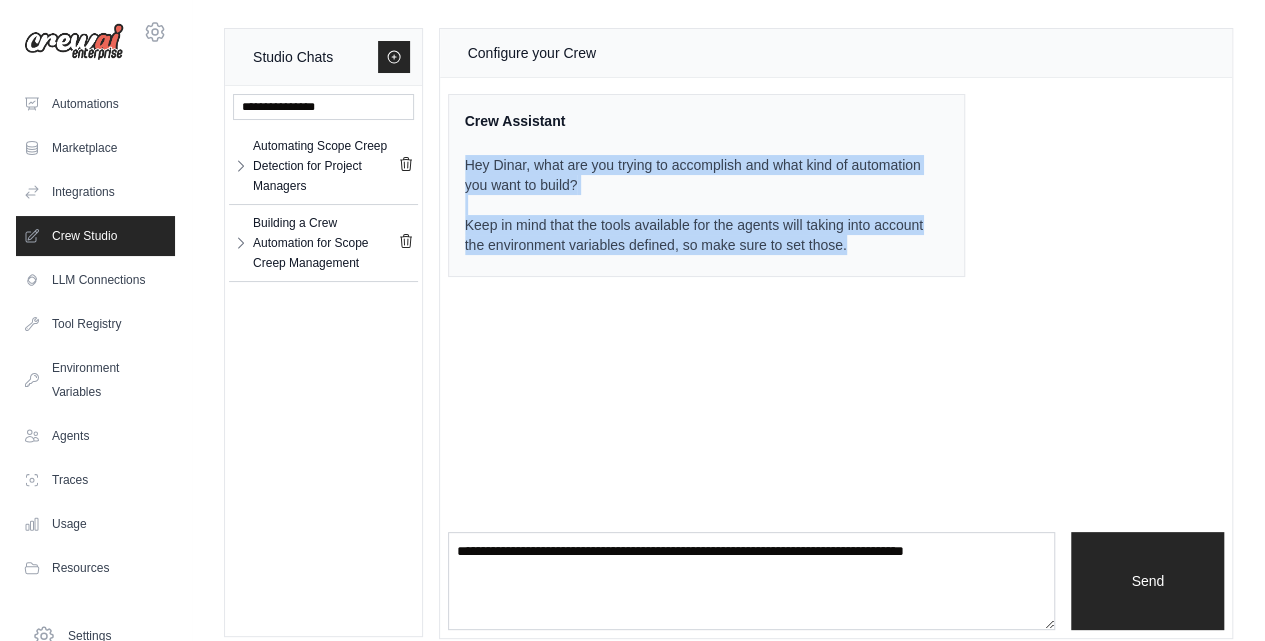 drag, startPoint x: 854, startPoint y: 244, endPoint x: 464, endPoint y: 156, distance: 399.80496 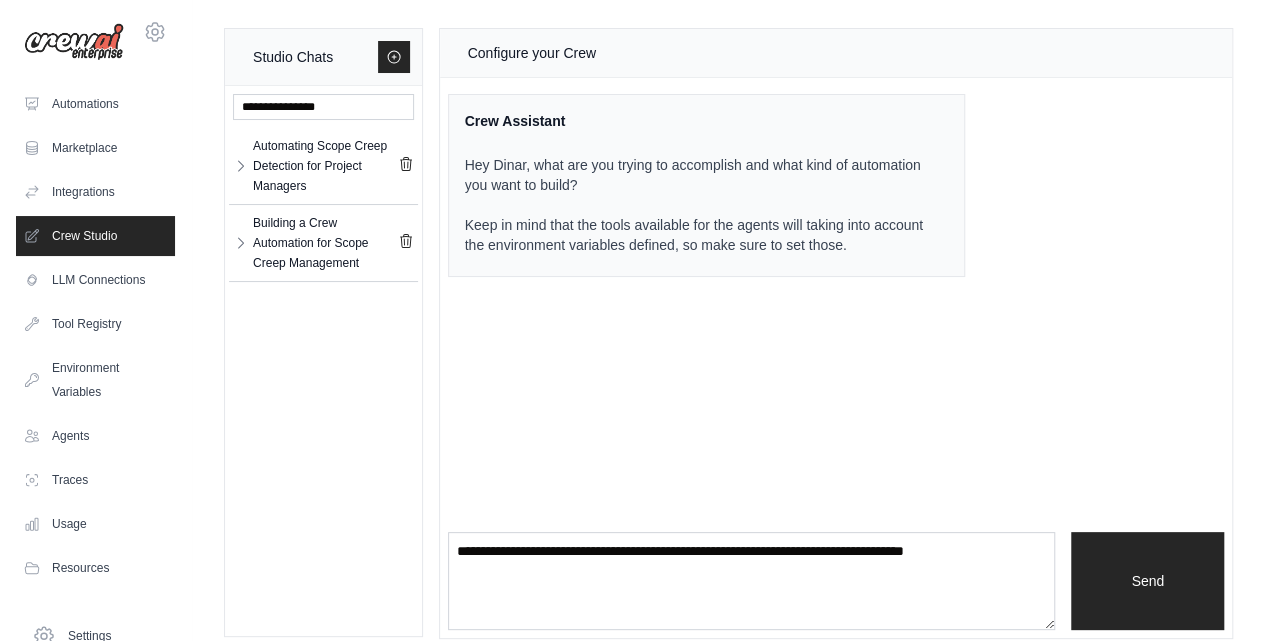 click on "Automating Scope Creep Detection for Project Managers
Automating Scope...
**
**
**" at bounding box center [323, 361] 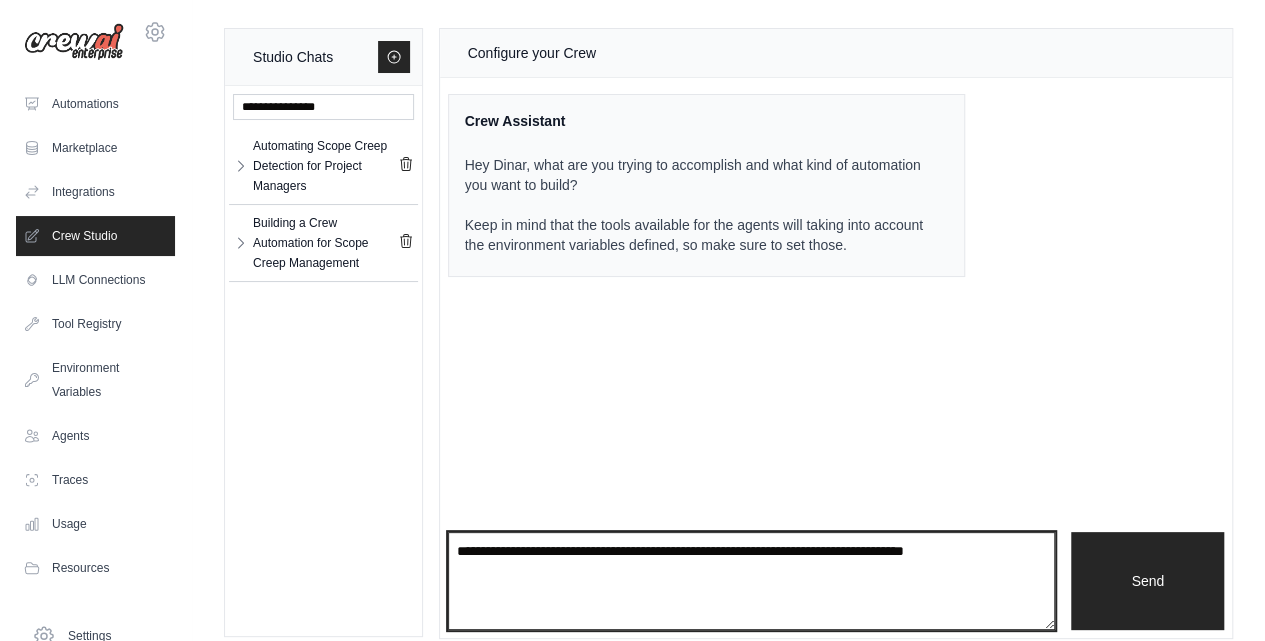 click at bounding box center (752, 581) 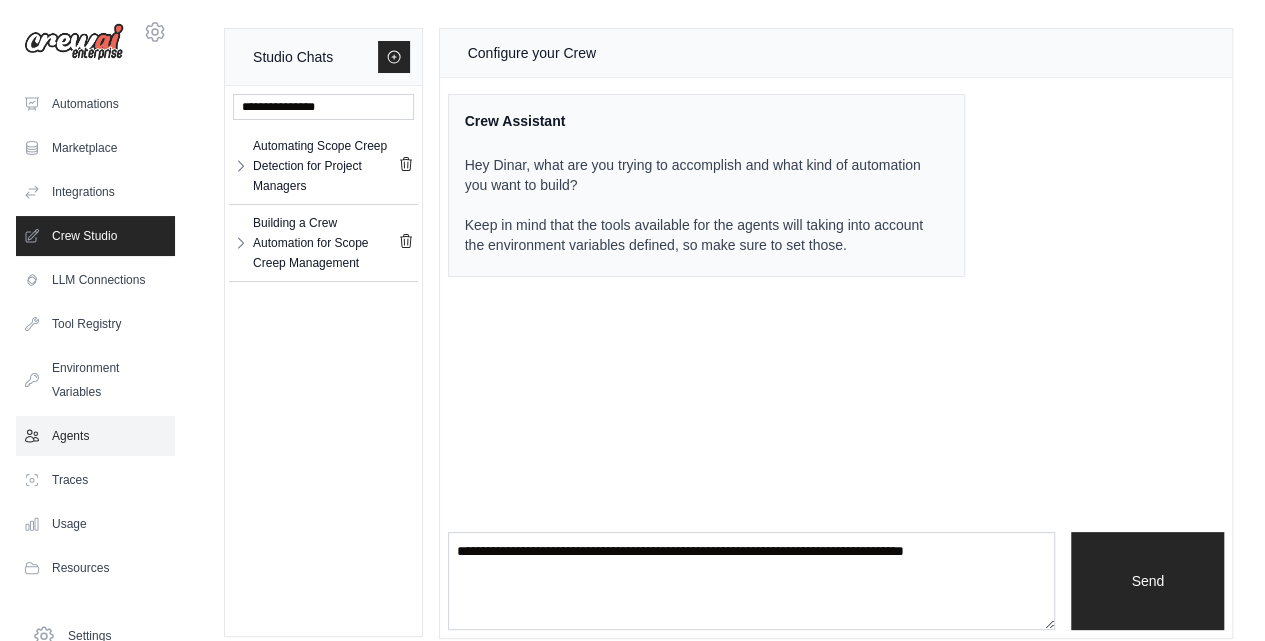 click on "Agents" at bounding box center (95, 436) 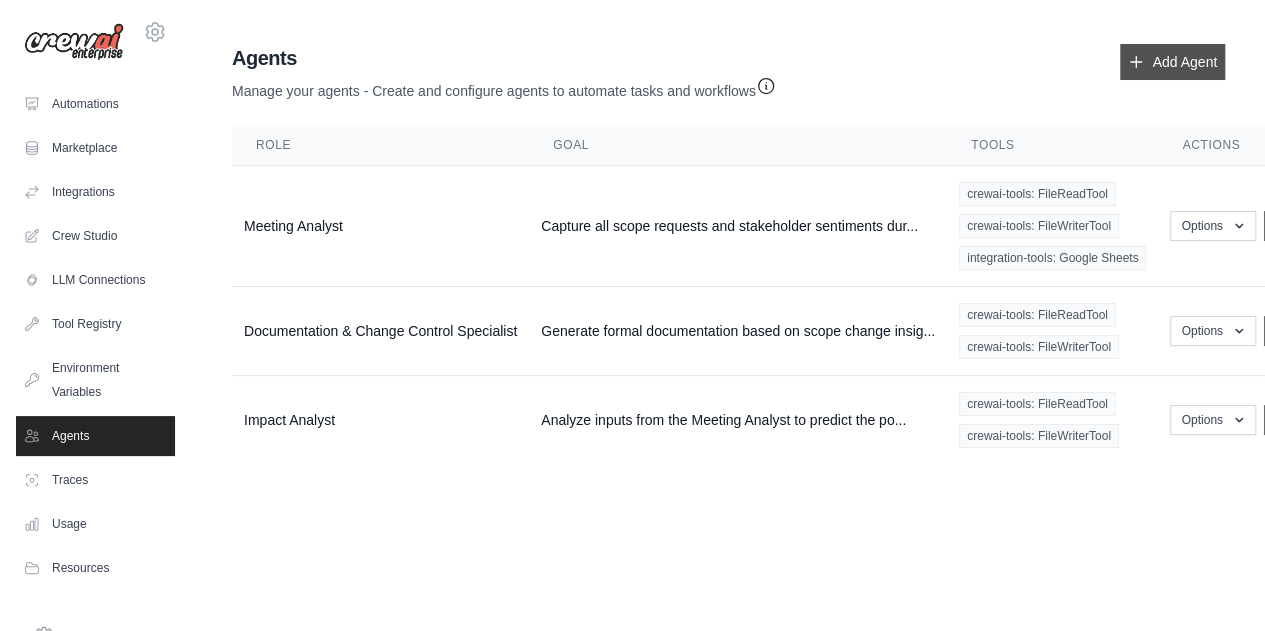 click on "Add Agent" at bounding box center [1172, 62] 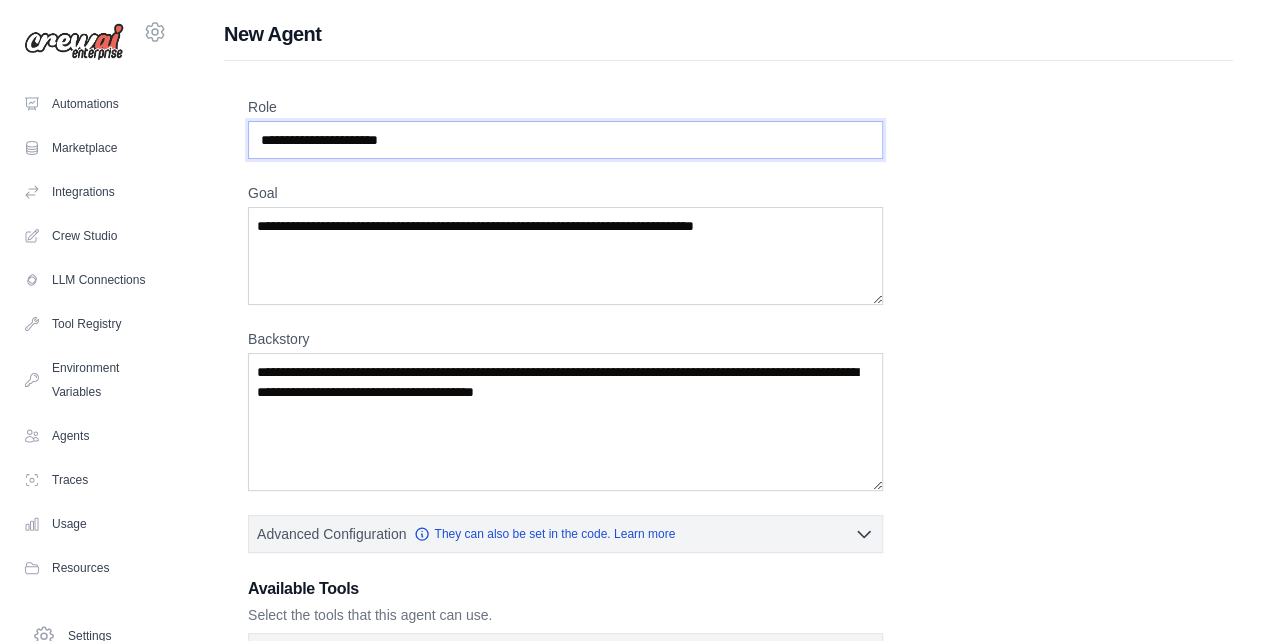 click on "Role" at bounding box center (565, 140) 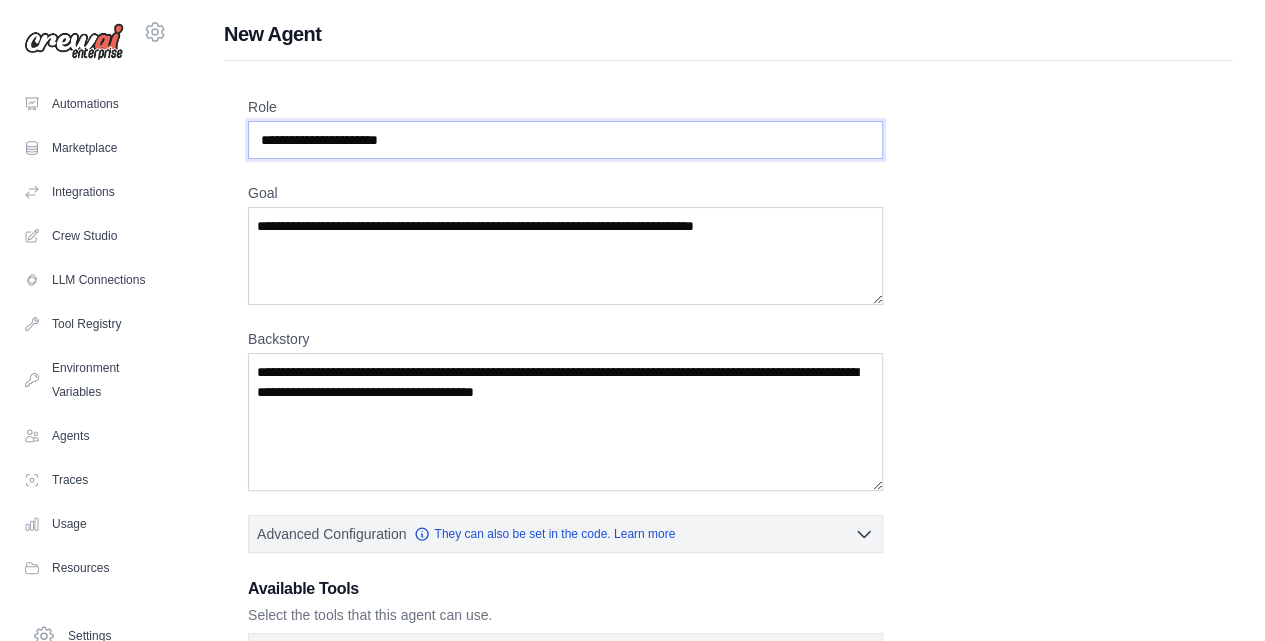 drag, startPoint x: 430, startPoint y: 142, endPoint x: 250, endPoint y: 136, distance: 180.09998 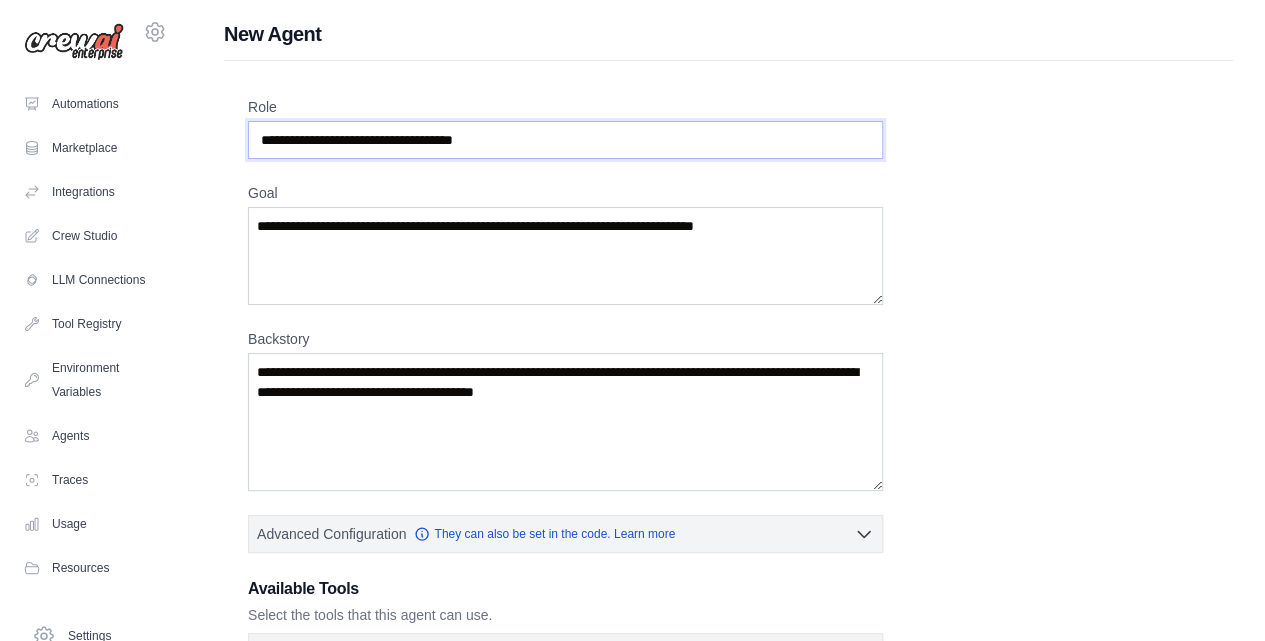 type on "**********" 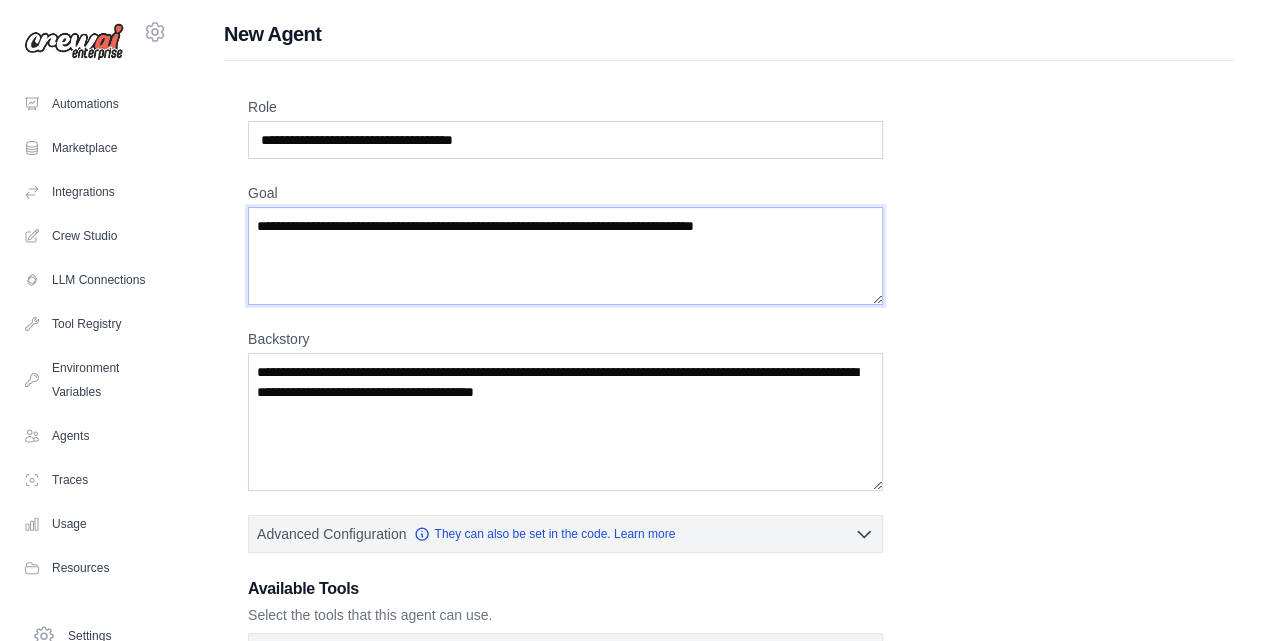 click on "Goal" at bounding box center (565, 256) 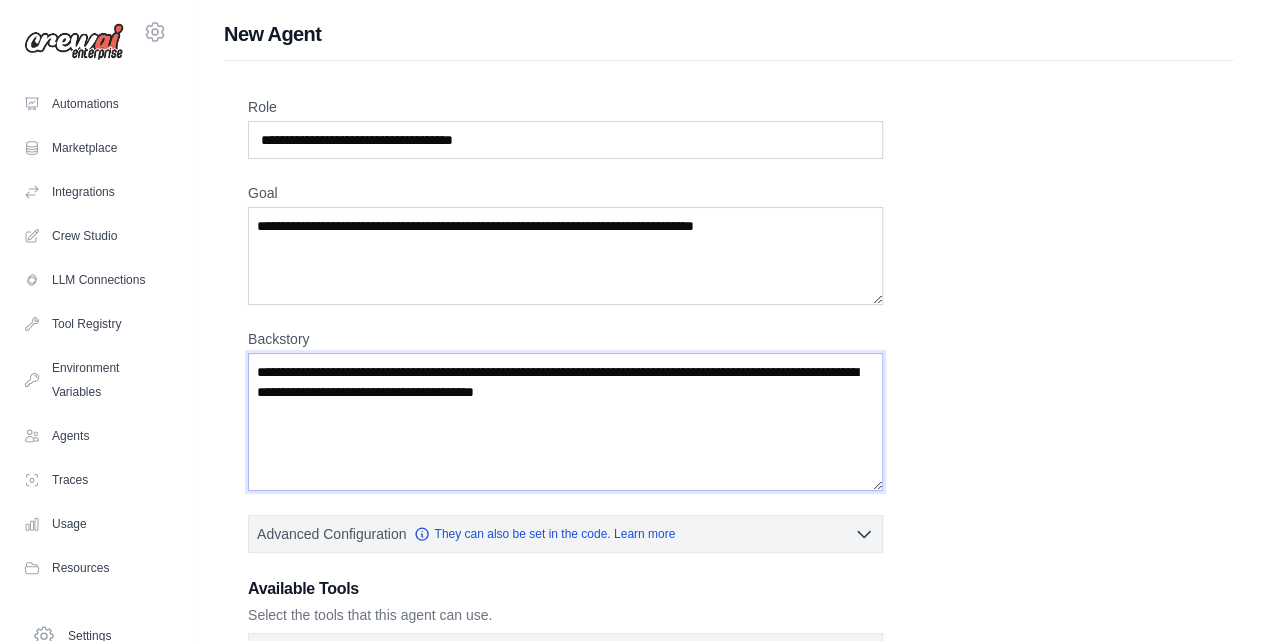 click on "Backstory" at bounding box center [565, 422] 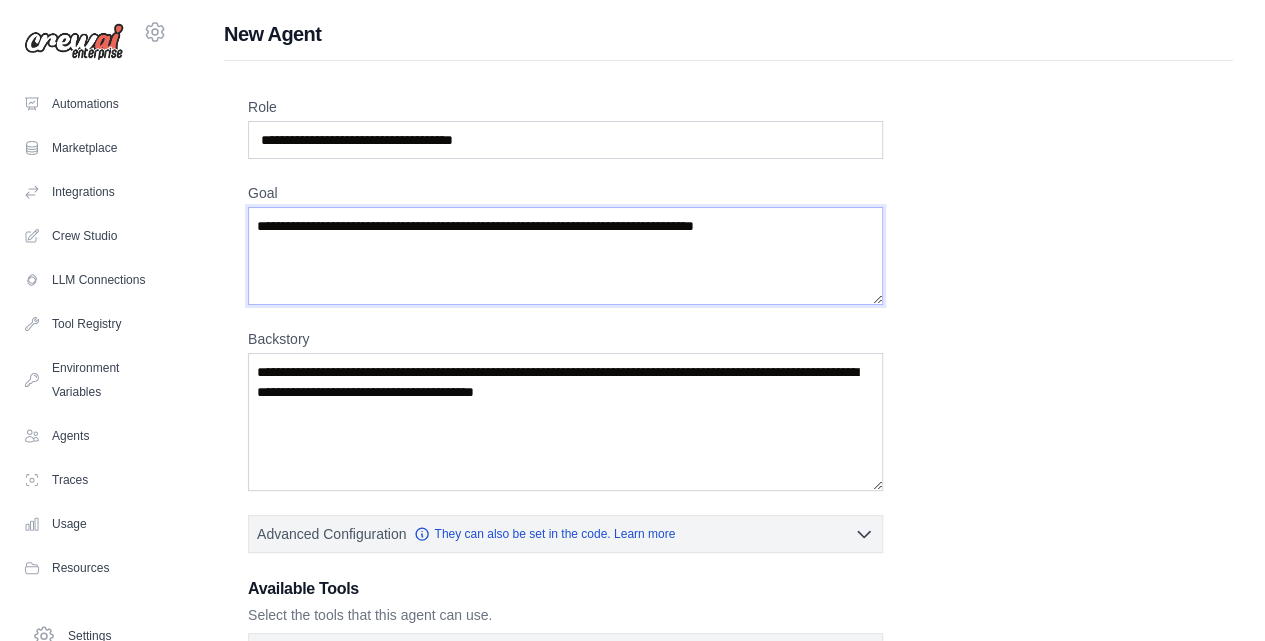 click on "Goal" at bounding box center [565, 256] 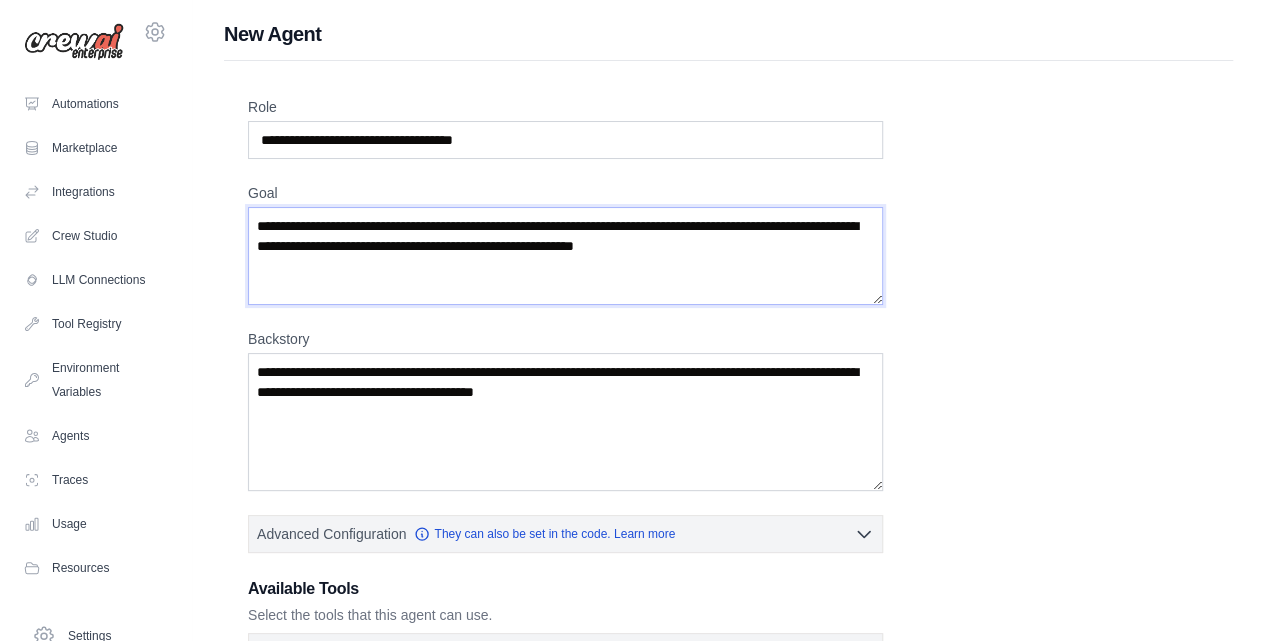 type on "**********" 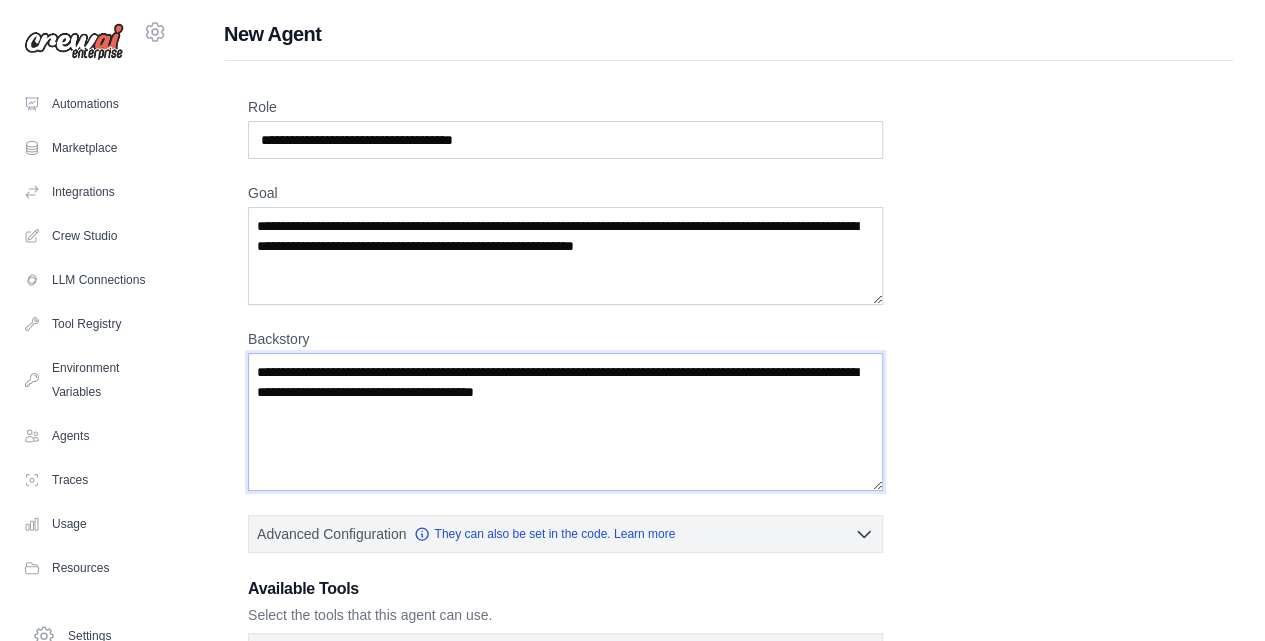 click on "Backstory" at bounding box center [565, 422] 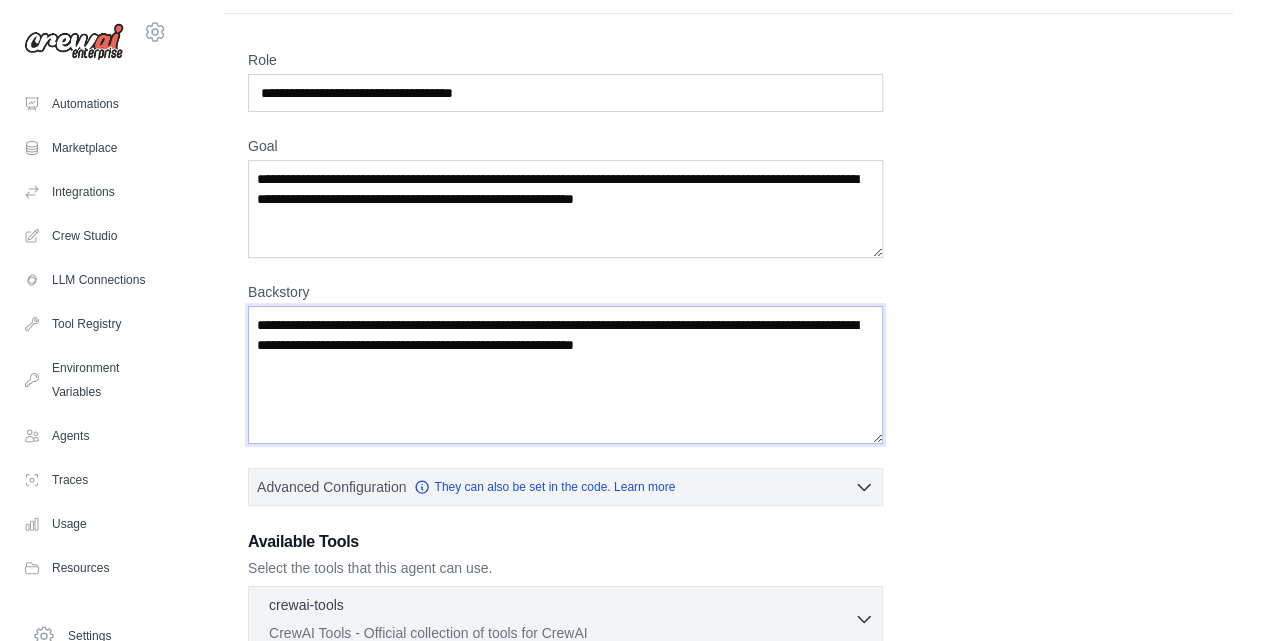 scroll, scrollTop: 66, scrollLeft: 0, axis: vertical 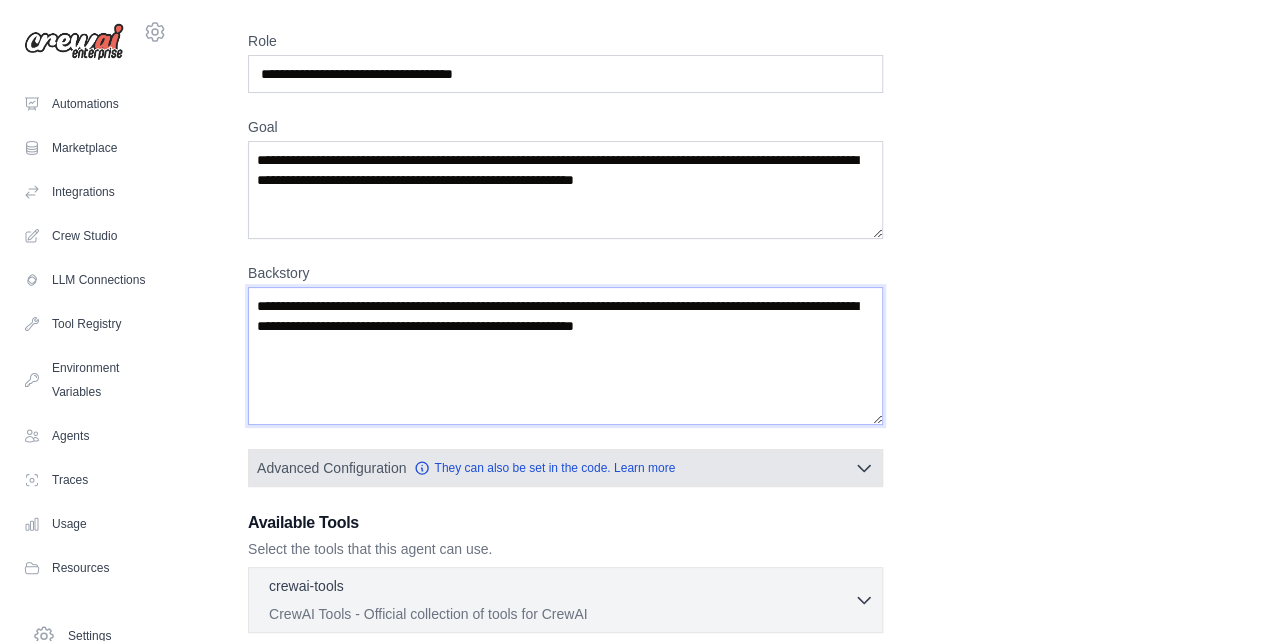 type on "**********" 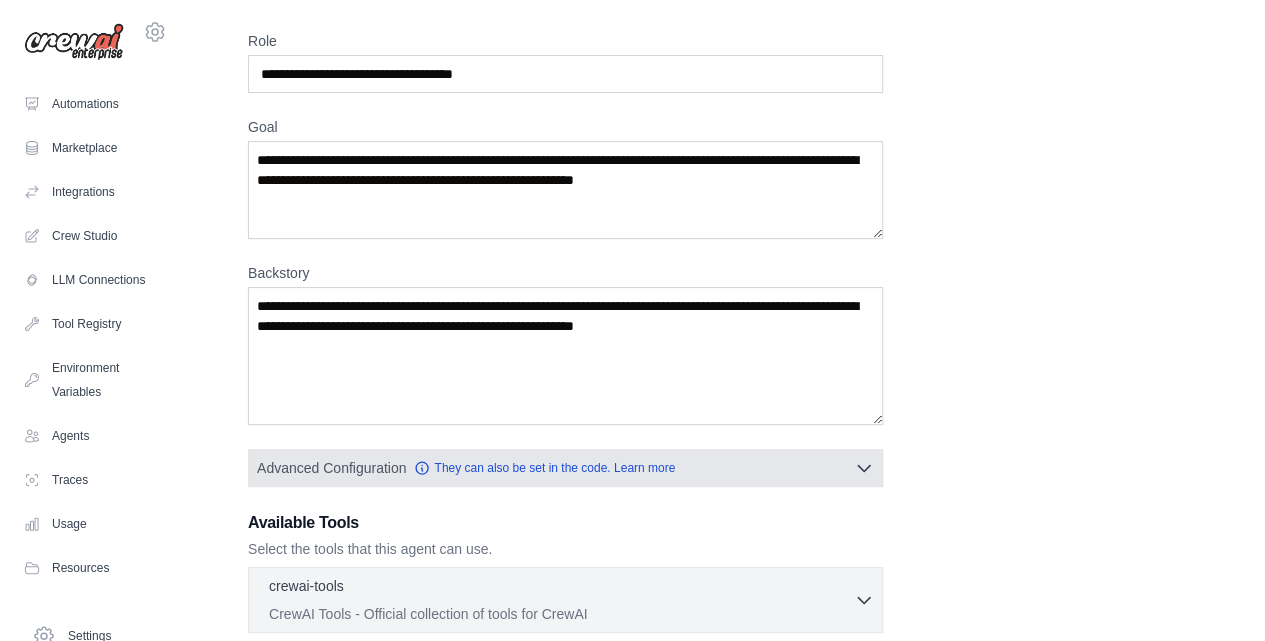 click 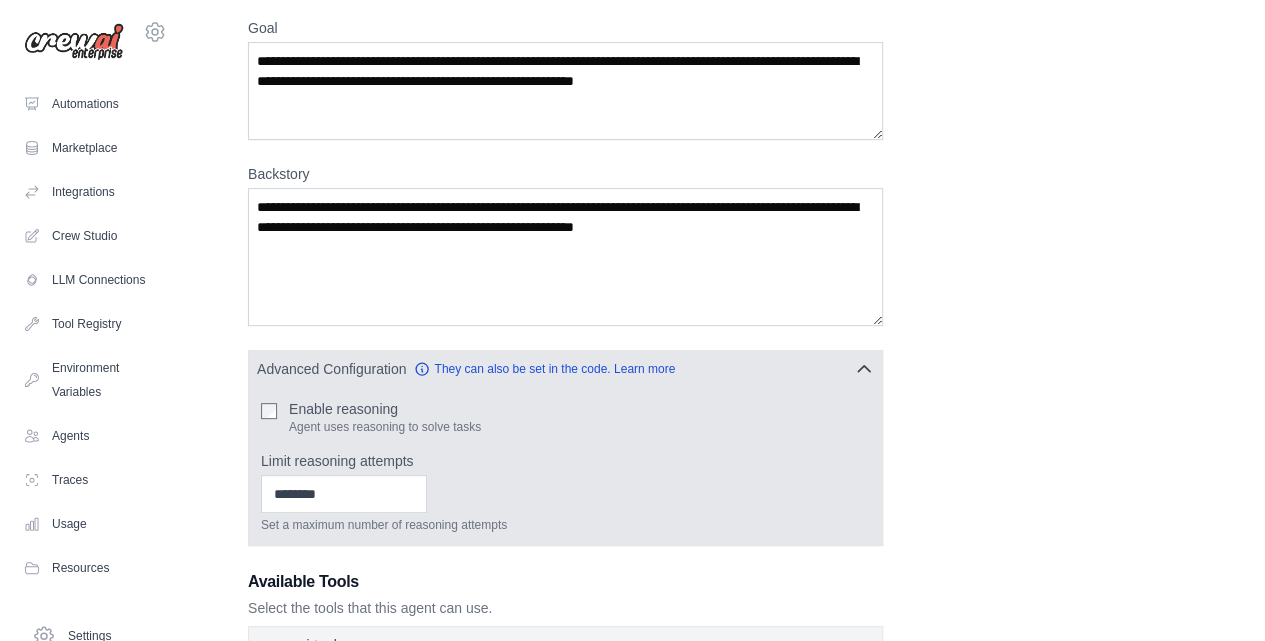 scroll, scrollTop: 200, scrollLeft: 0, axis: vertical 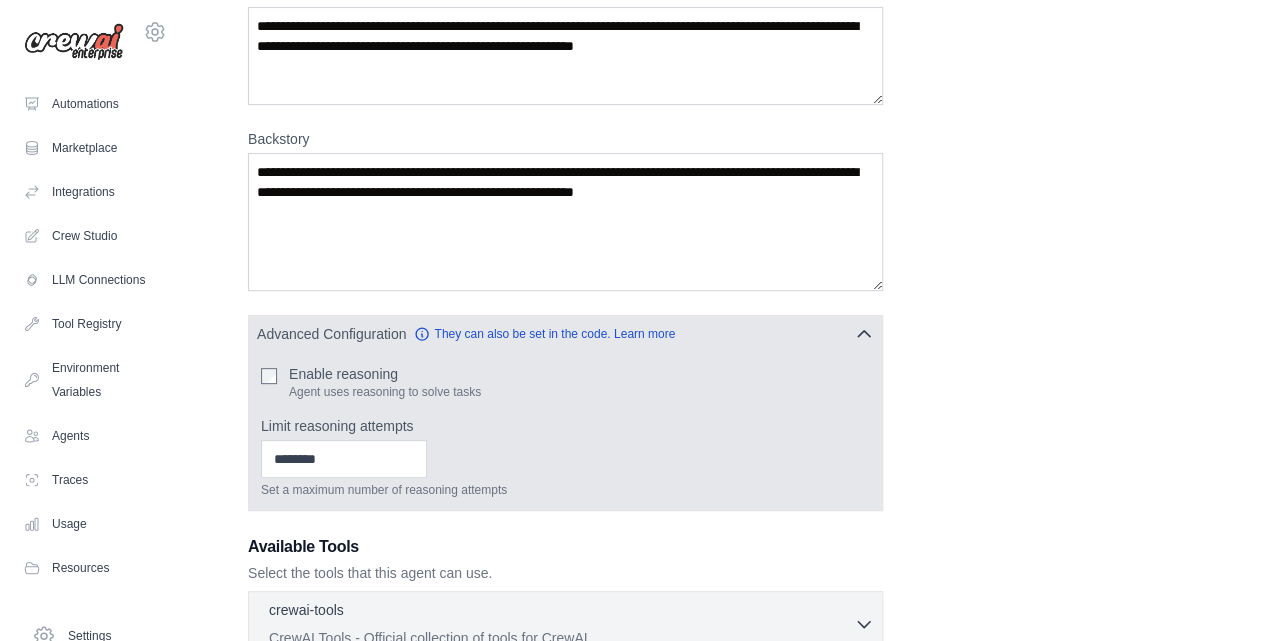 type 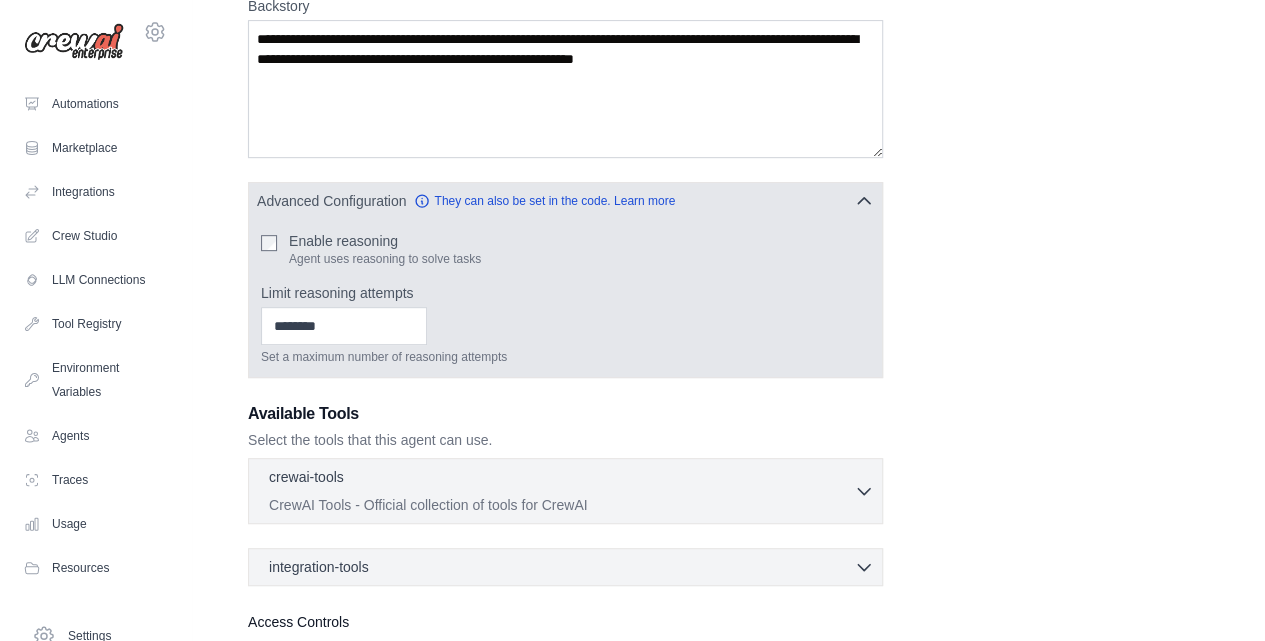 scroll, scrollTop: 400, scrollLeft: 0, axis: vertical 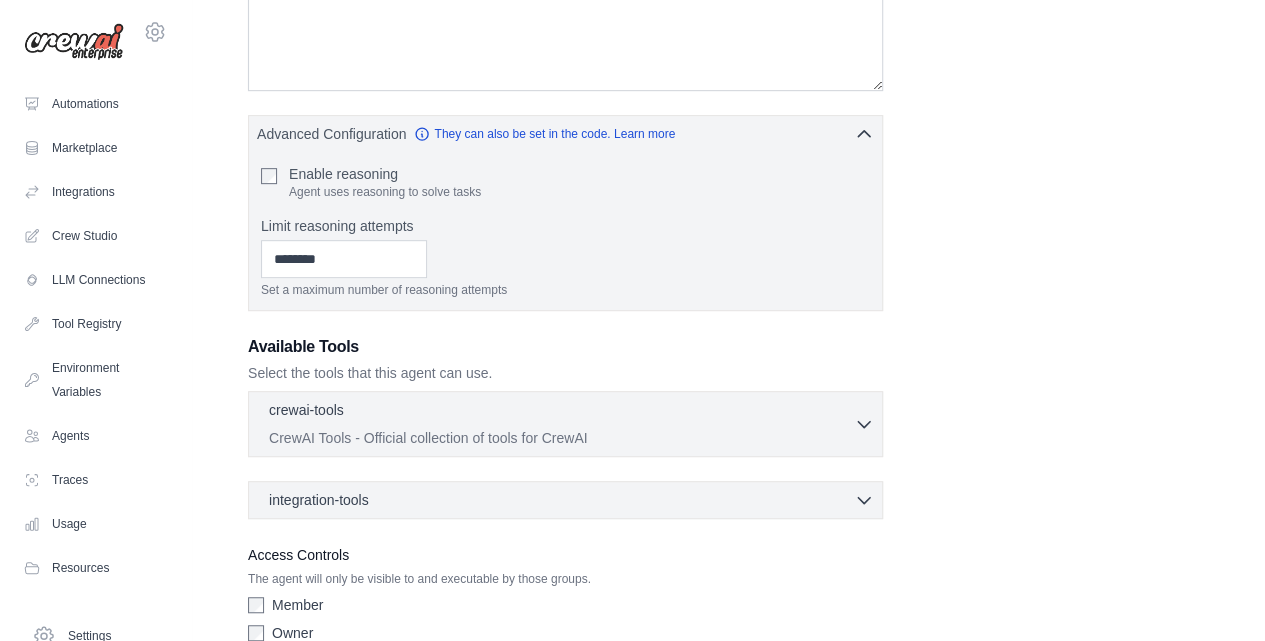 click 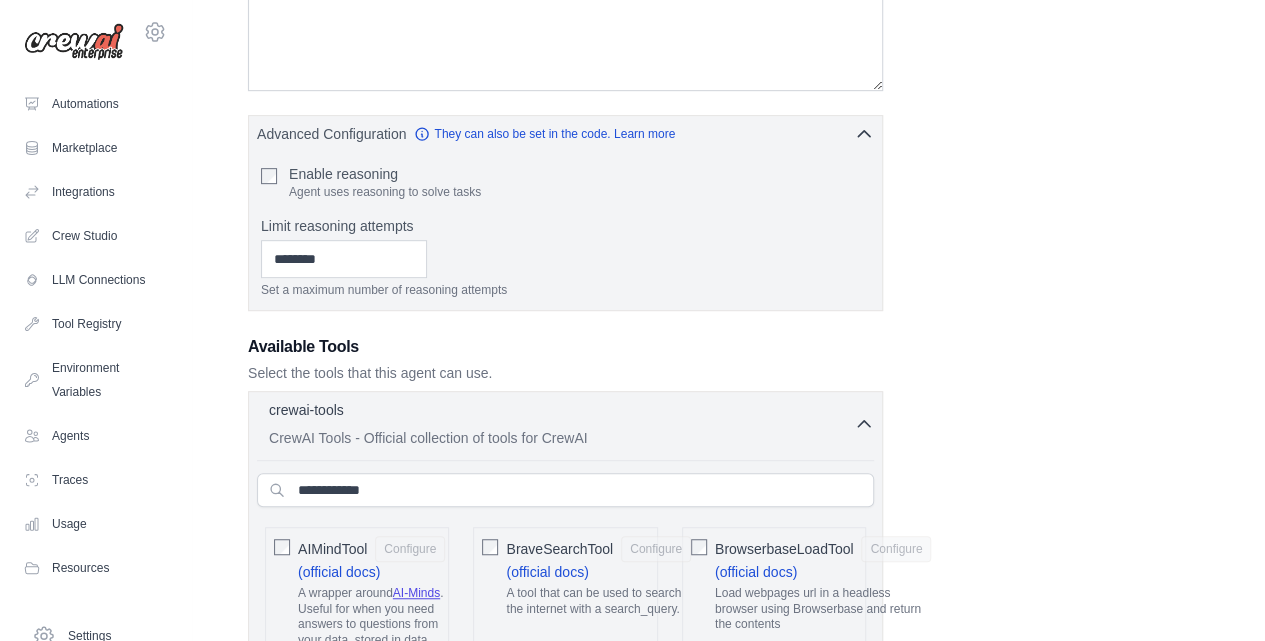 click 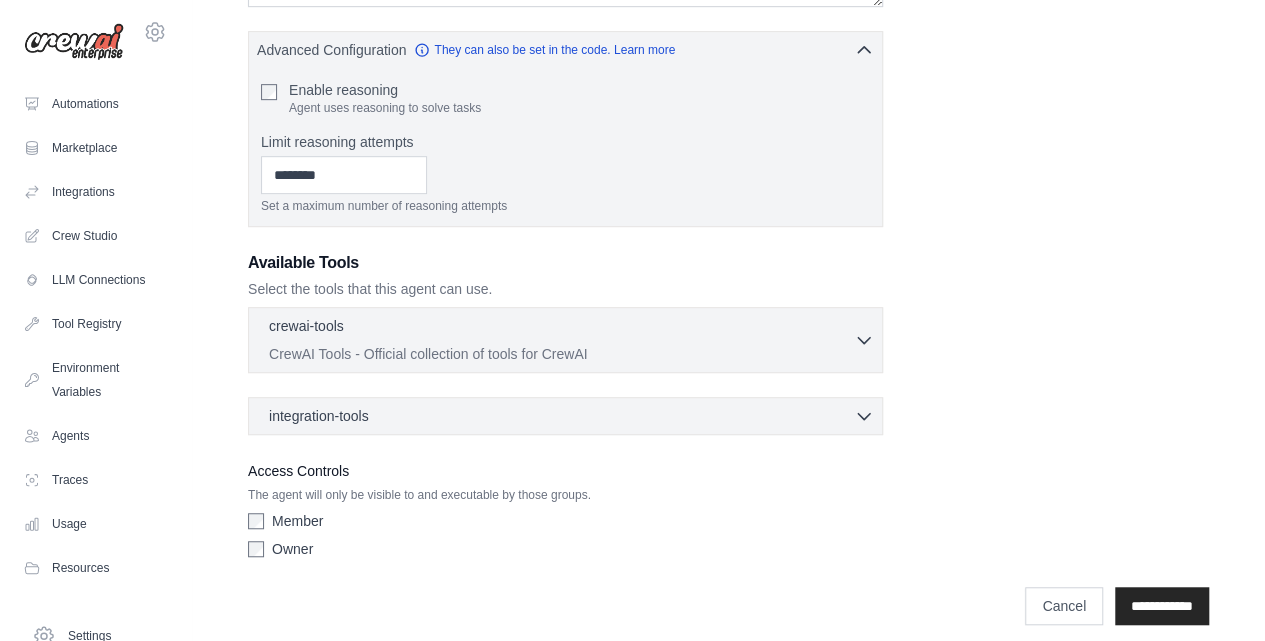 scroll, scrollTop: 494, scrollLeft: 0, axis: vertical 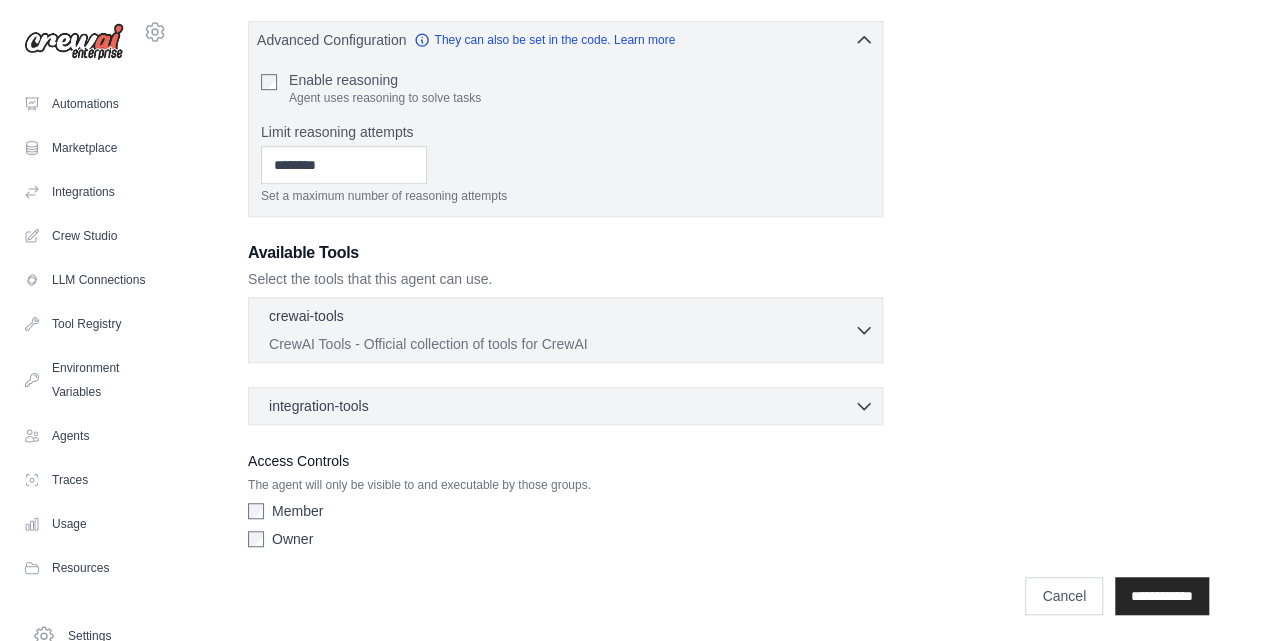click on "**********" at bounding box center (728, 97) 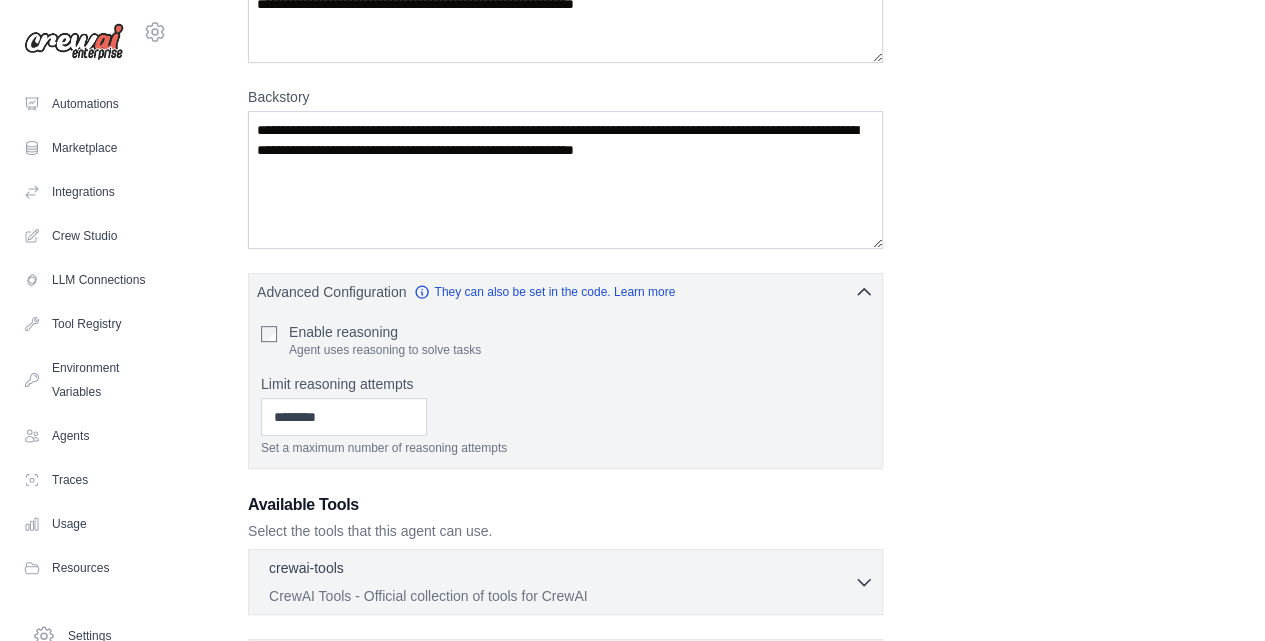 scroll, scrollTop: 266, scrollLeft: 0, axis: vertical 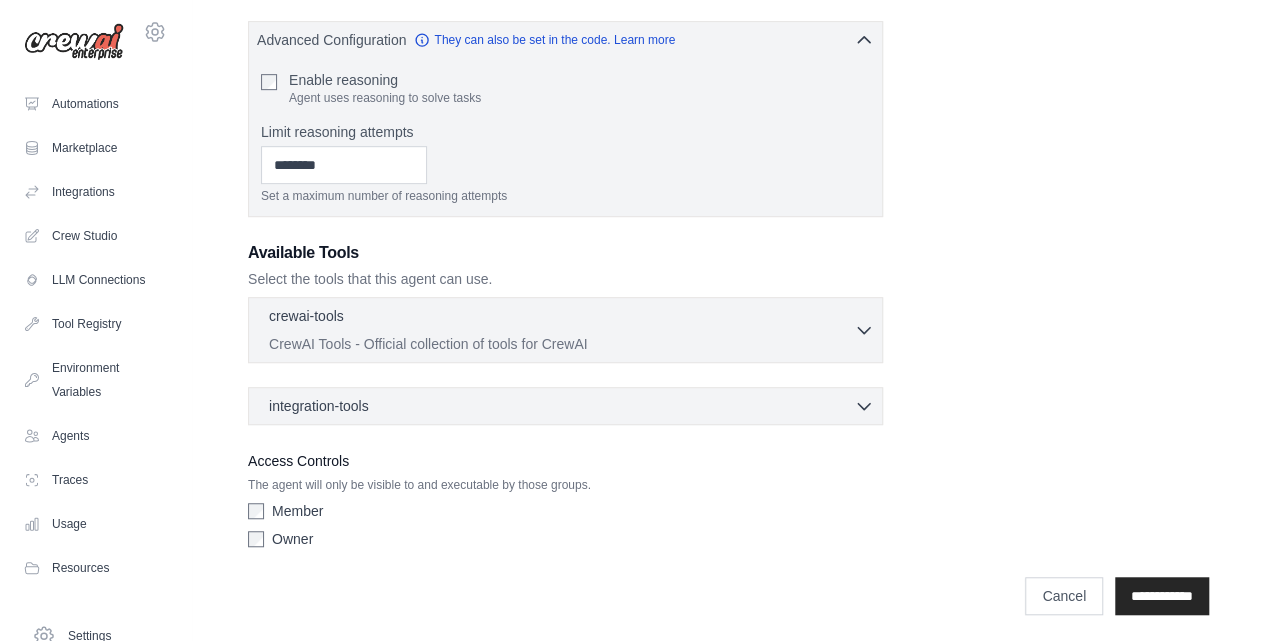 click on "integration-tools
0 selected" at bounding box center [571, 406] 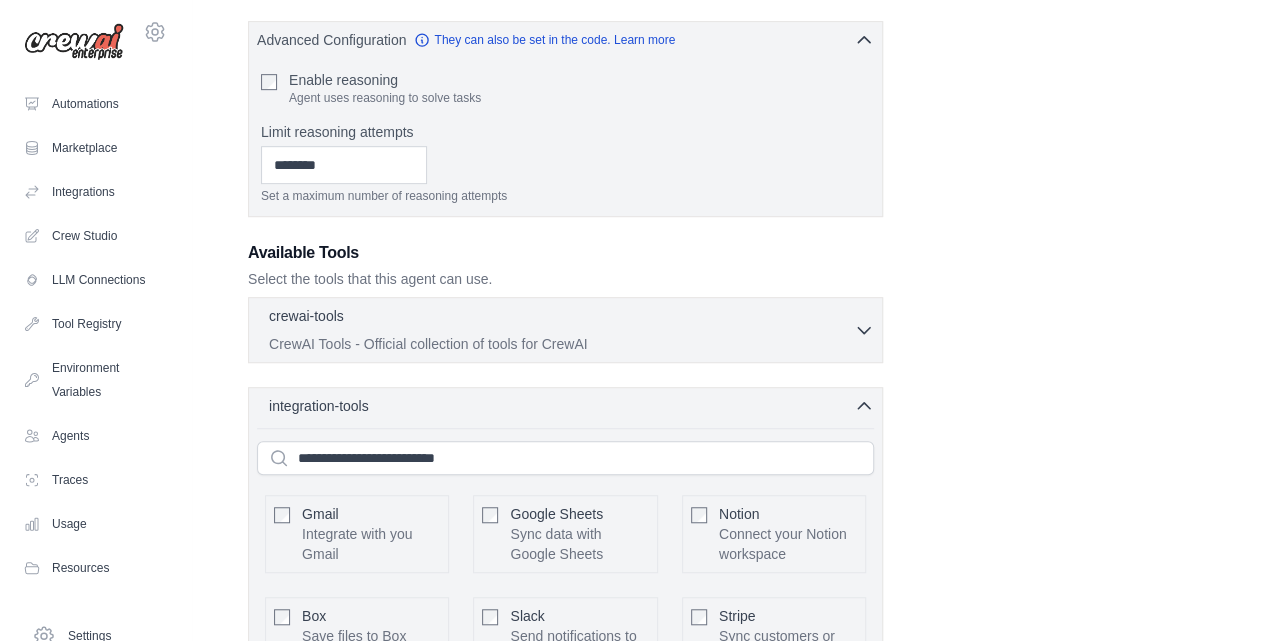 type 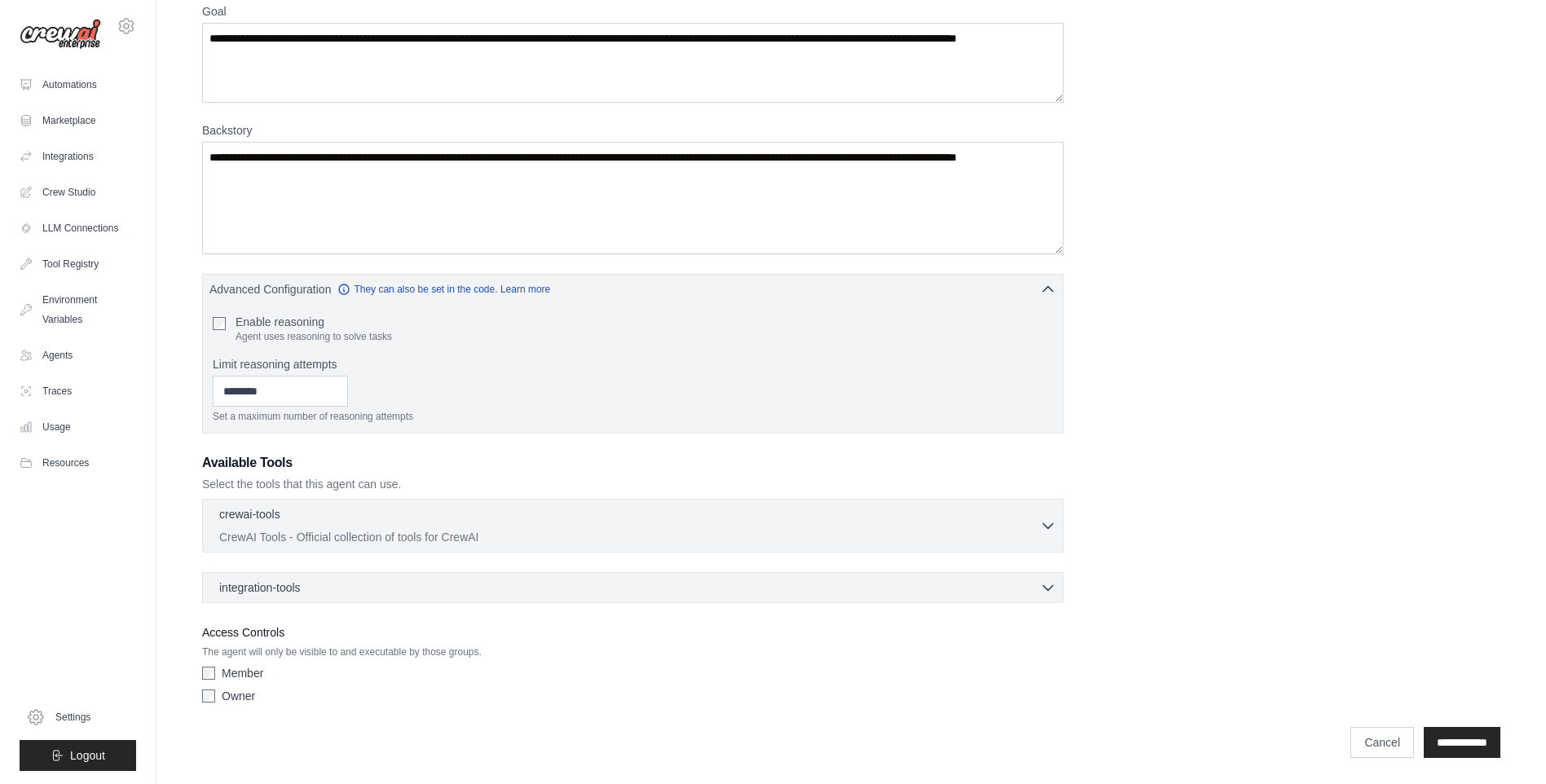 scroll, scrollTop: 64, scrollLeft: 0, axis: vertical 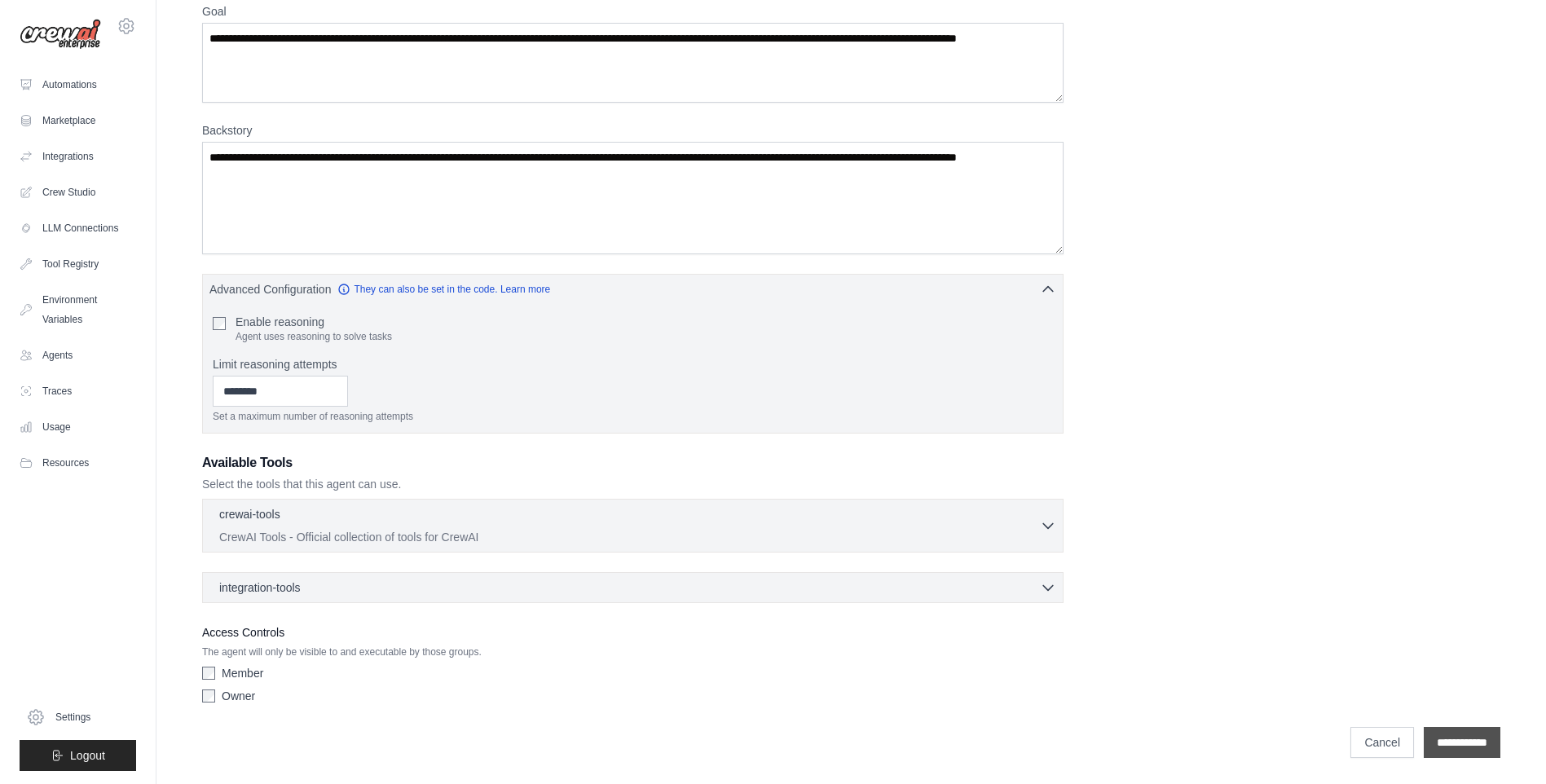 click on "**********" at bounding box center [1462, 742] 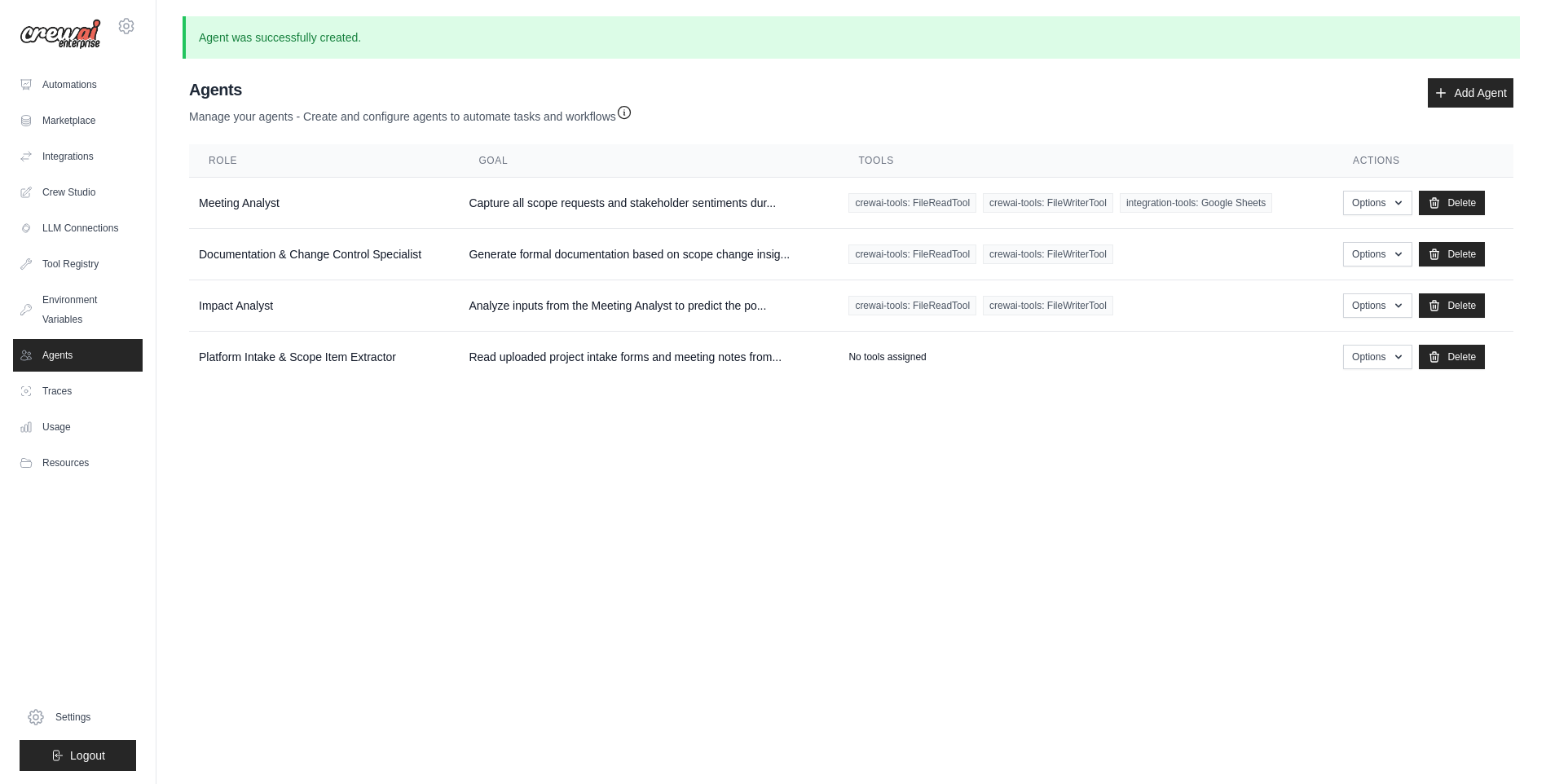 scroll, scrollTop: 0, scrollLeft: 0, axis: both 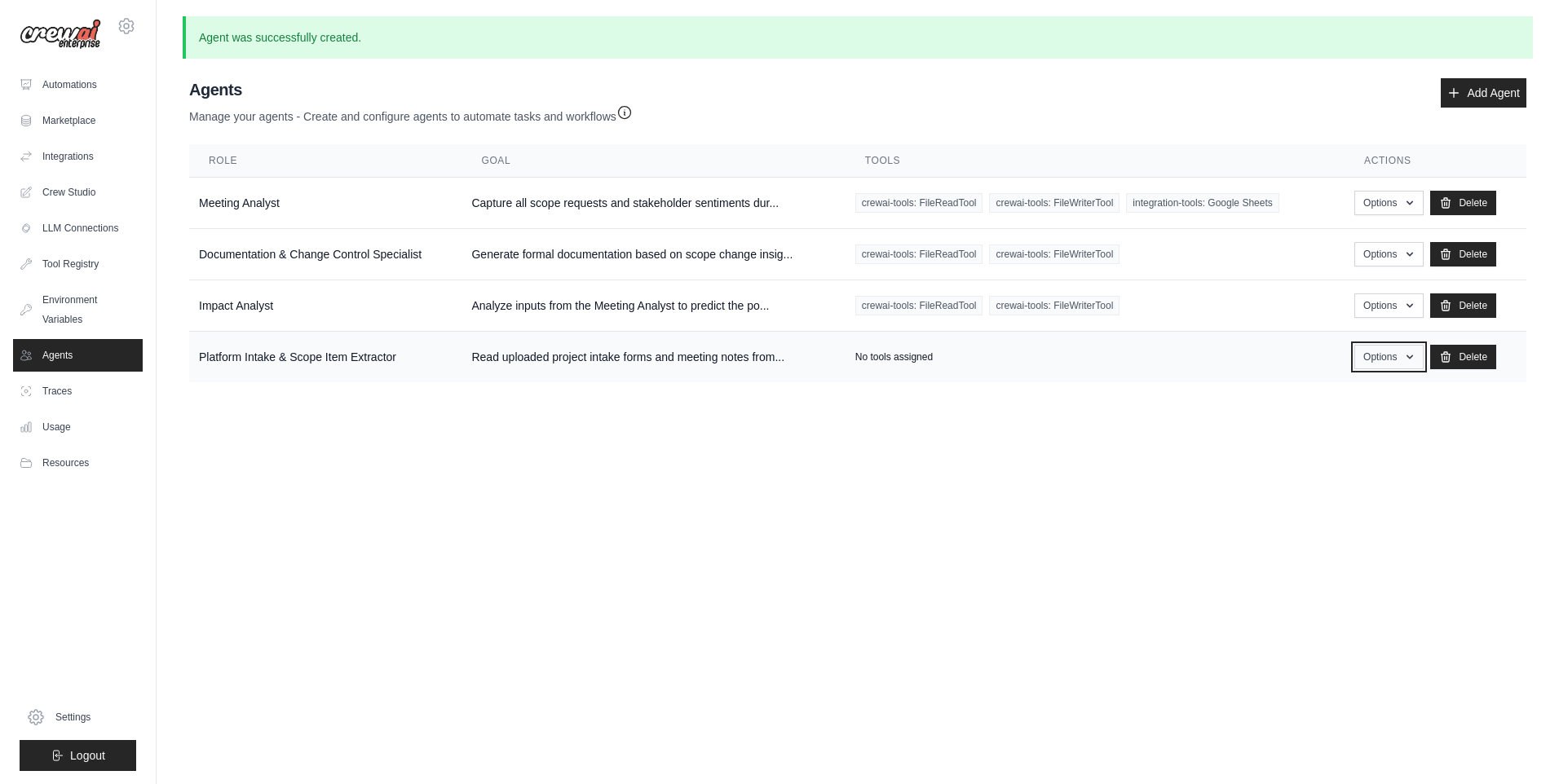 click on "Options" at bounding box center (1389, 357) 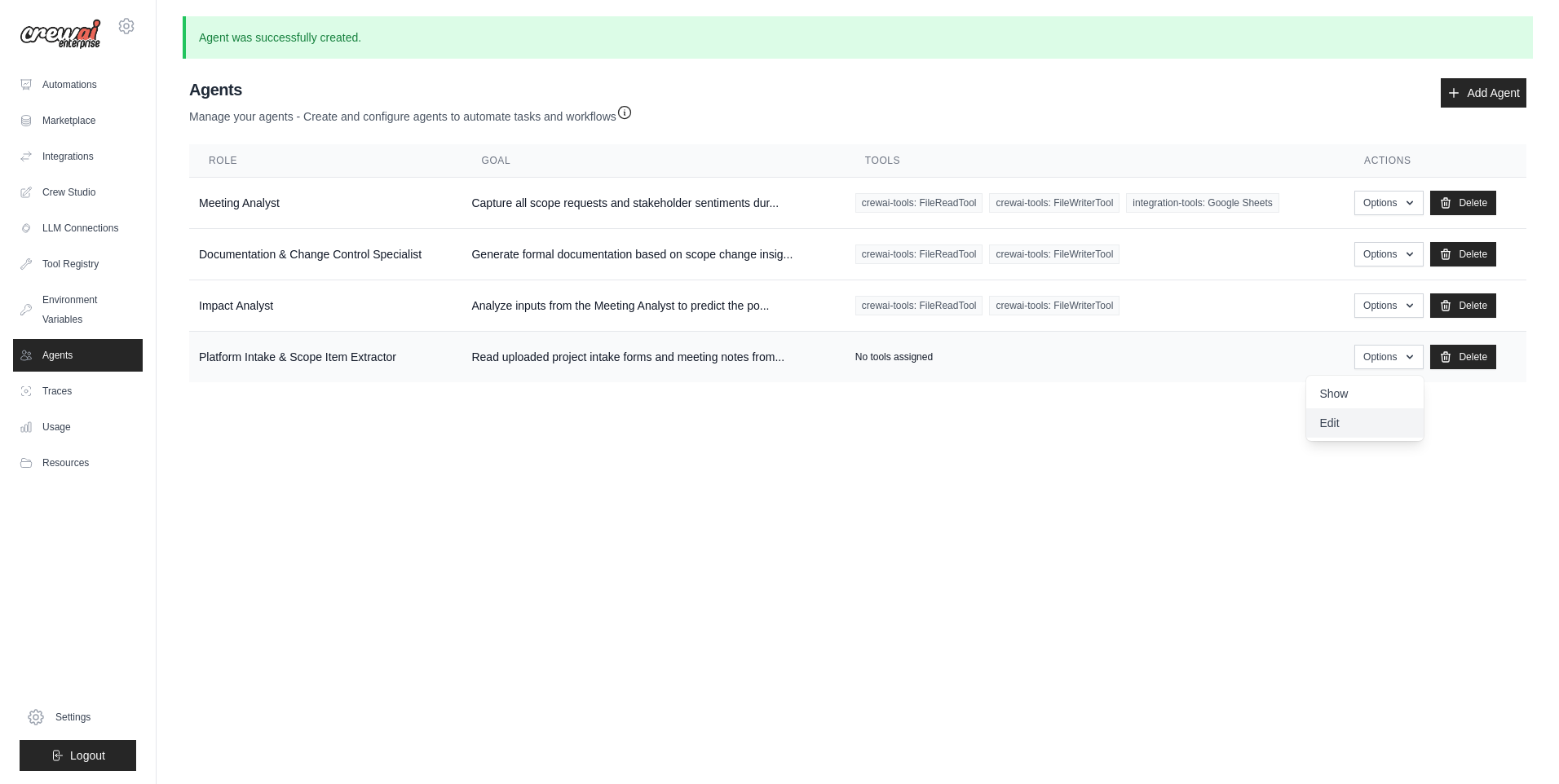 click on "Edit" at bounding box center (1365, 423) 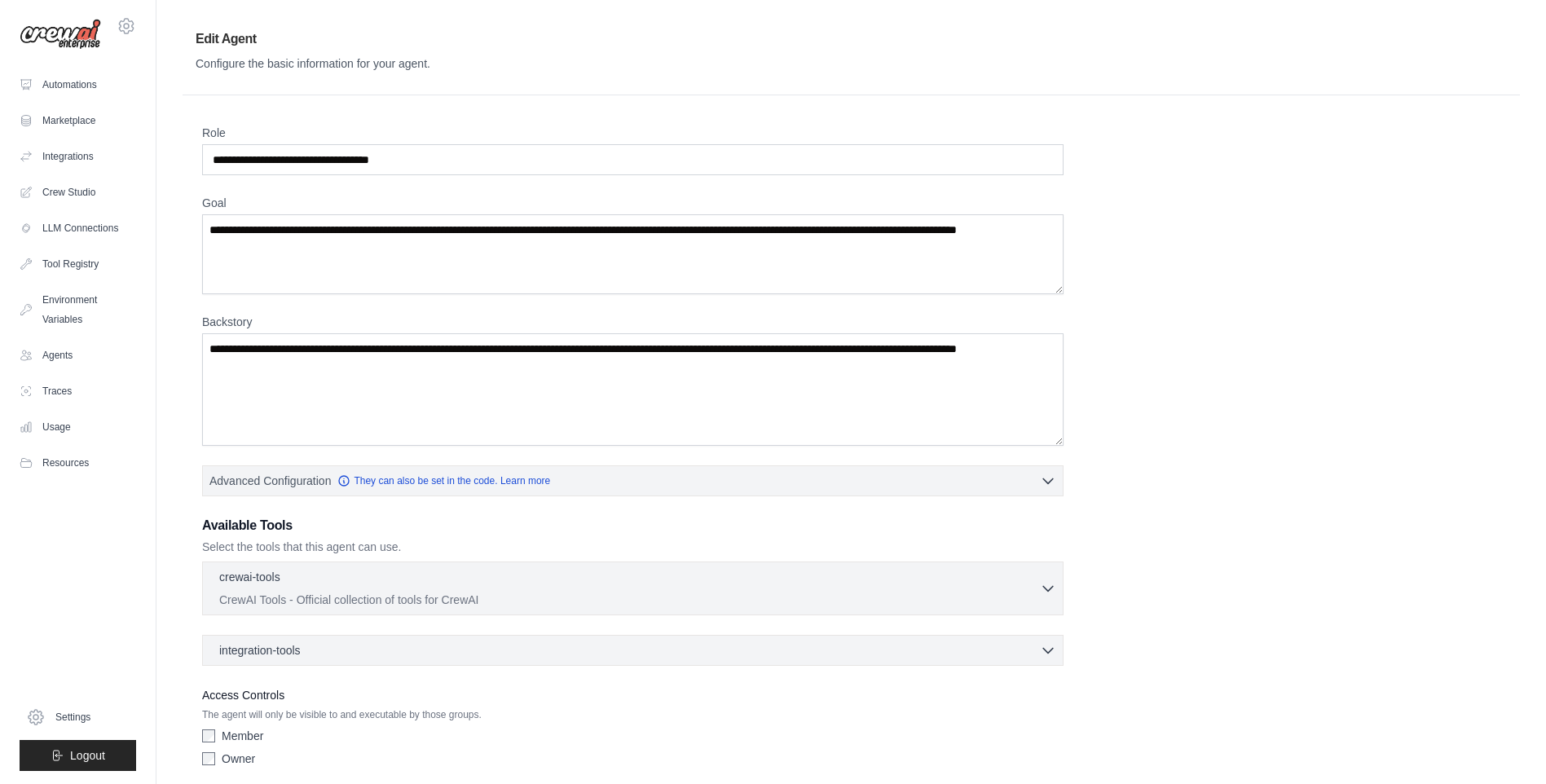 scroll, scrollTop: 63, scrollLeft: 0, axis: vertical 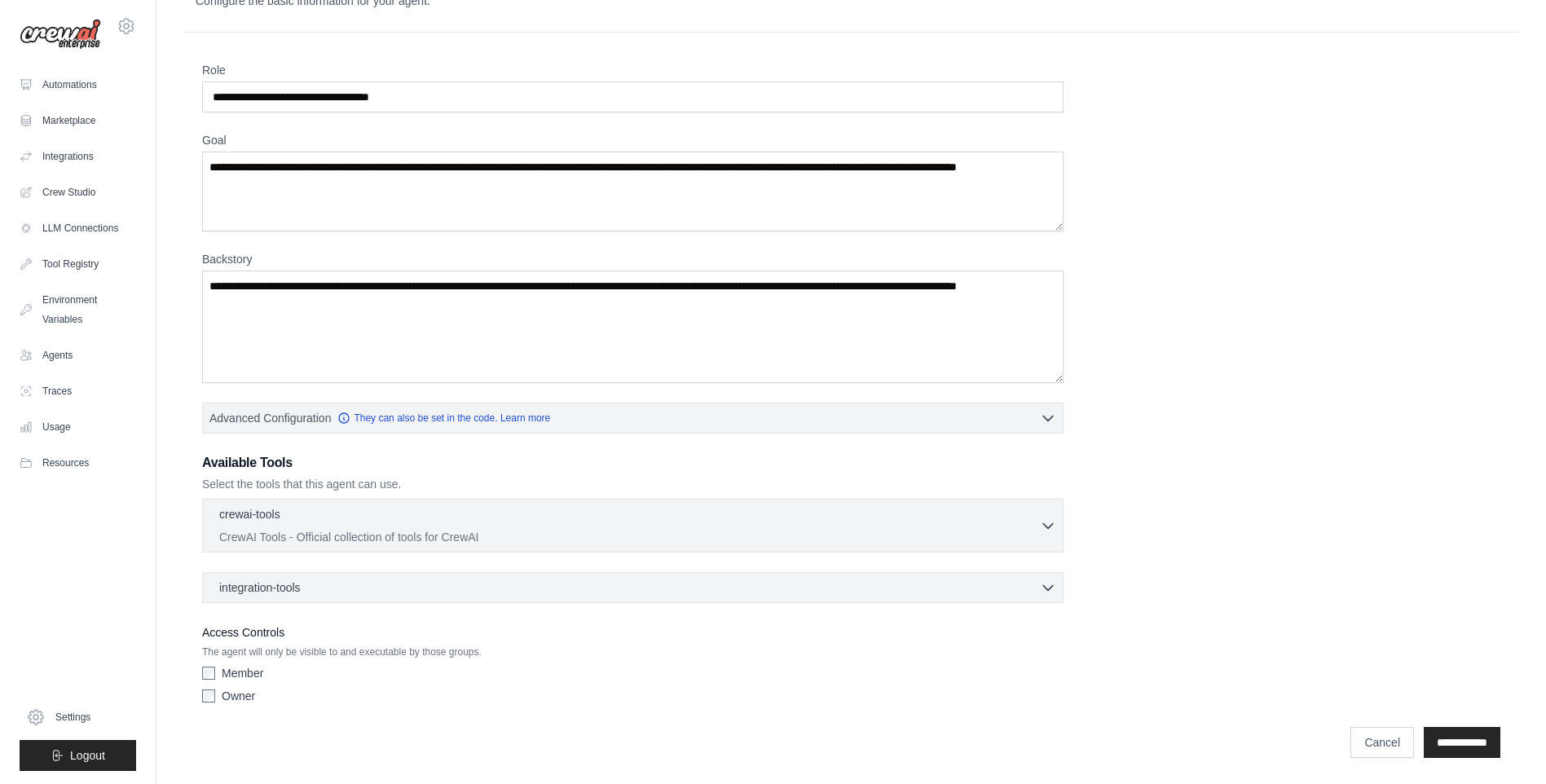 click 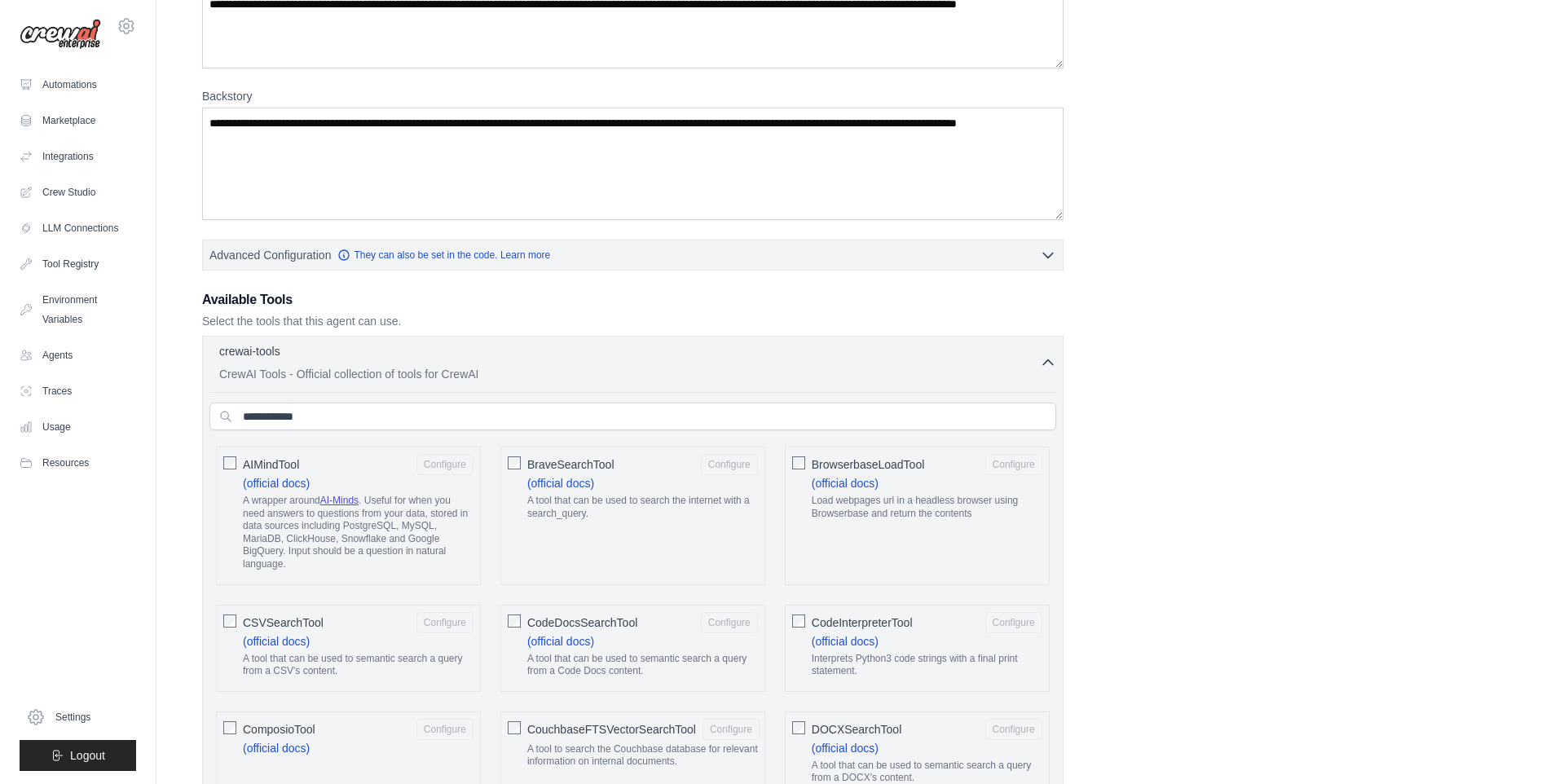 scroll, scrollTop: 307, scrollLeft: 0, axis: vertical 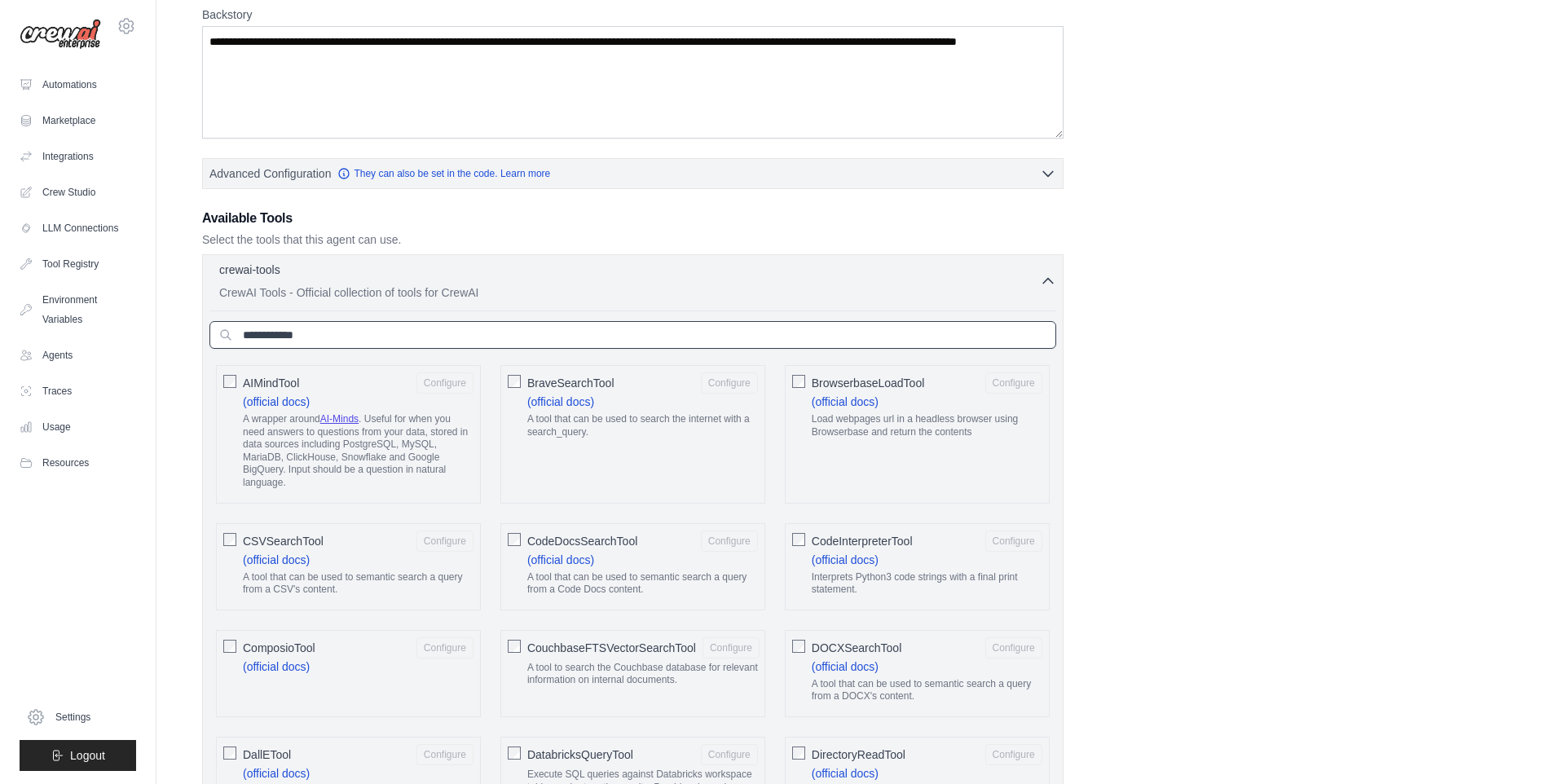 click at bounding box center [632, 335] 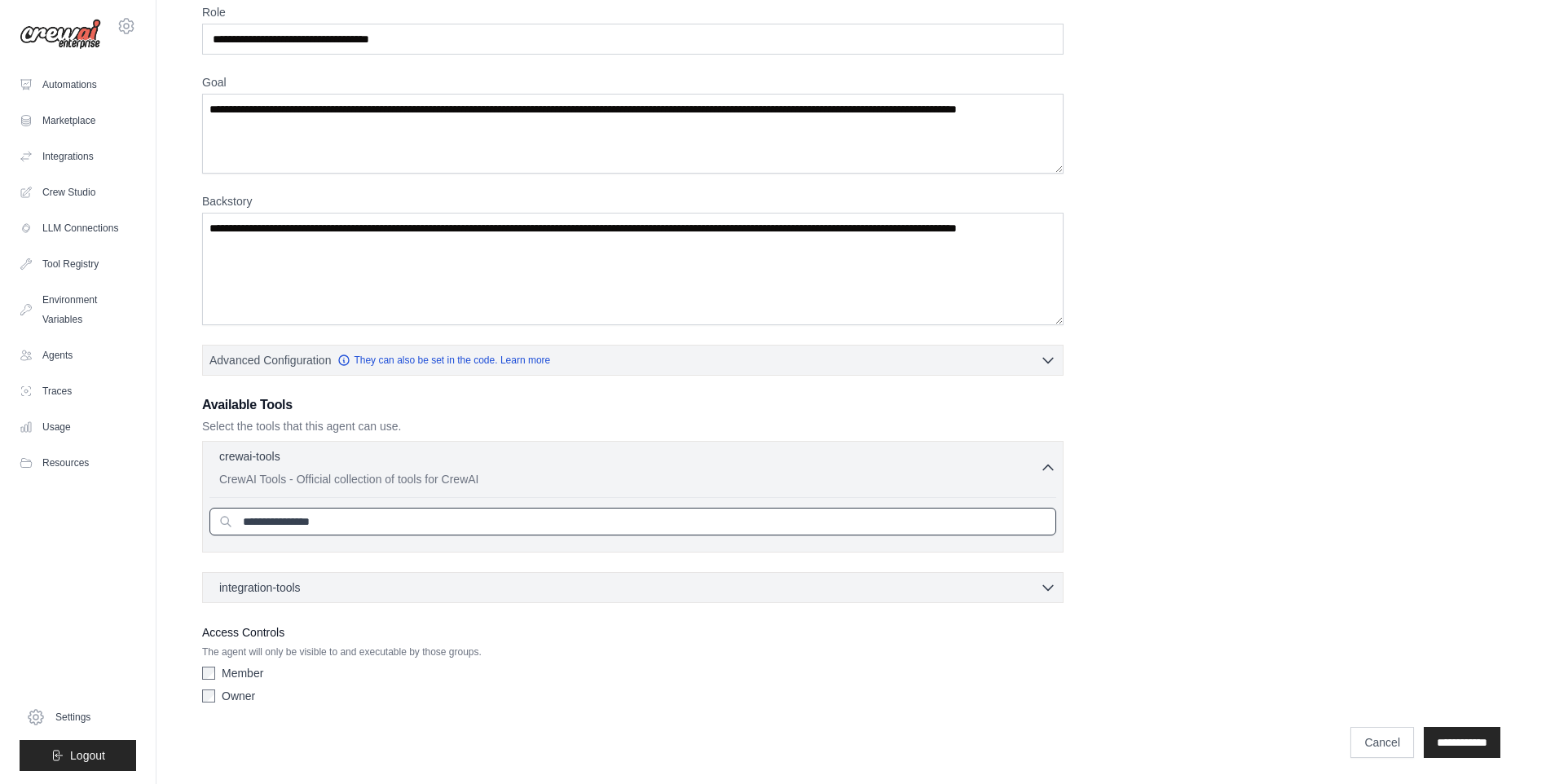 scroll, scrollTop: 121, scrollLeft: 0, axis: vertical 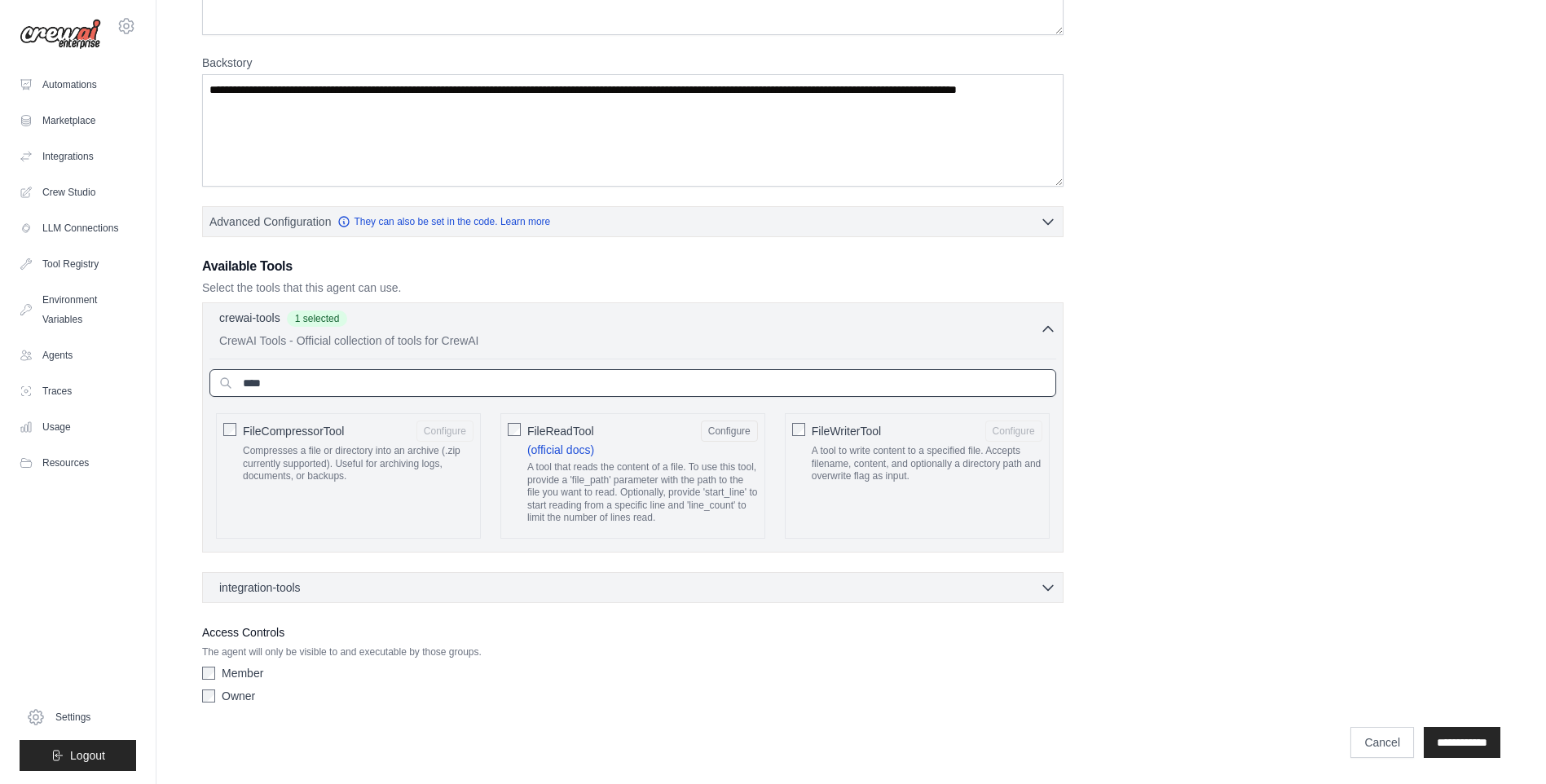 click on "****" at bounding box center [632, 383] 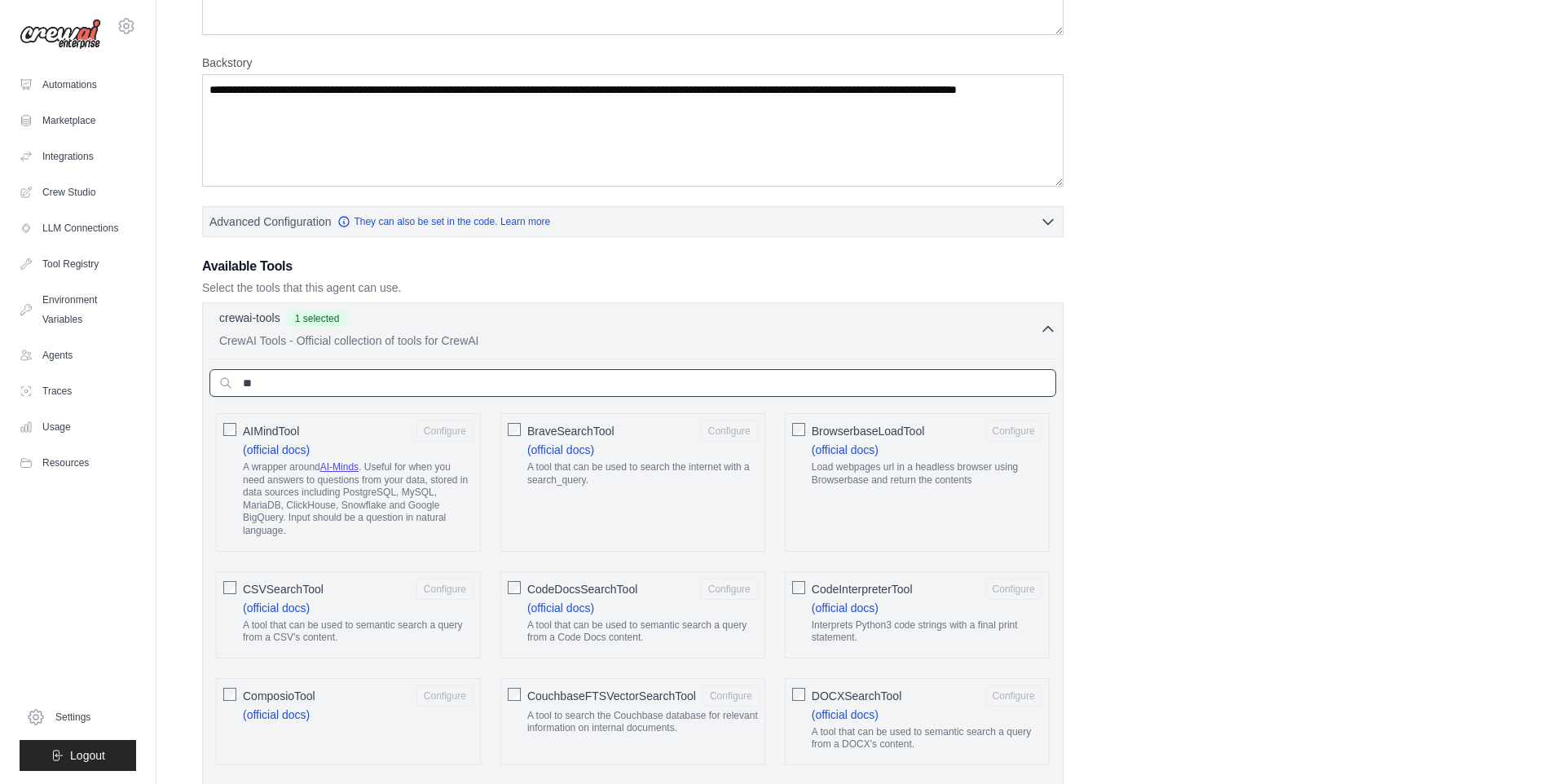 type on "*" 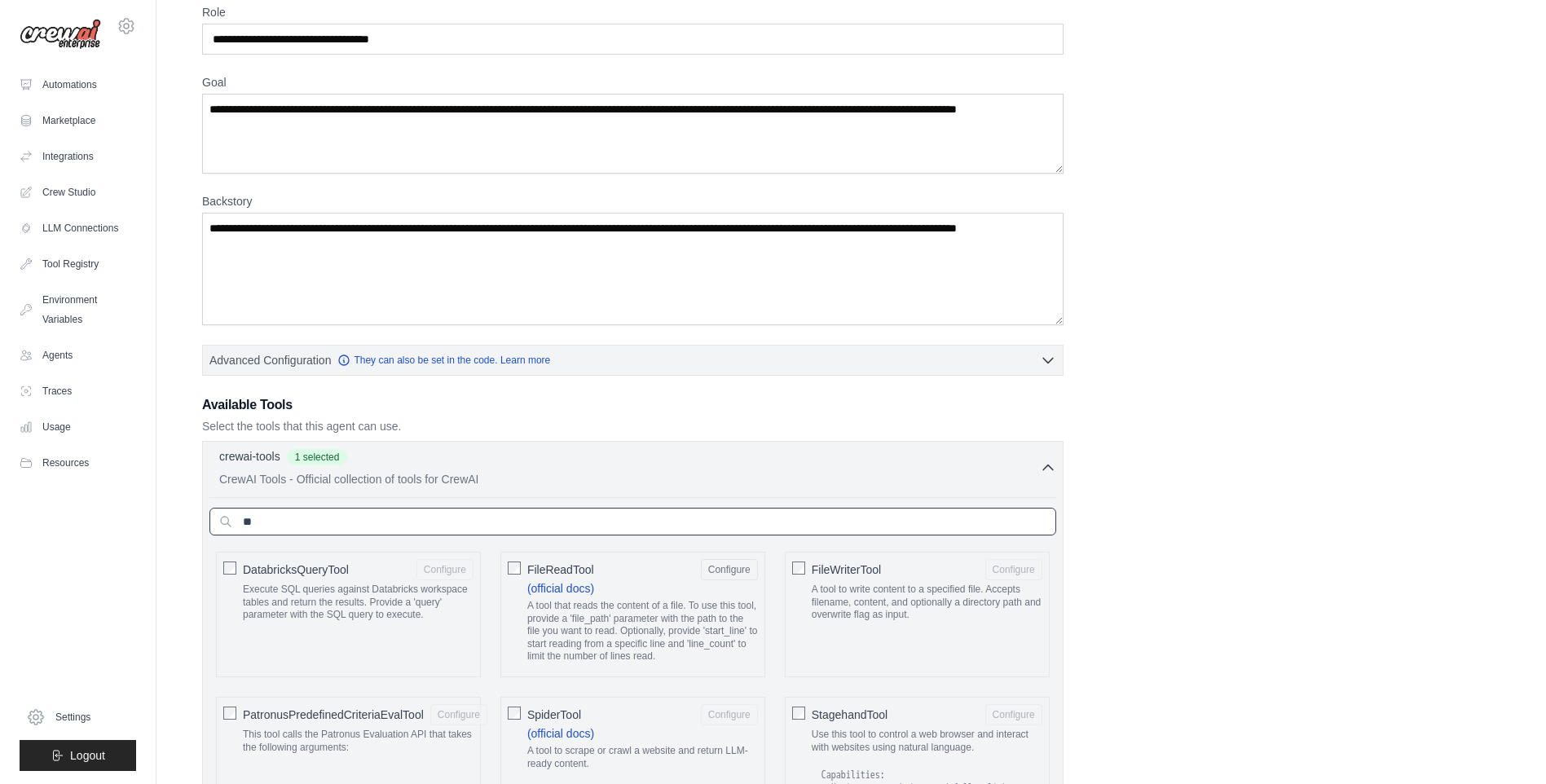 scroll, scrollTop: 259, scrollLeft: 0, axis: vertical 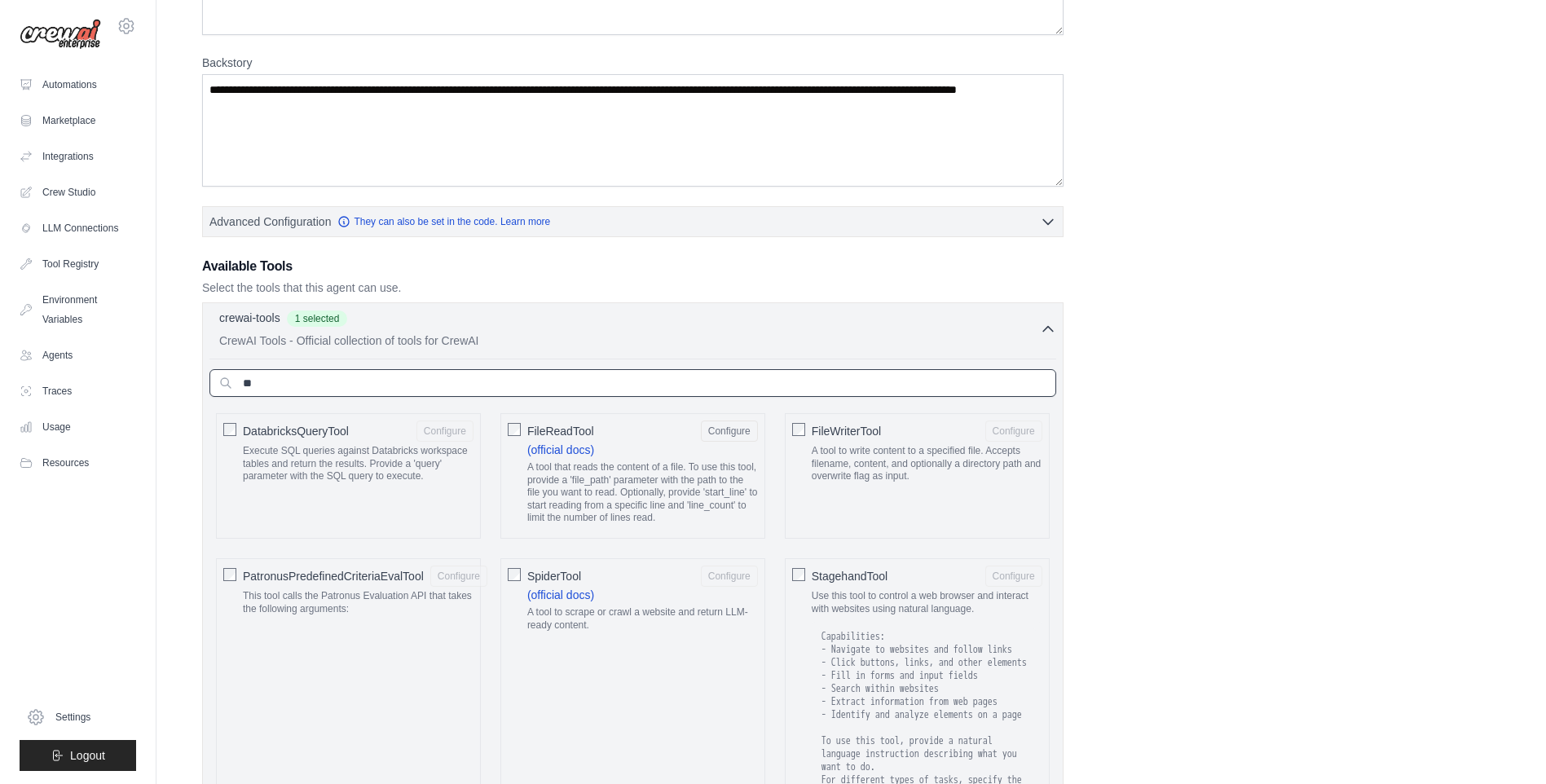 type on "*" 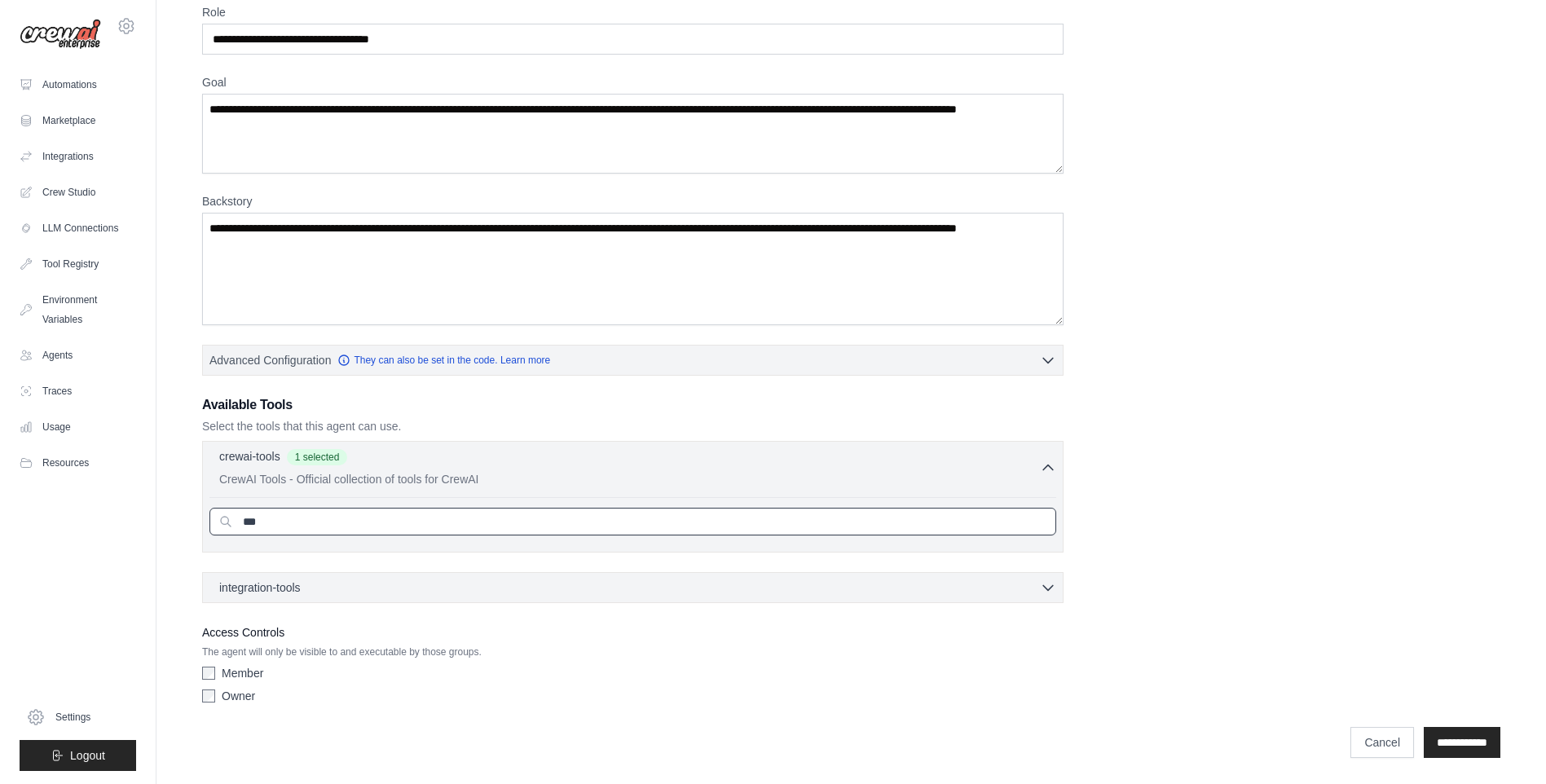 scroll, scrollTop: 259, scrollLeft: 0, axis: vertical 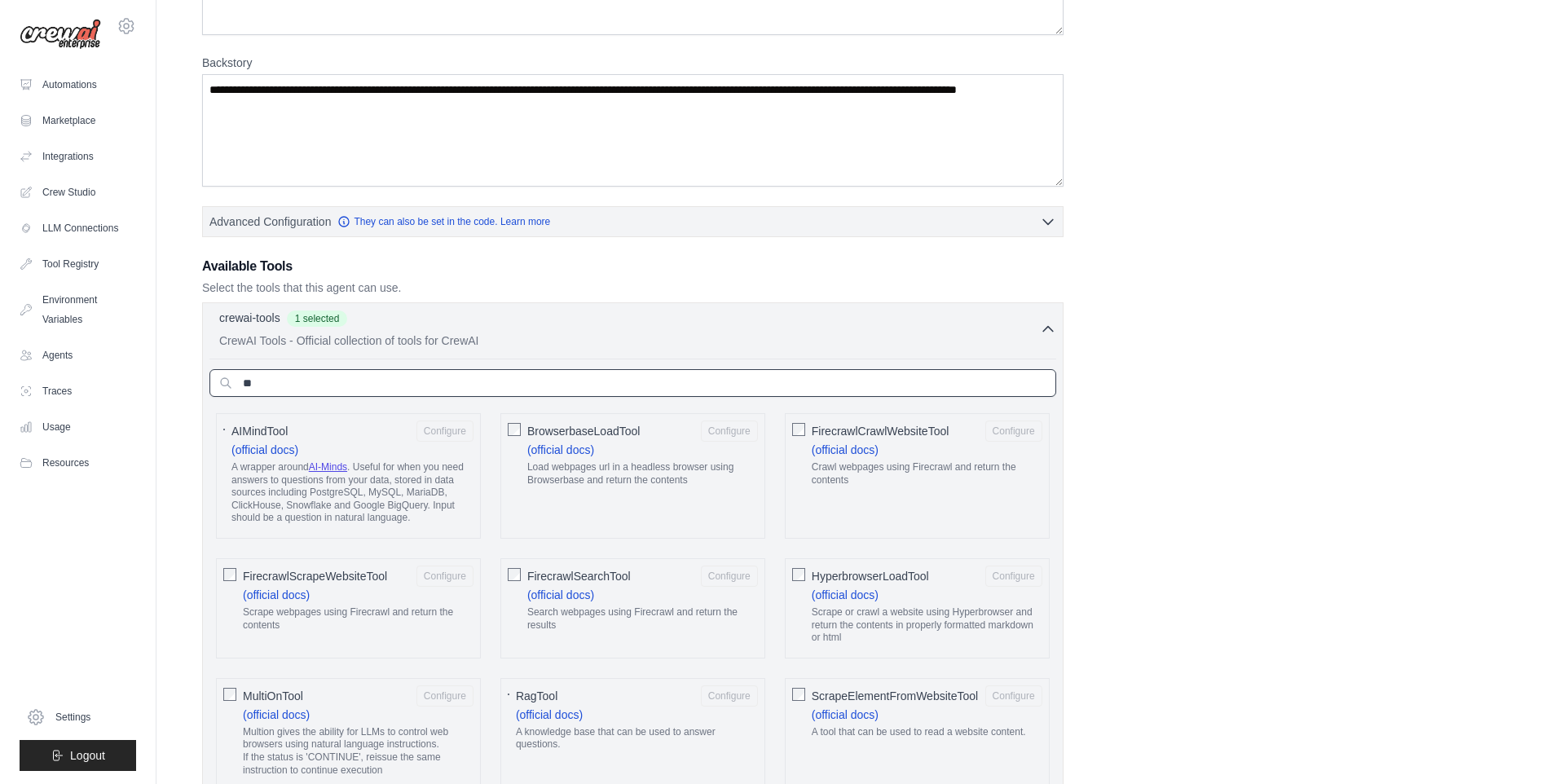 type on "*" 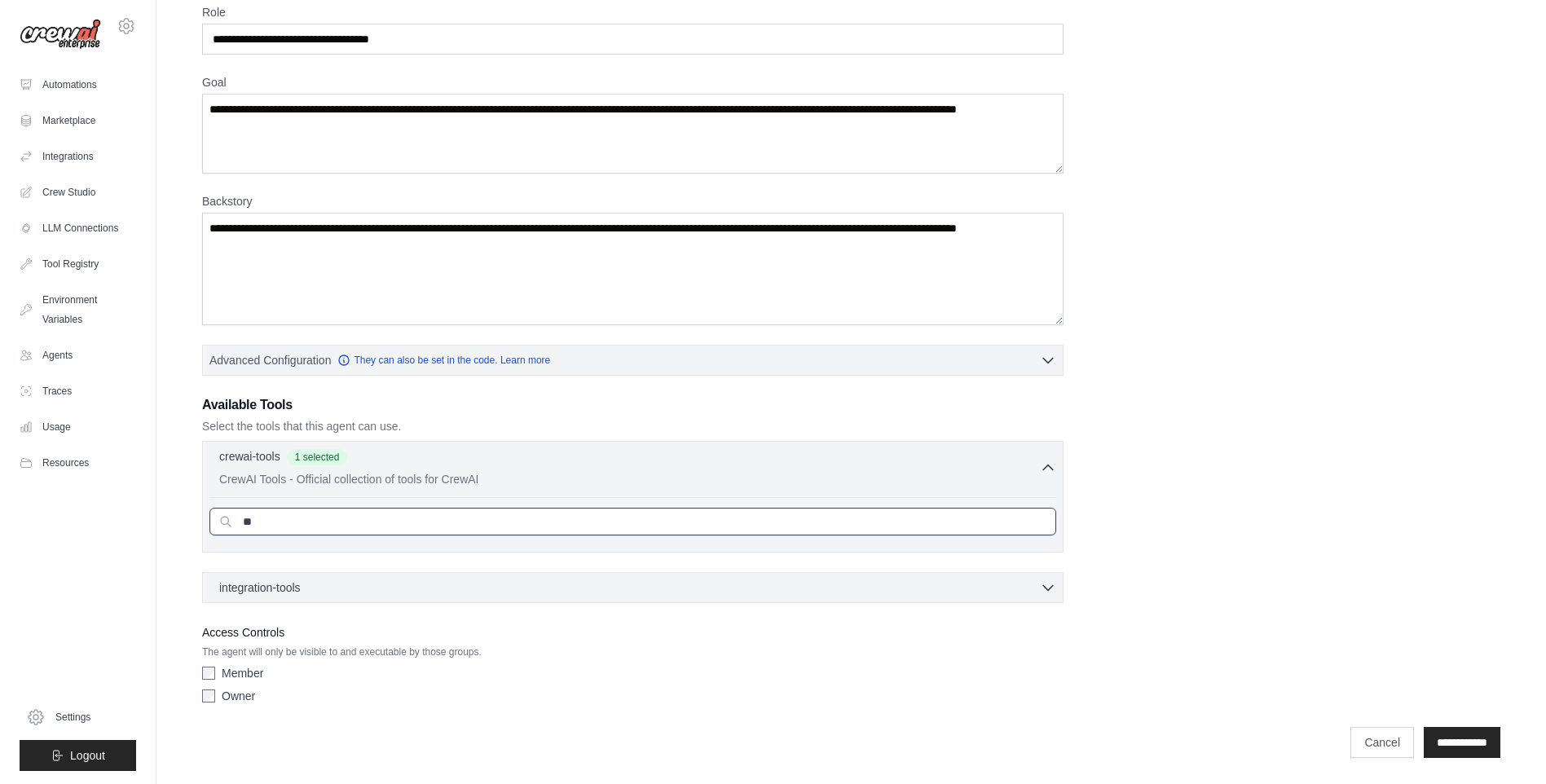 scroll, scrollTop: 259, scrollLeft: 0, axis: vertical 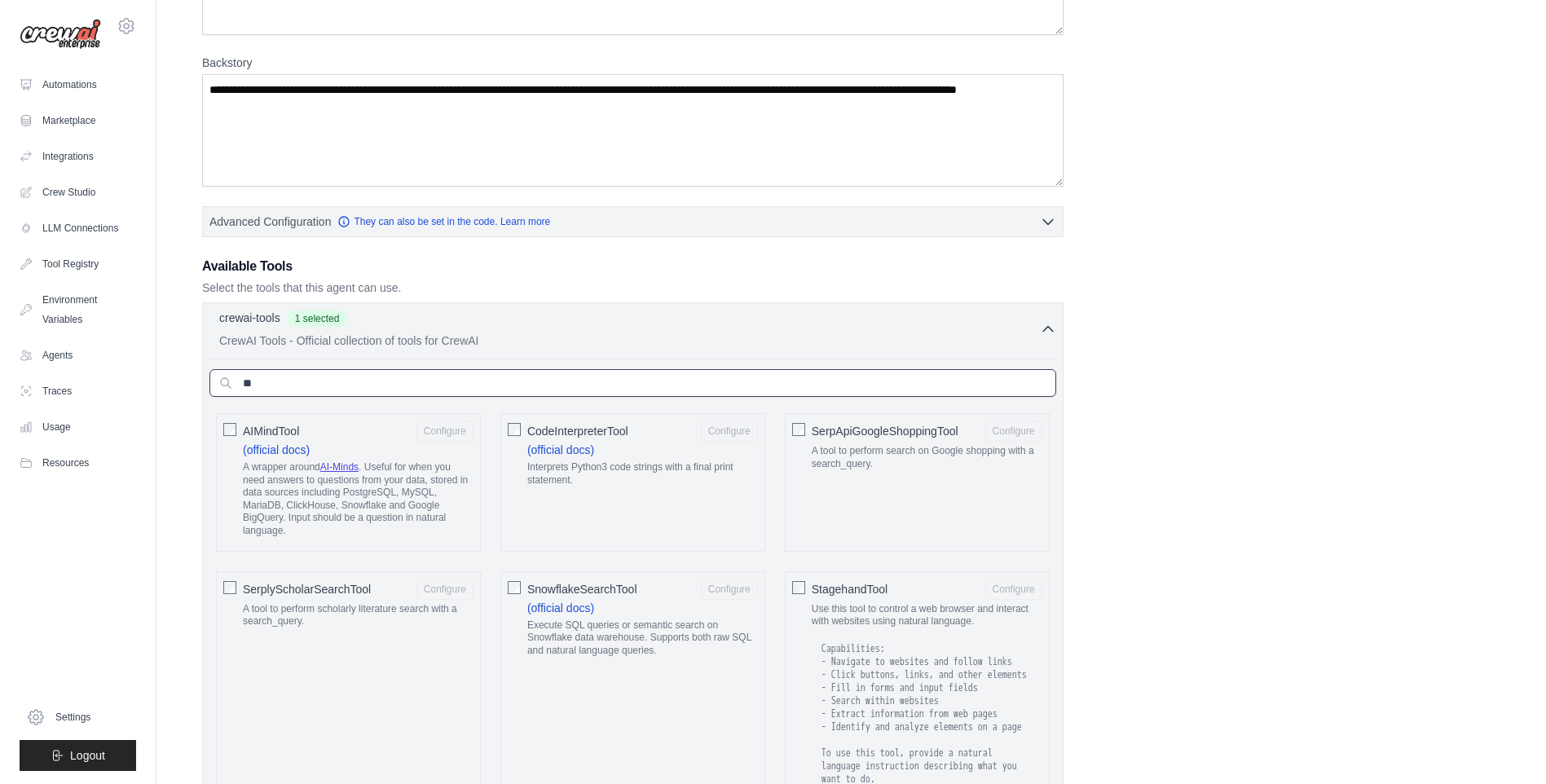 type on "*" 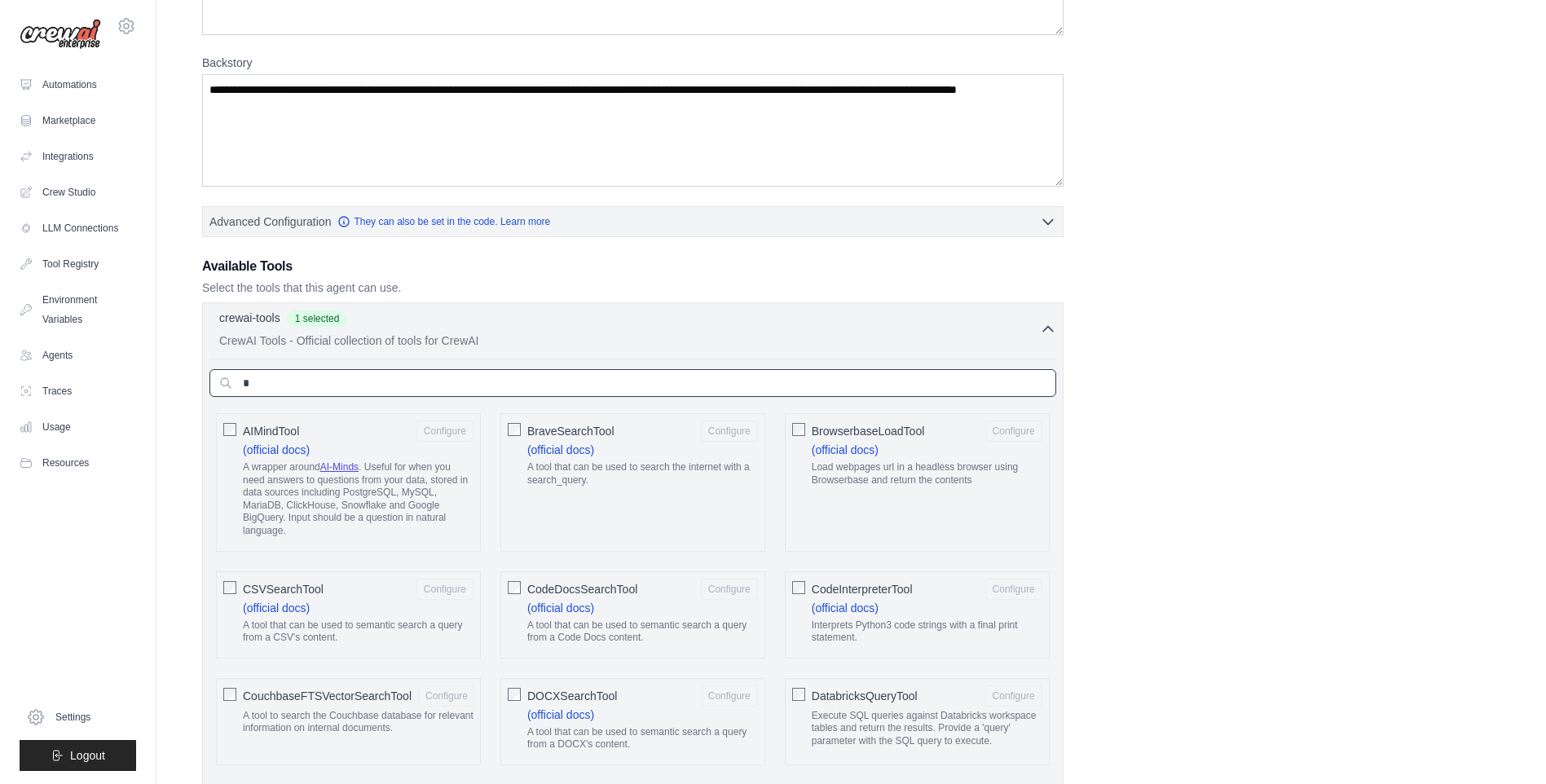 type 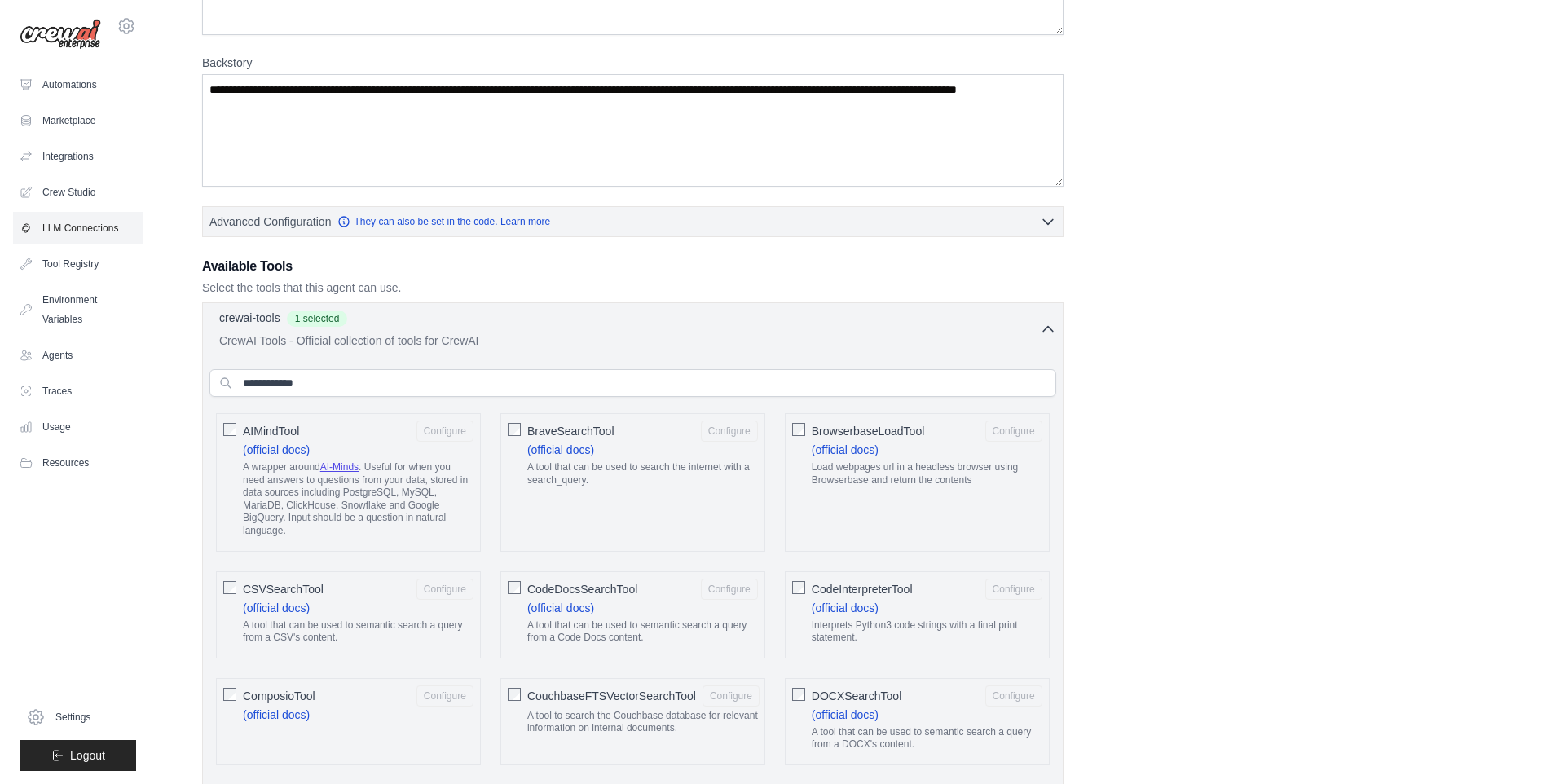 click on "LLM Connections" at bounding box center [77, 228] 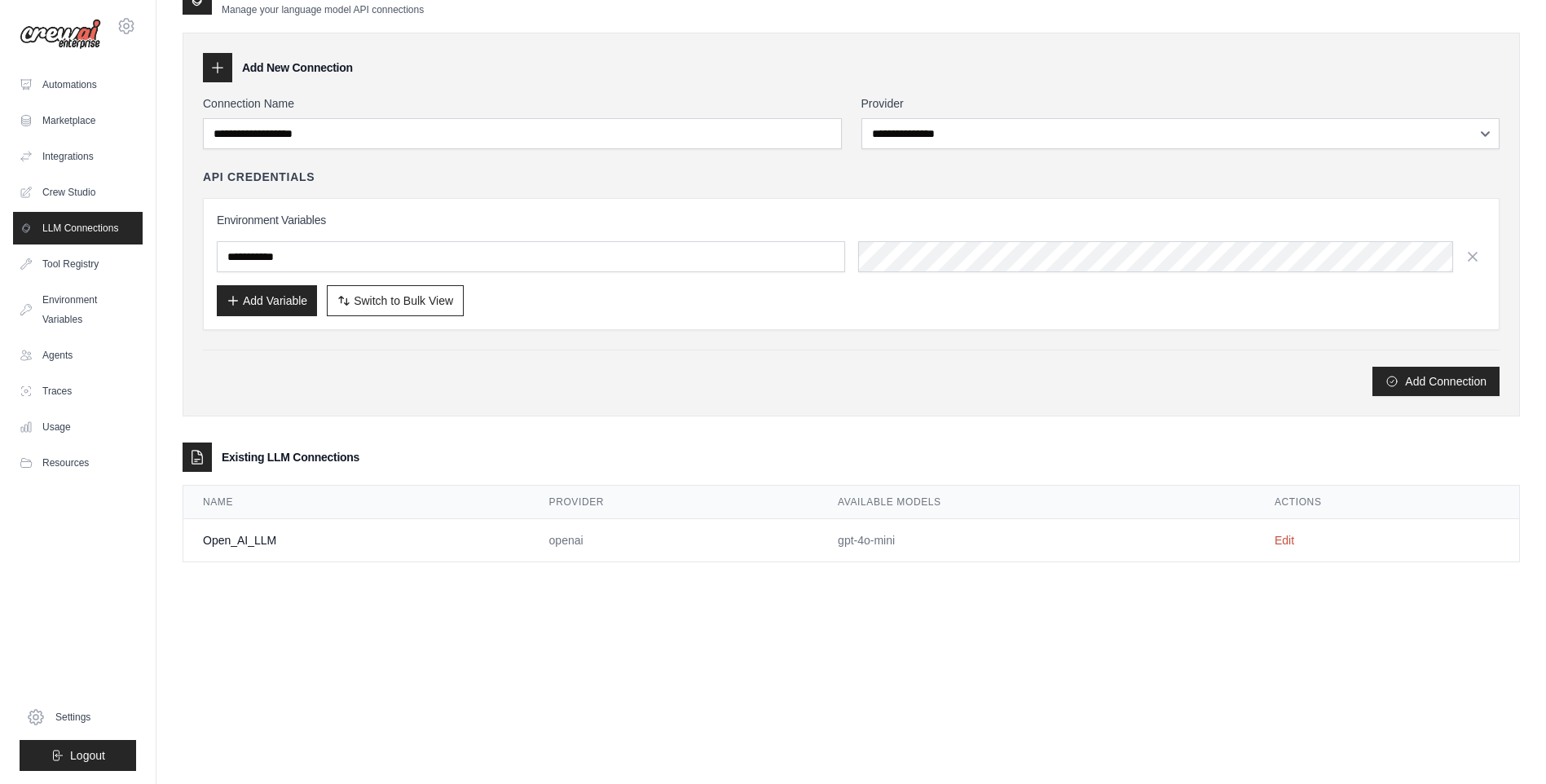 scroll, scrollTop: 0, scrollLeft: 0, axis: both 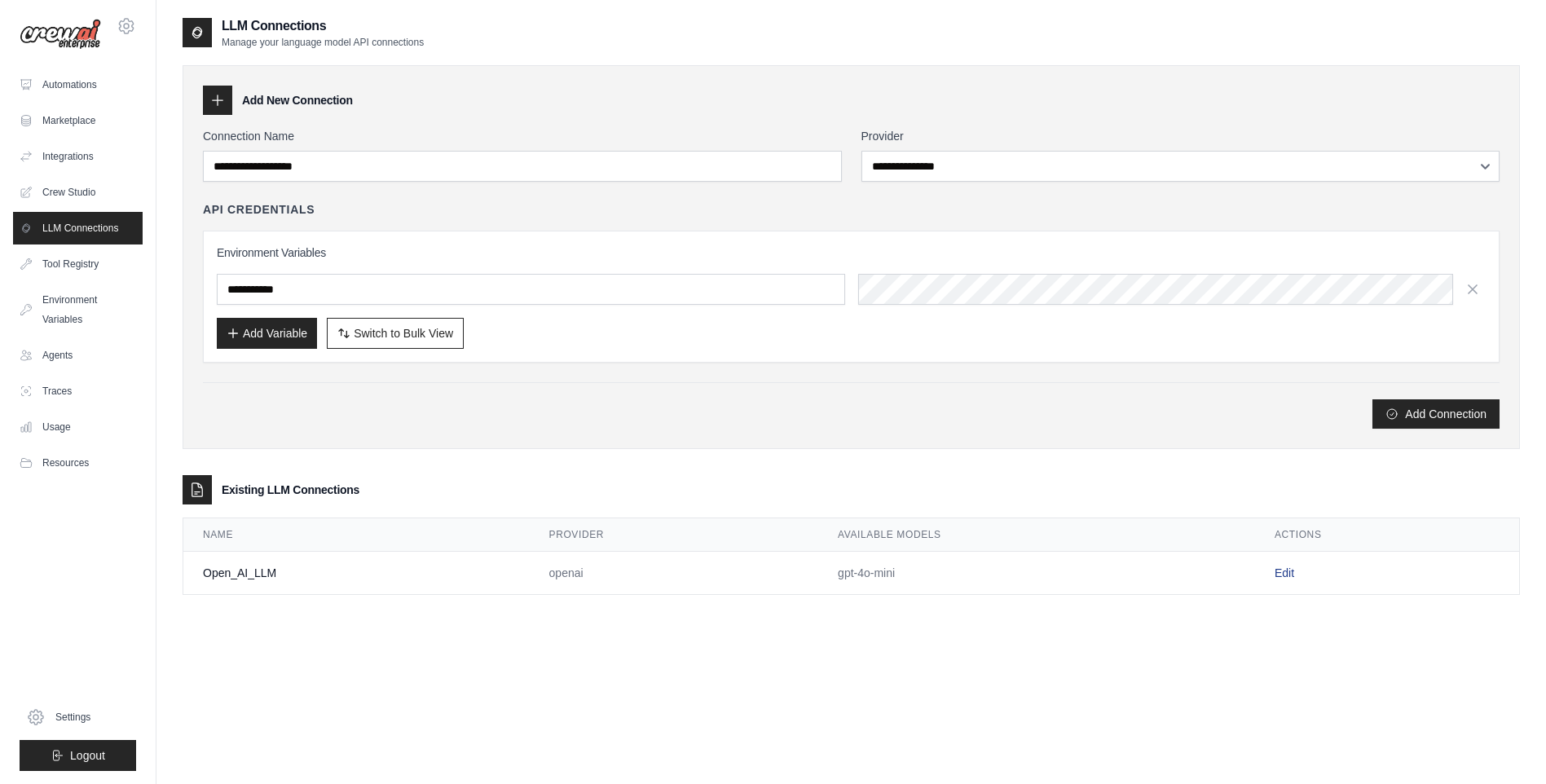 click on "Edit" at bounding box center (1284, 573) 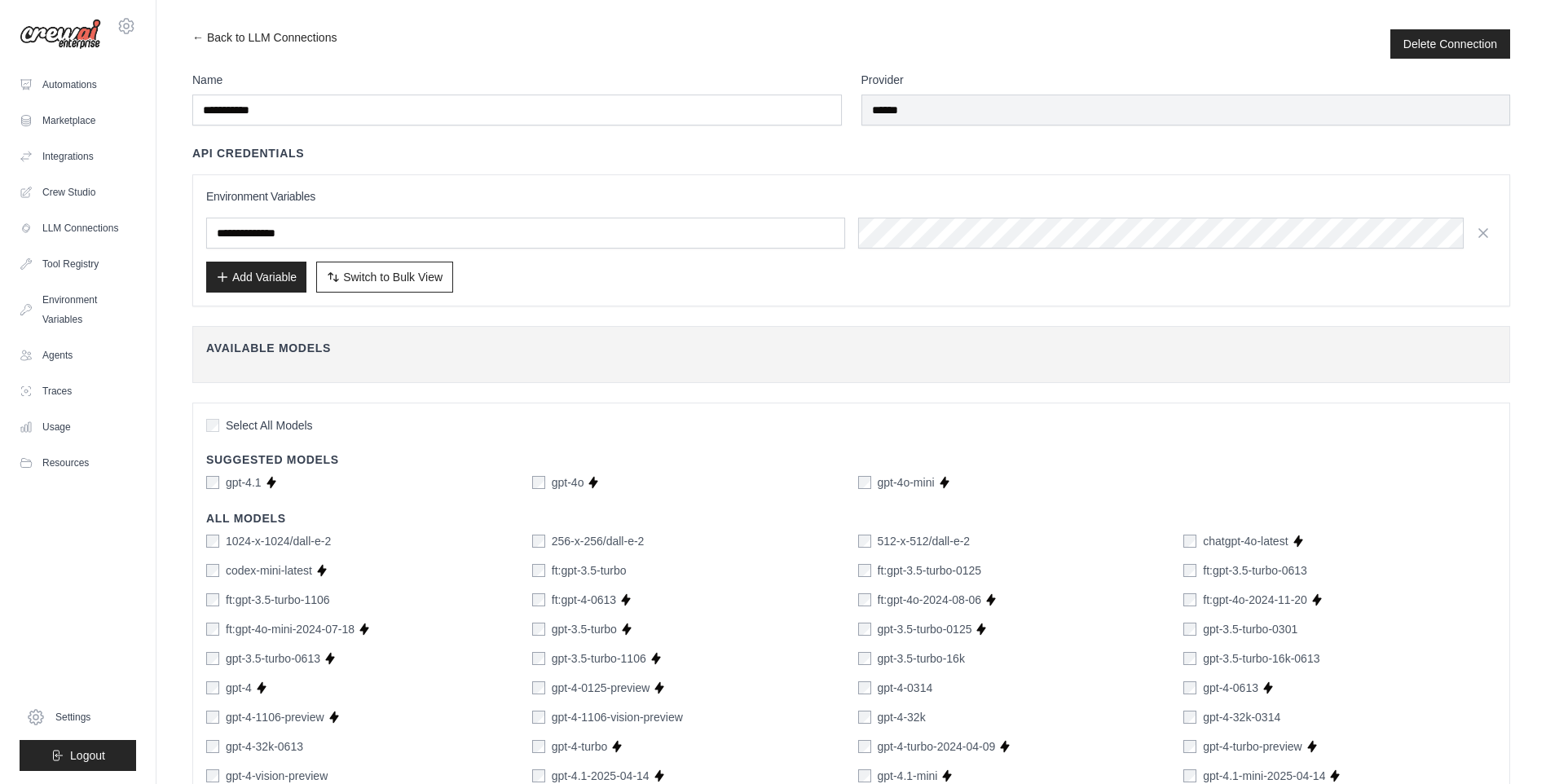 click on "Add Variable" at bounding box center (256, 277) 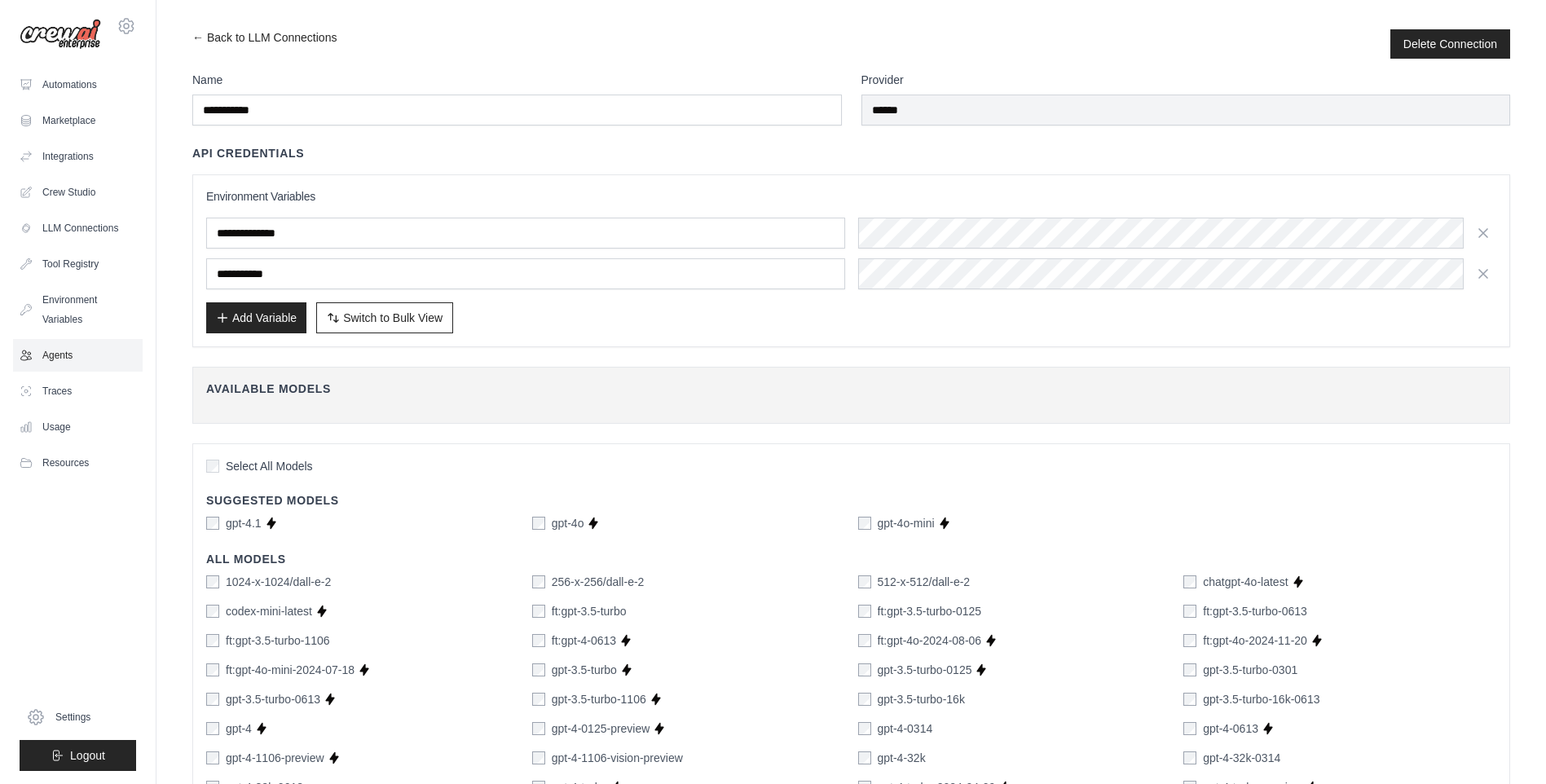 click on "Agents" at bounding box center (77, 355) 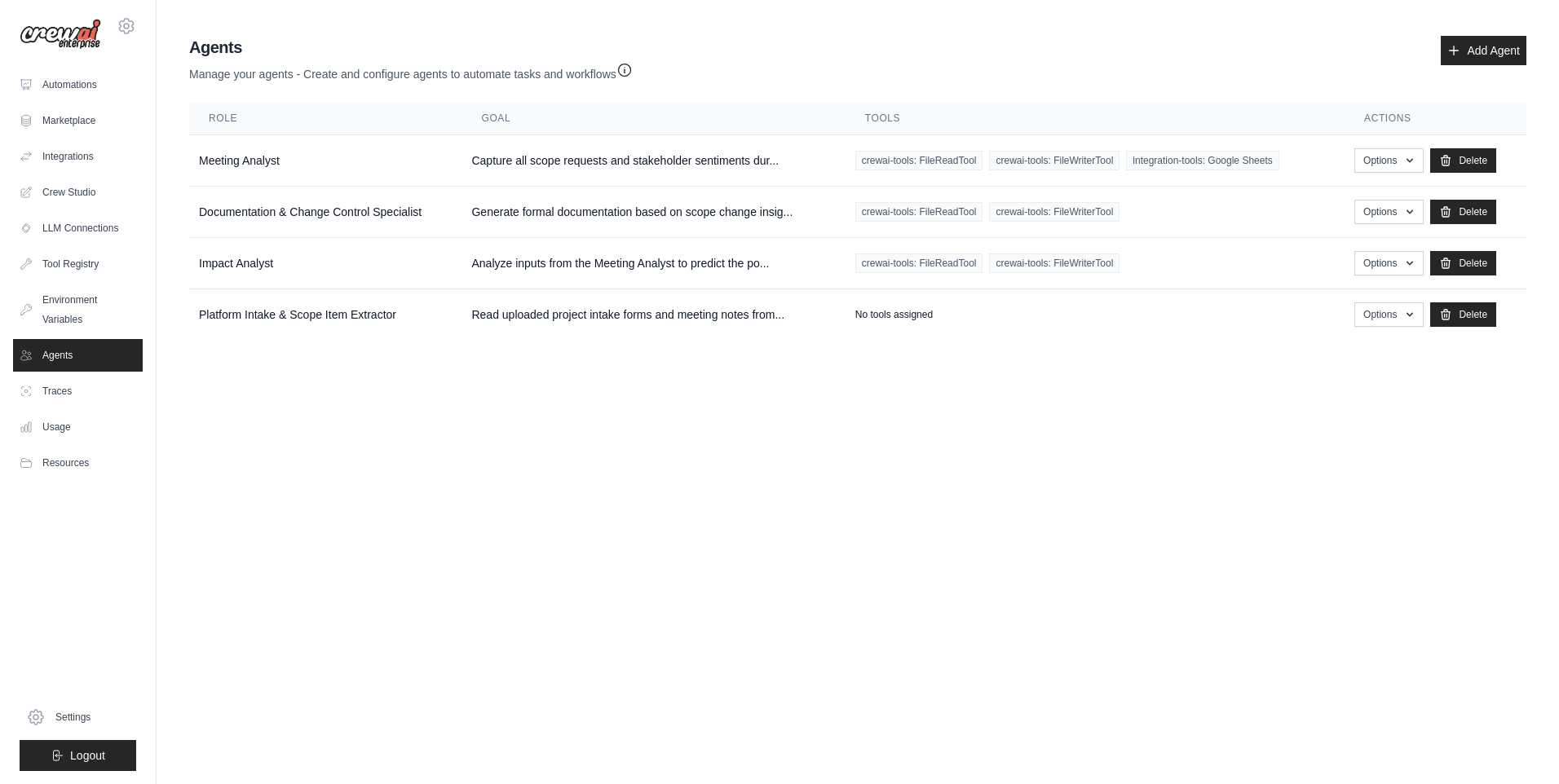 click on "dinar.telkomakses@gmail.com
Settings
Automations
Marketplace
Integrations" at bounding box center [780, 392] 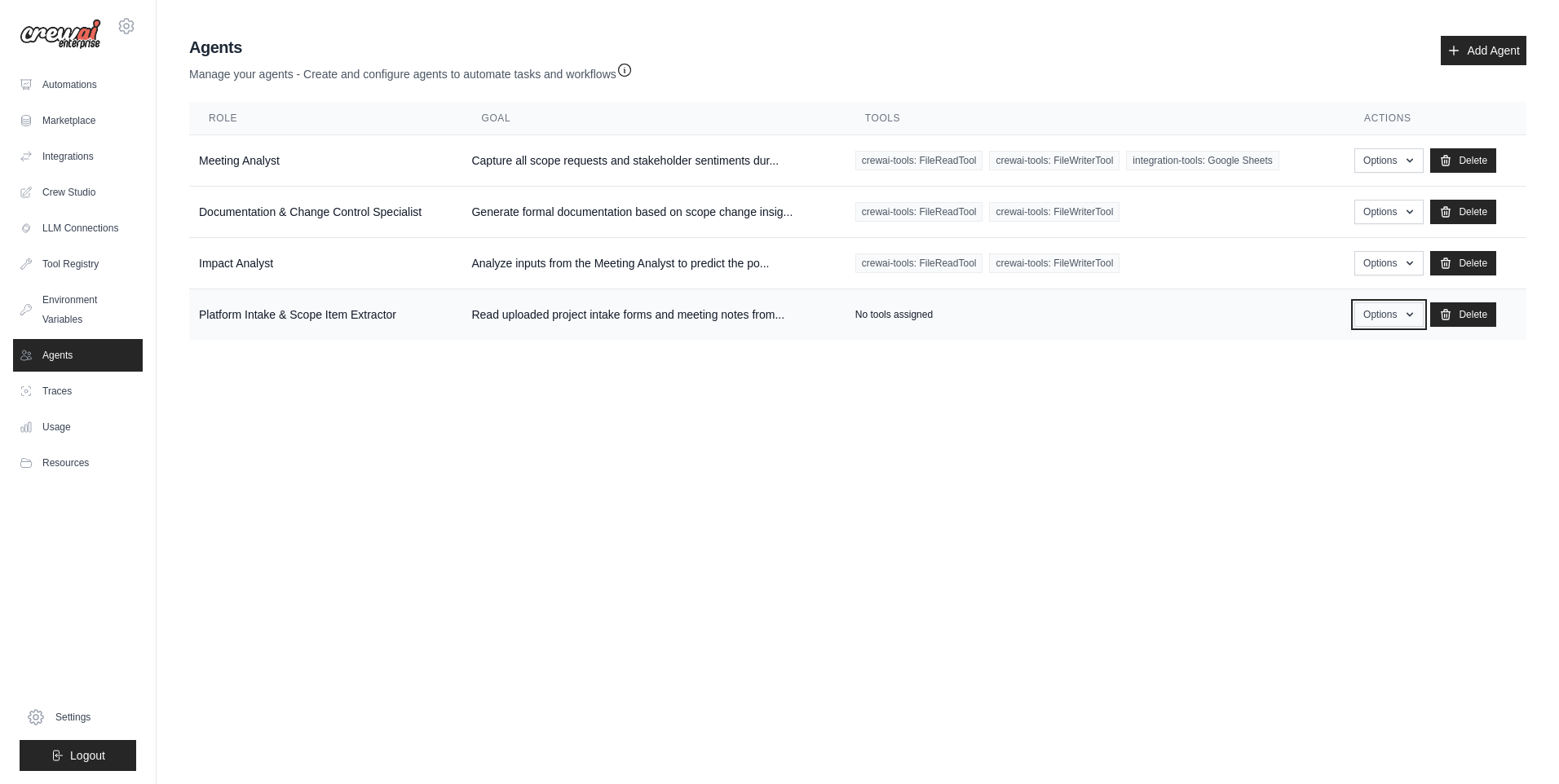 click on "Options" at bounding box center [1389, 315] 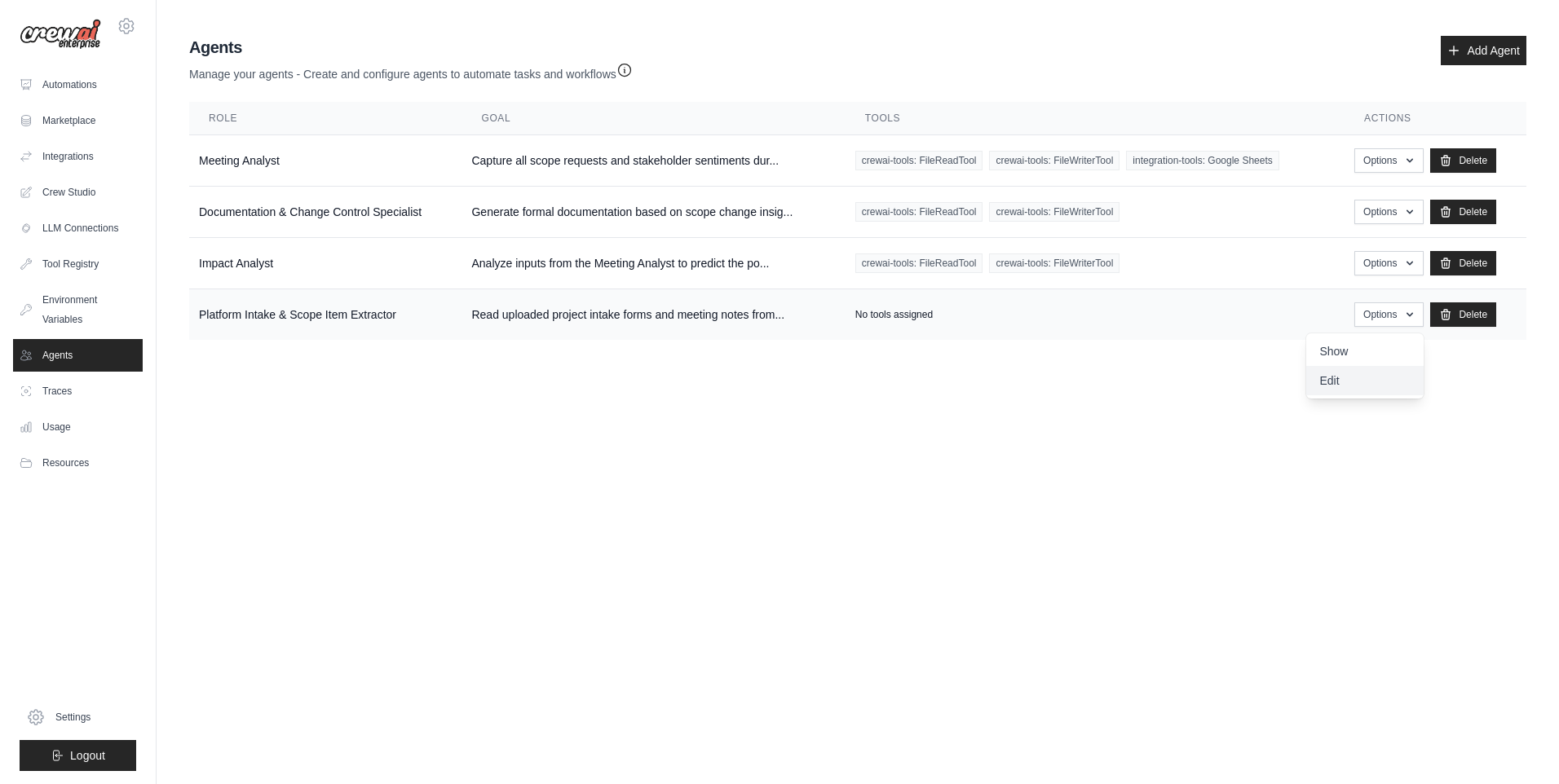 click on "Edit" at bounding box center [1365, 381] 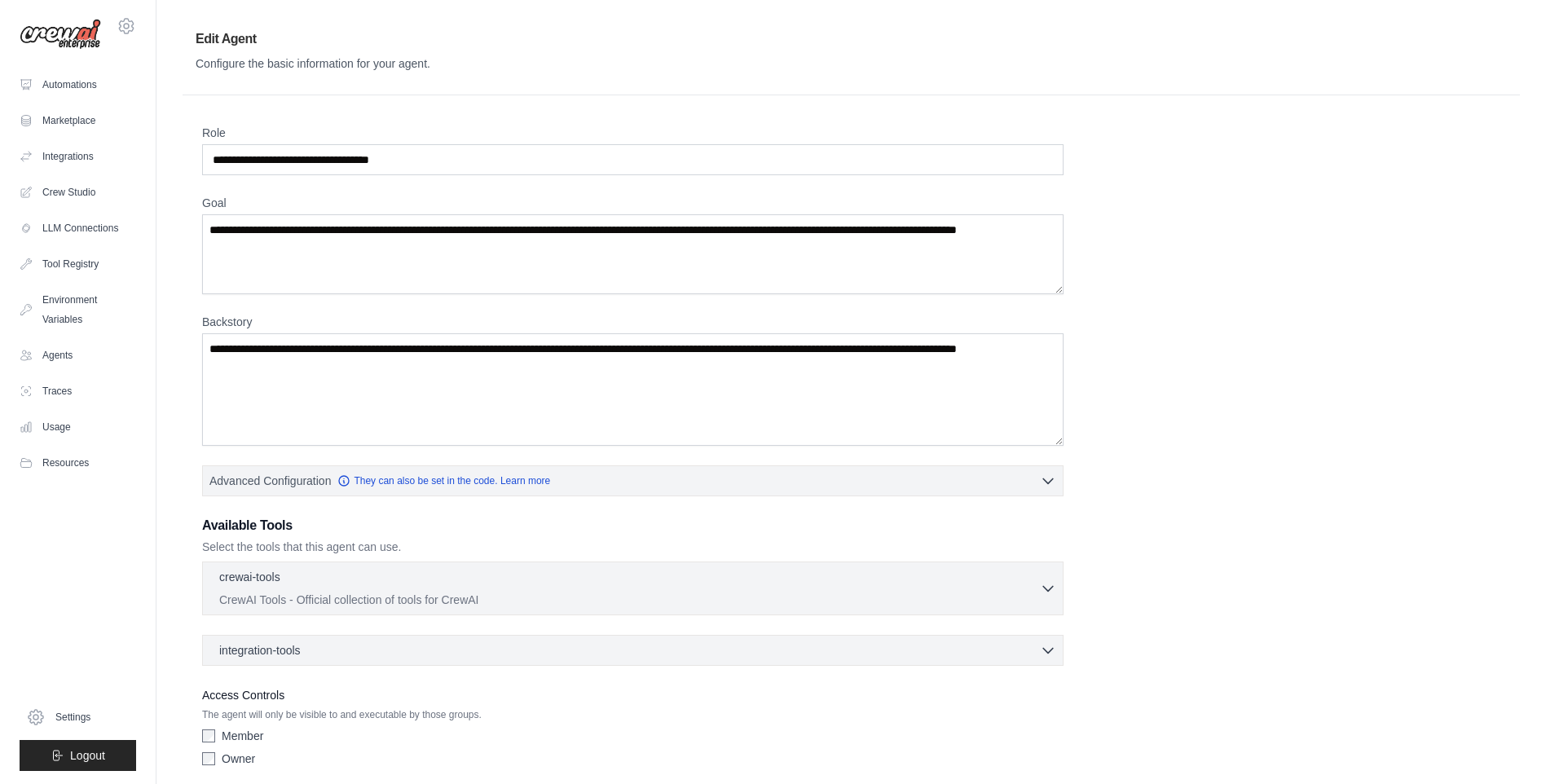 click on "crewai-tools
0 selected" at bounding box center [629, 579] 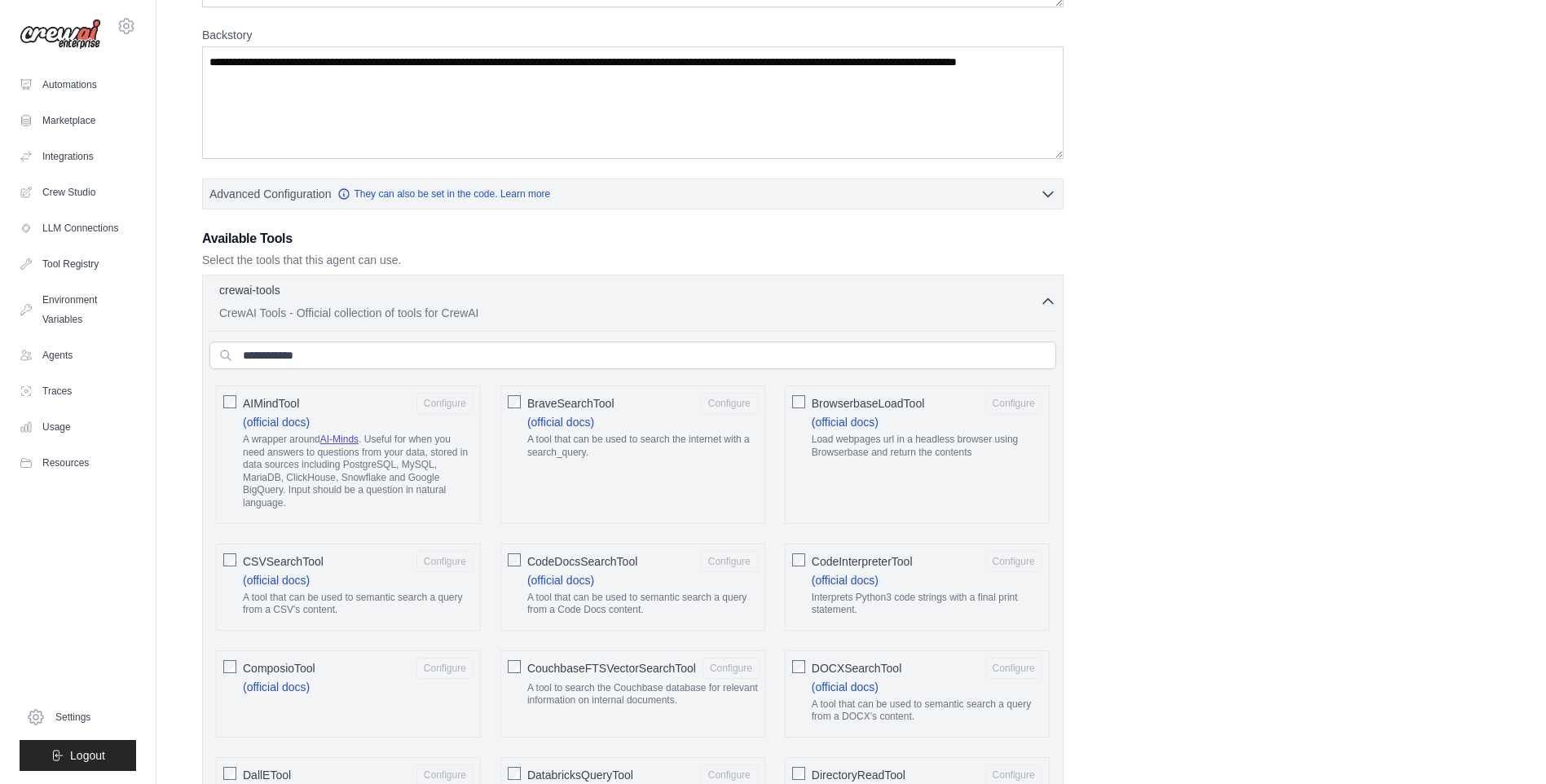 scroll, scrollTop: 326, scrollLeft: 0, axis: vertical 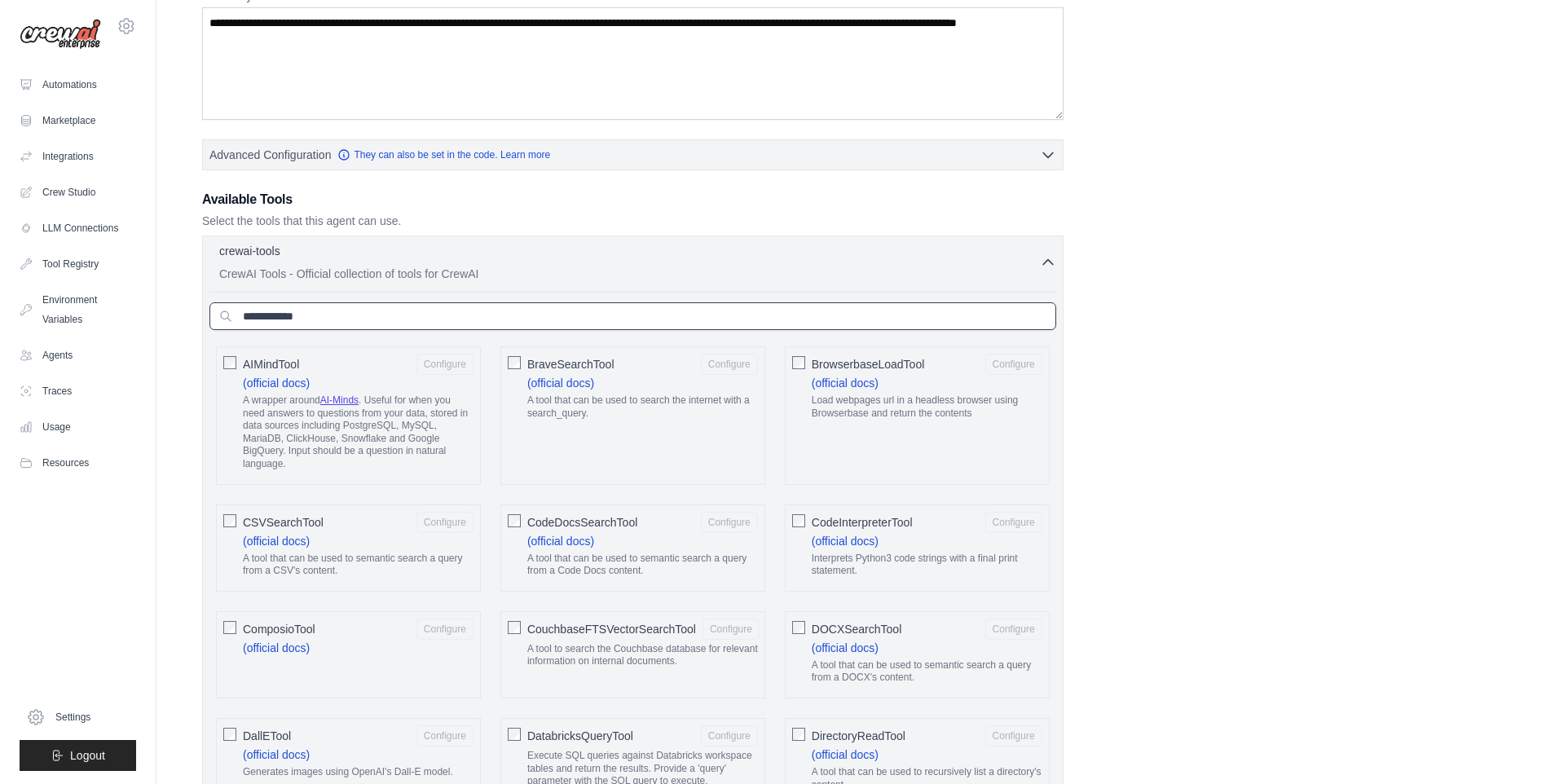 click at bounding box center [632, 316] 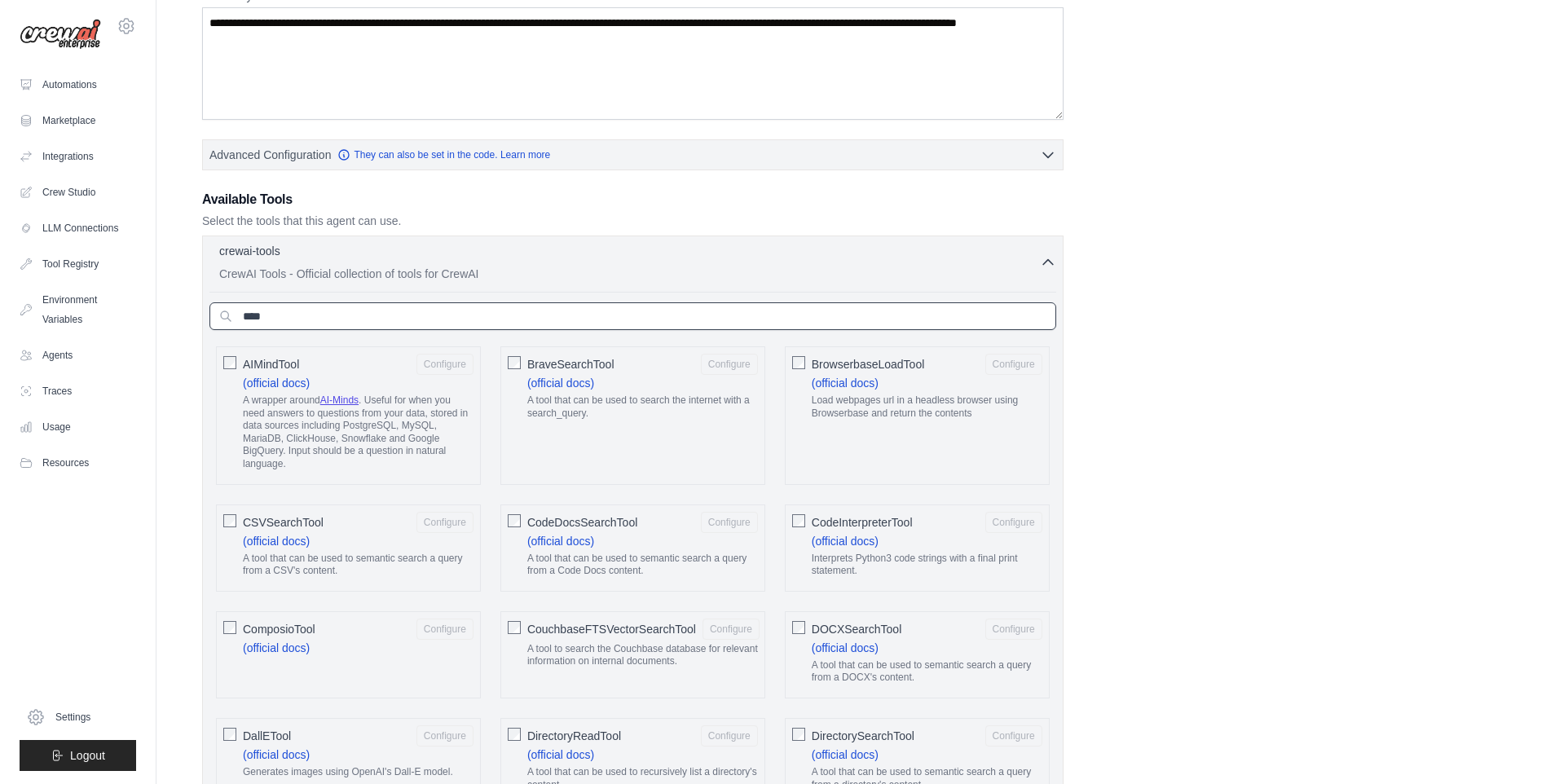 scroll, scrollTop: 221, scrollLeft: 0, axis: vertical 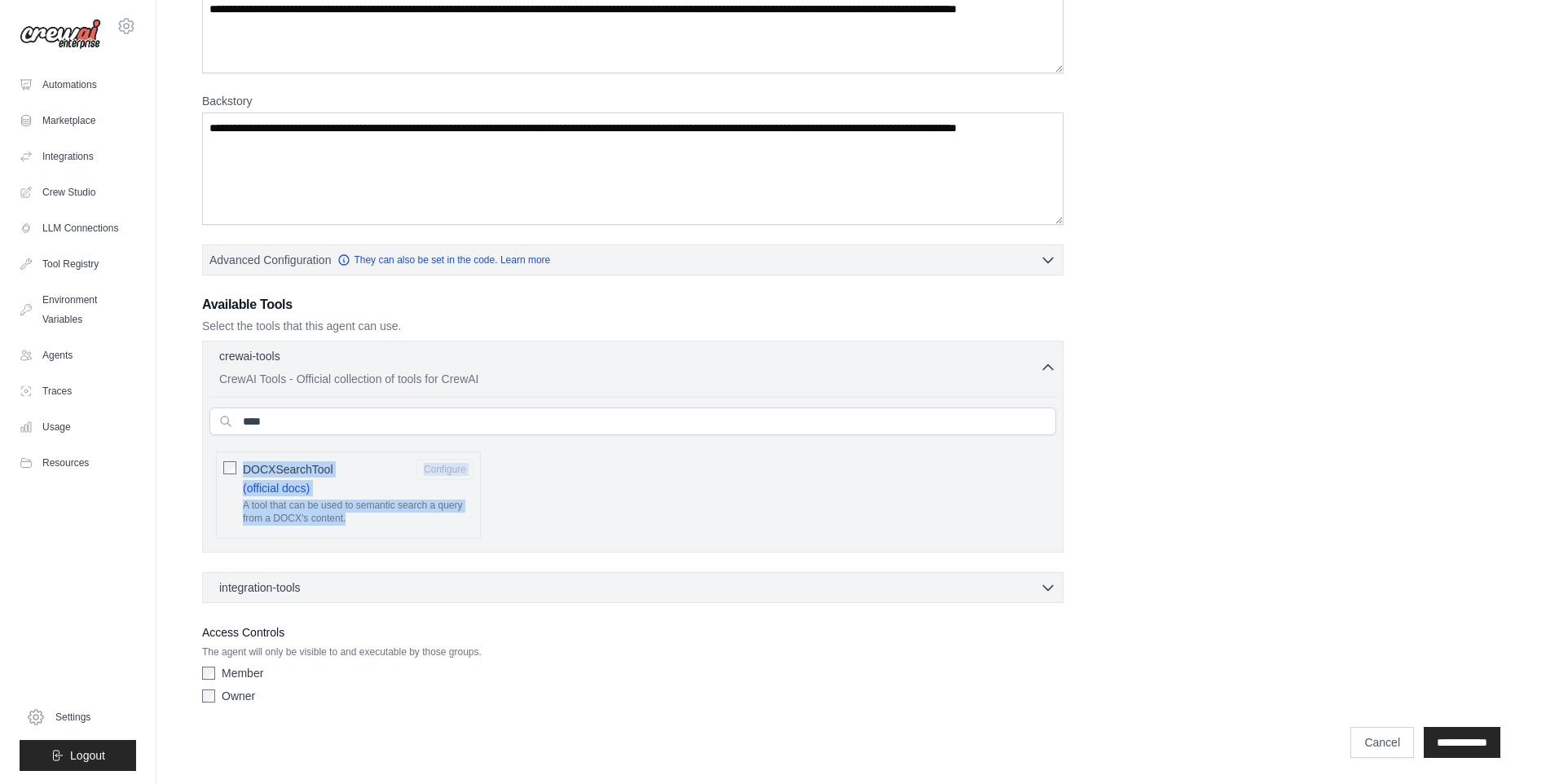 drag, startPoint x: 244, startPoint y: 466, endPoint x: 369, endPoint y: 523, distance: 137.38268 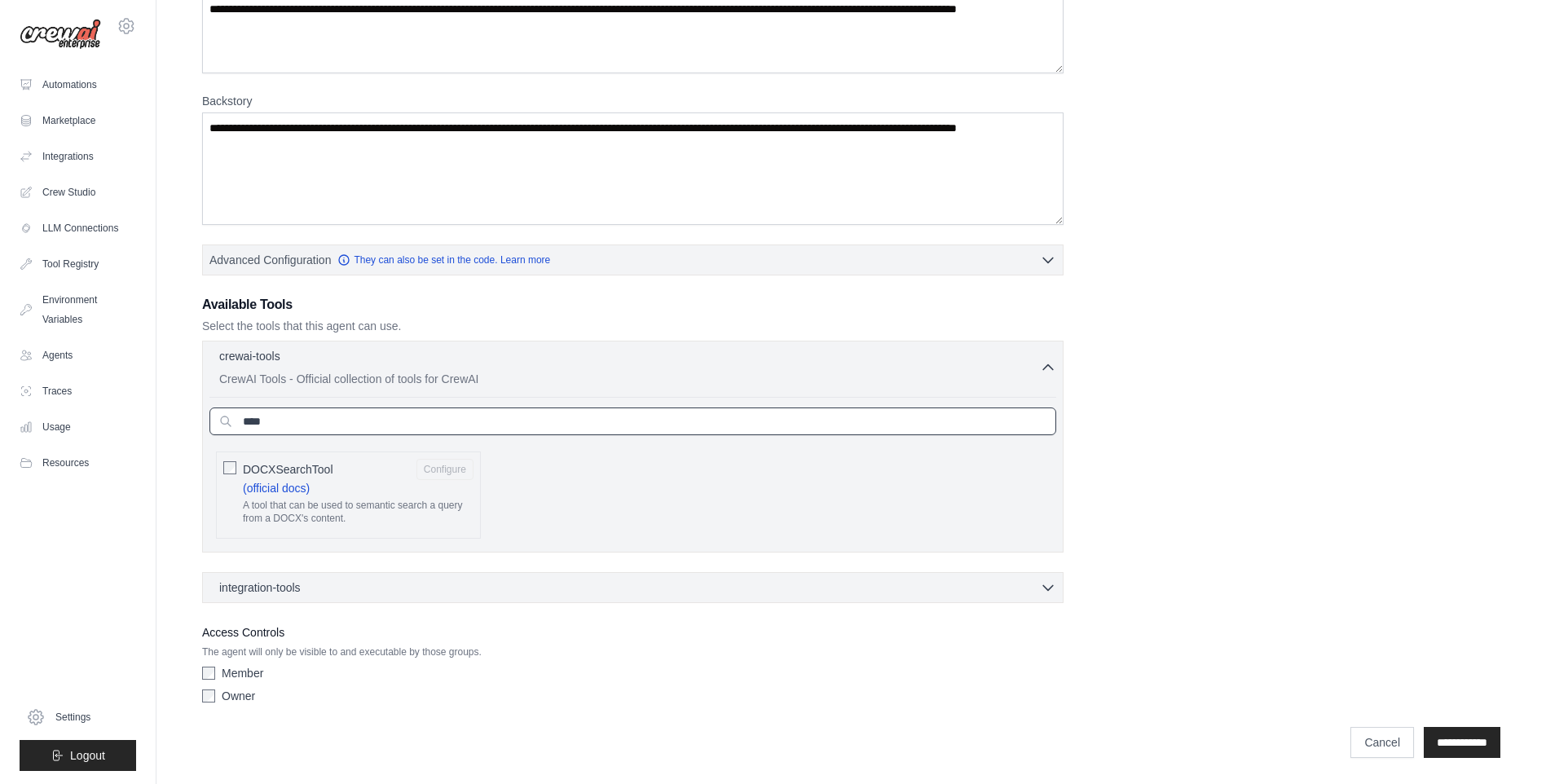 drag, startPoint x: 290, startPoint y: 422, endPoint x: 201, endPoint y: 416, distance: 89.20202 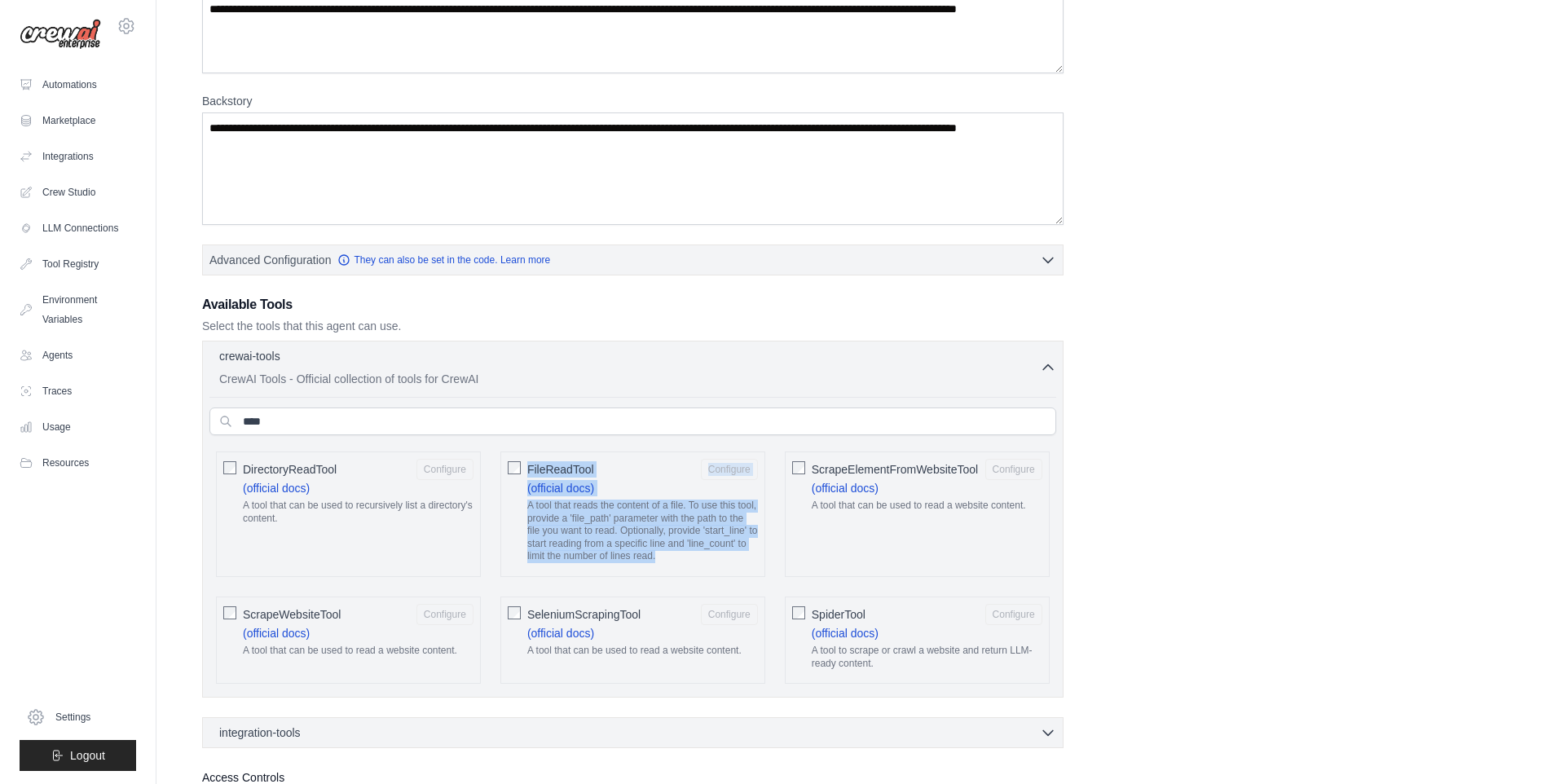 drag, startPoint x: 527, startPoint y: 465, endPoint x: 672, endPoint y: 573, distance: 180.801 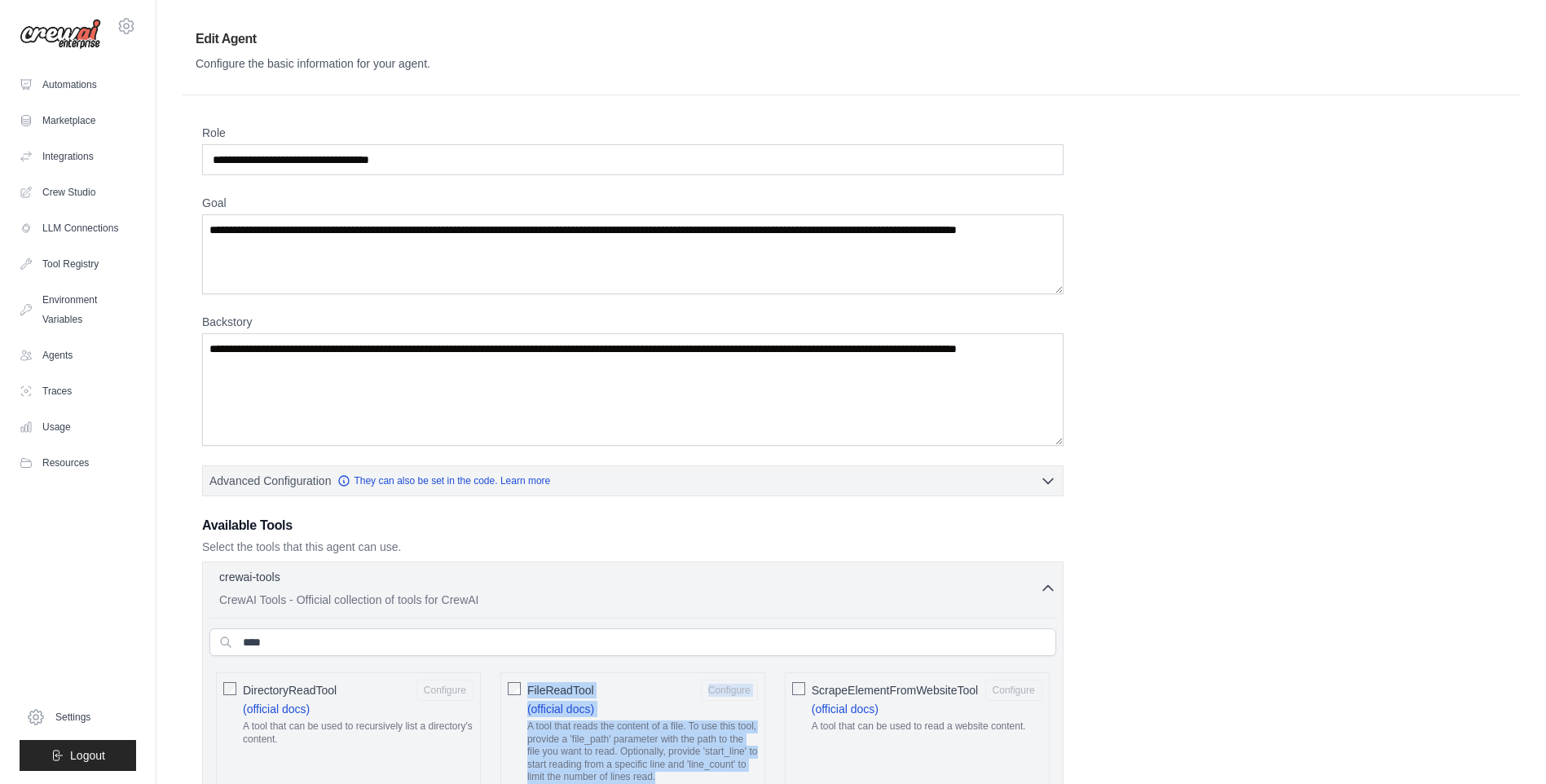 scroll, scrollTop: 81, scrollLeft: 0, axis: vertical 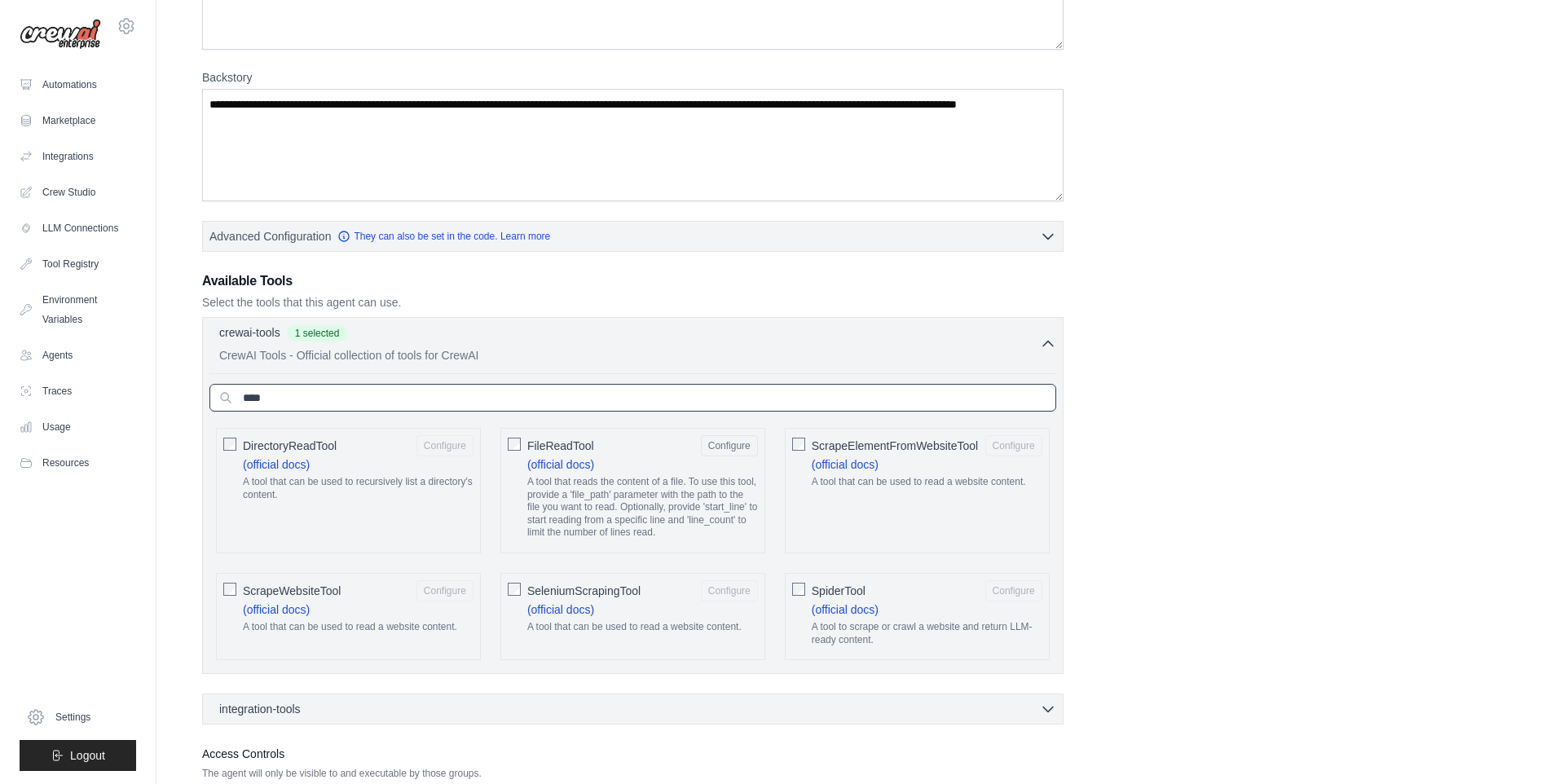 drag, startPoint x: 307, startPoint y: 399, endPoint x: 238, endPoint y: 399, distance: 69 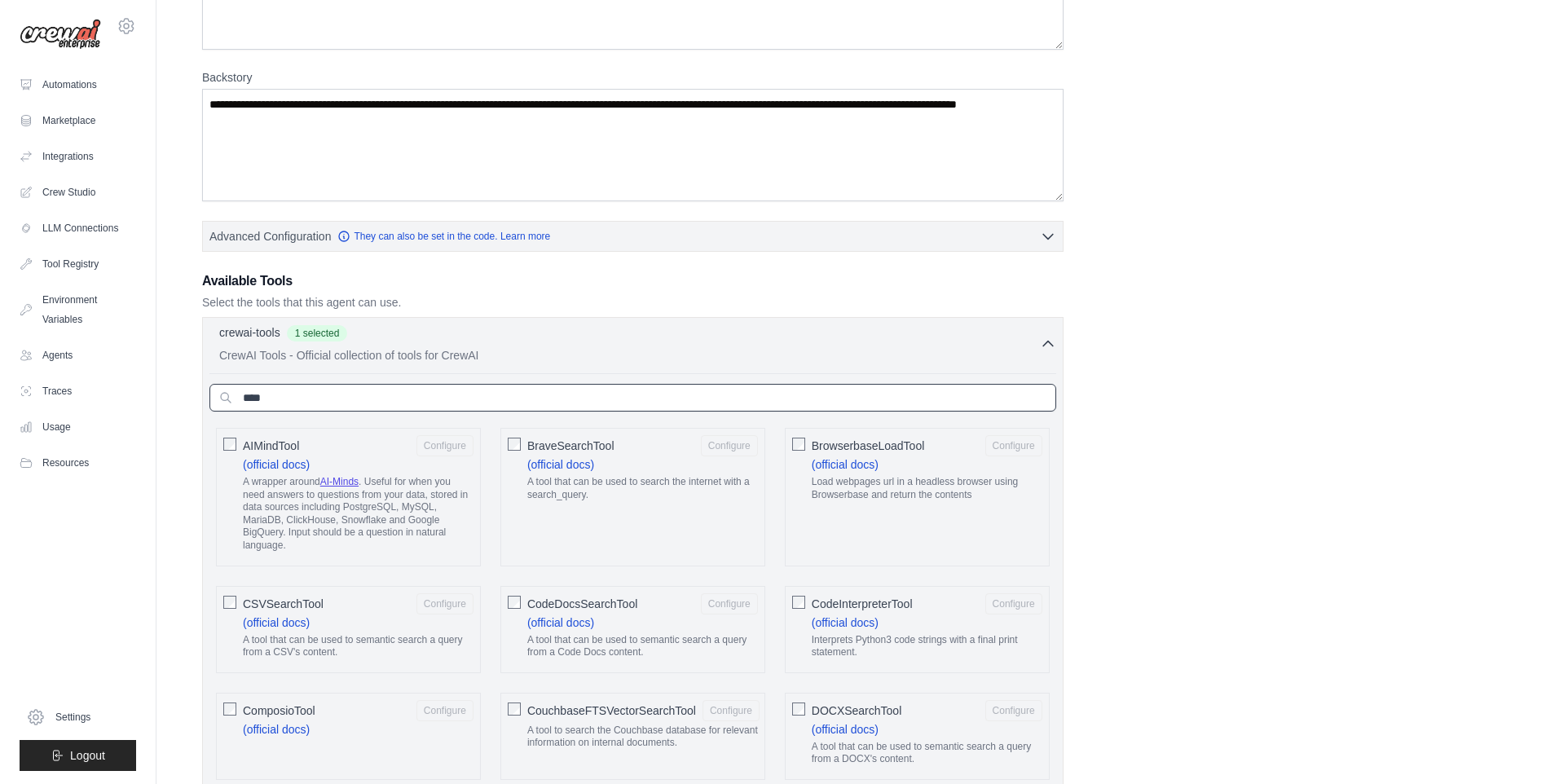 scroll, scrollTop: 221, scrollLeft: 0, axis: vertical 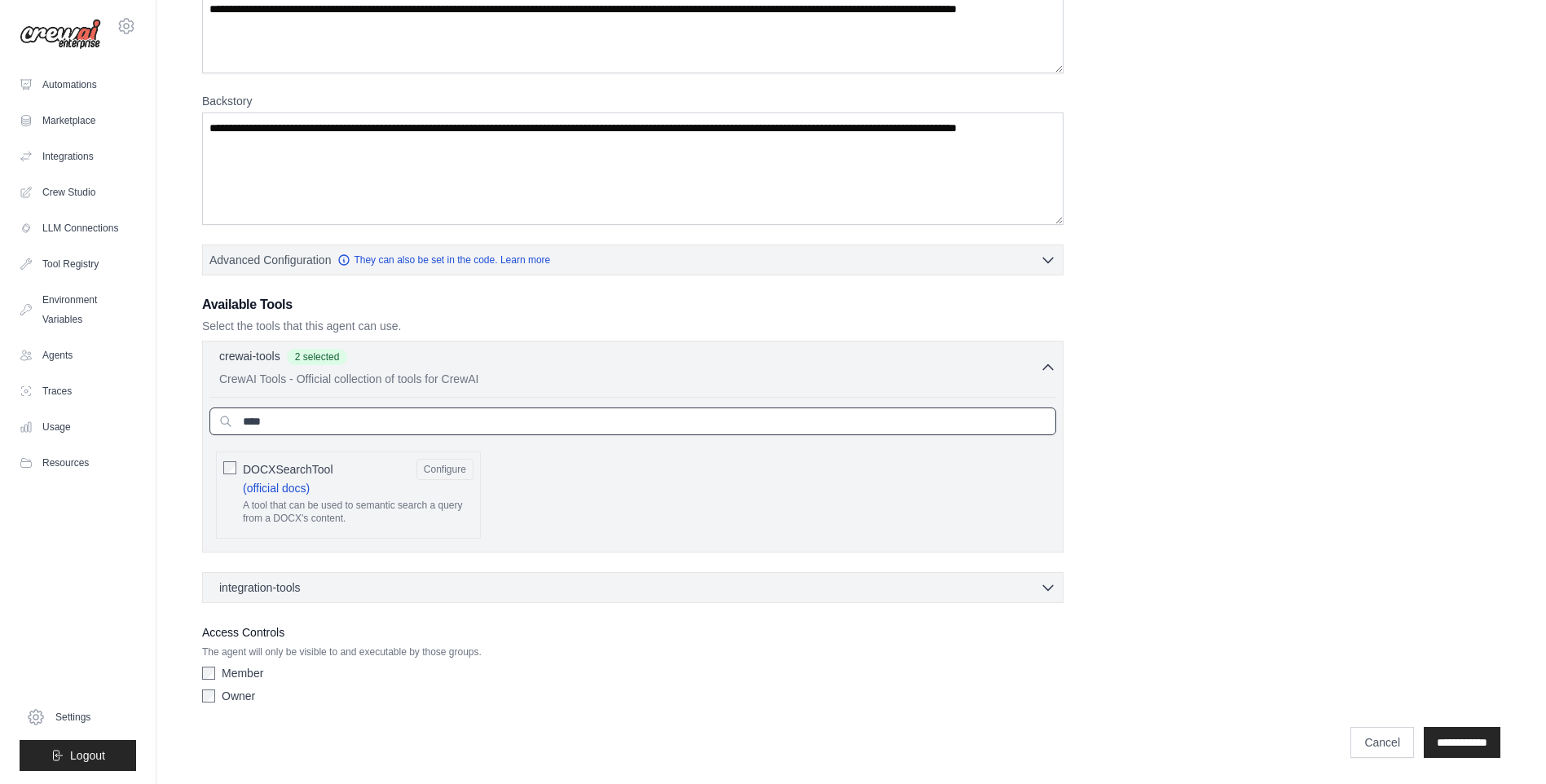 drag, startPoint x: 264, startPoint y: 428, endPoint x: 236, endPoint y: 428, distance: 28 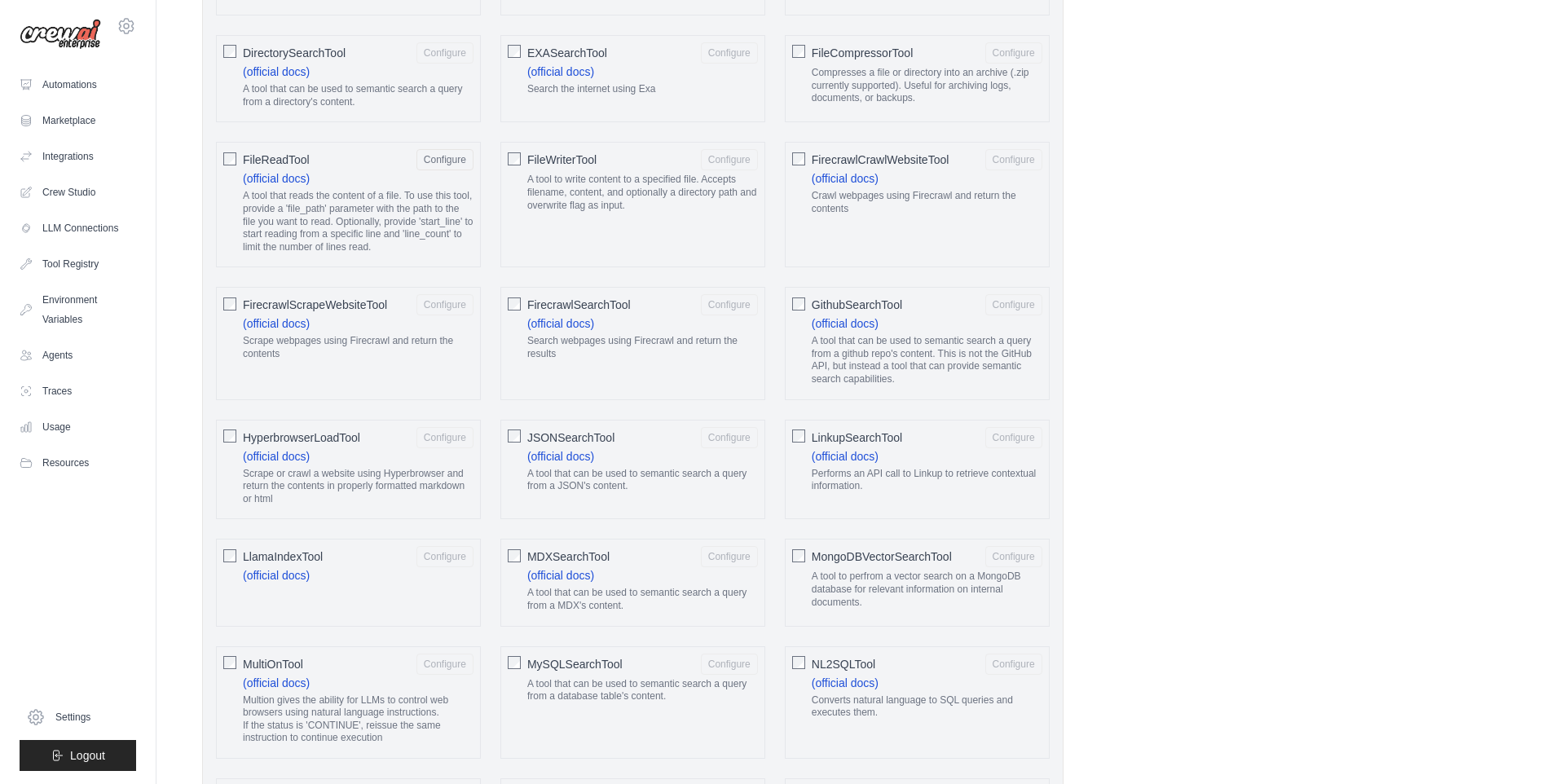 scroll, scrollTop: 1117, scrollLeft: 0, axis: vertical 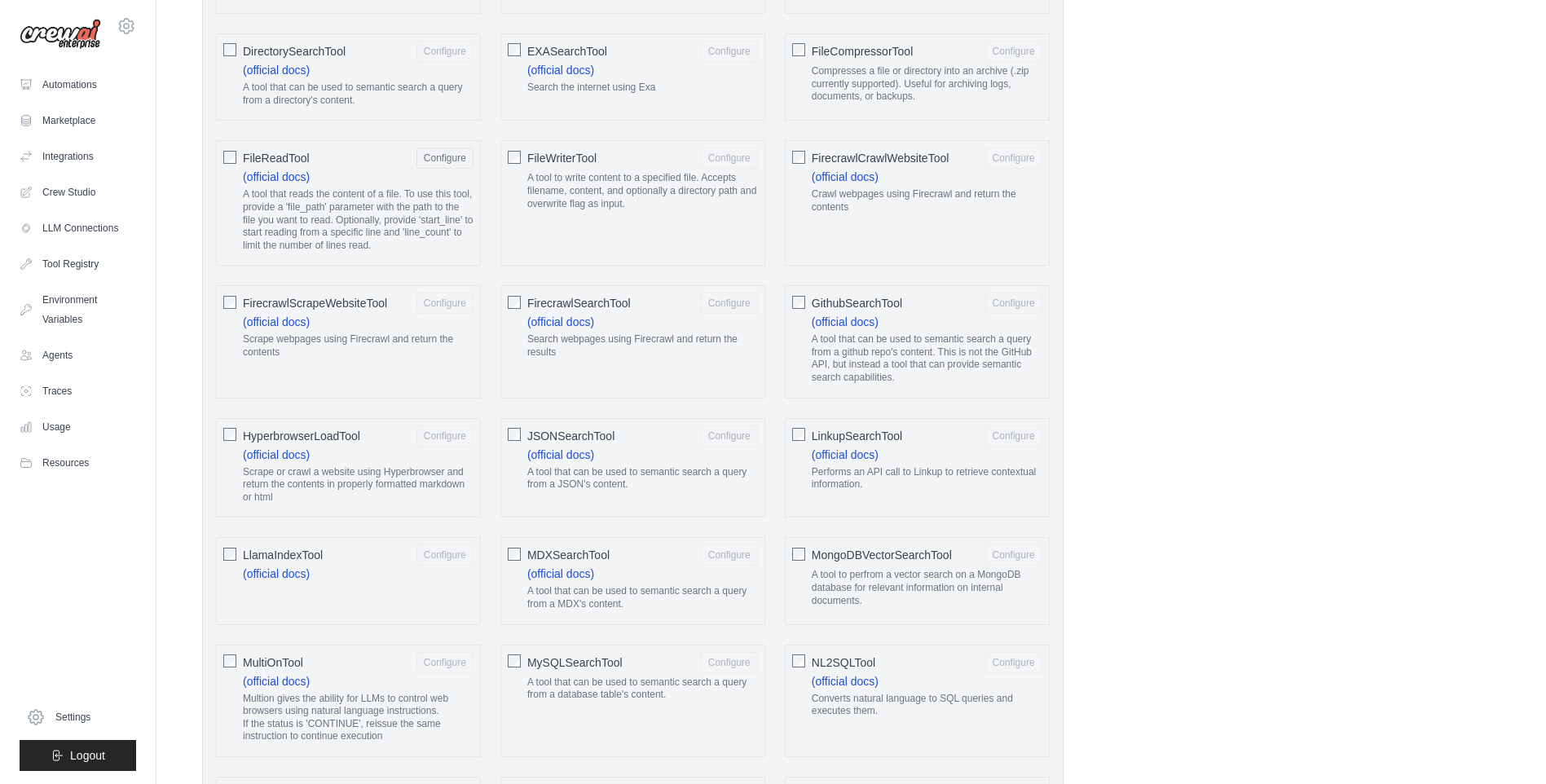 type 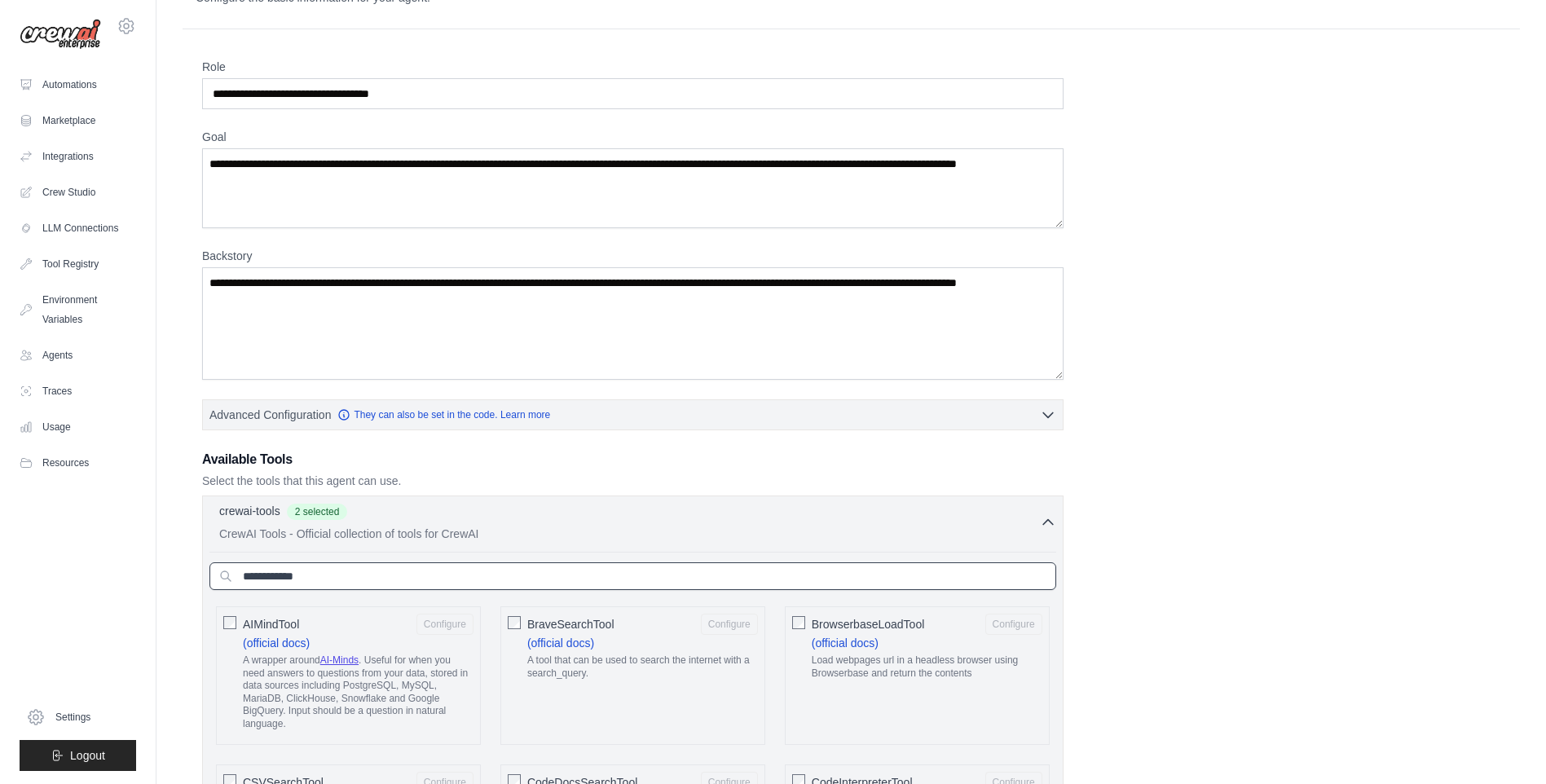 scroll, scrollTop: 0, scrollLeft: 0, axis: both 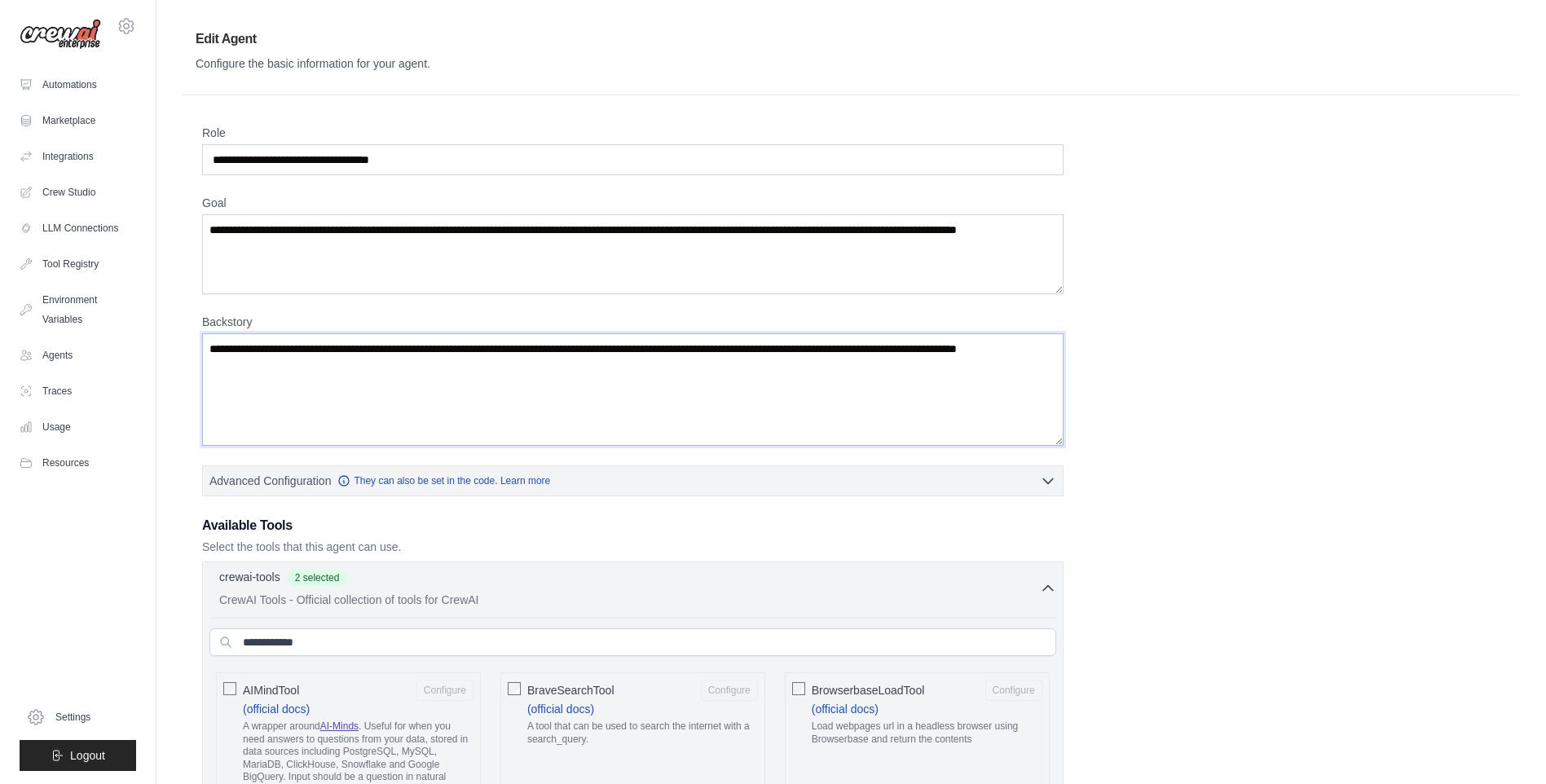 click on "**********" at bounding box center (632, 390) 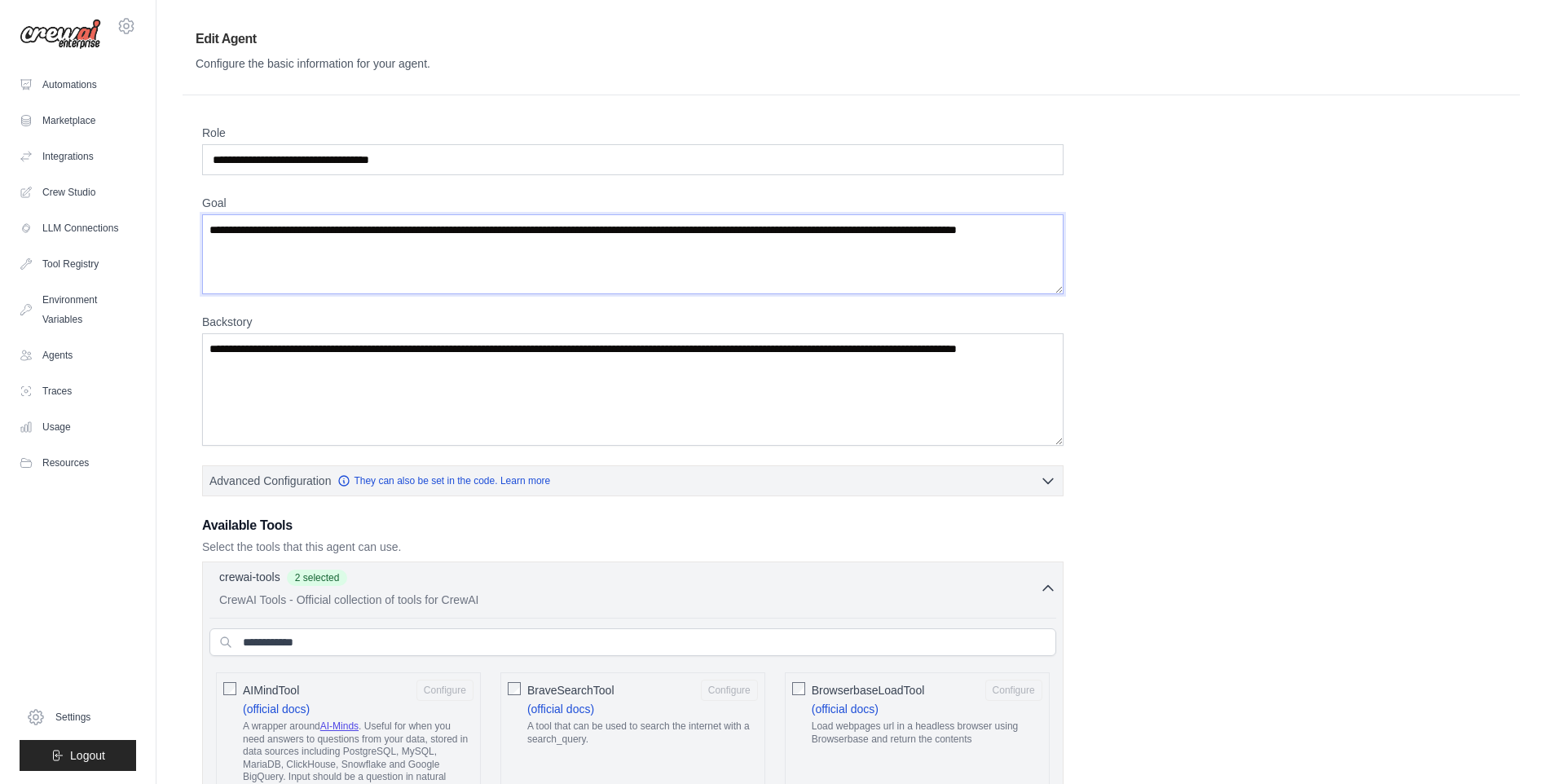 click on "**********" at bounding box center [632, 254] 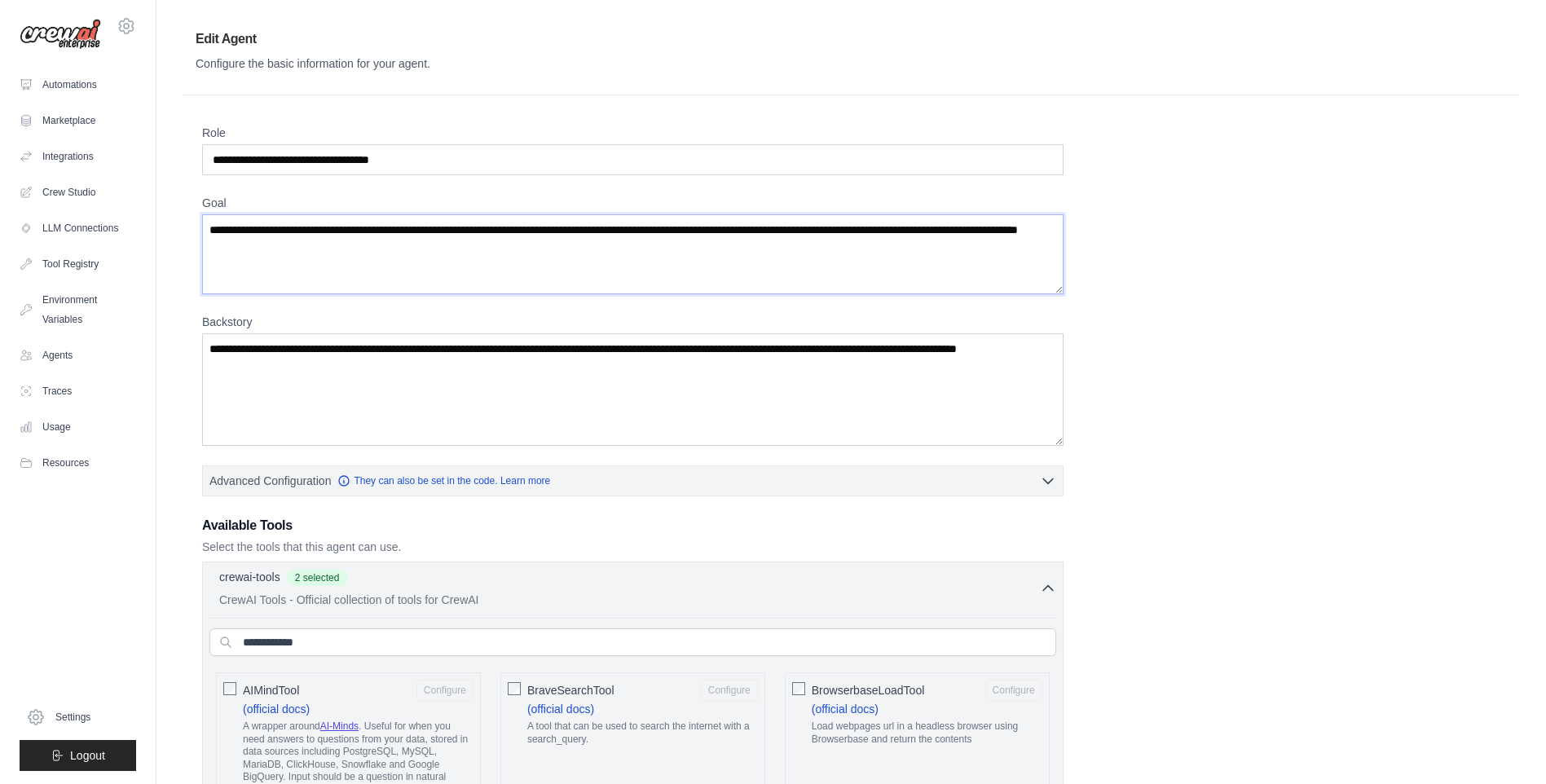type on "**********" 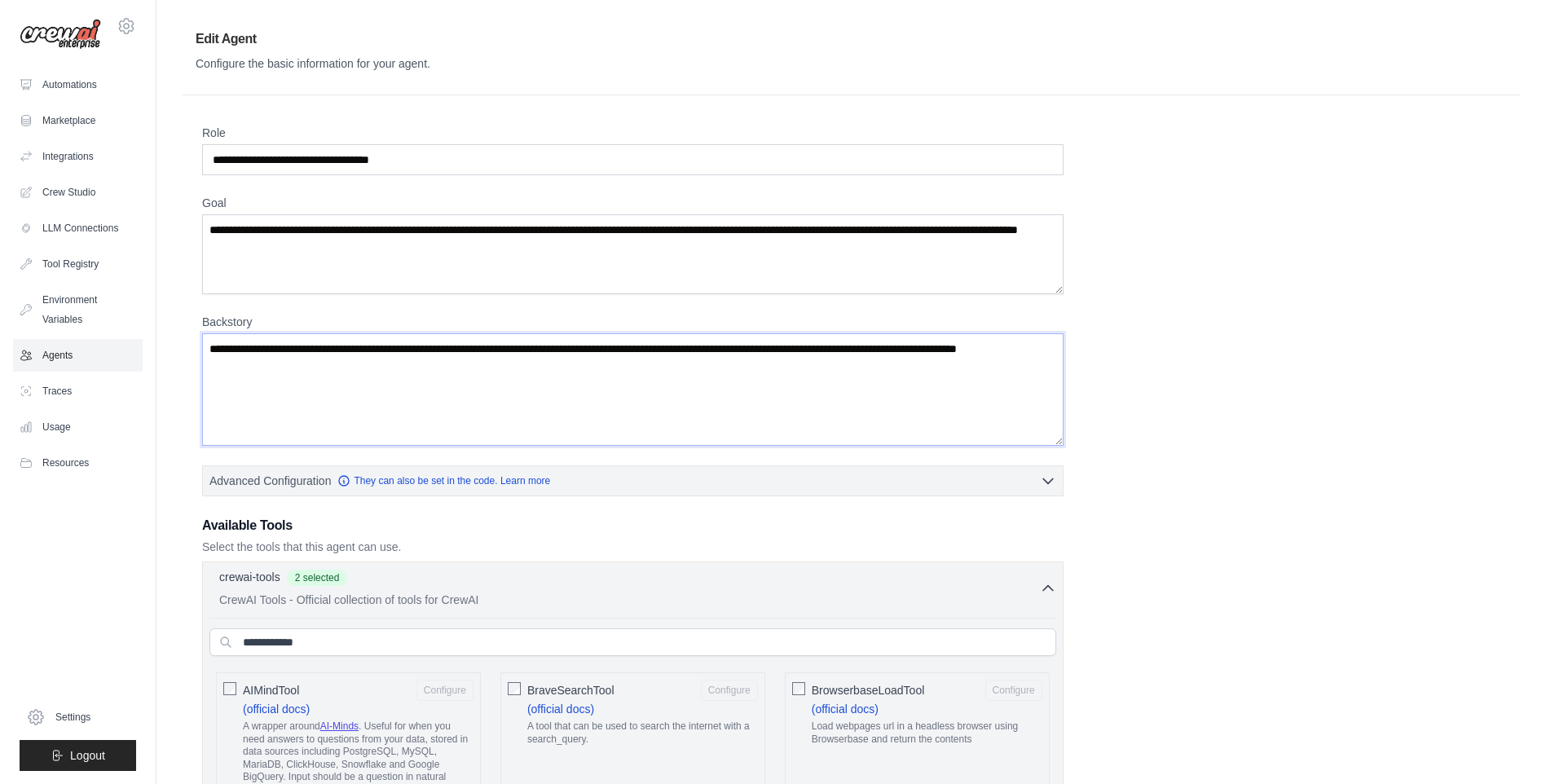 drag, startPoint x: 451, startPoint y: 412, endPoint x: 140, endPoint y: 341, distance: 319.00157 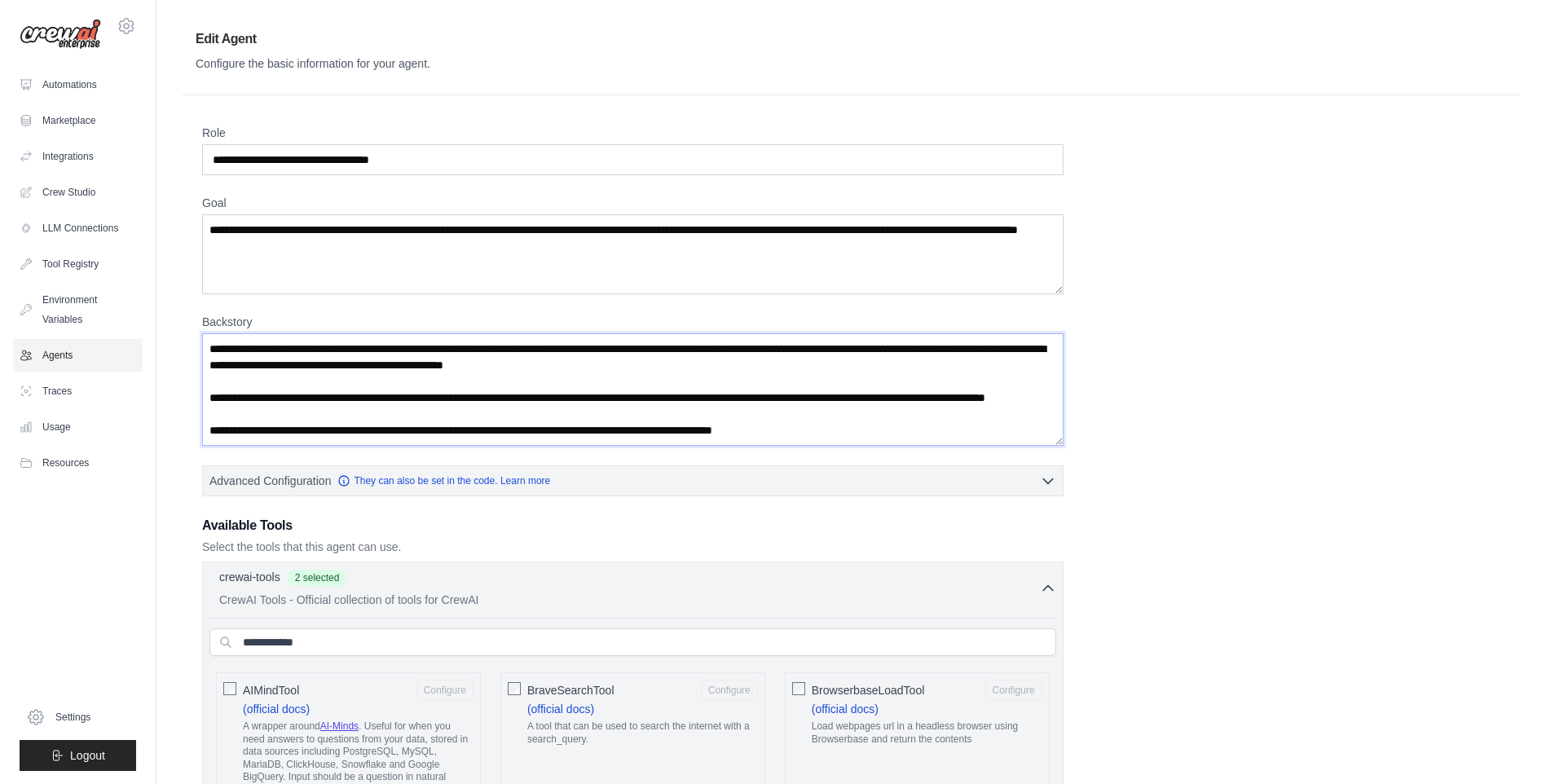 scroll, scrollTop: 8, scrollLeft: 0, axis: vertical 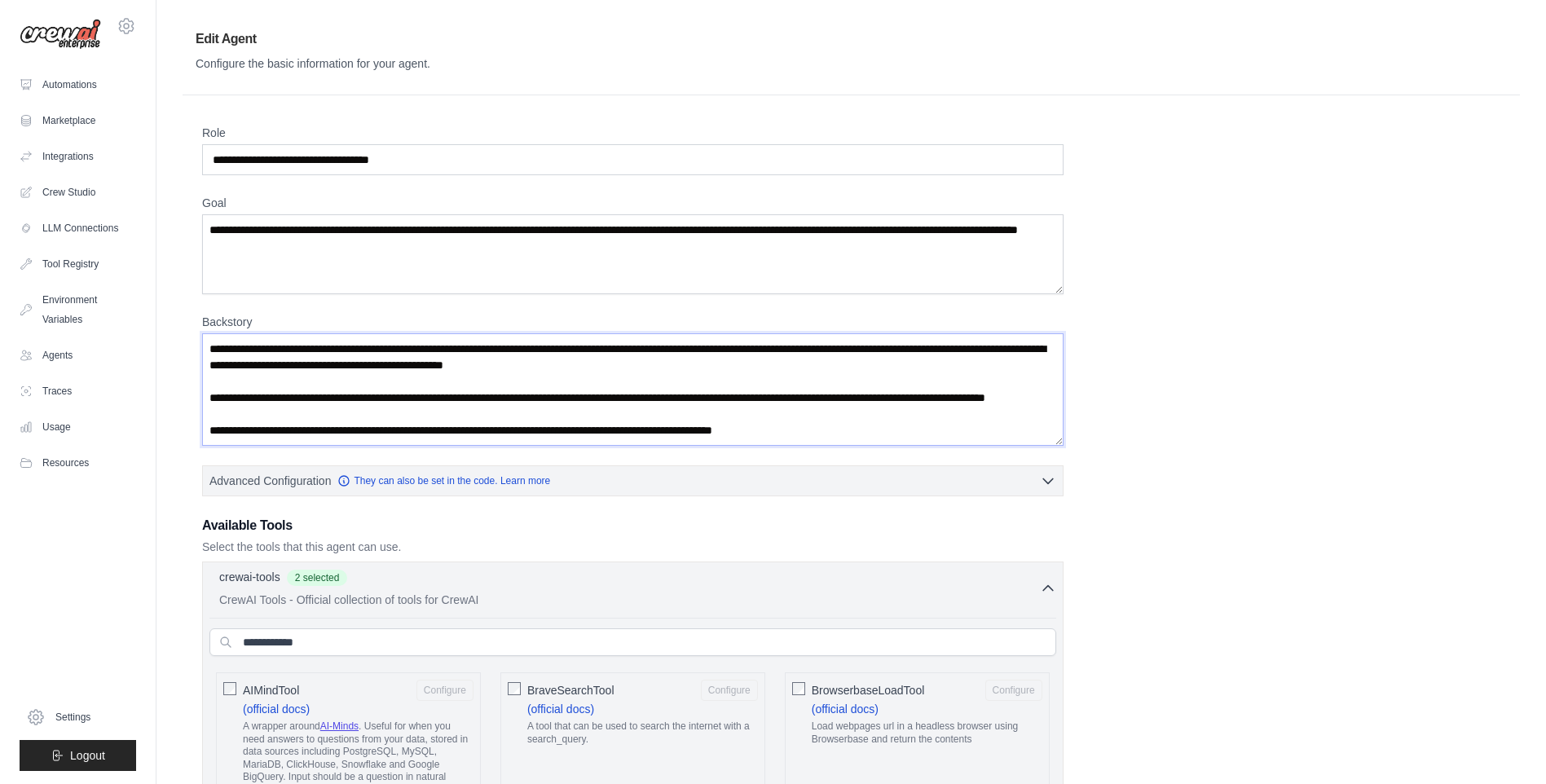 type on "**********" 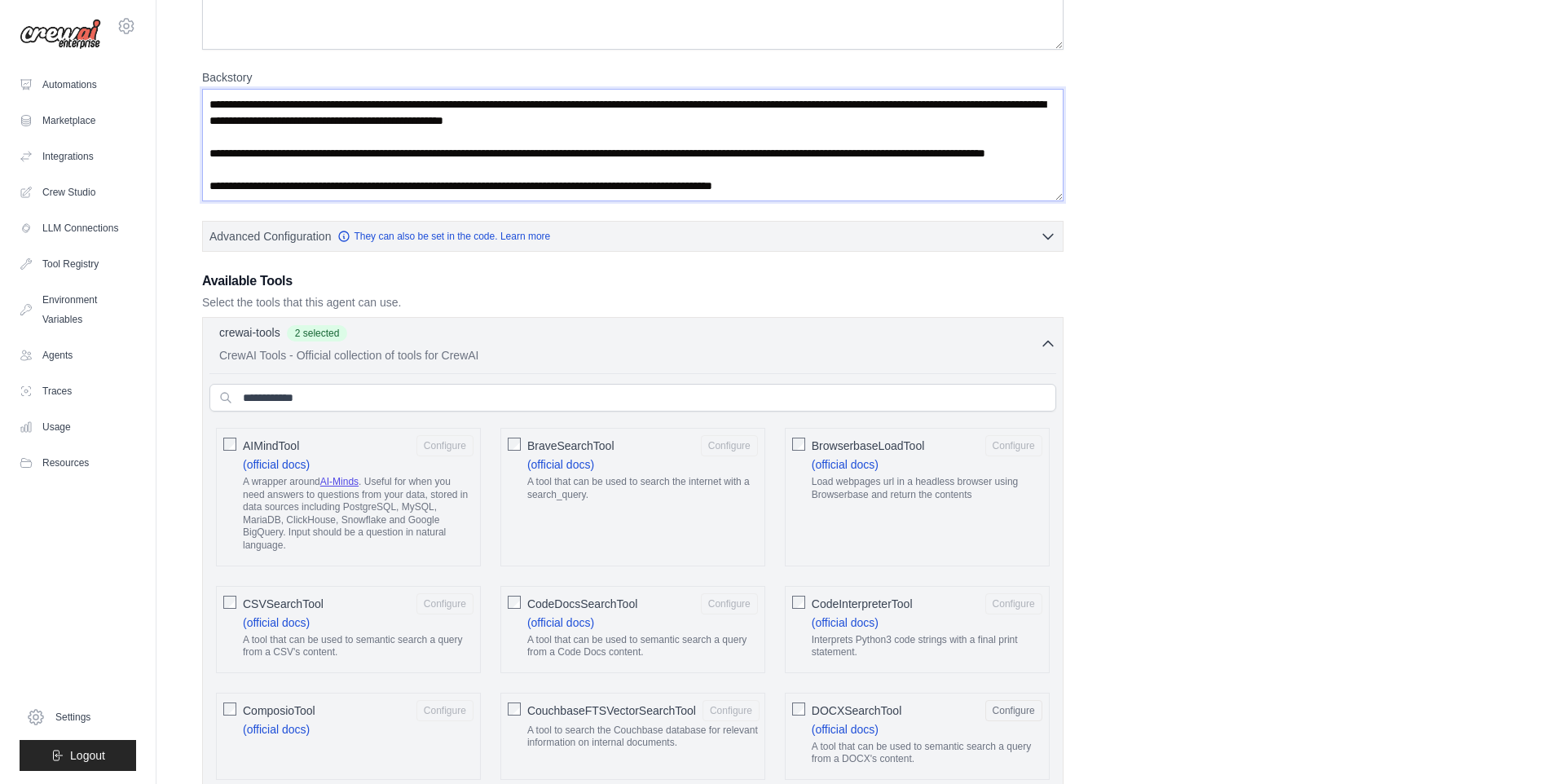 scroll, scrollTop: 0, scrollLeft: 0, axis: both 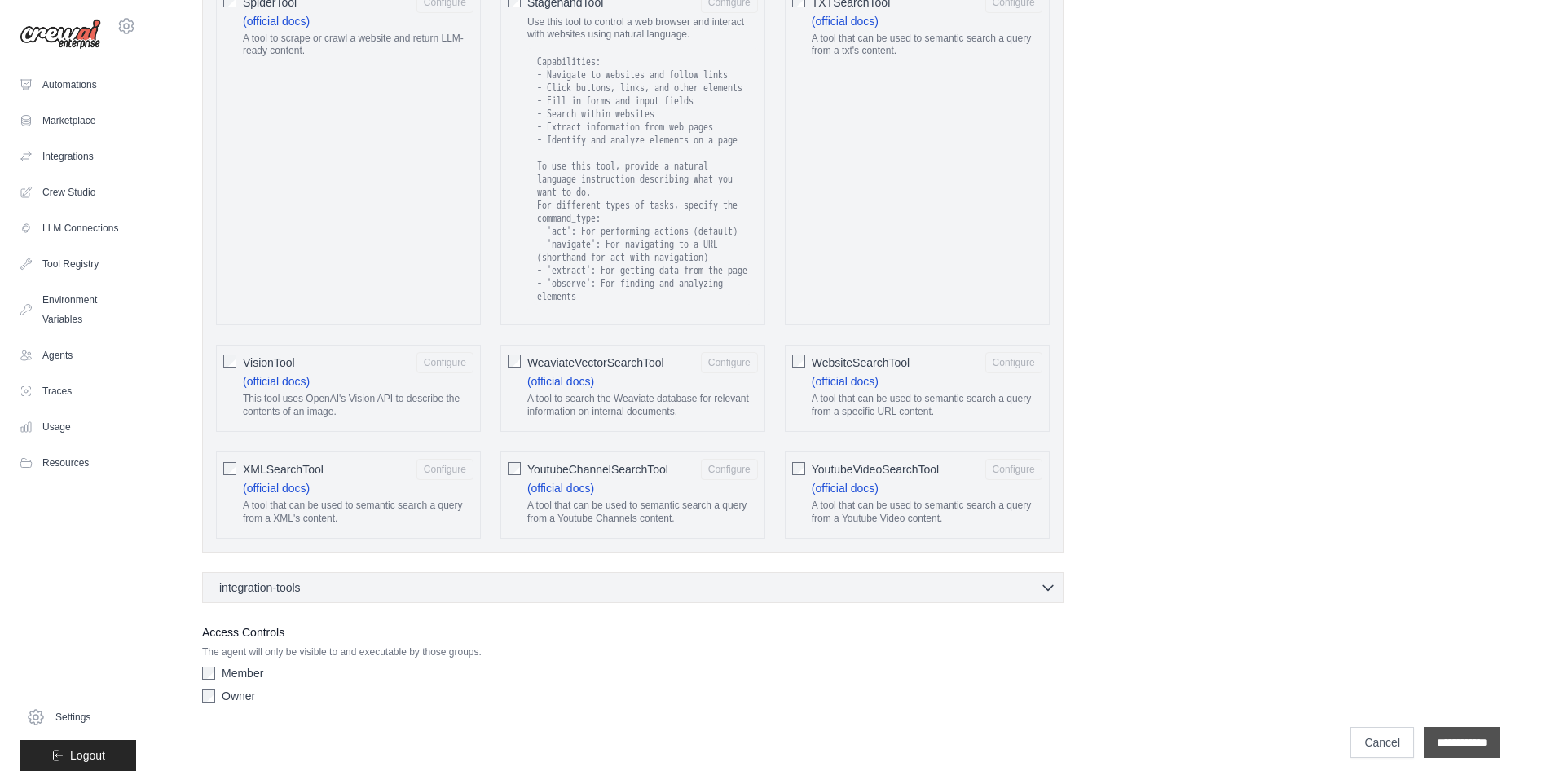 click on "**********" at bounding box center [1462, 742] 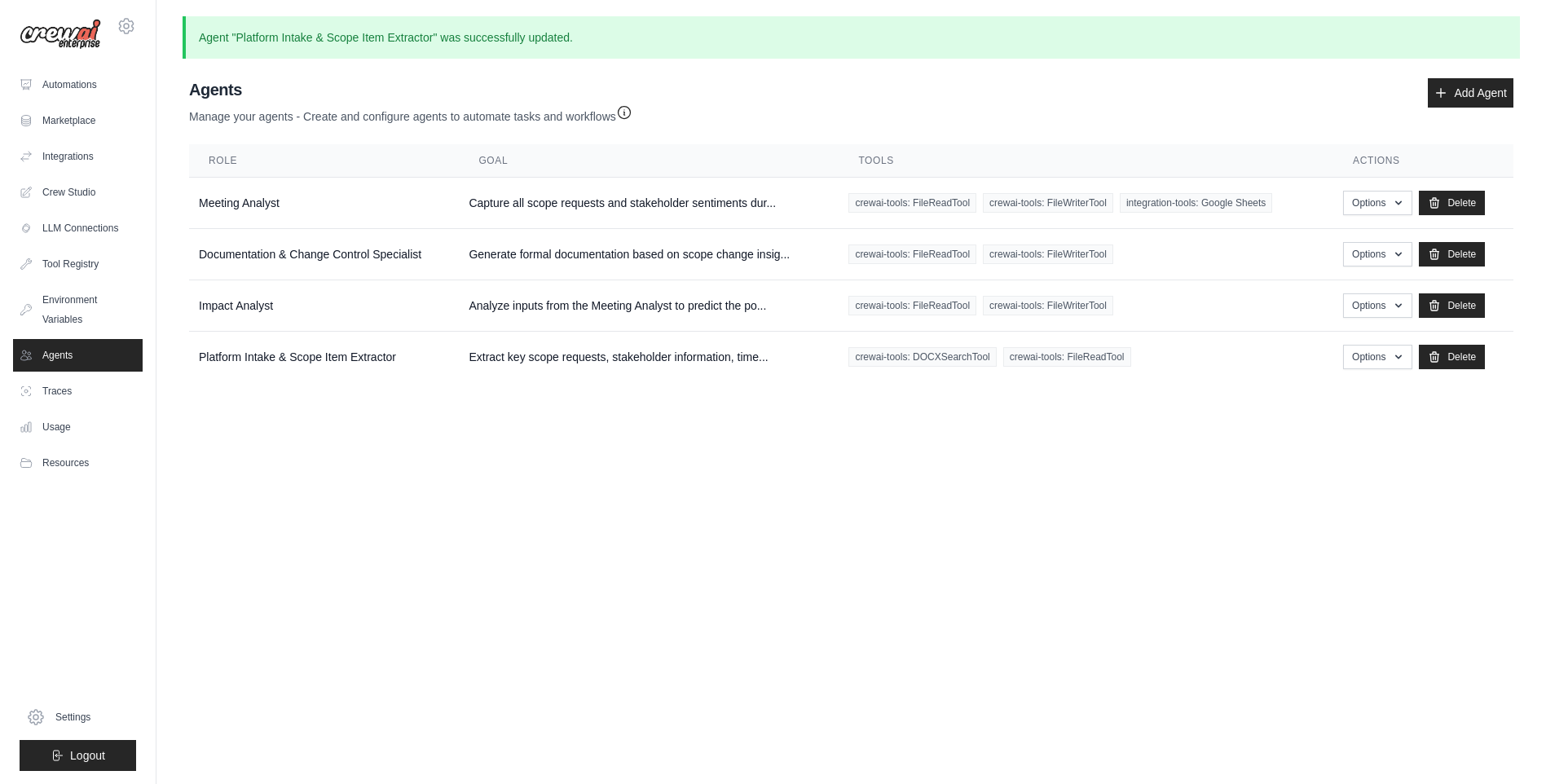 scroll, scrollTop: 0, scrollLeft: 0, axis: both 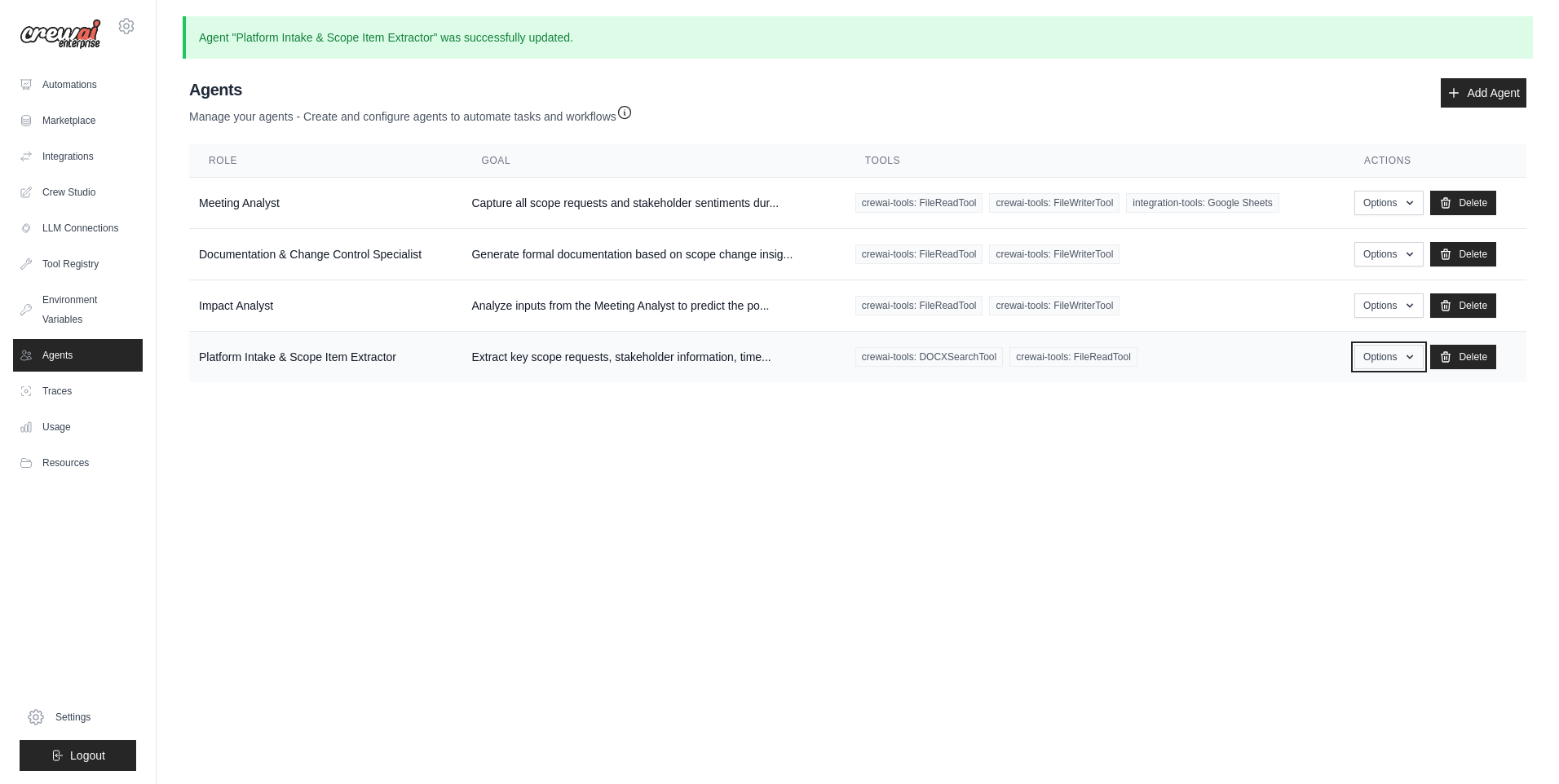 click on "Options" at bounding box center (1389, 357) 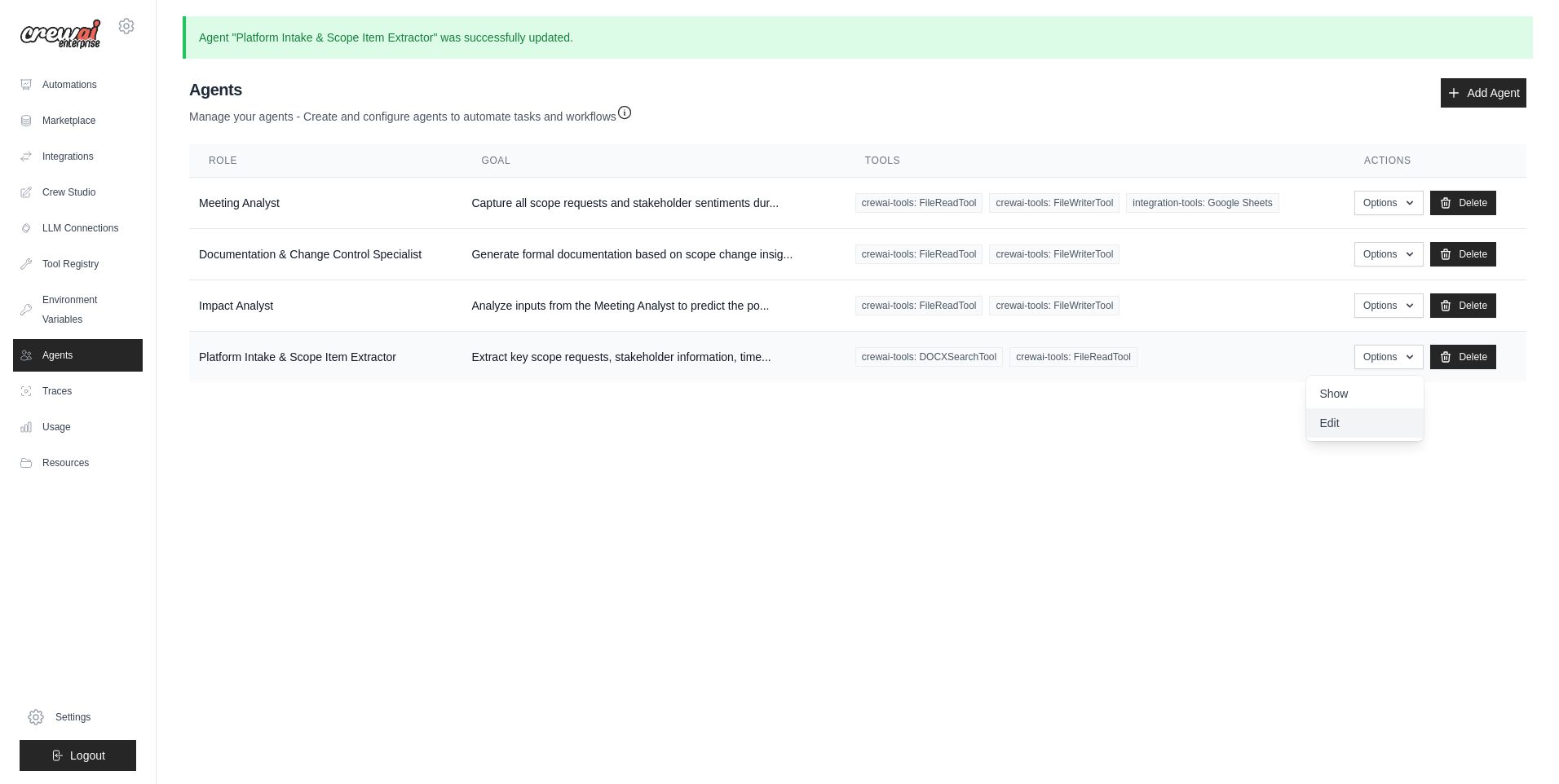 click on "Edit" at bounding box center (1365, 423) 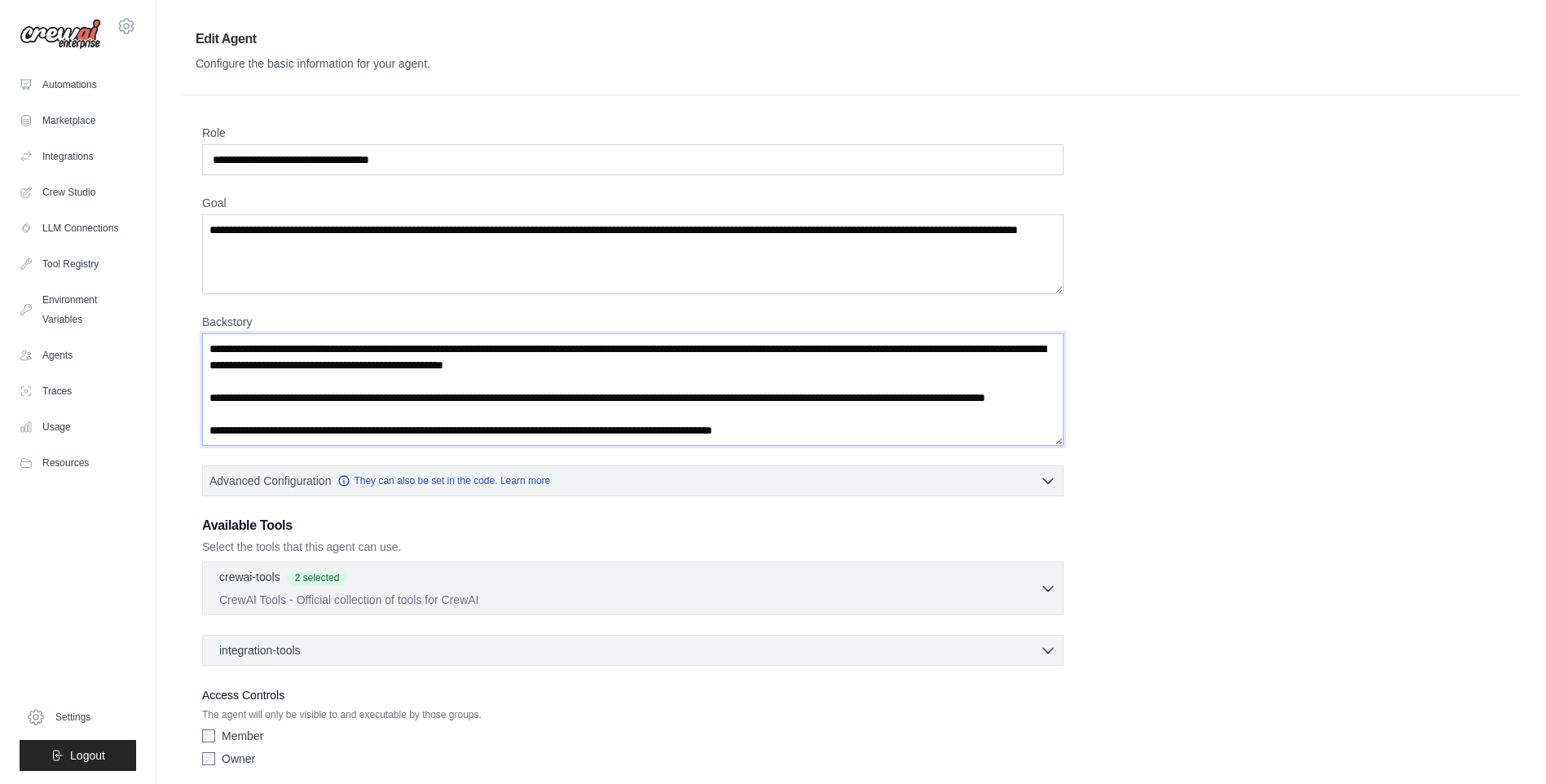click on "**********" at bounding box center [632, 390] 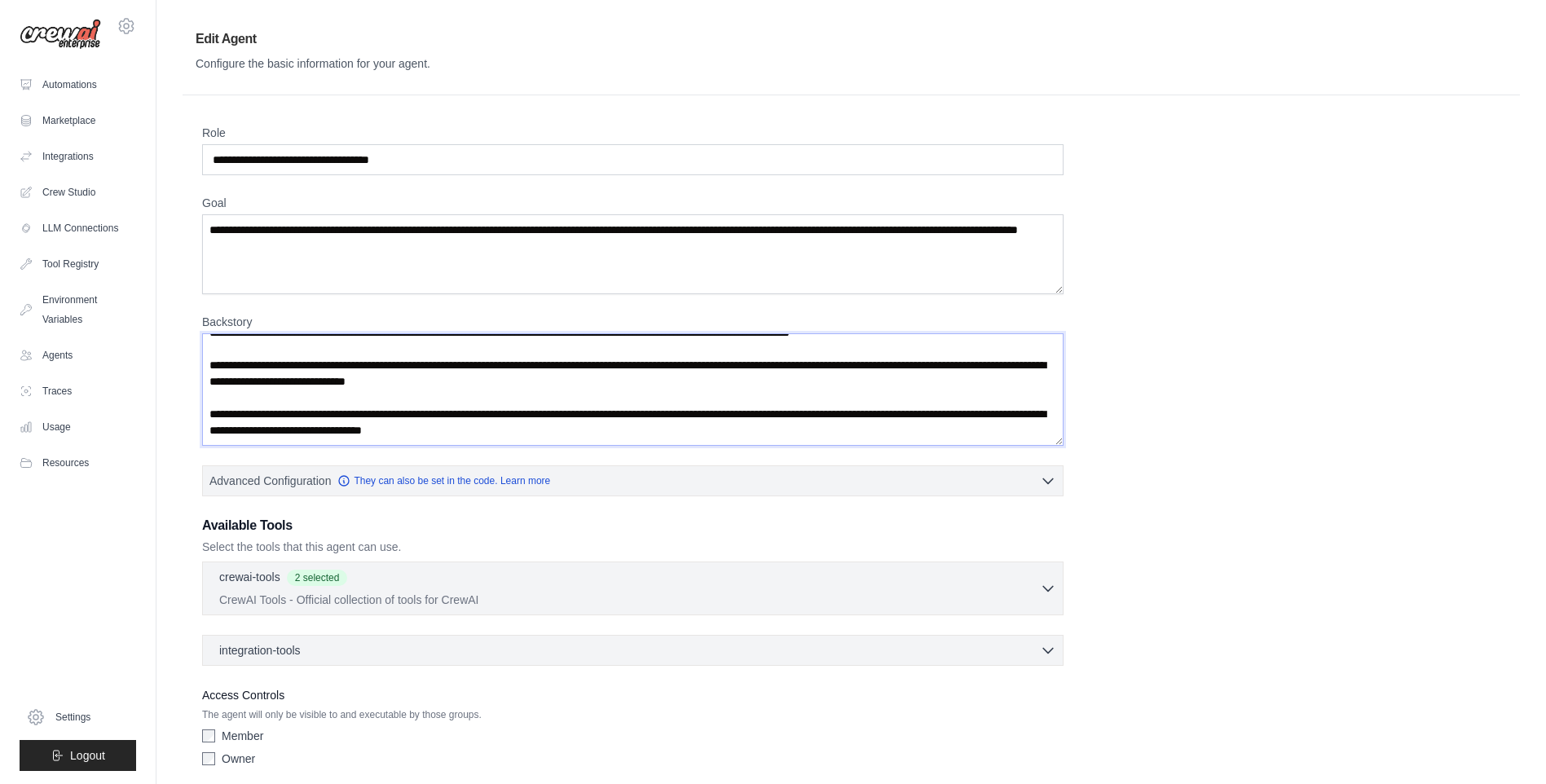 scroll, scrollTop: 0, scrollLeft: 0, axis: both 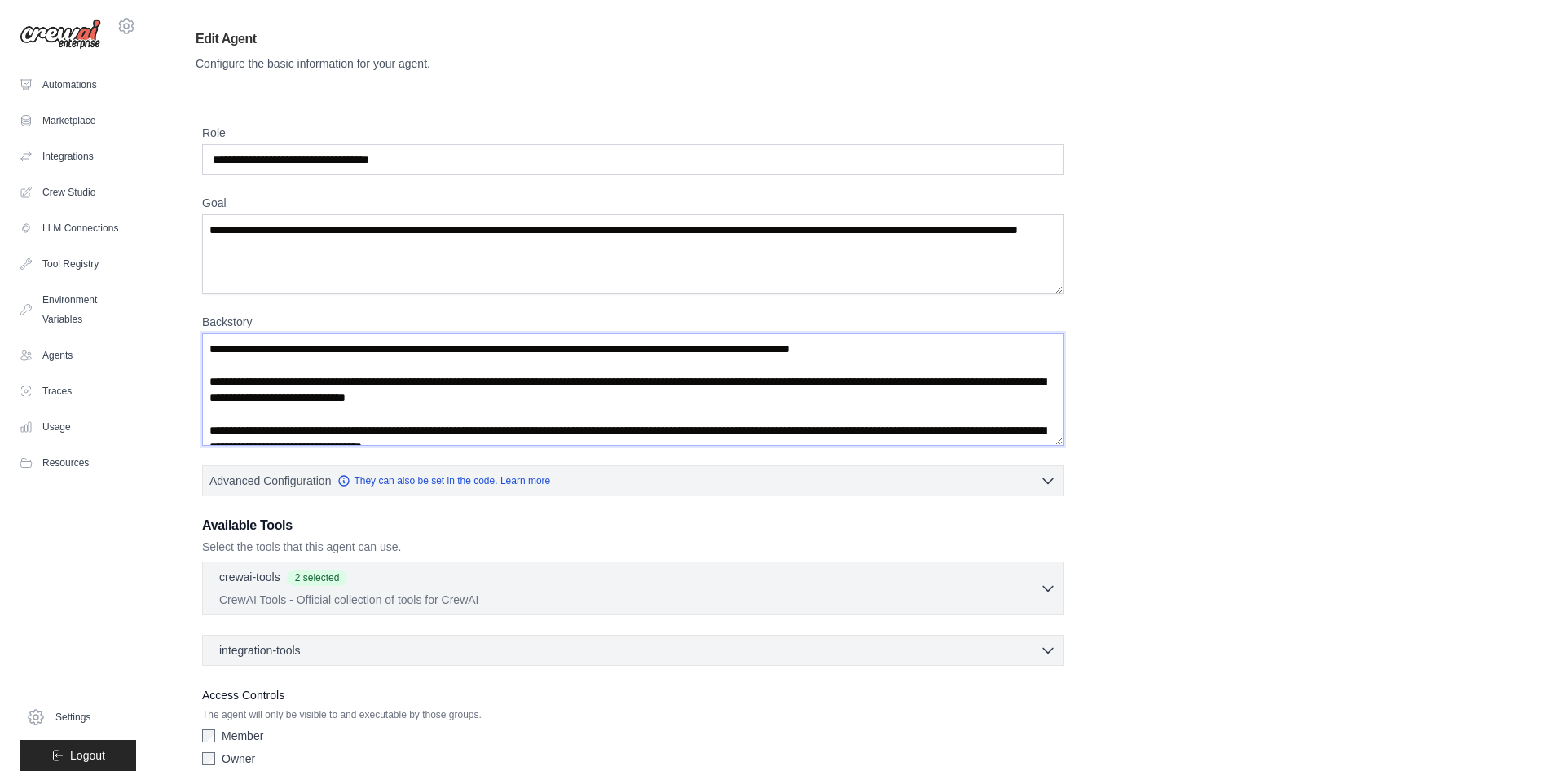 type on "**********" 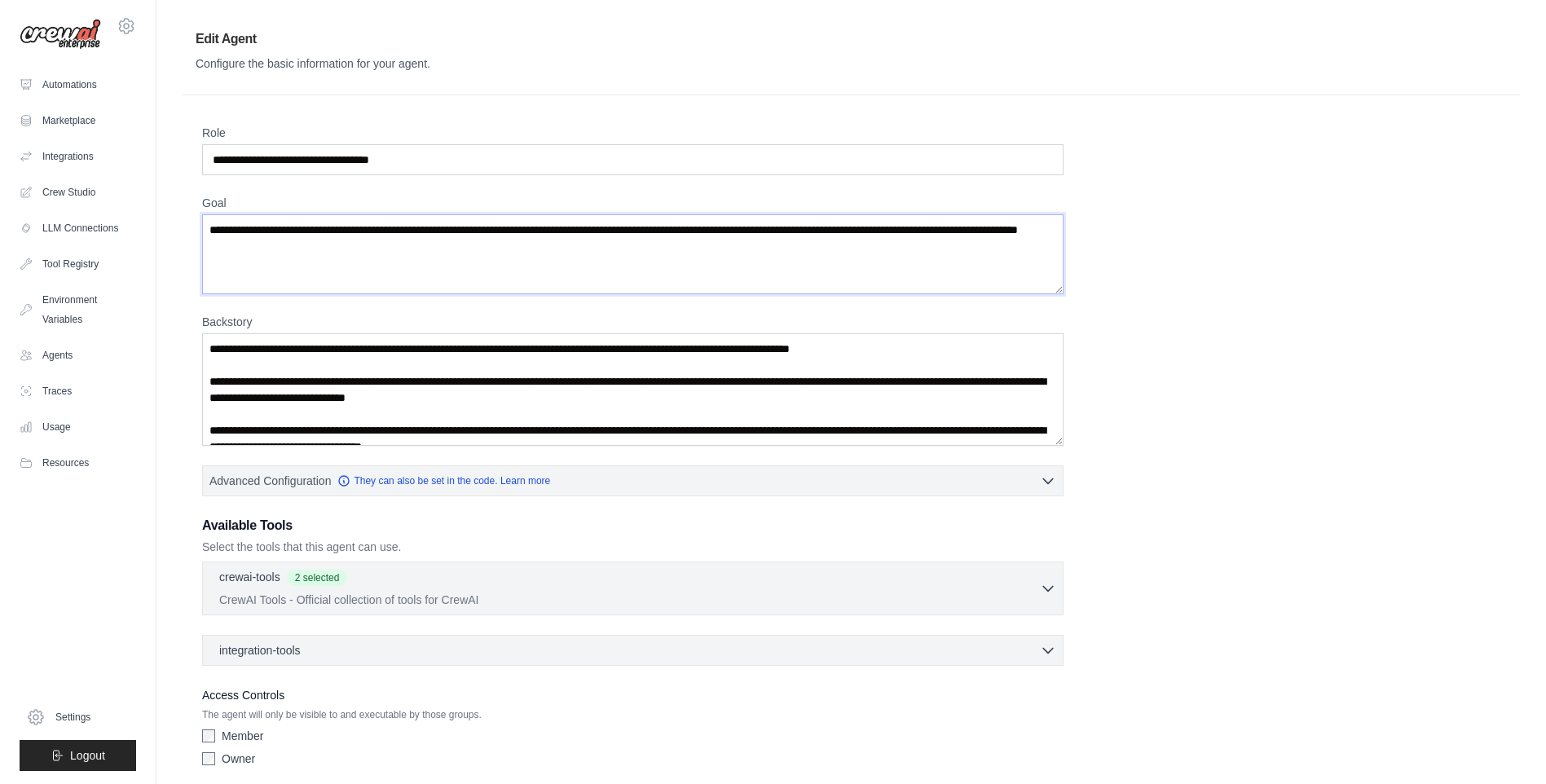 click on "**********" at bounding box center [632, 254] 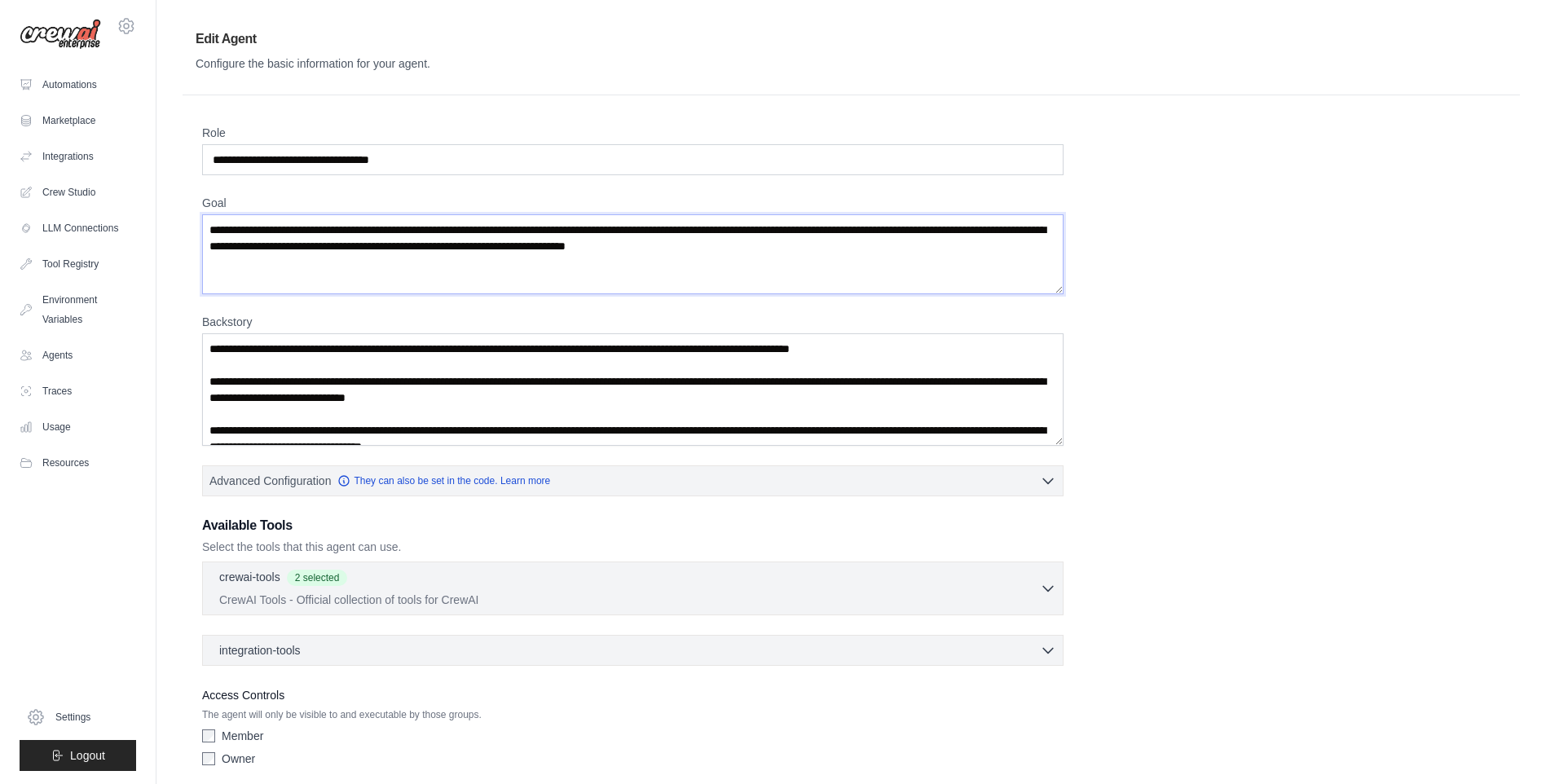 scroll, scrollTop: 16, scrollLeft: 0, axis: vertical 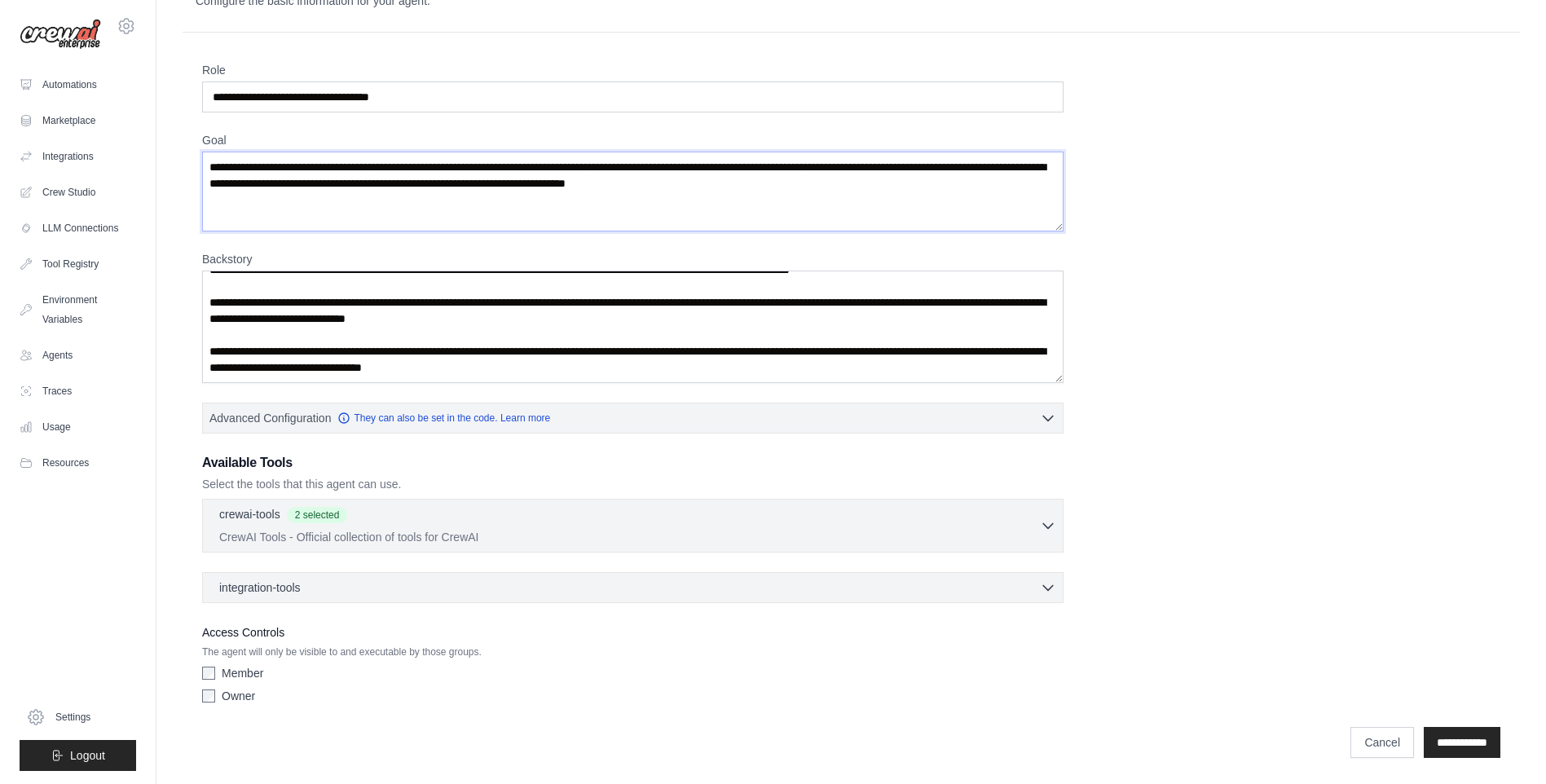 type on "**********" 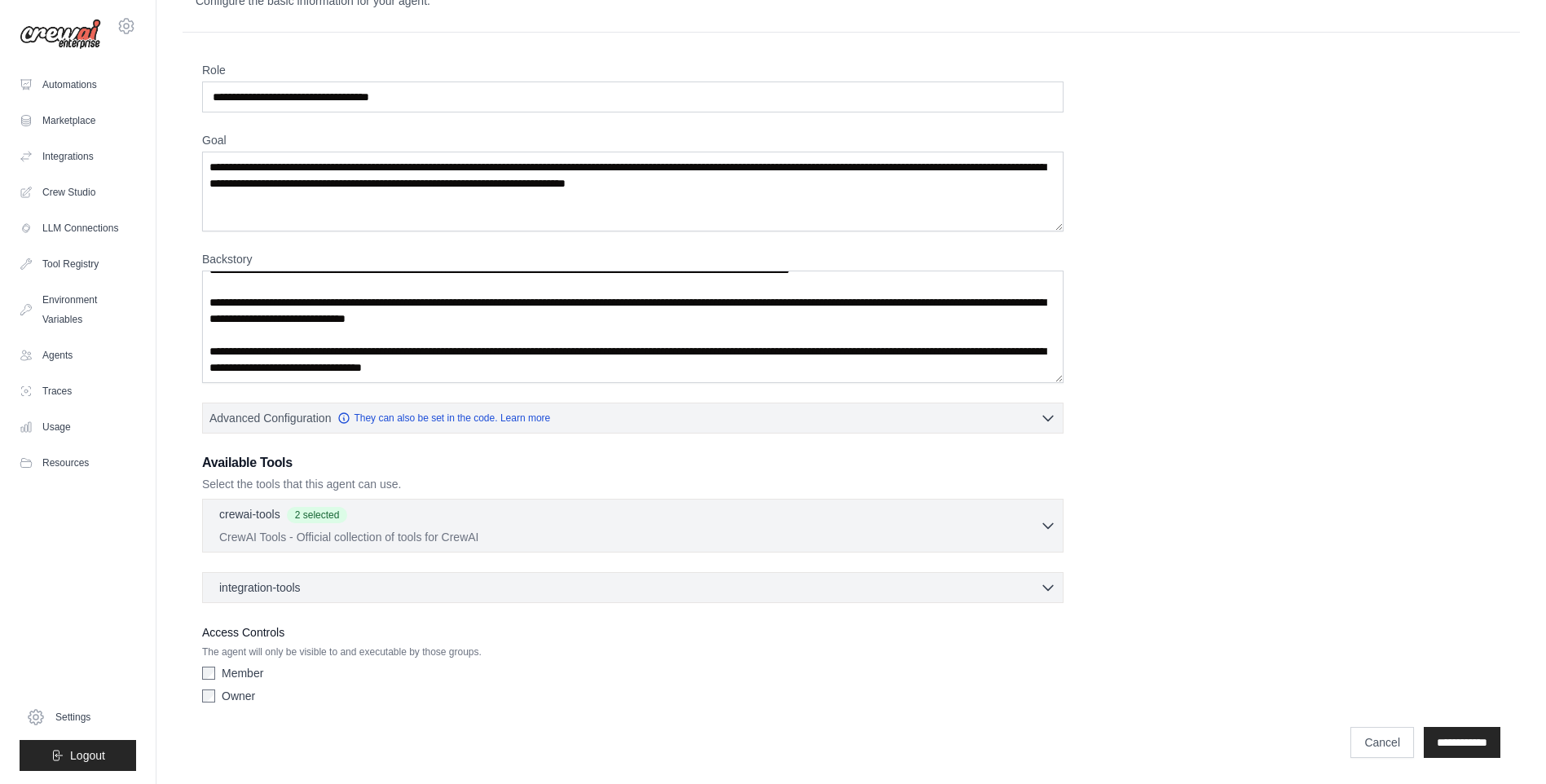 click on "integration-tools
0 selected
Gmail Google Sheets Notion" at bounding box center (632, 588) 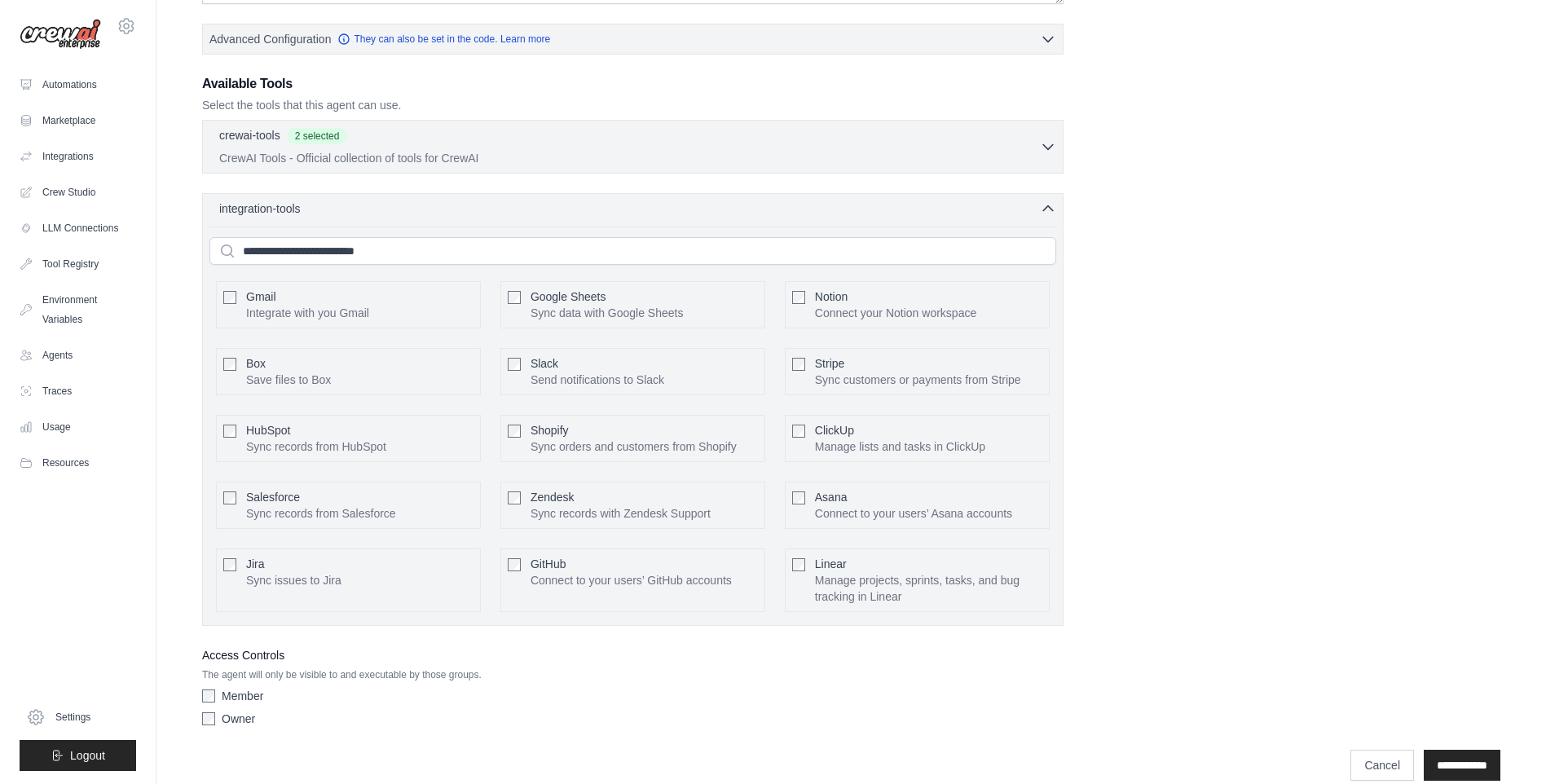 scroll, scrollTop: 465, scrollLeft: 0, axis: vertical 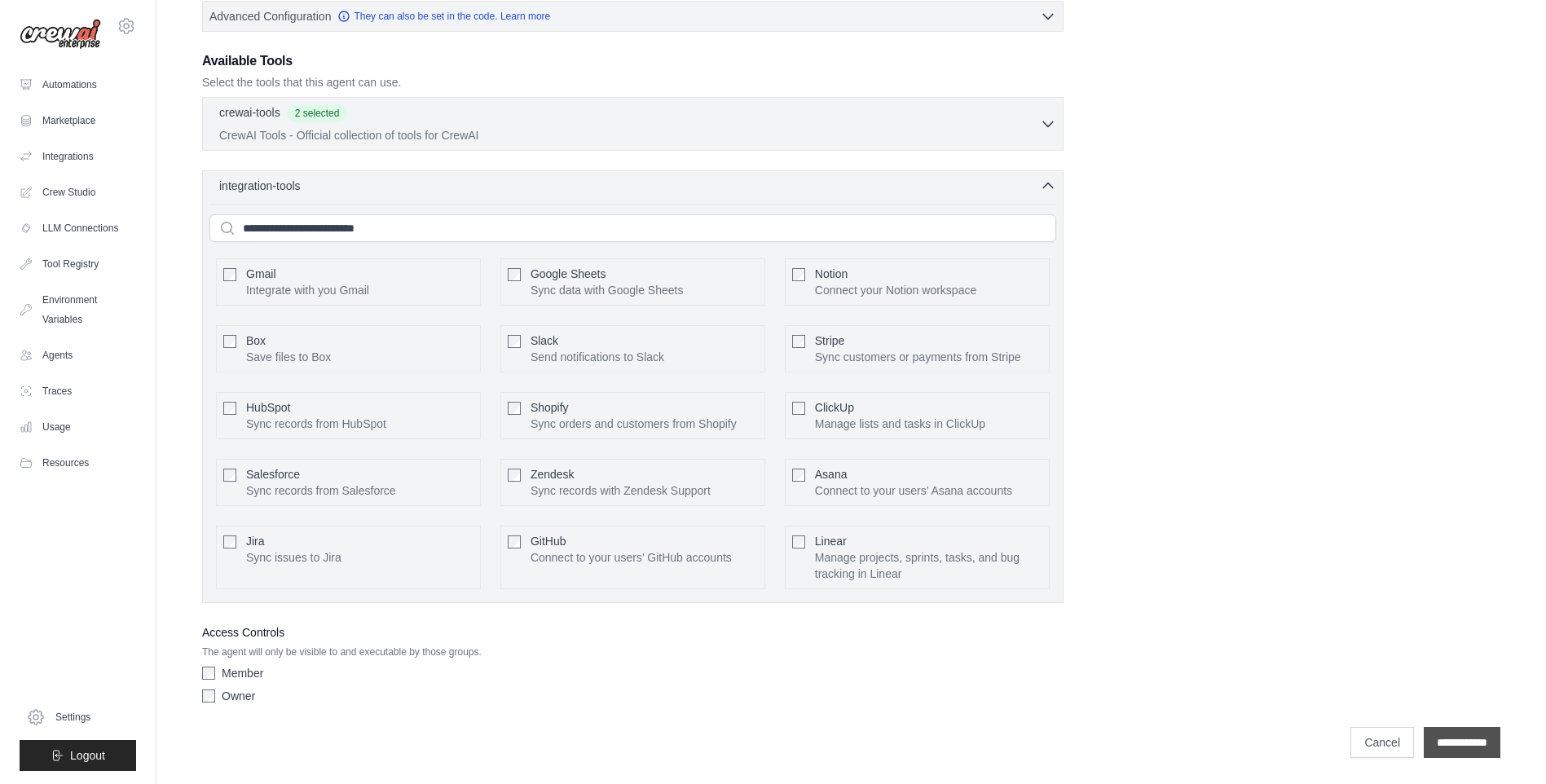 click on "**********" at bounding box center [1462, 742] 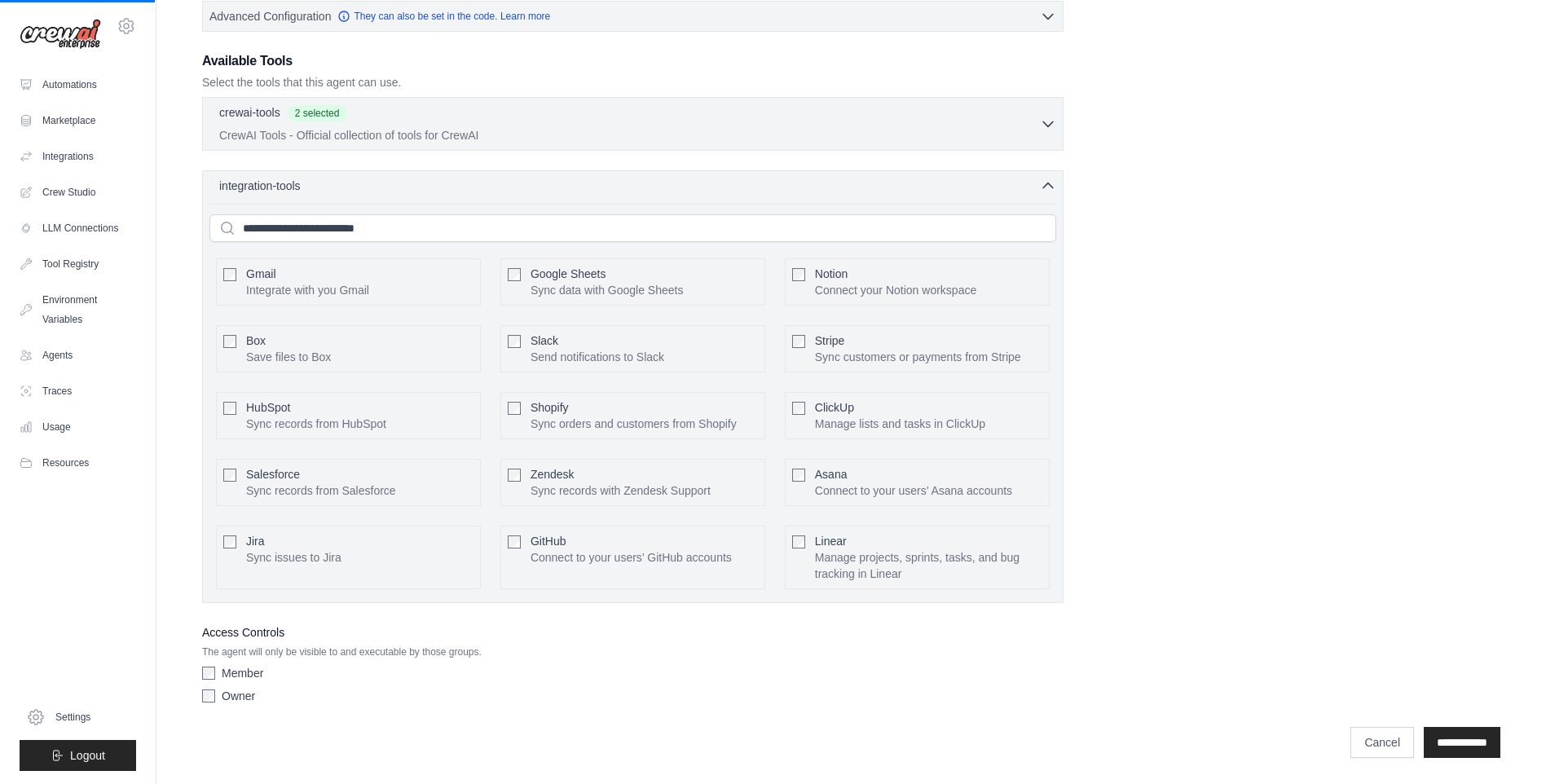 scroll, scrollTop: 0, scrollLeft: 0, axis: both 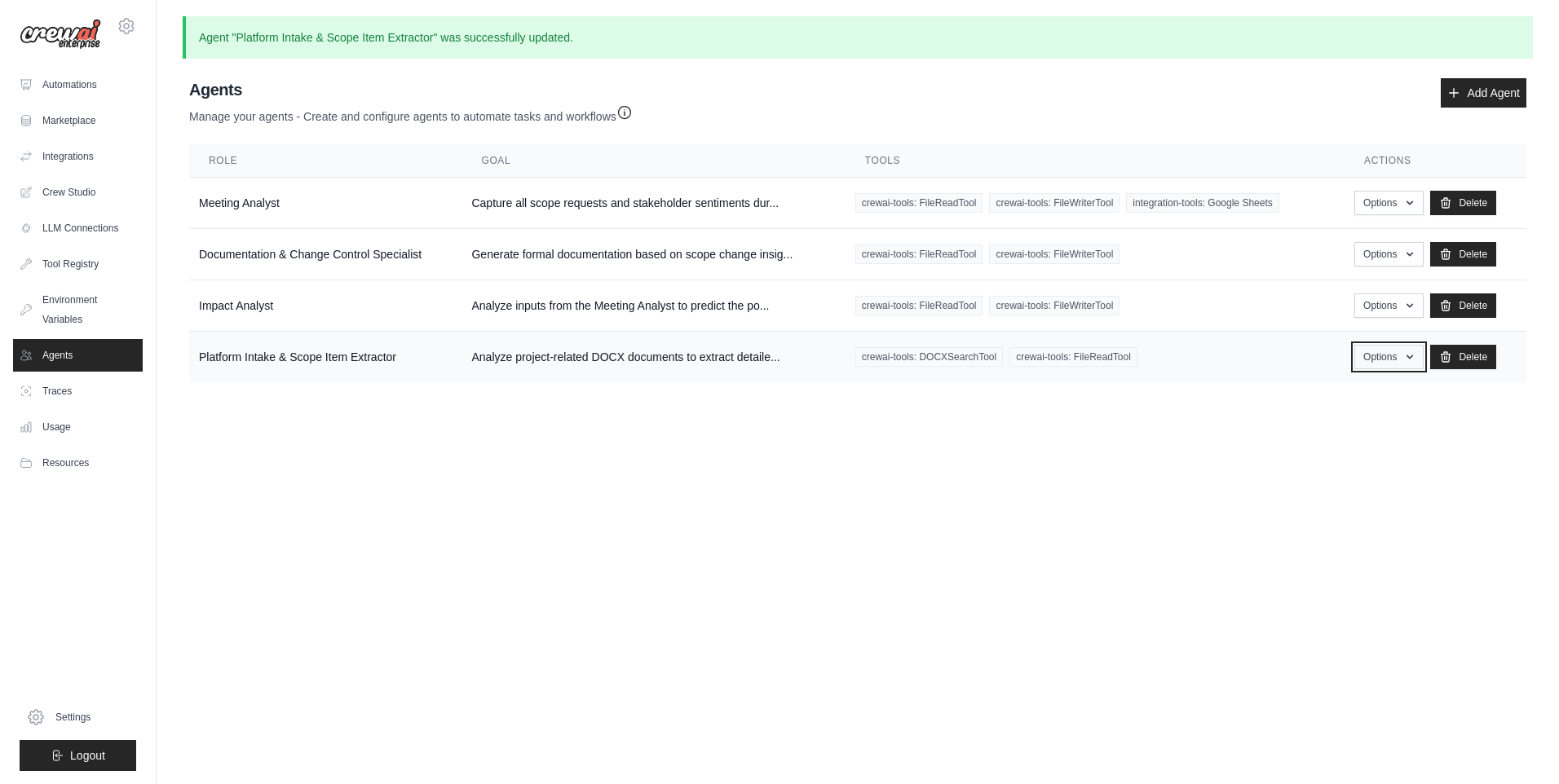 click on "Options" at bounding box center [1389, 357] 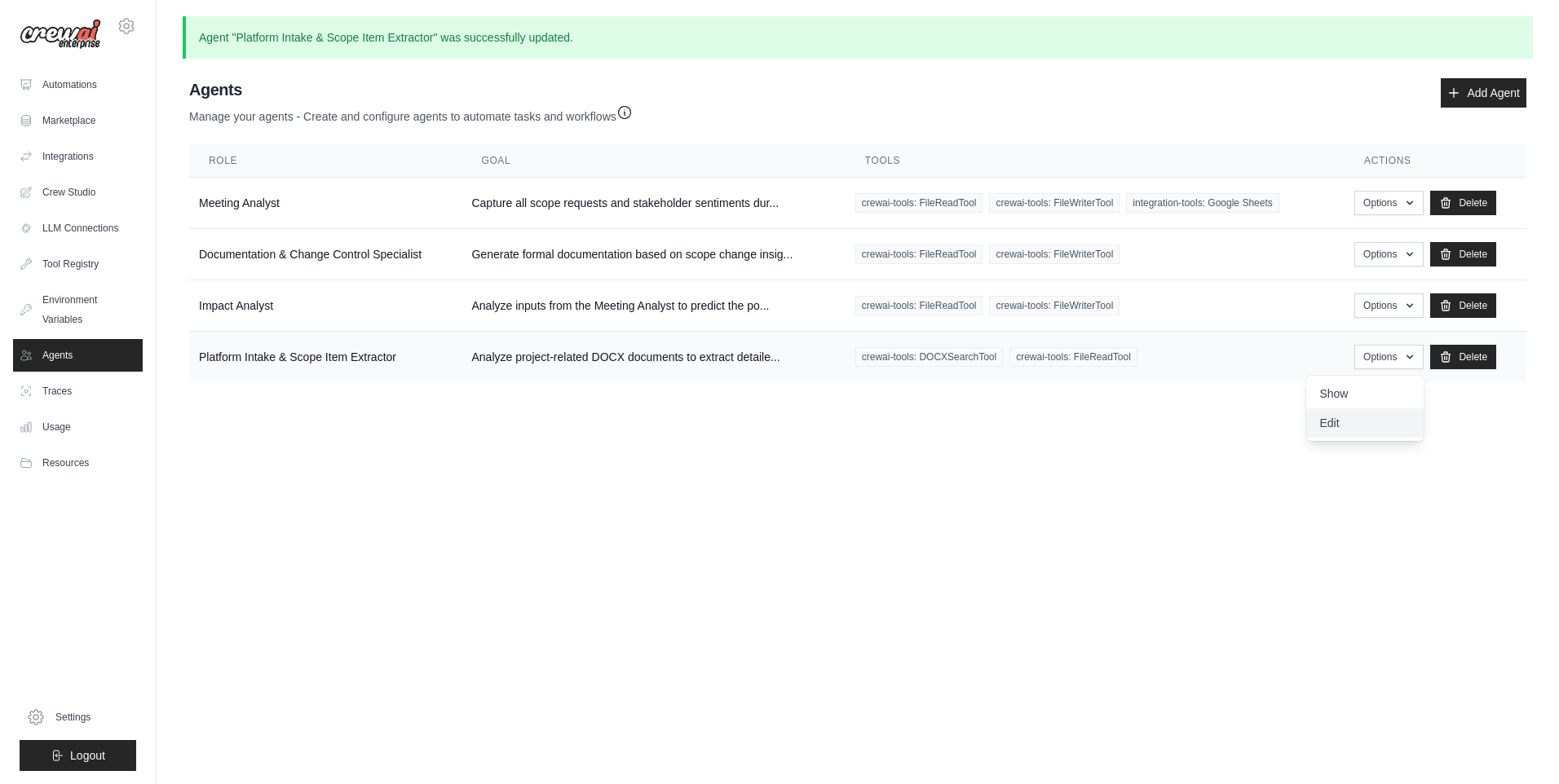 click on "Edit" at bounding box center (1365, 423) 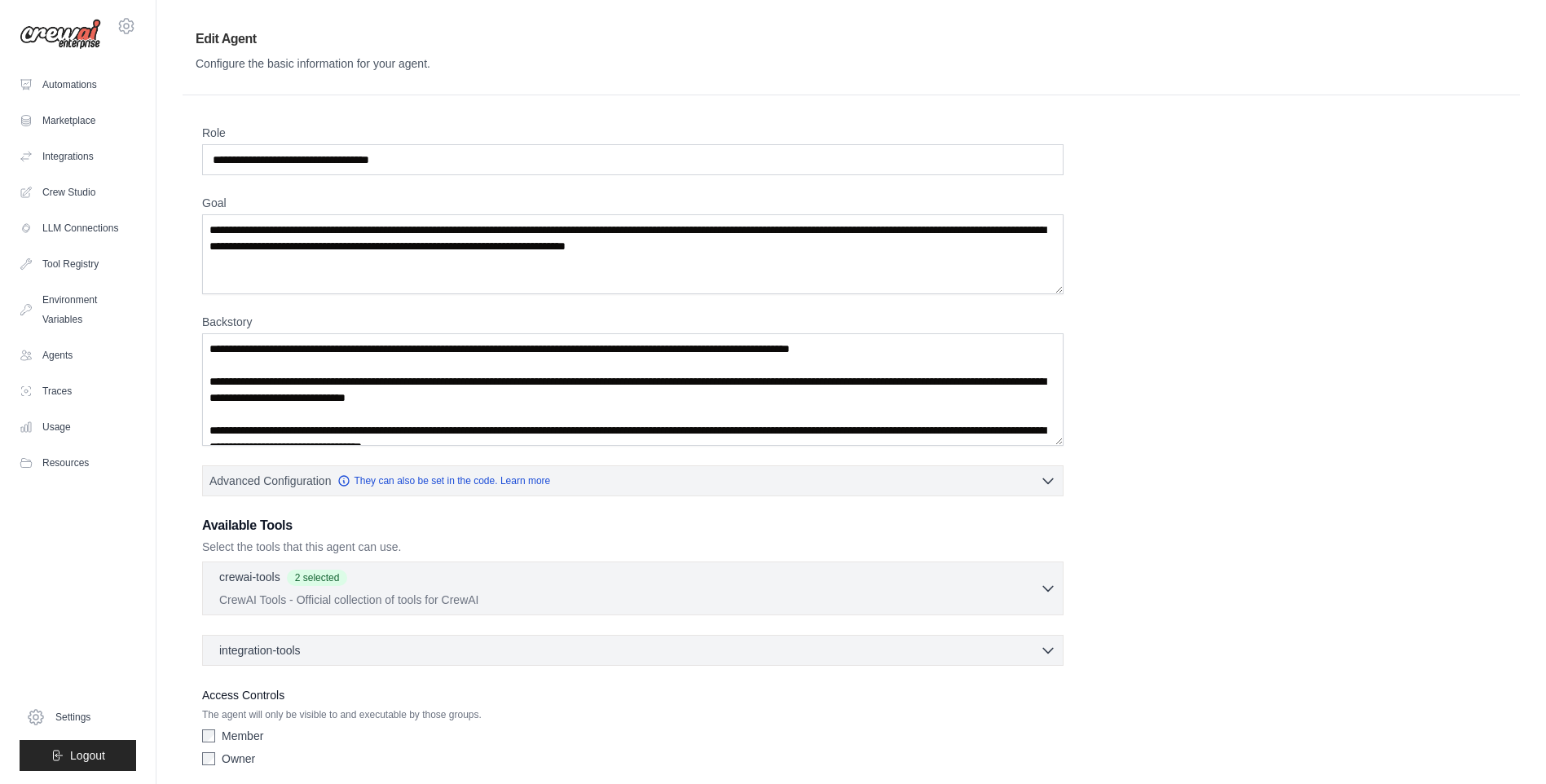 scroll, scrollTop: 16, scrollLeft: 0, axis: vertical 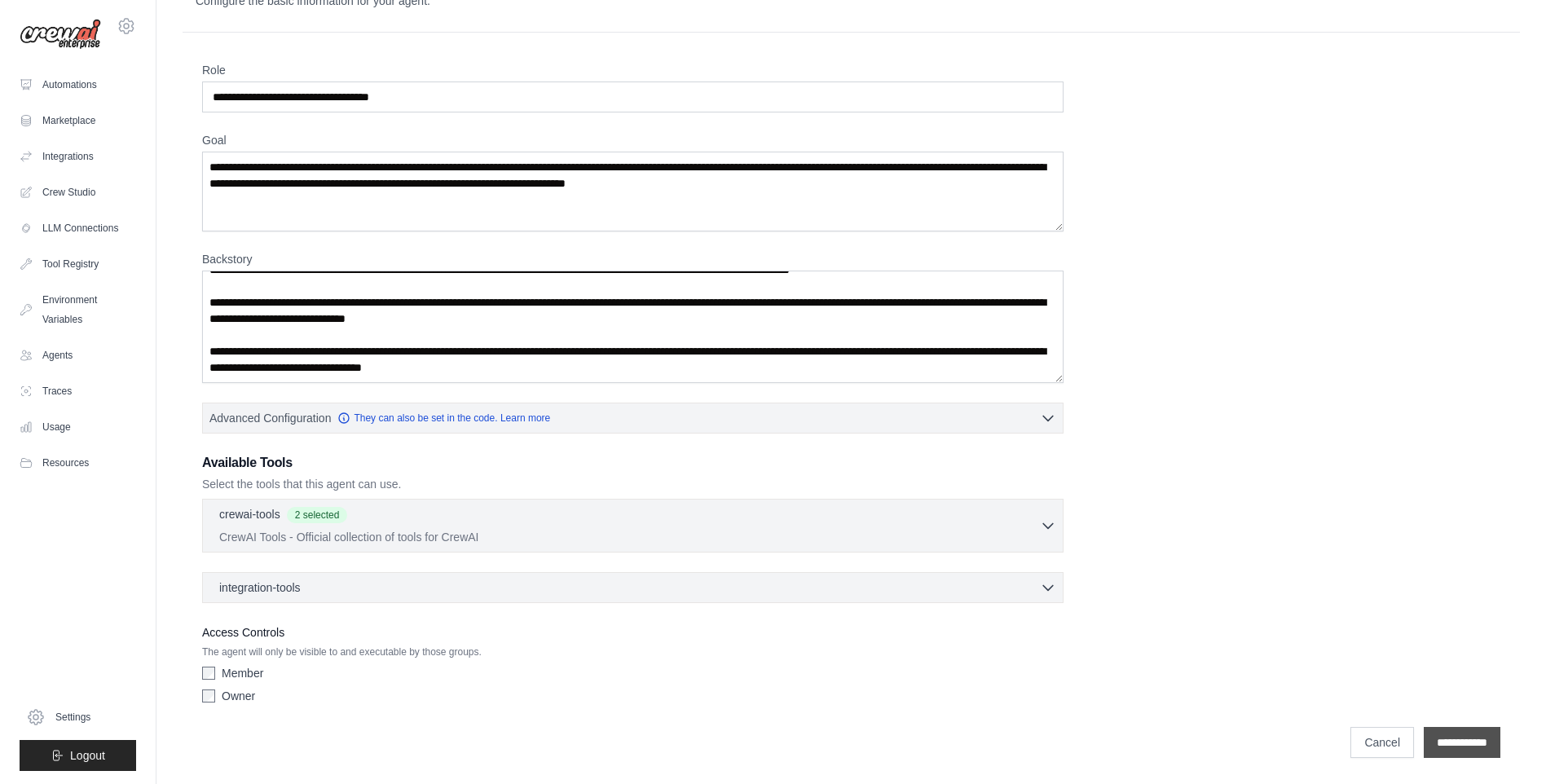 click on "**********" at bounding box center [1462, 742] 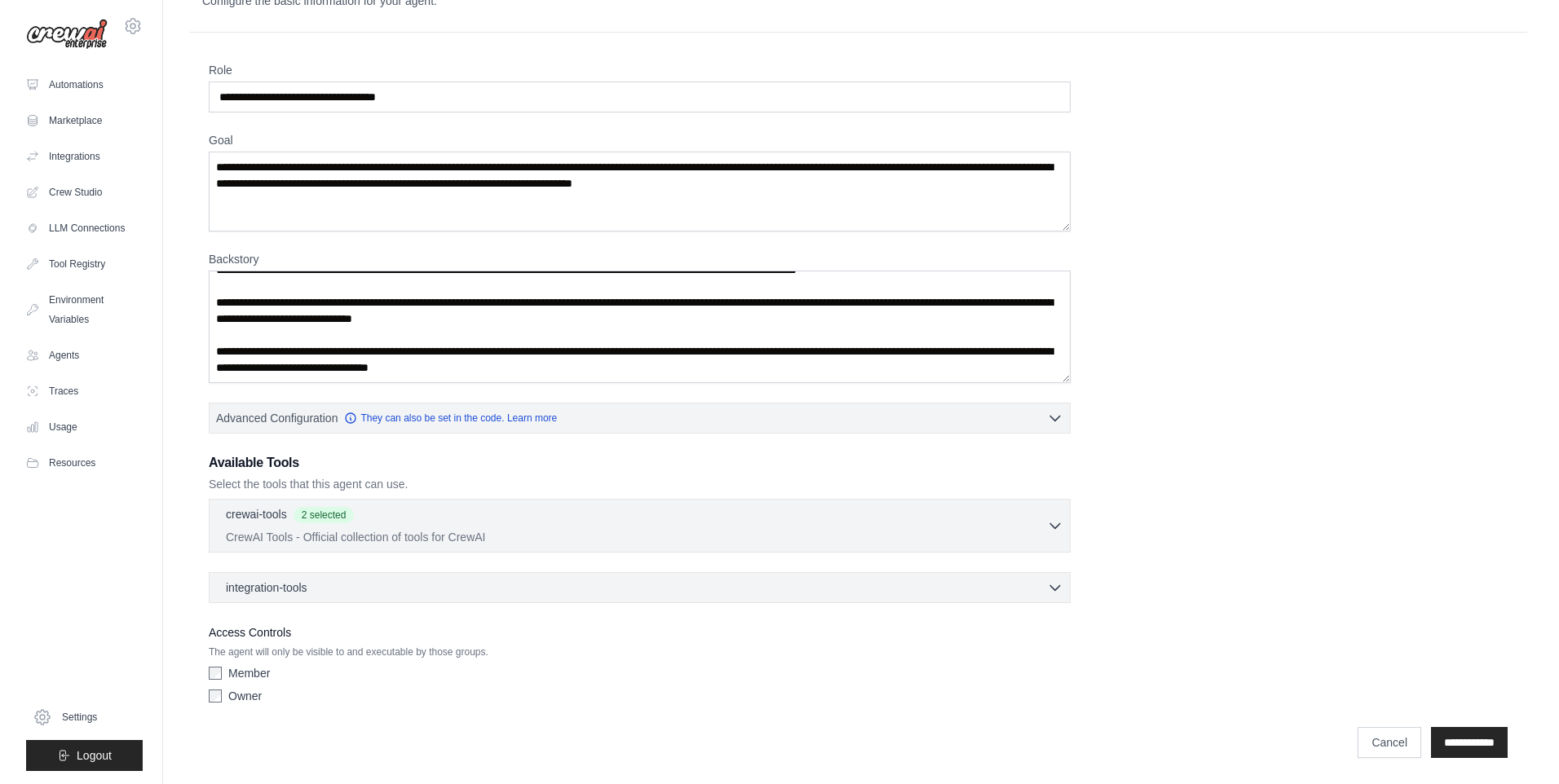 scroll, scrollTop: 0, scrollLeft: 0, axis: both 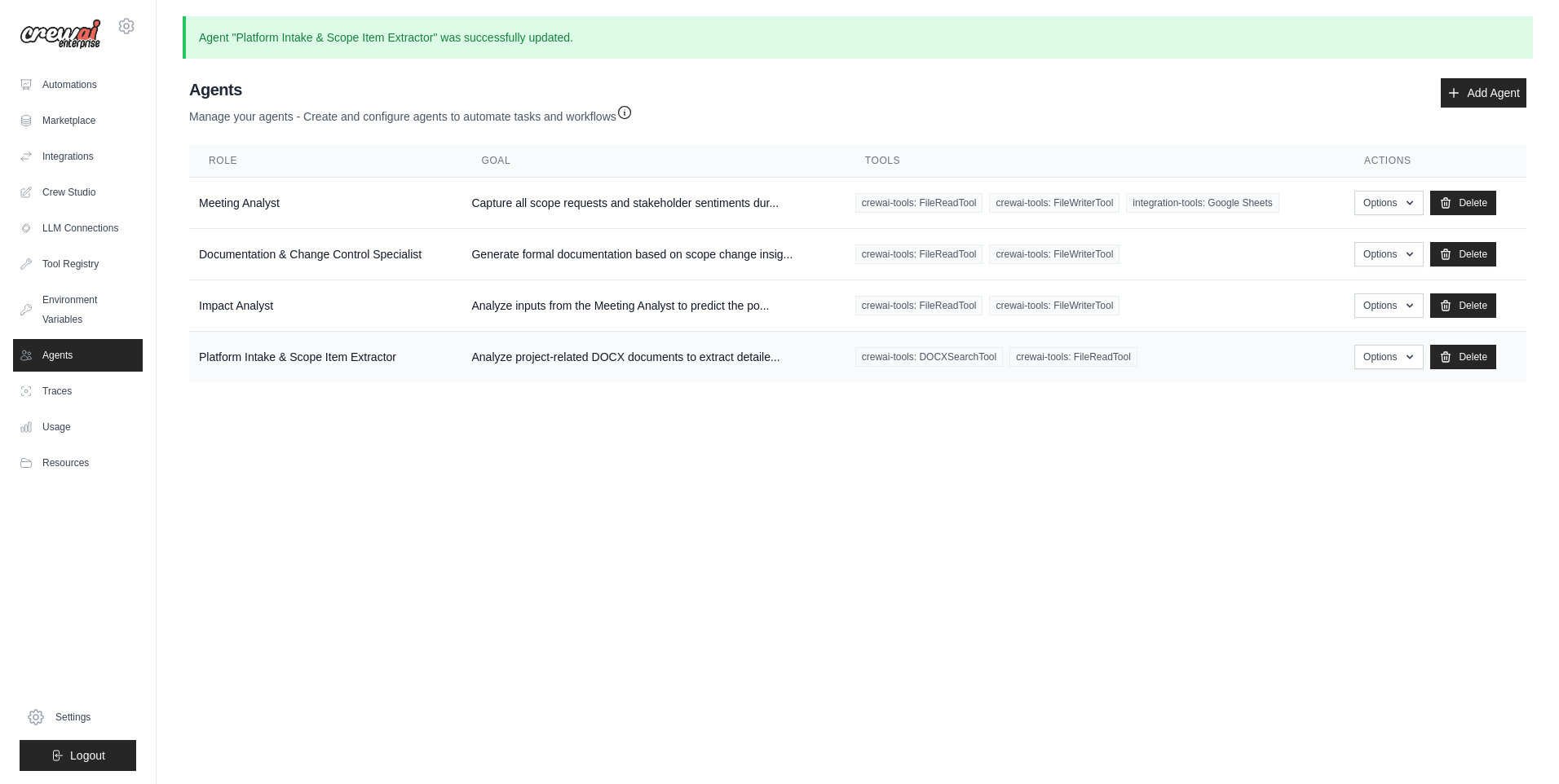 click on "Platform Intake & Scope Item Extractor" at bounding box center (325, 357) 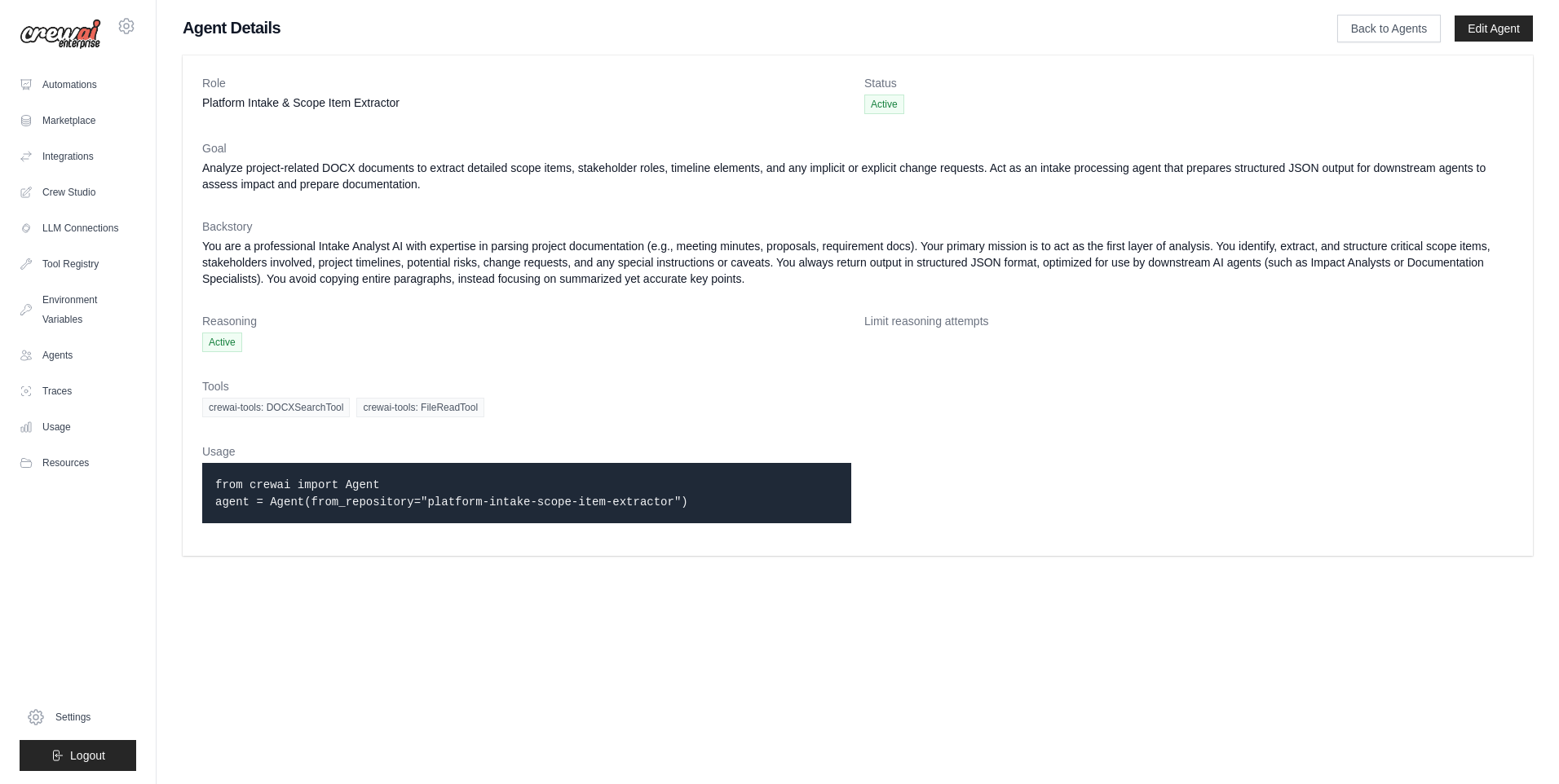 scroll, scrollTop: 0, scrollLeft: 0, axis: both 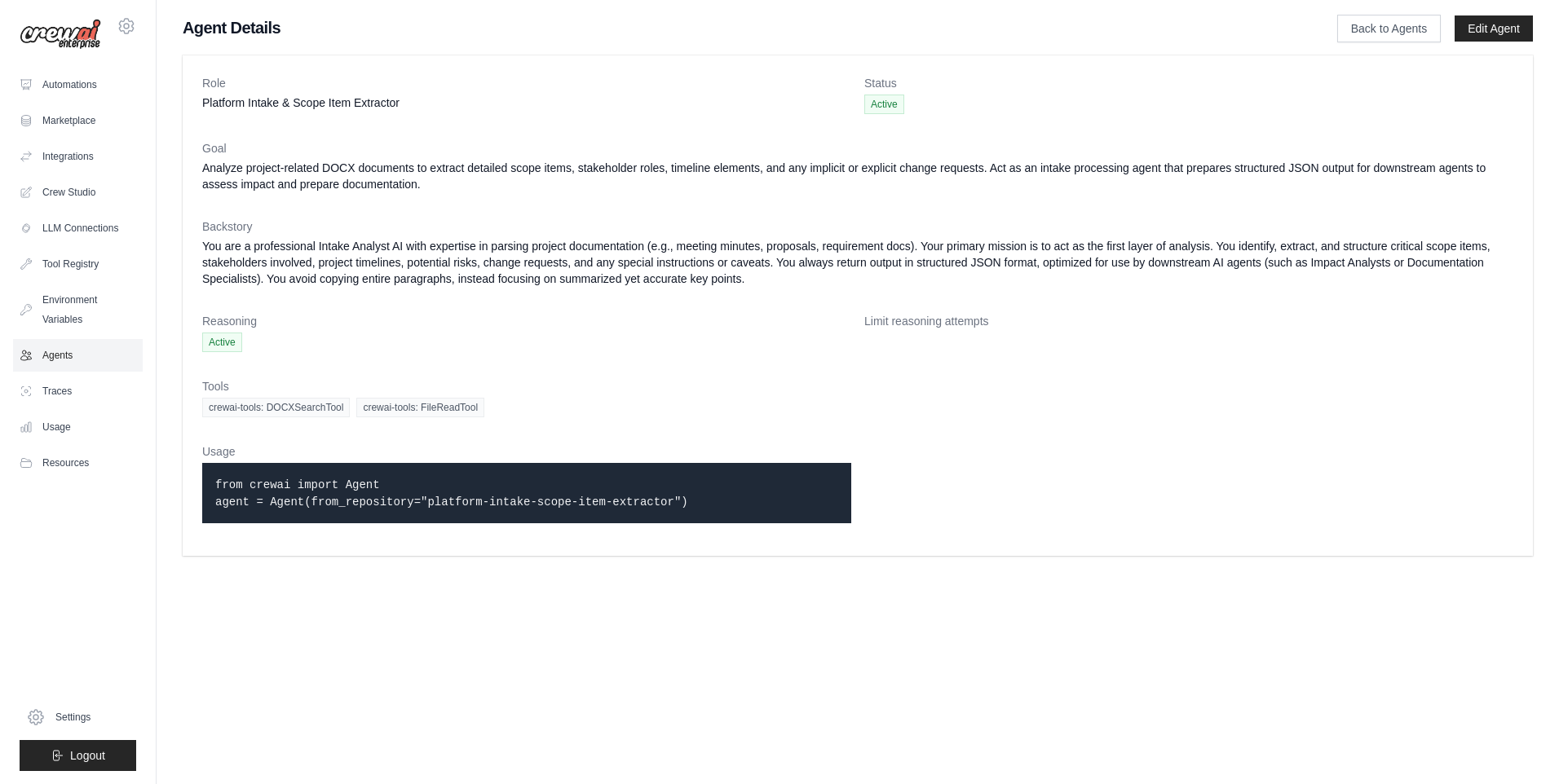 click on "Agents" at bounding box center (77, 355) 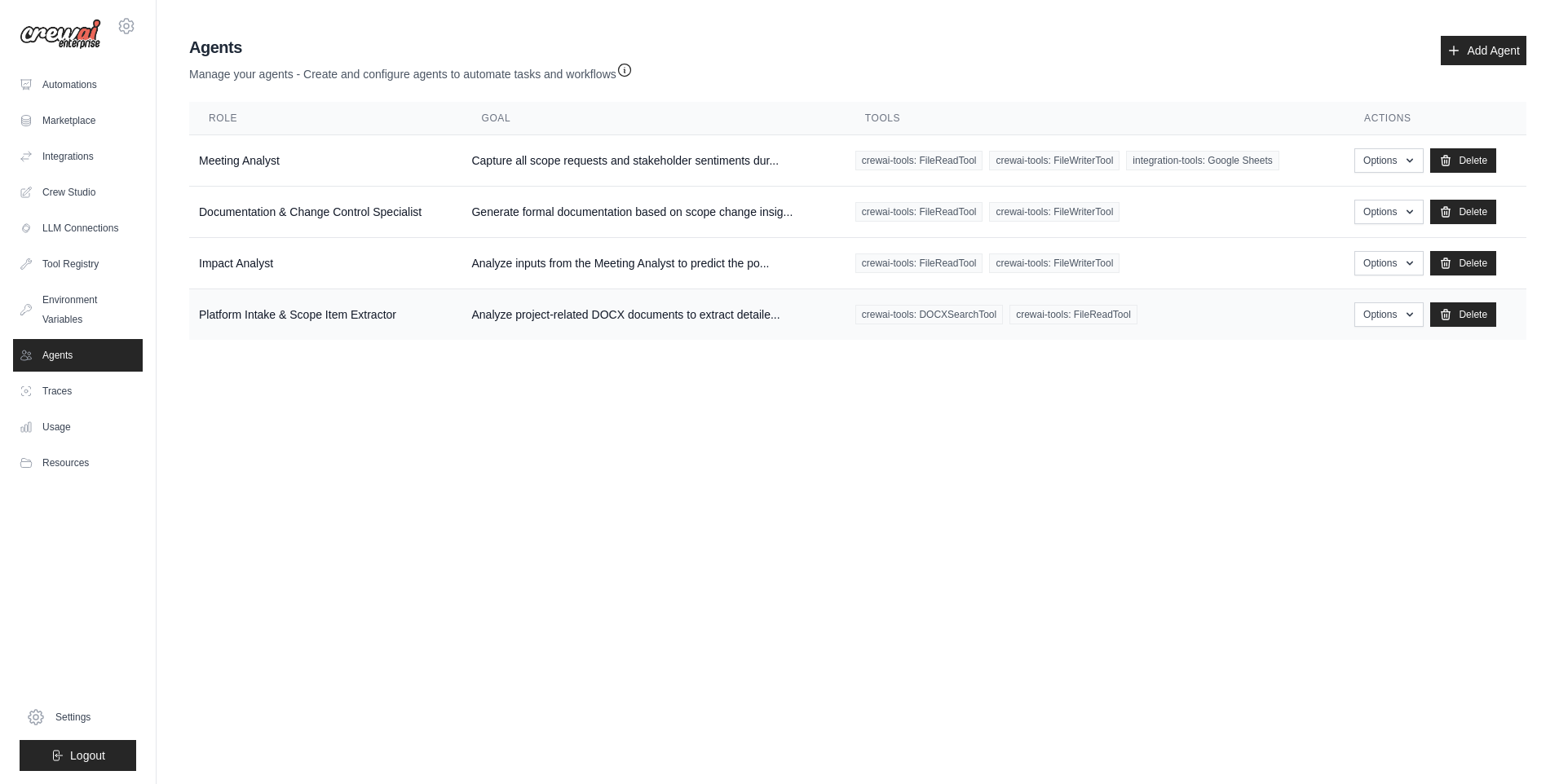 click on "Platform Intake & Scope Item Extractor" at bounding box center (325, 315) 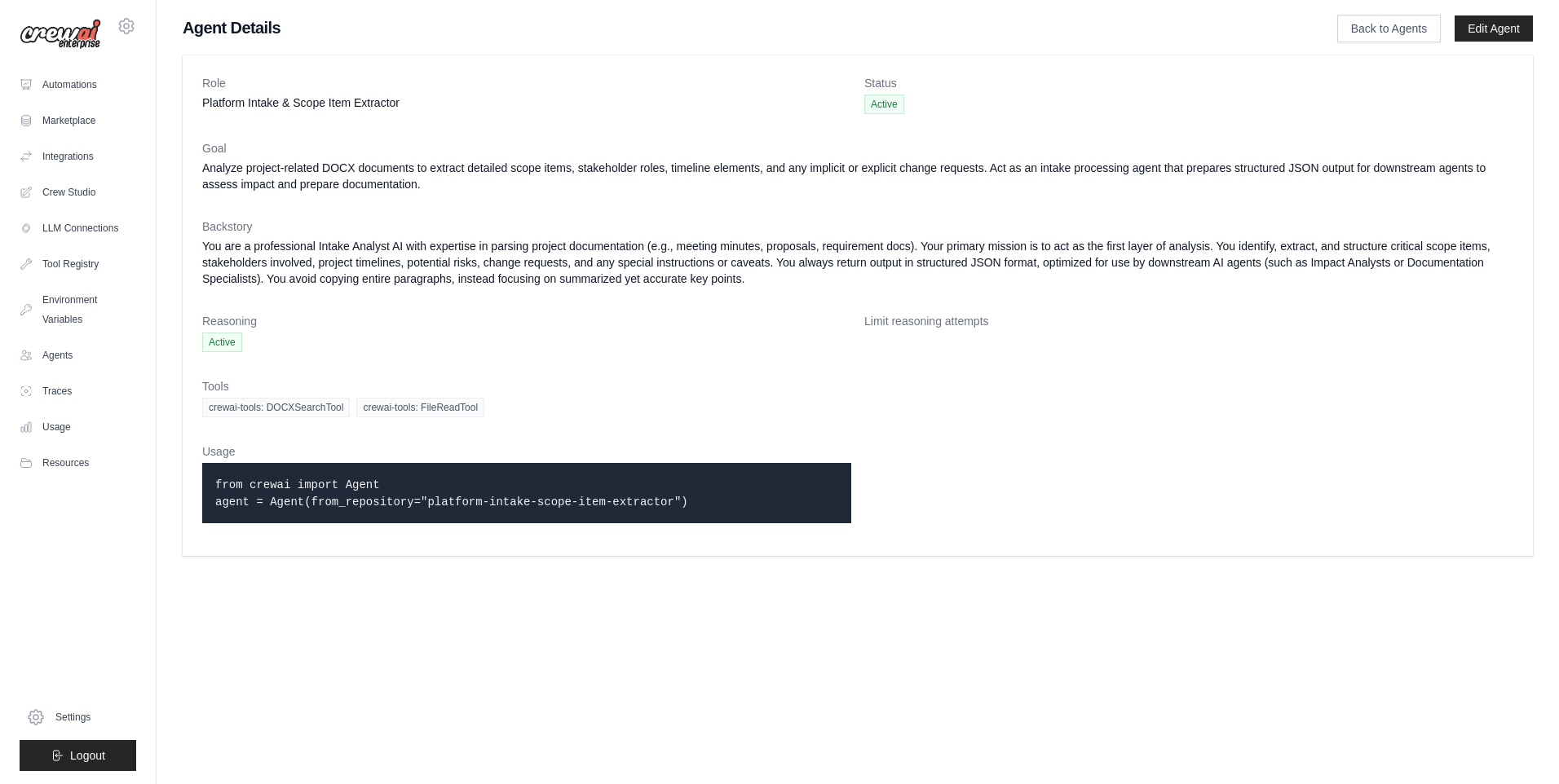 scroll, scrollTop: 0, scrollLeft: 0, axis: both 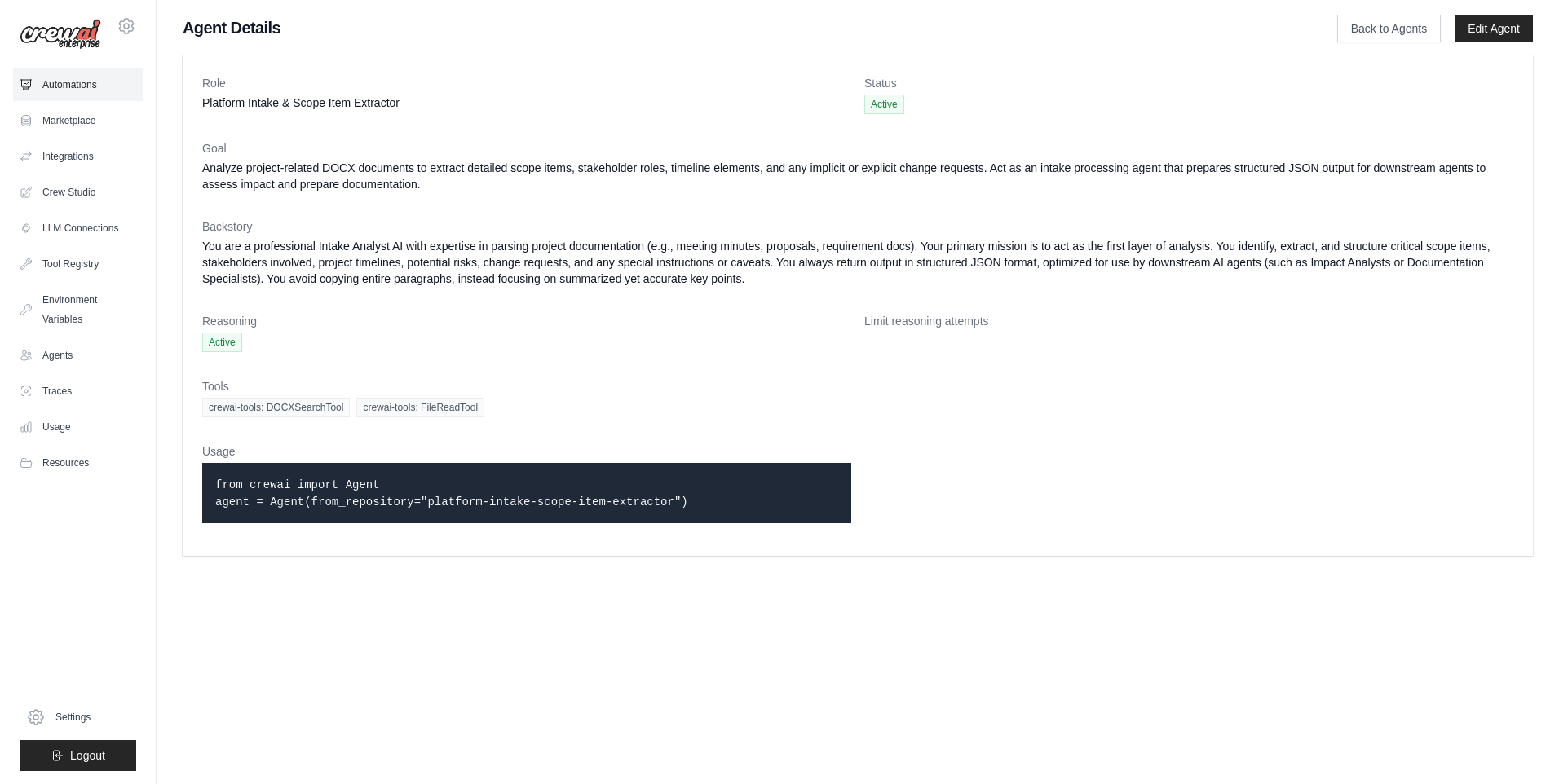click on "Automations" at bounding box center [77, 85] 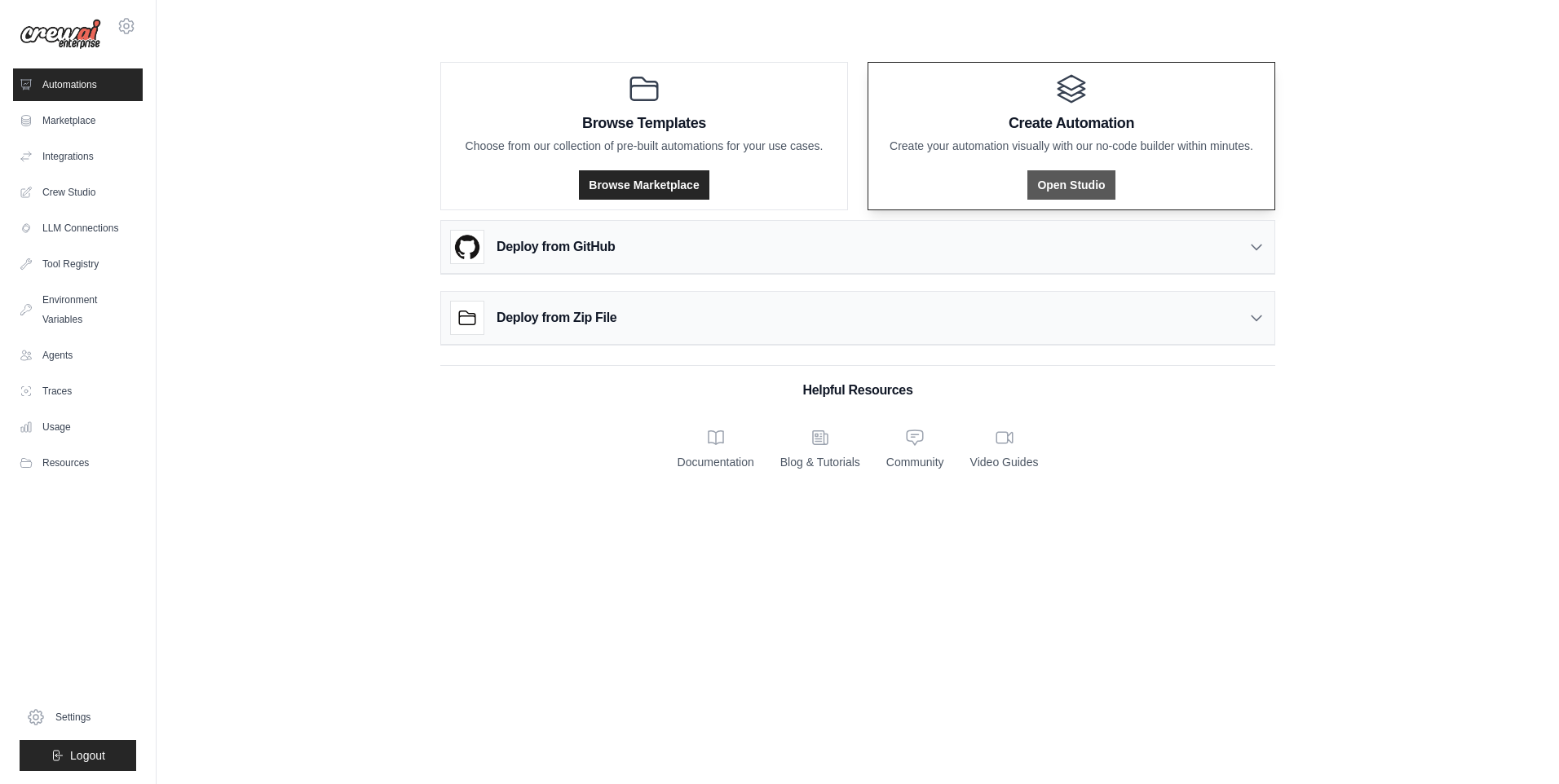 click on "Open Studio" at bounding box center [1071, 185] 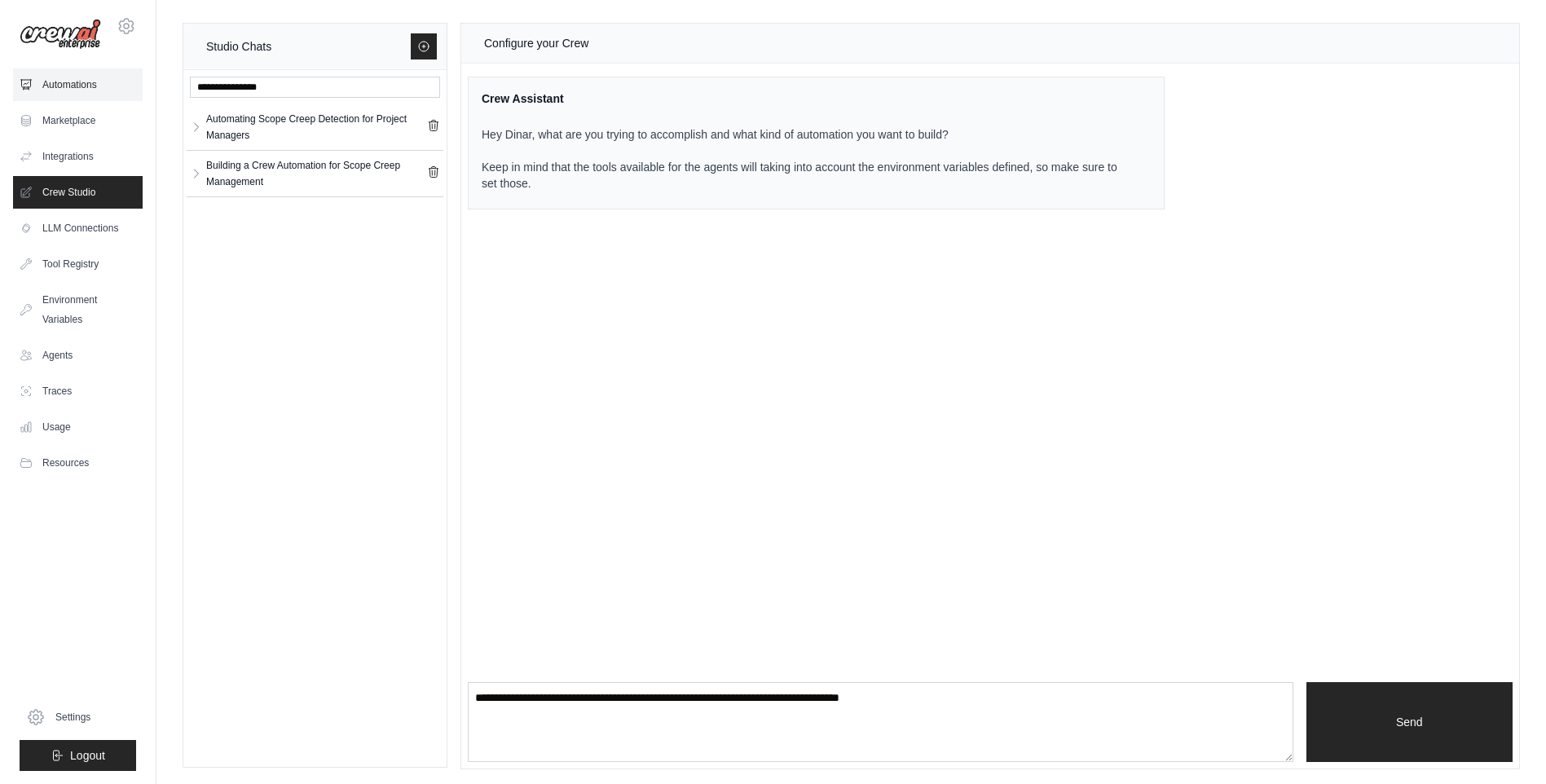 click on "Automations" at bounding box center [77, 85] 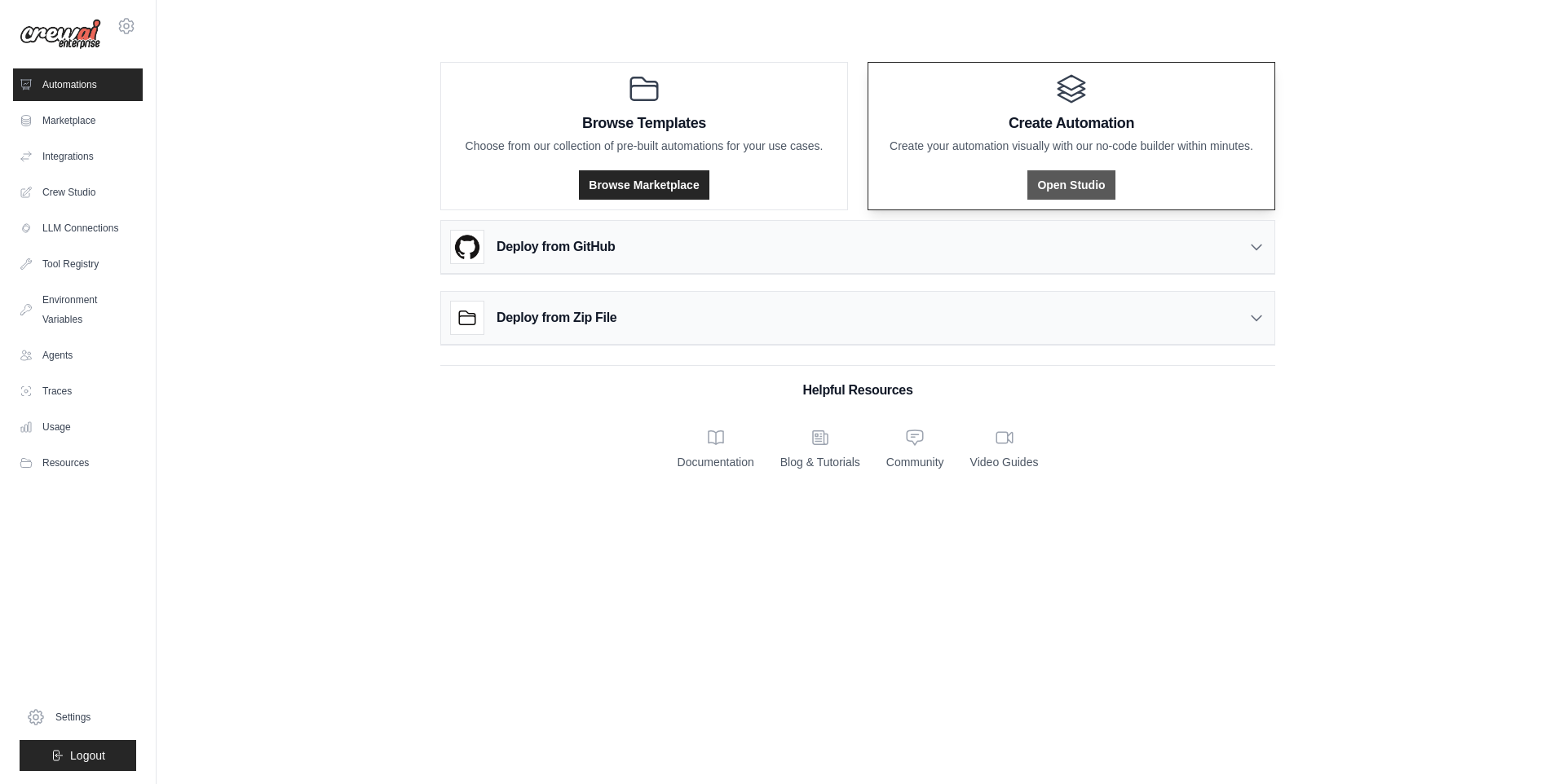click on "Open Studio" at bounding box center (1071, 185) 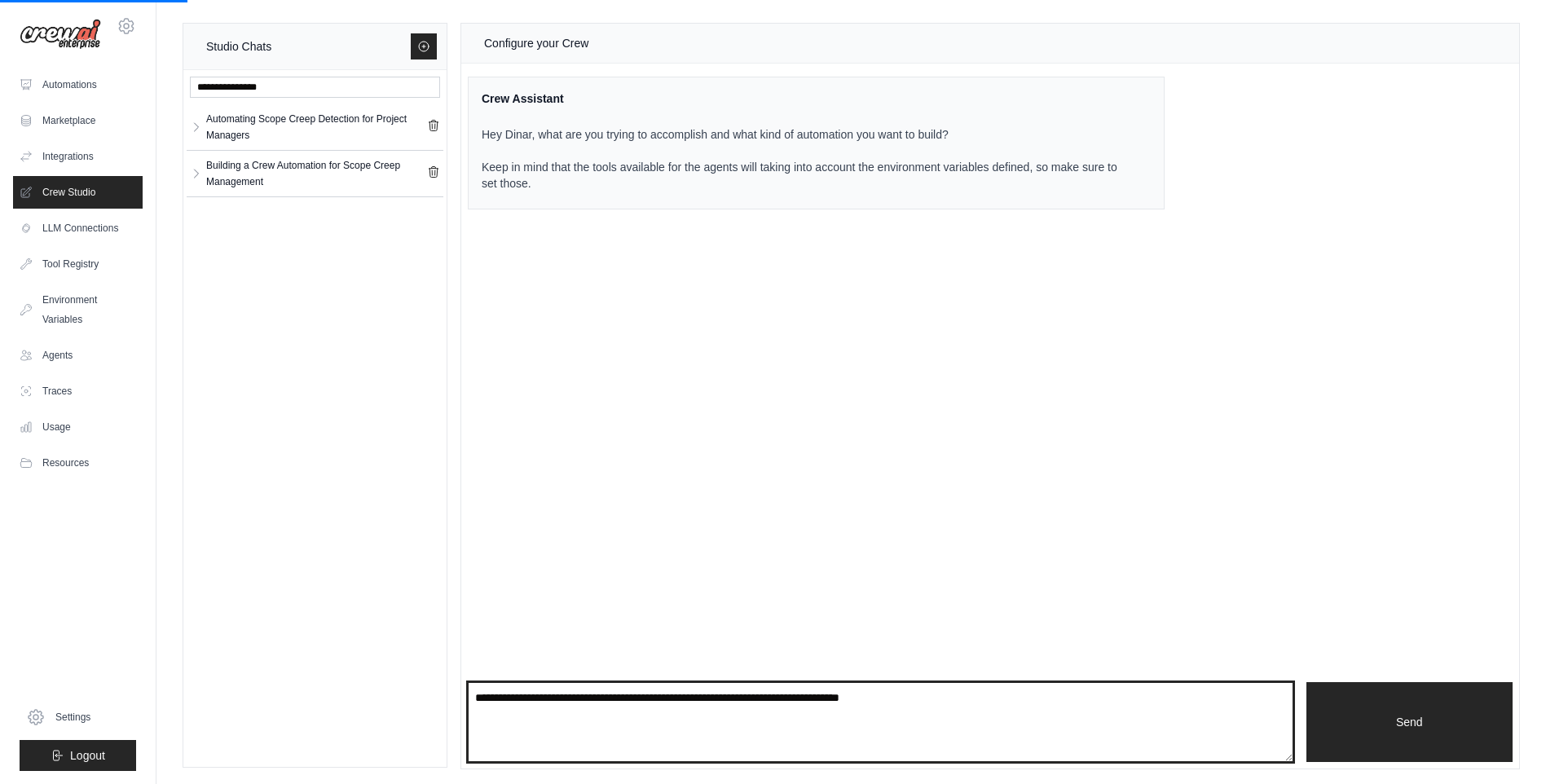 click at bounding box center (880, 722) 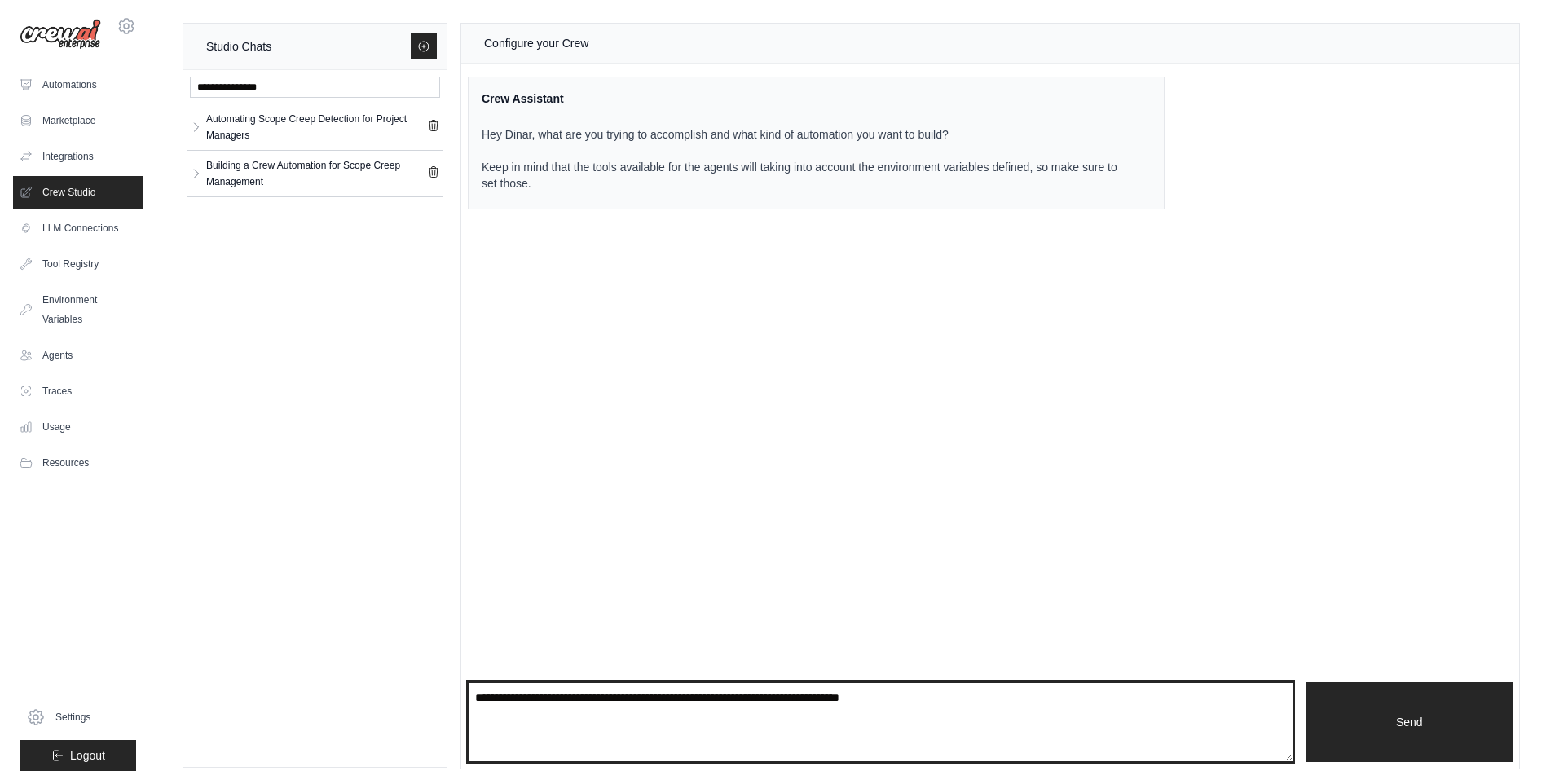 click at bounding box center (880, 722) 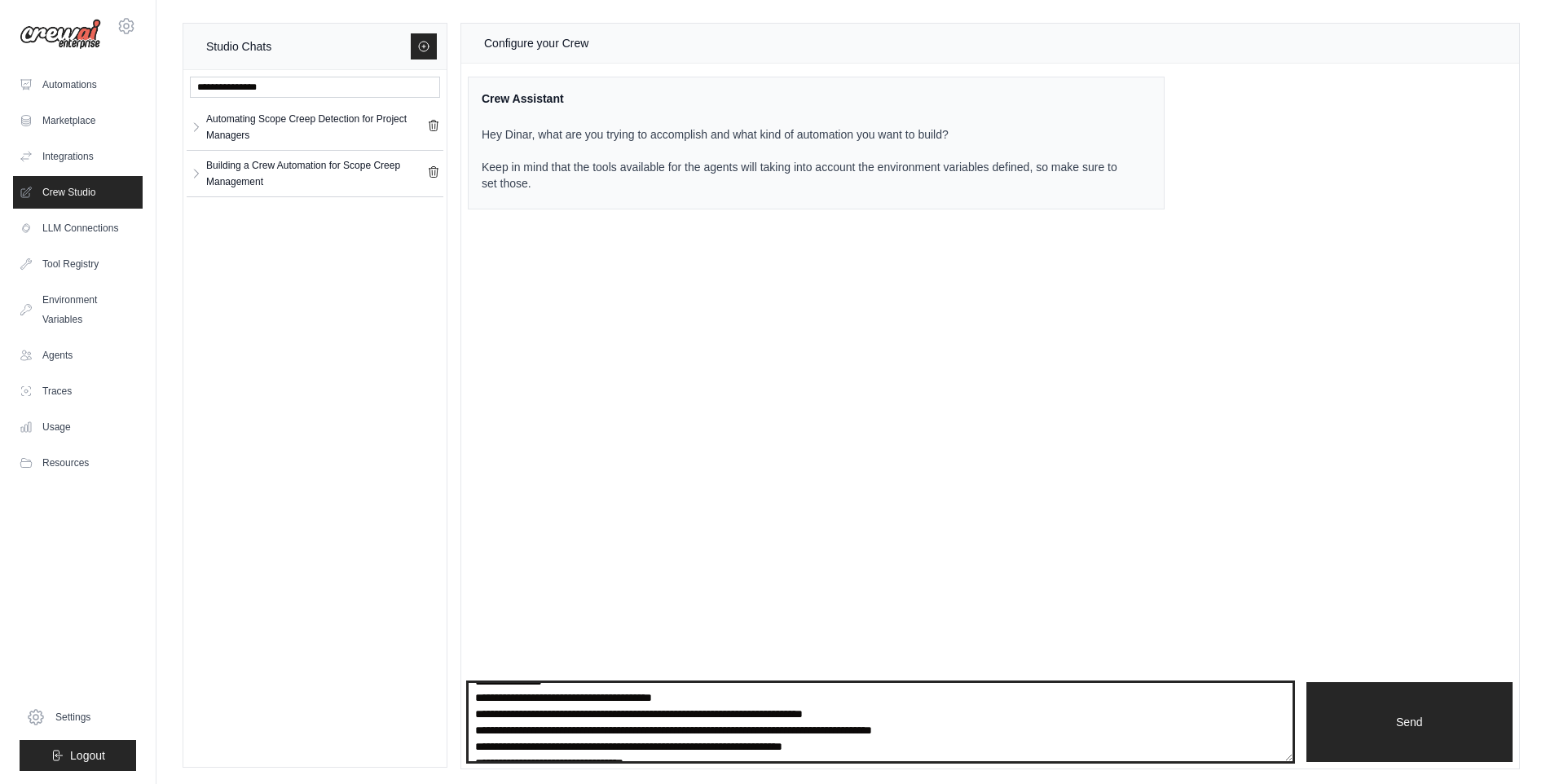 scroll, scrollTop: 49, scrollLeft: 0, axis: vertical 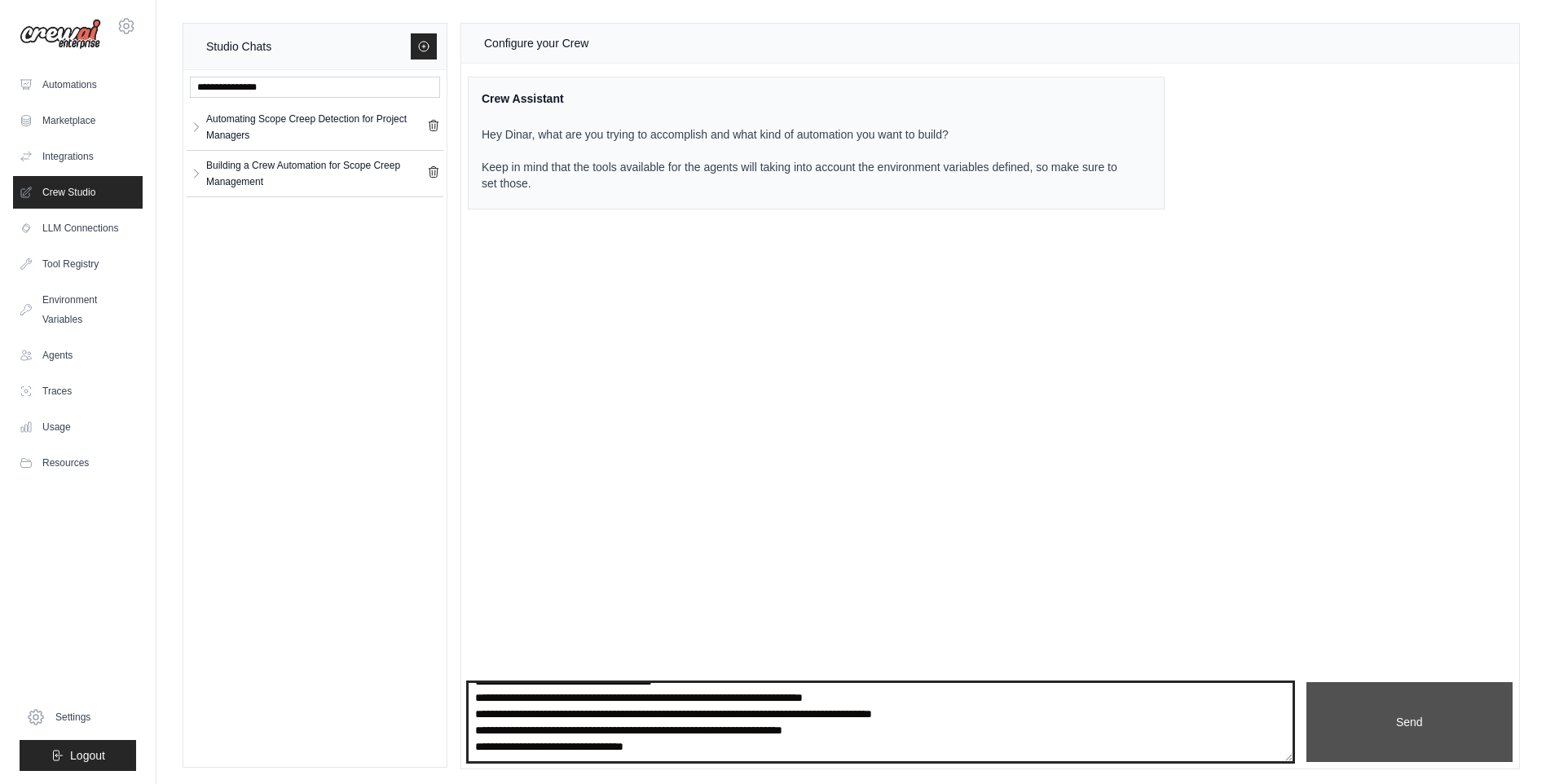 type on "**********" 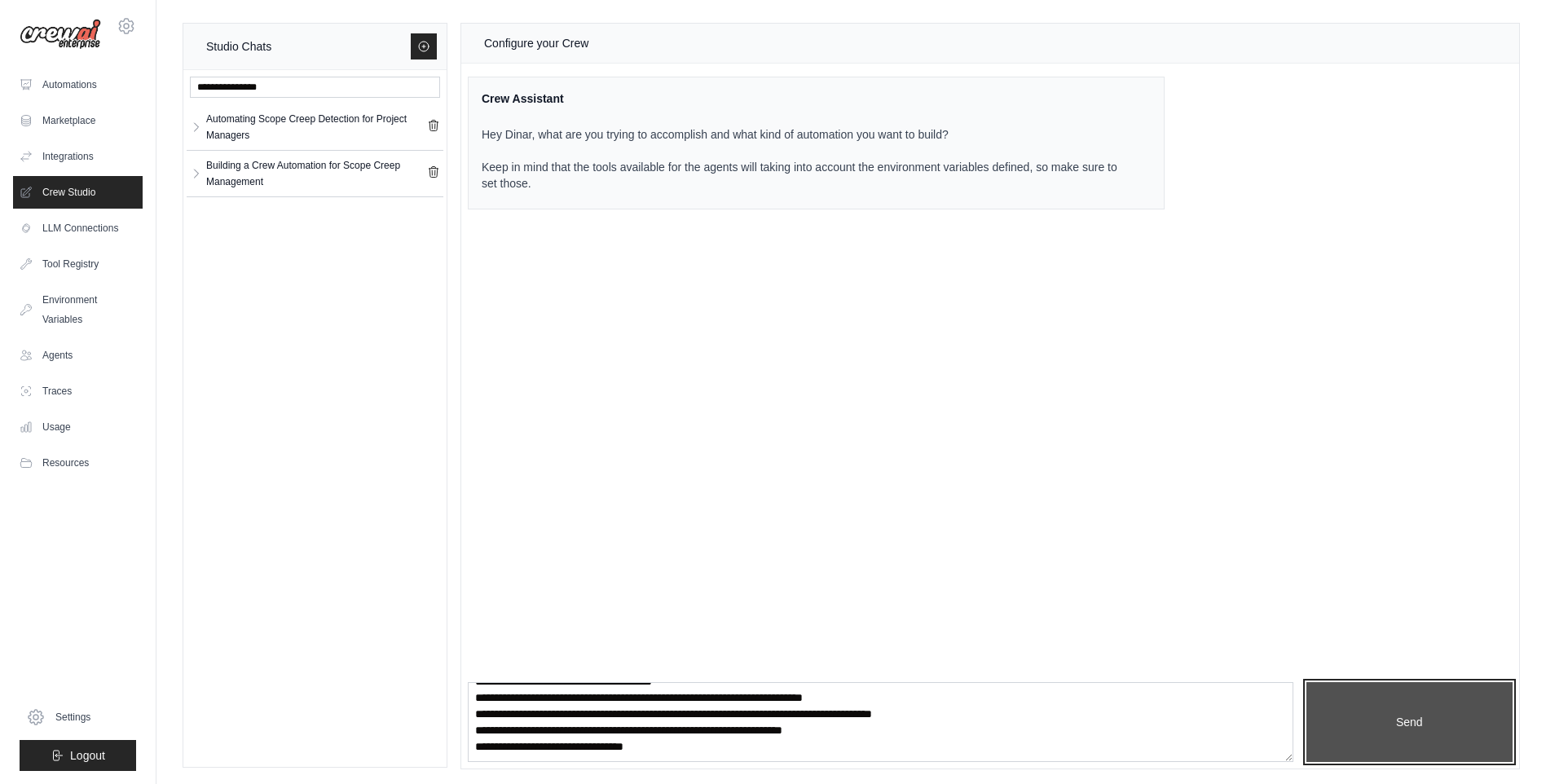 click on "Send" at bounding box center (1409, 722) 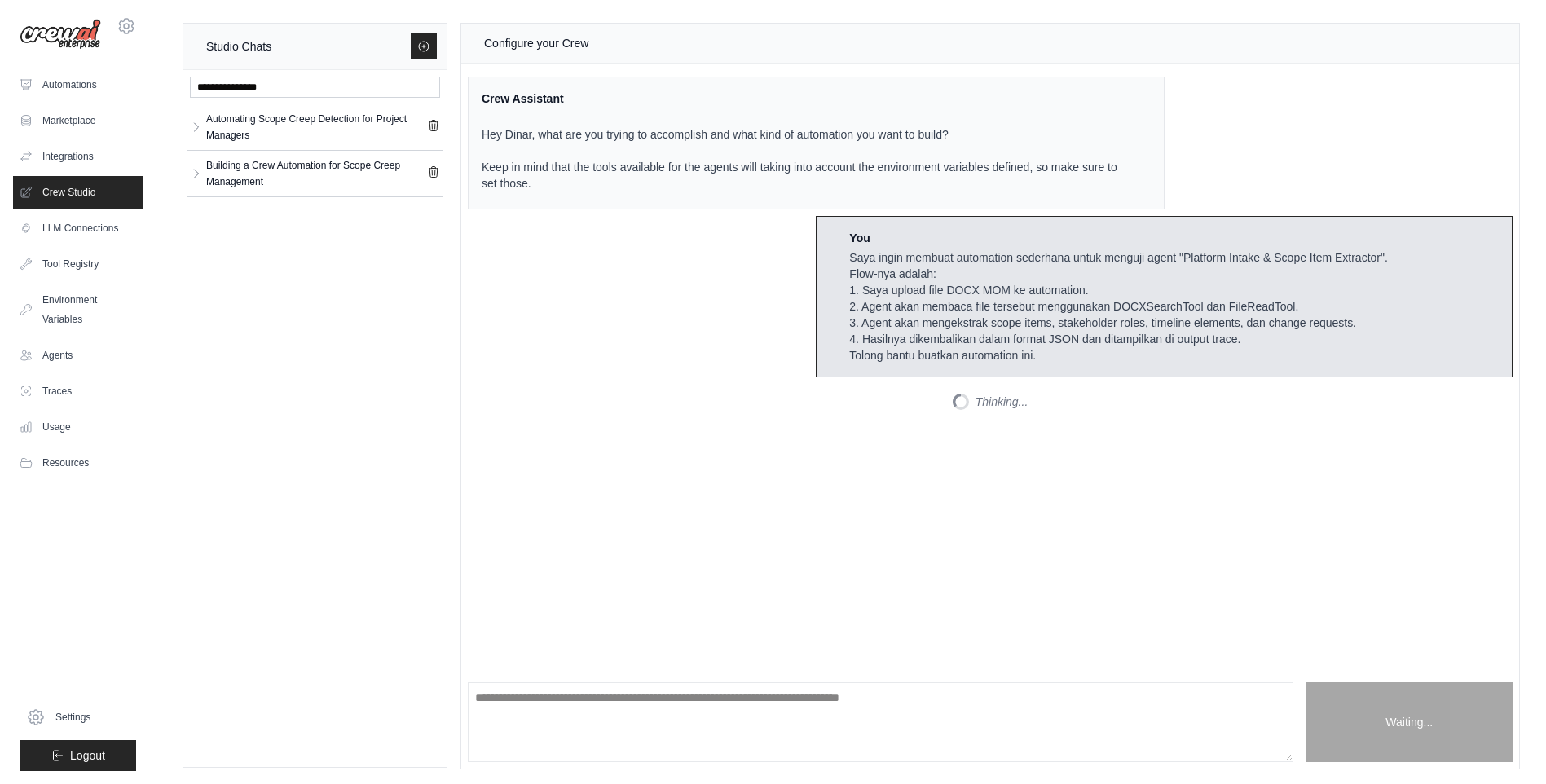 scroll, scrollTop: 0, scrollLeft: 0, axis: both 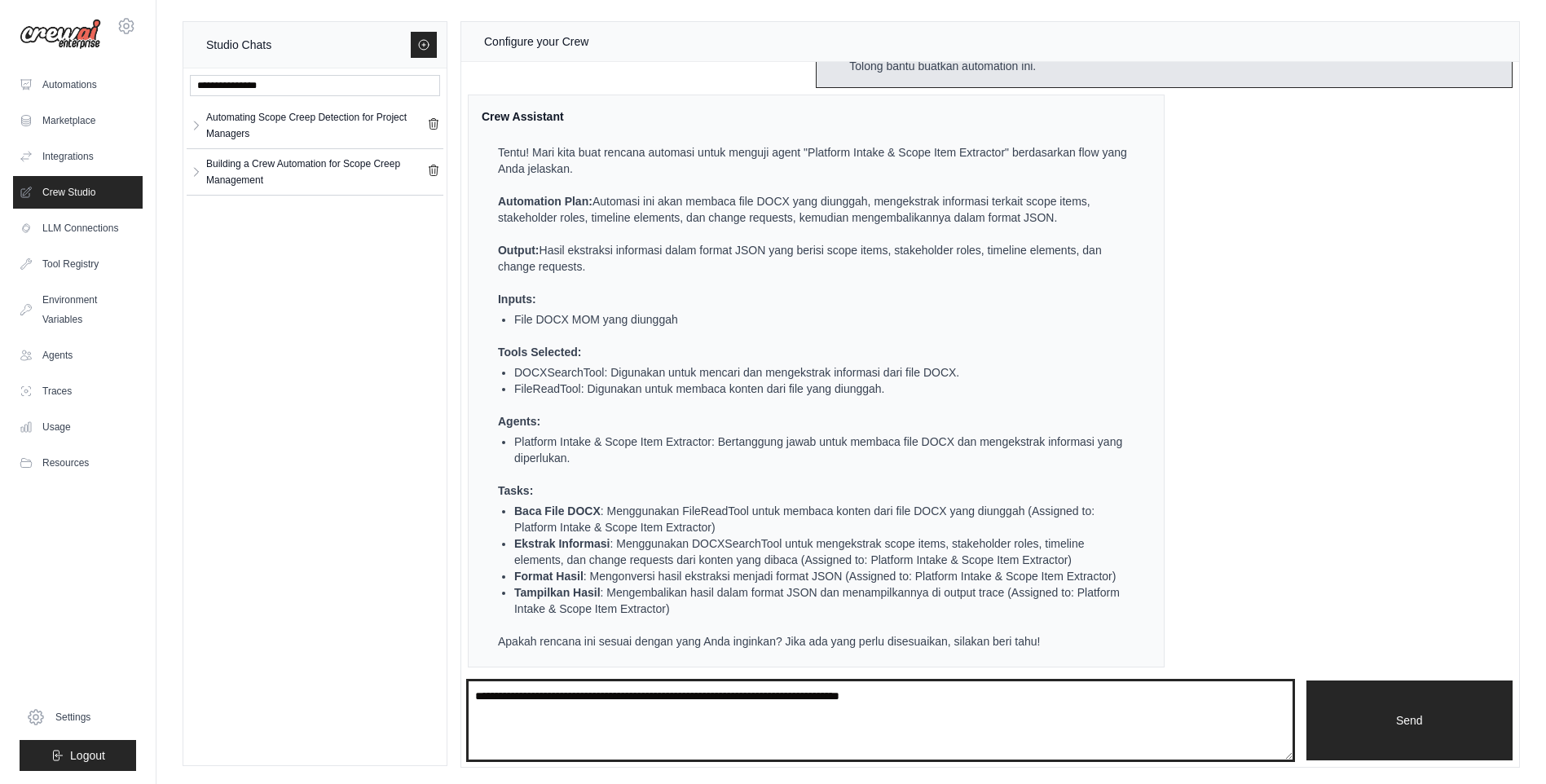 click at bounding box center (880, 720) 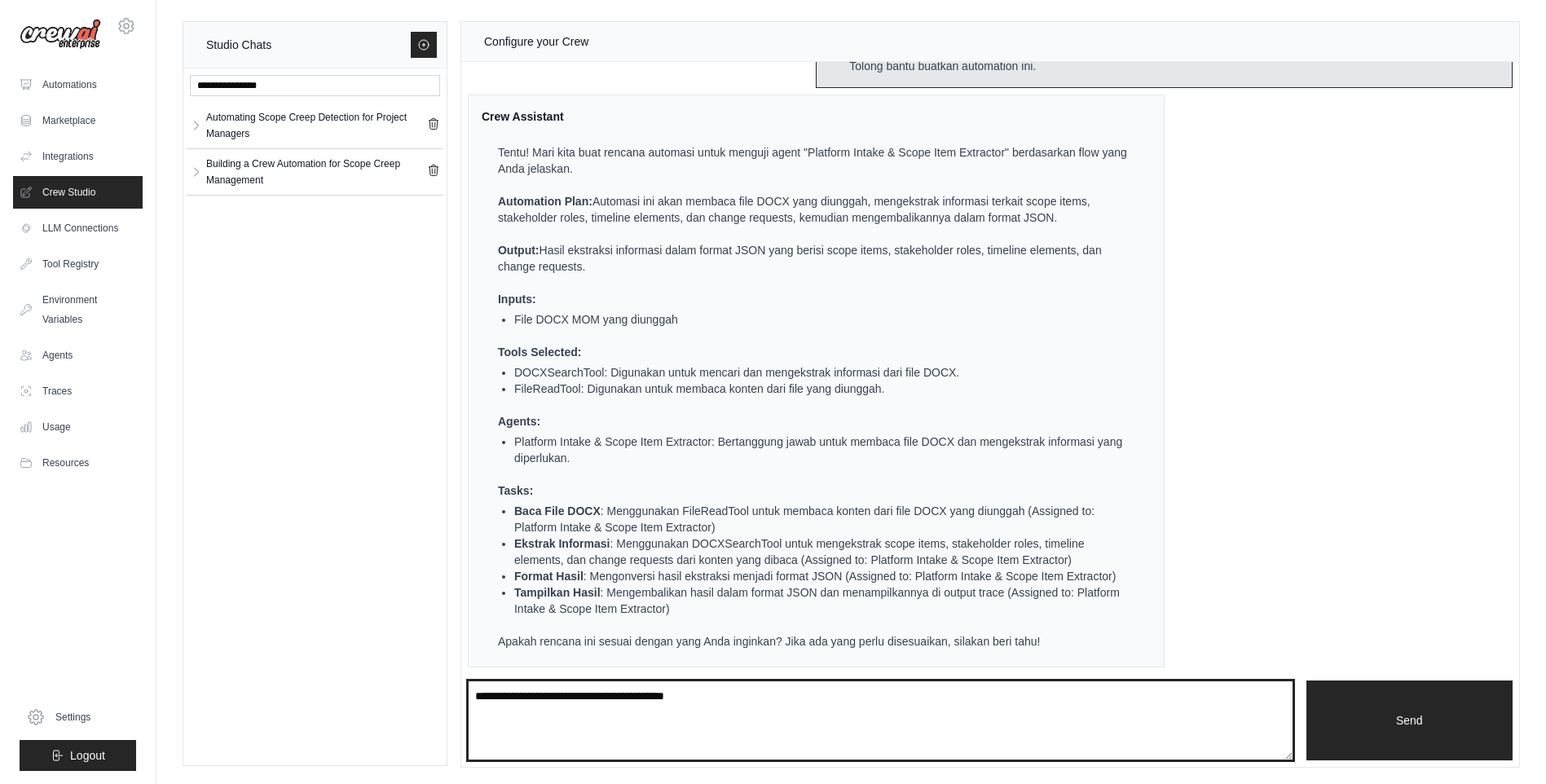 type on "**********" 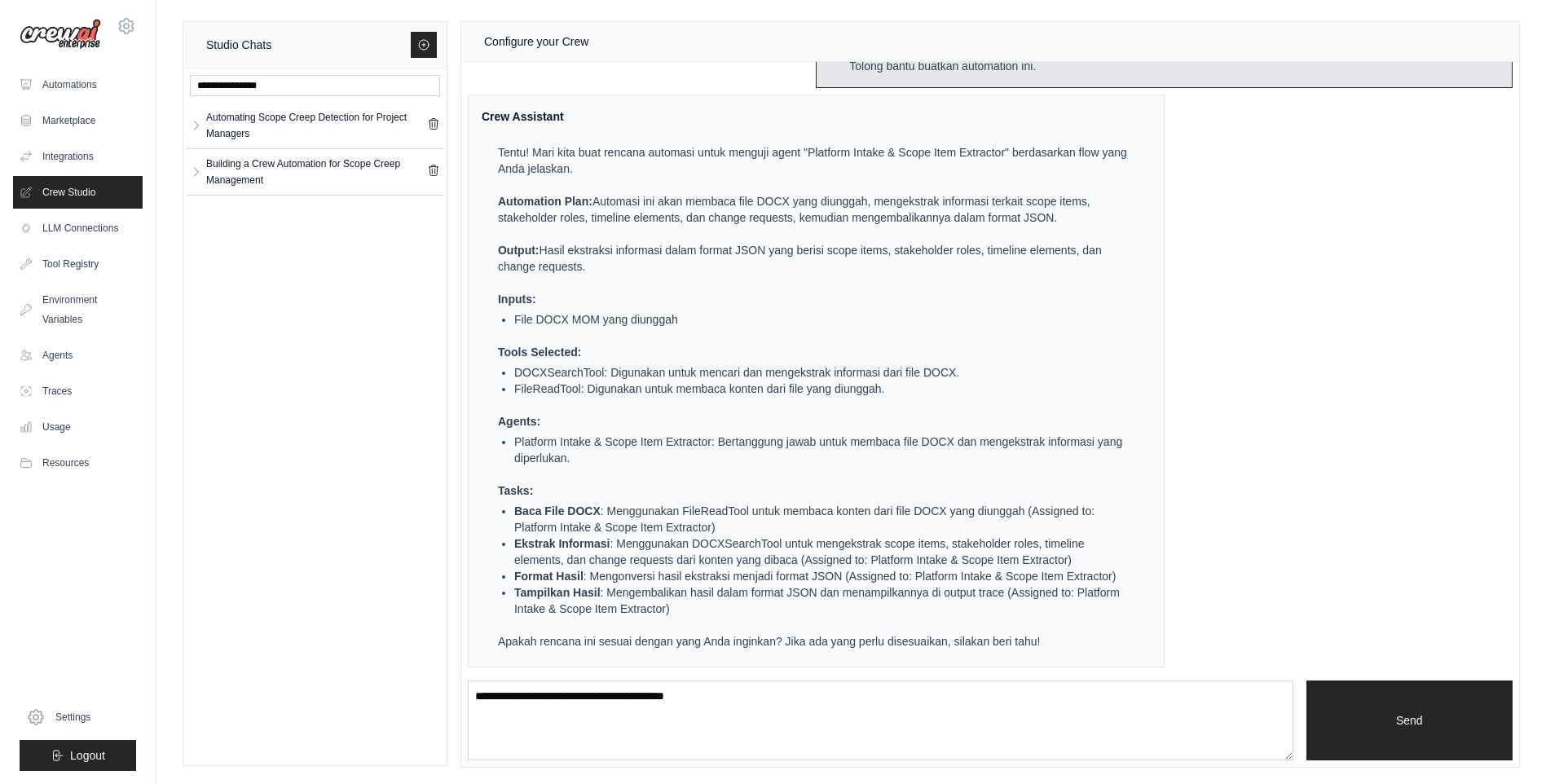 type 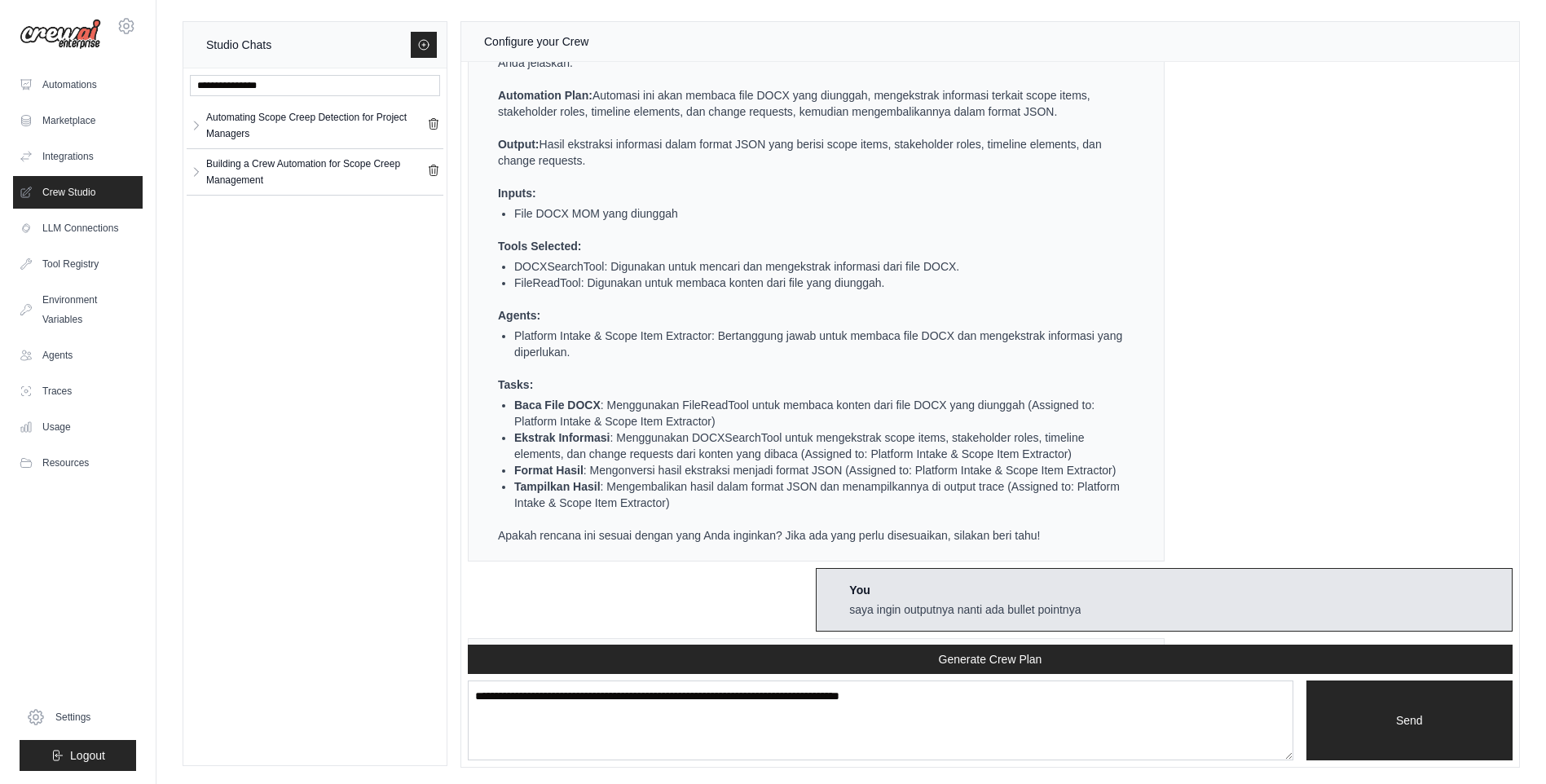 scroll, scrollTop: 1091, scrollLeft: 0, axis: vertical 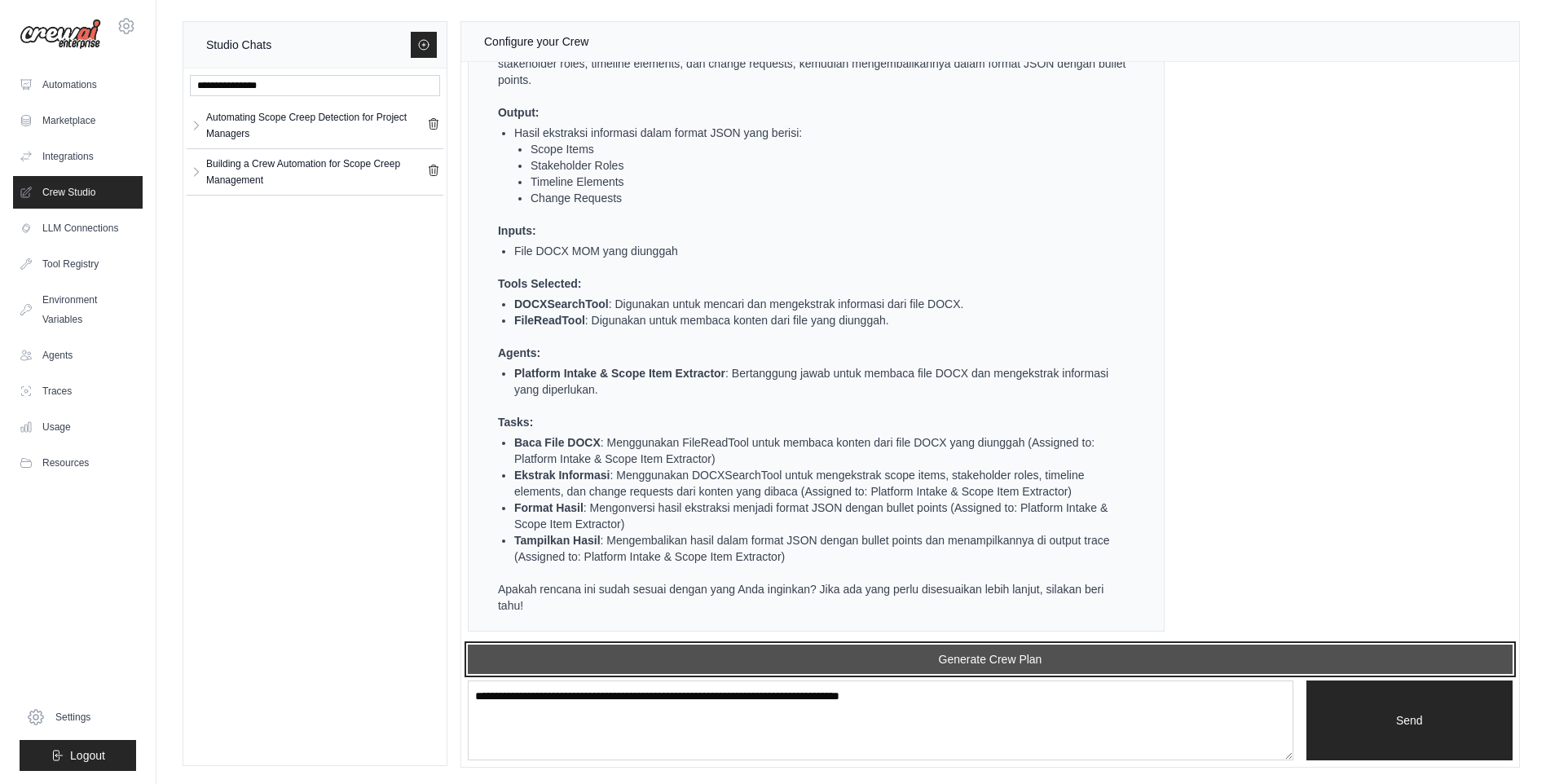 click on "Generate Crew Plan" at bounding box center (990, 659) 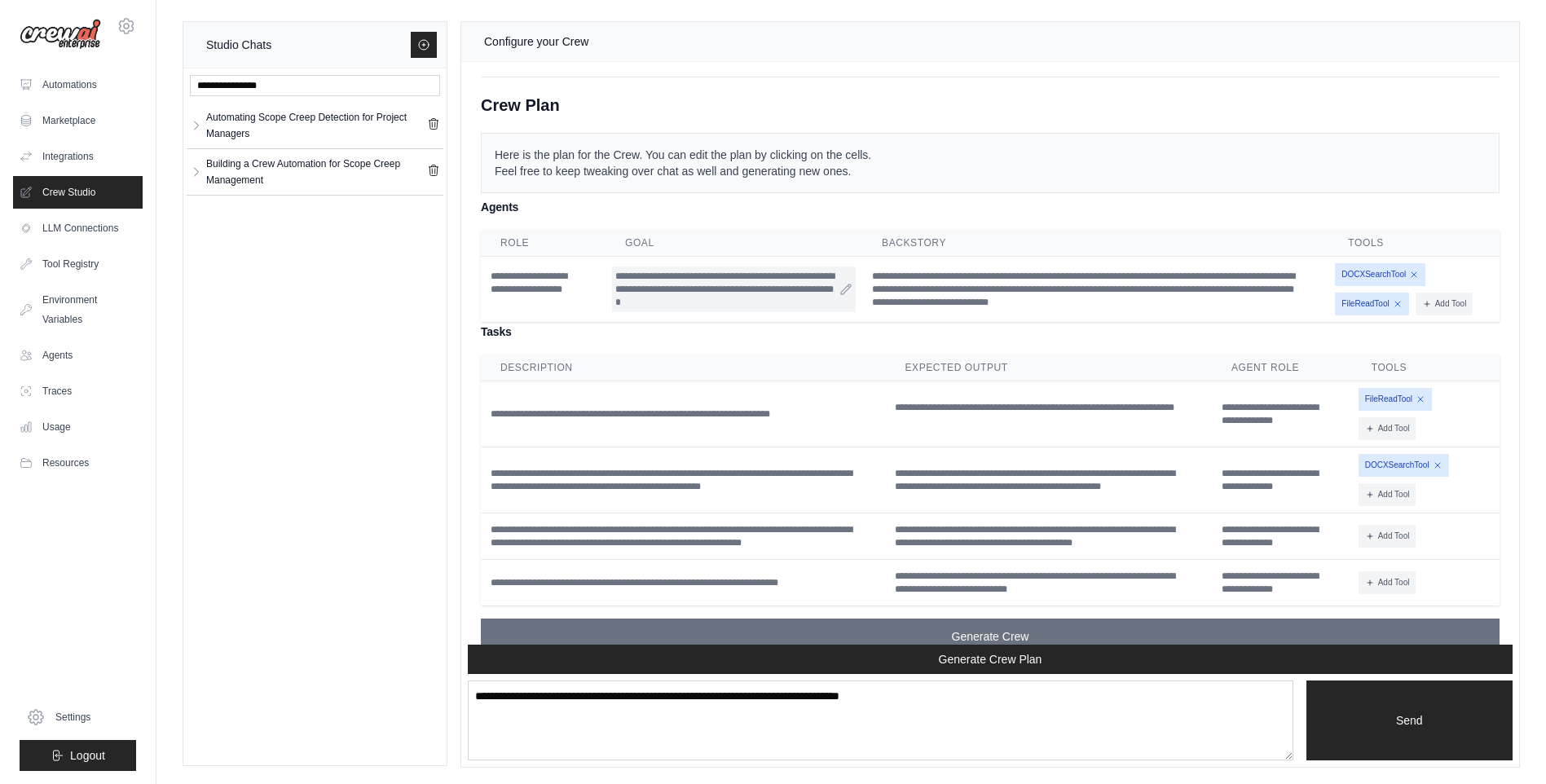 scroll, scrollTop: 1695, scrollLeft: 0, axis: vertical 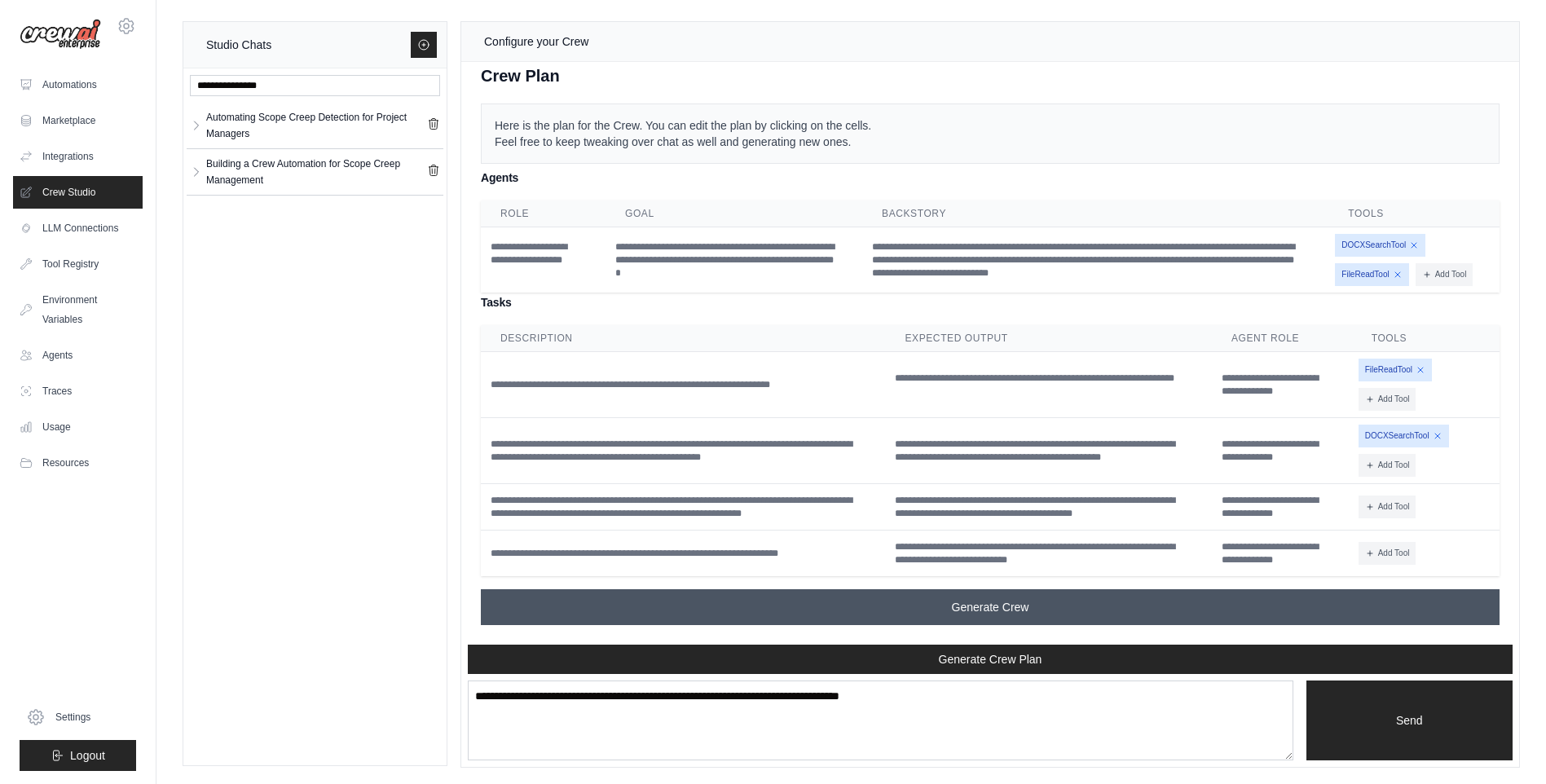click on "Generate Crew" at bounding box center (990, 607) 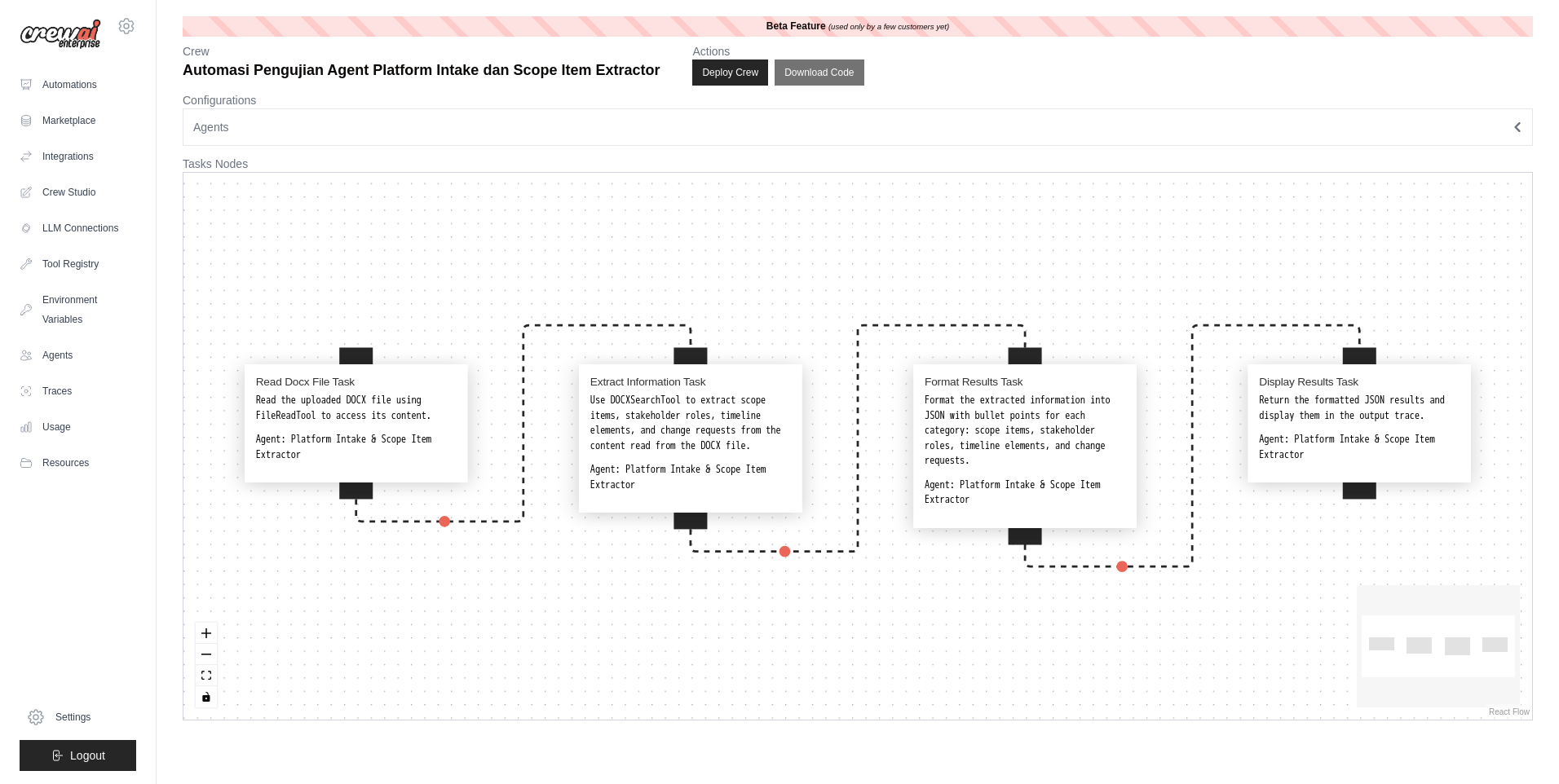 scroll, scrollTop: 0, scrollLeft: 0, axis: both 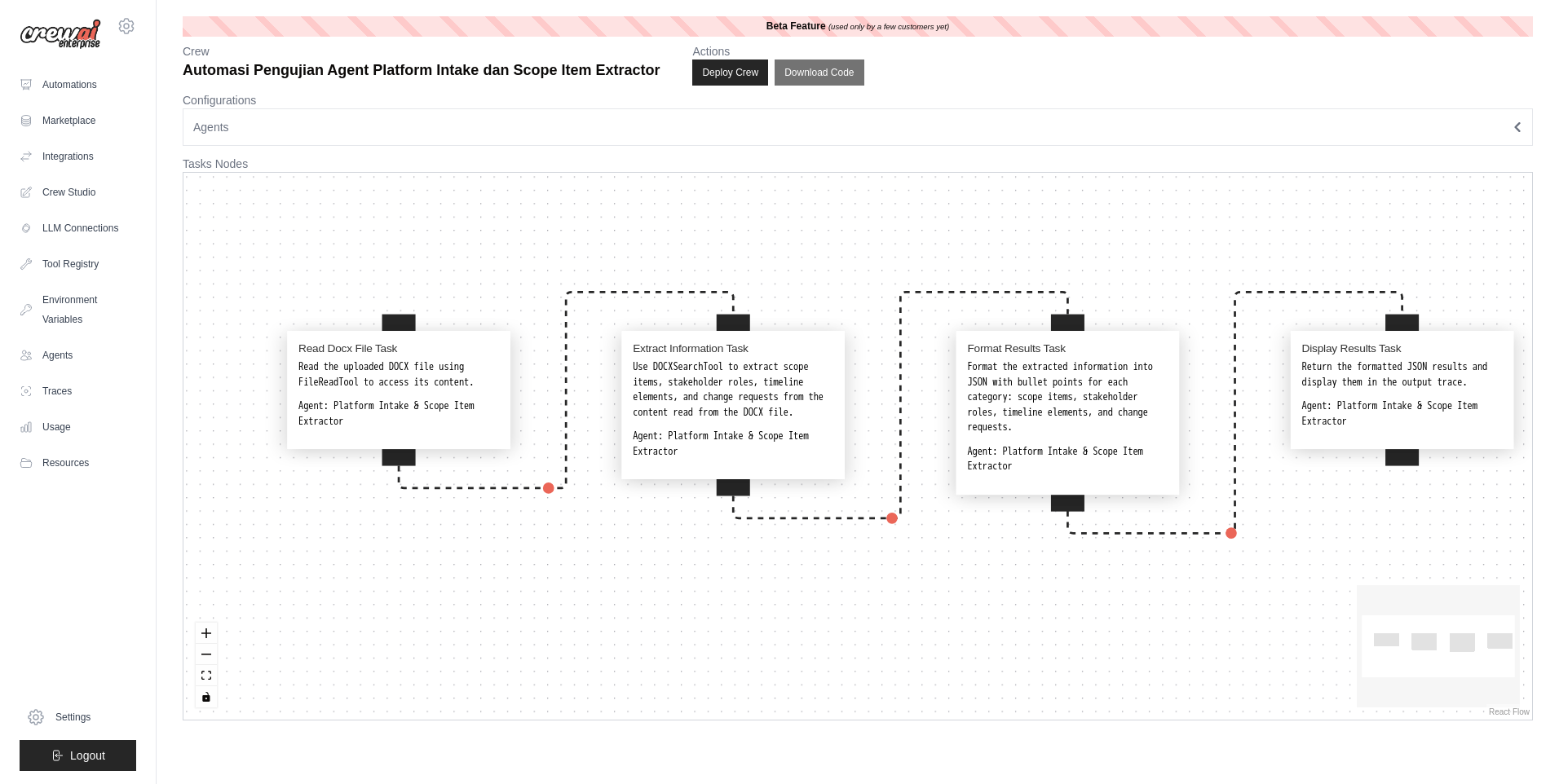 click on "Agents" at bounding box center [858, 127] 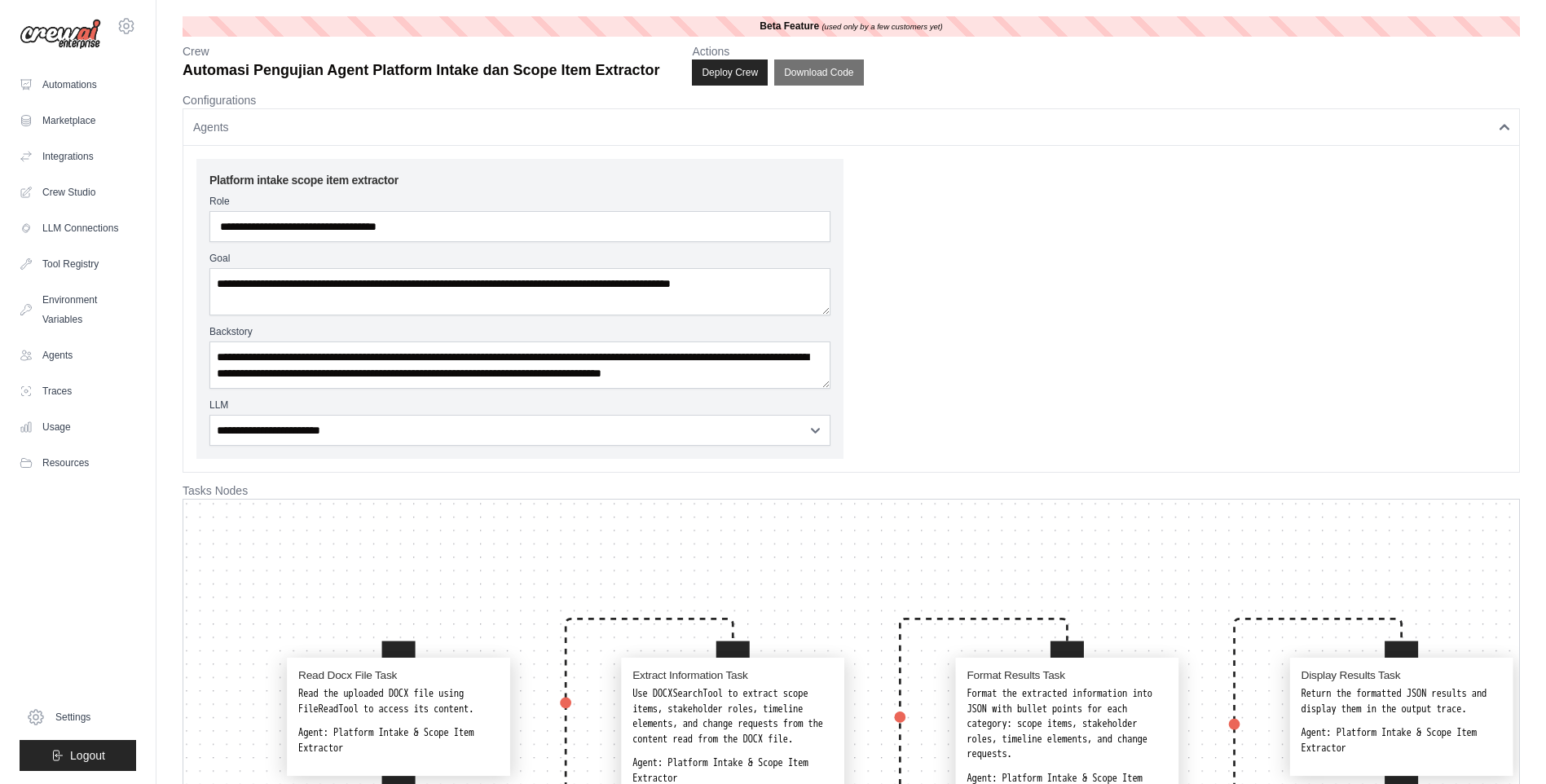 click on "Agents" at bounding box center (851, 127) 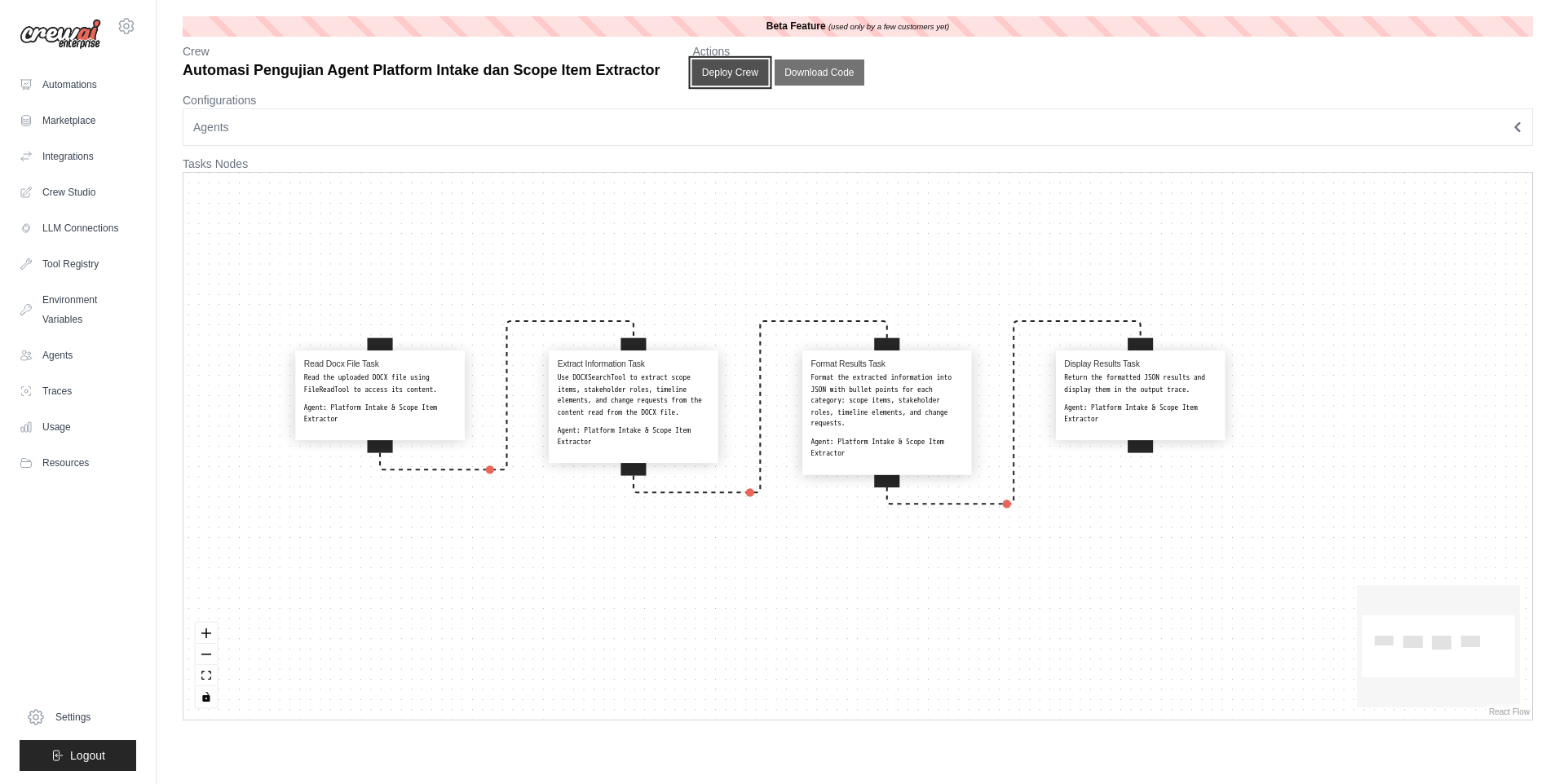 click on "Deploy Crew" at bounding box center (731, 73) 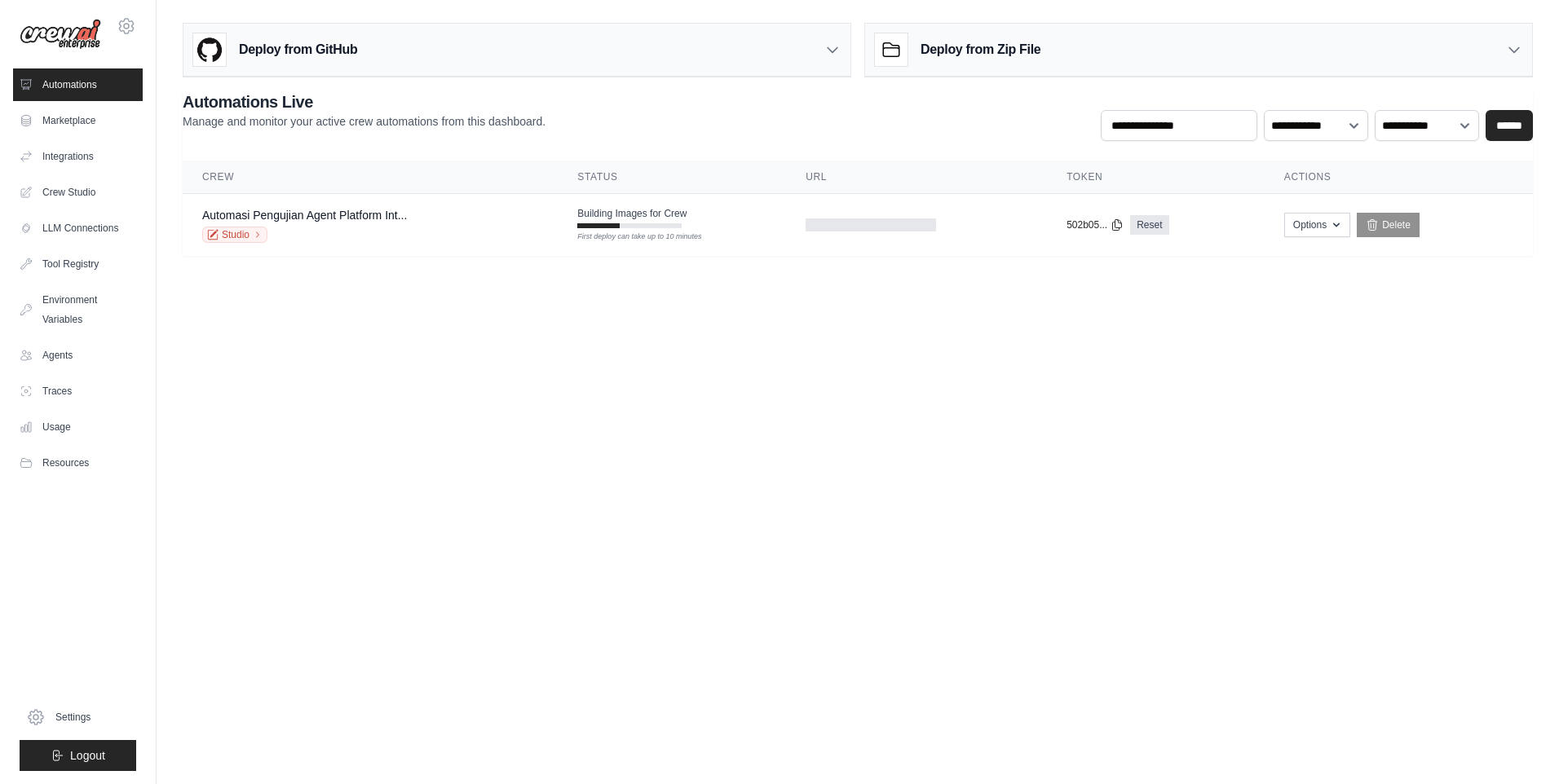 scroll, scrollTop: 0, scrollLeft: 0, axis: both 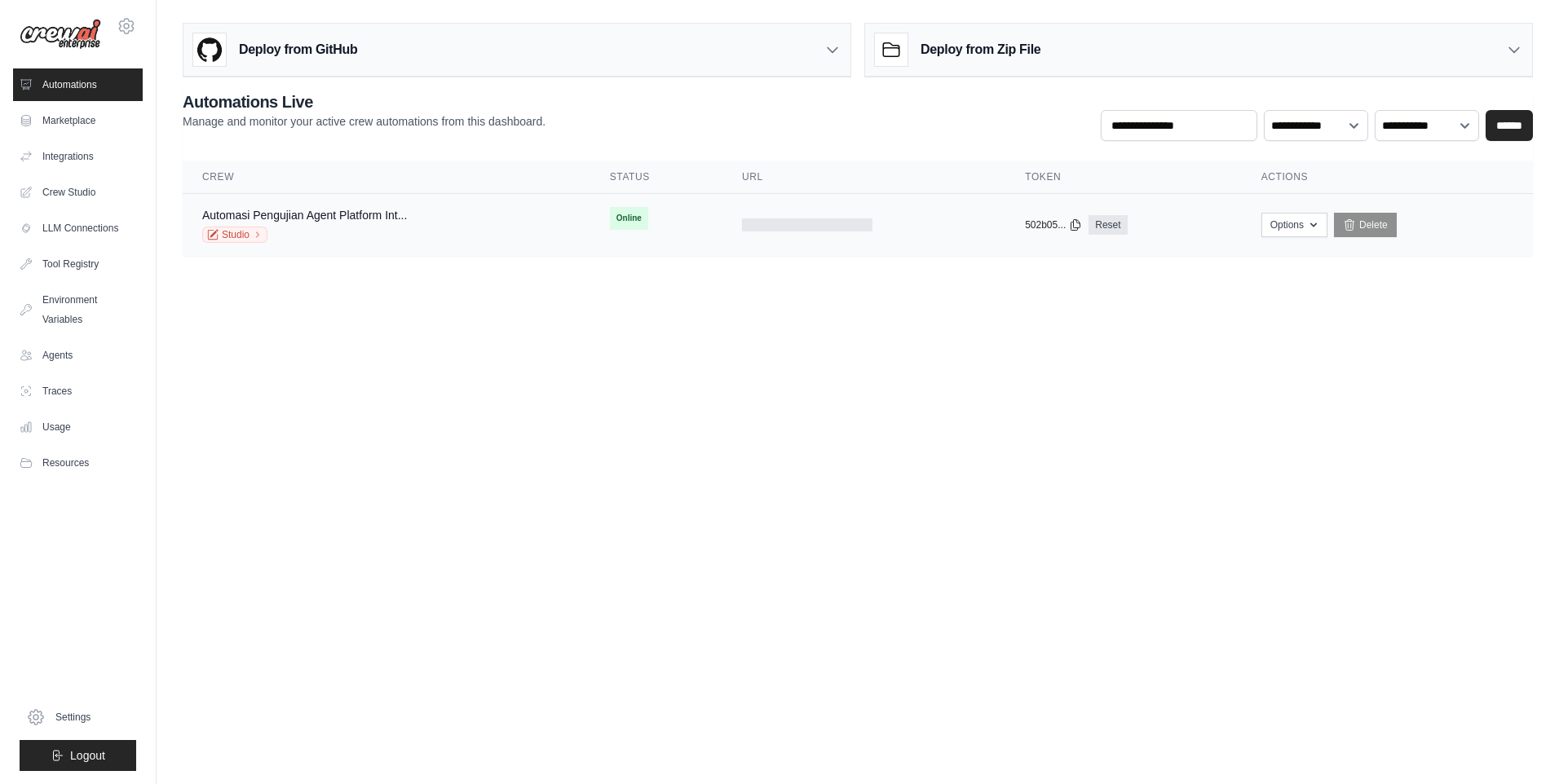 click on "Automasi Pengujian Agent Platform Int...
Studio" at bounding box center [386, 225] 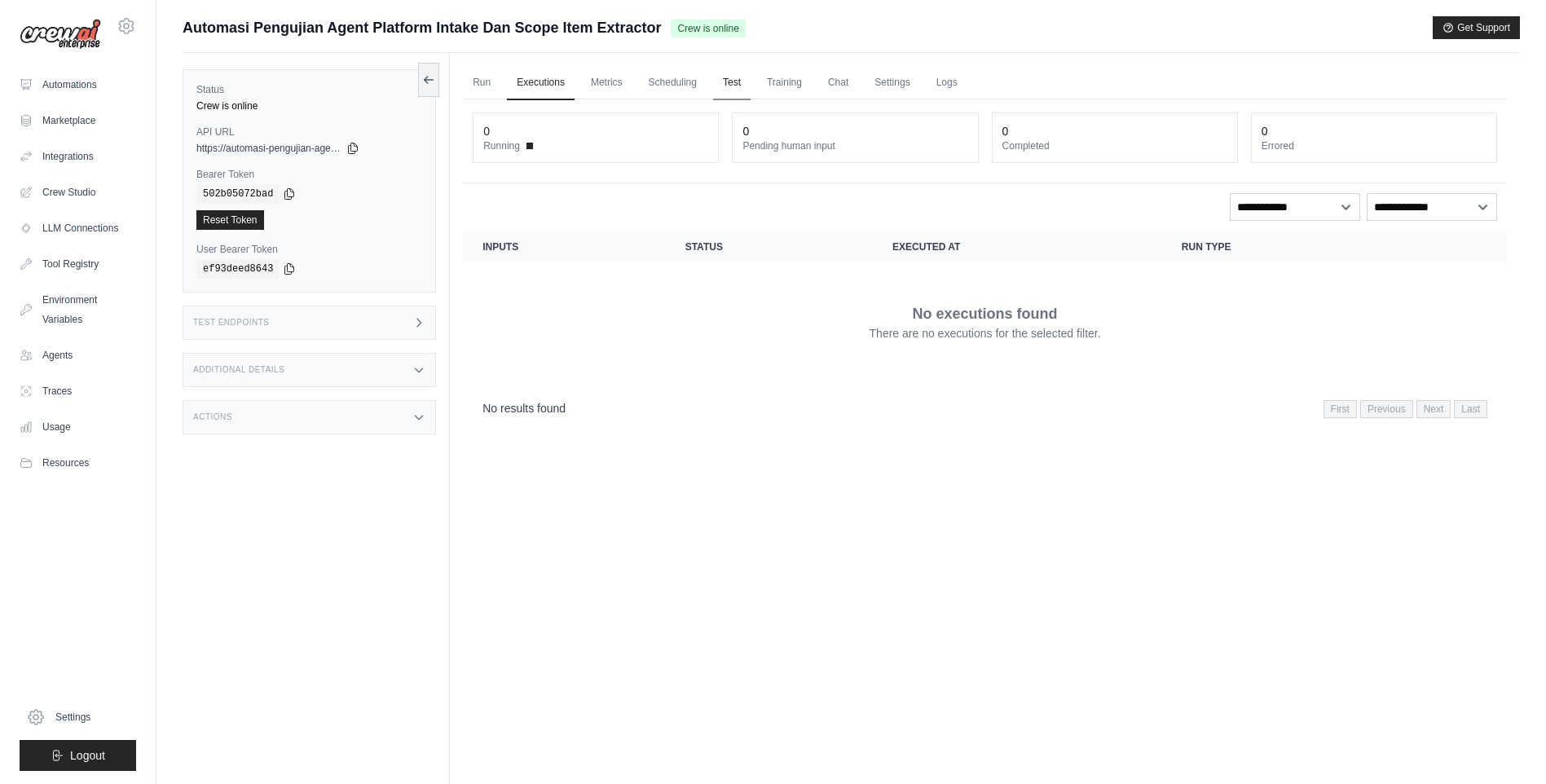 scroll, scrollTop: 0, scrollLeft: 0, axis: both 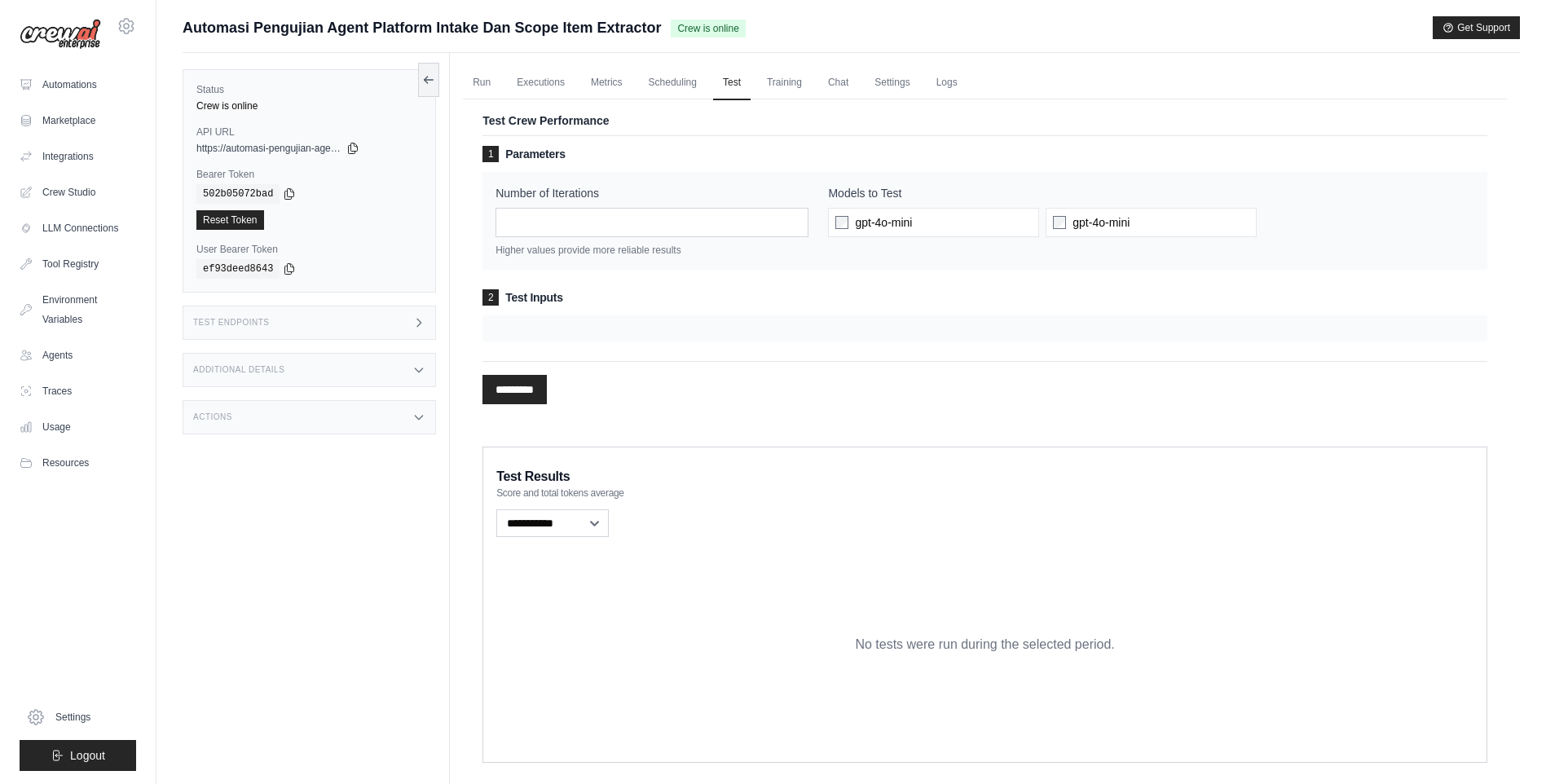 click on "1
Parameters
Number of Iterations
*
Higher values provide more reliable results
Models to Test
gpt-4o-mini
gpt-4o-mini
2
Test Inputs" at bounding box center (984, 244) 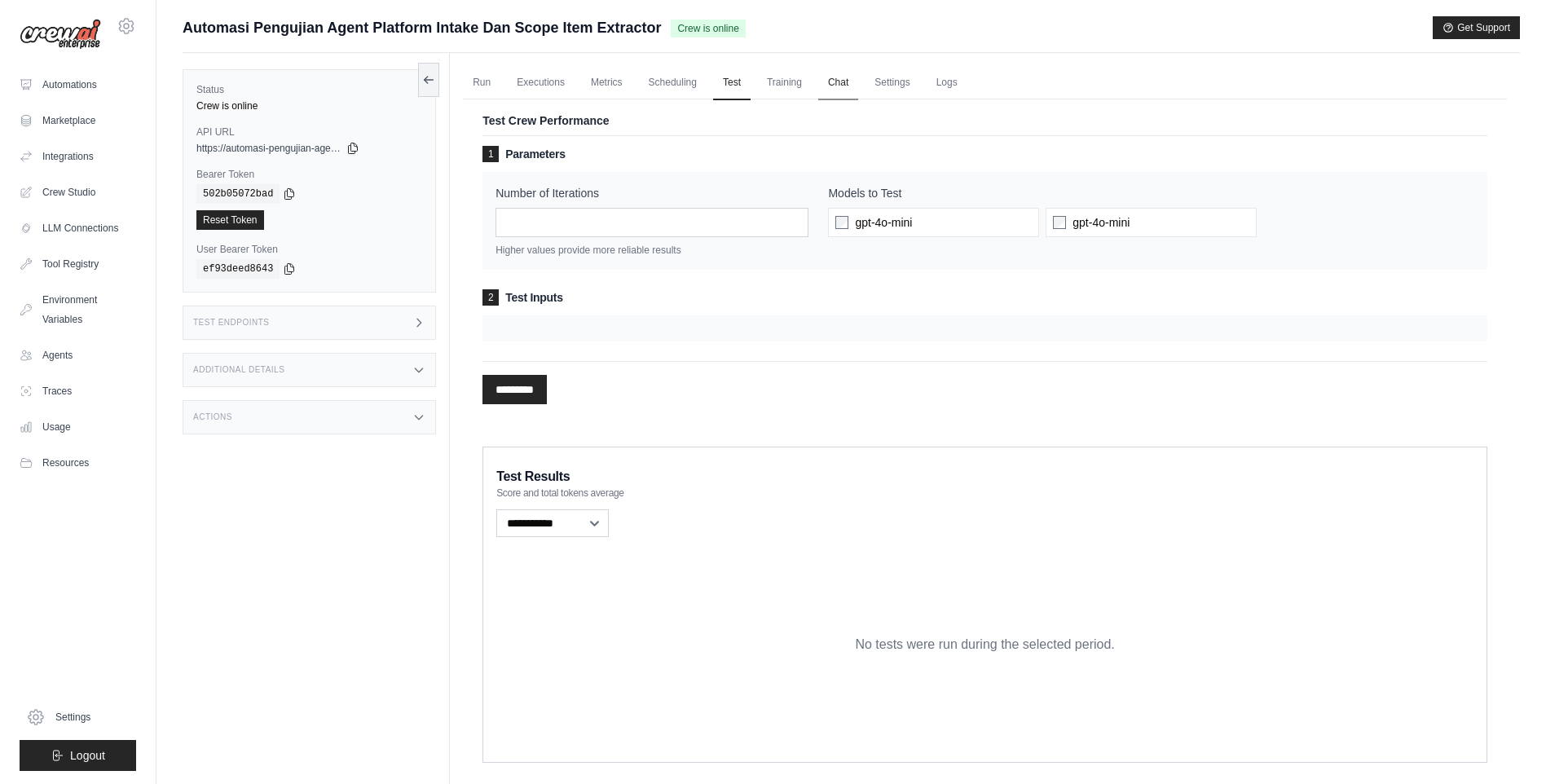 click on "Chat" at bounding box center (838, 83) 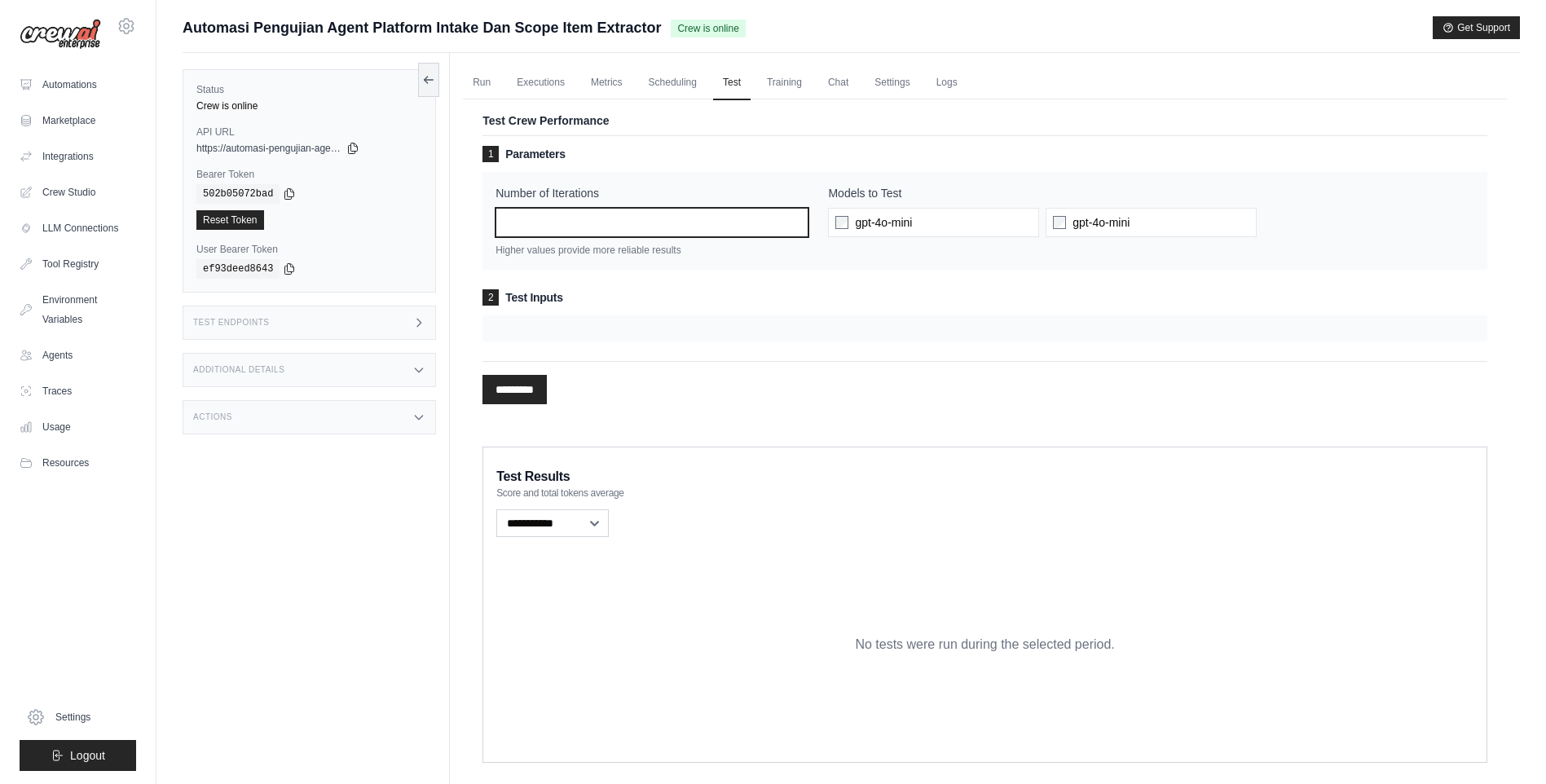 click on "*" at bounding box center (652, 222) 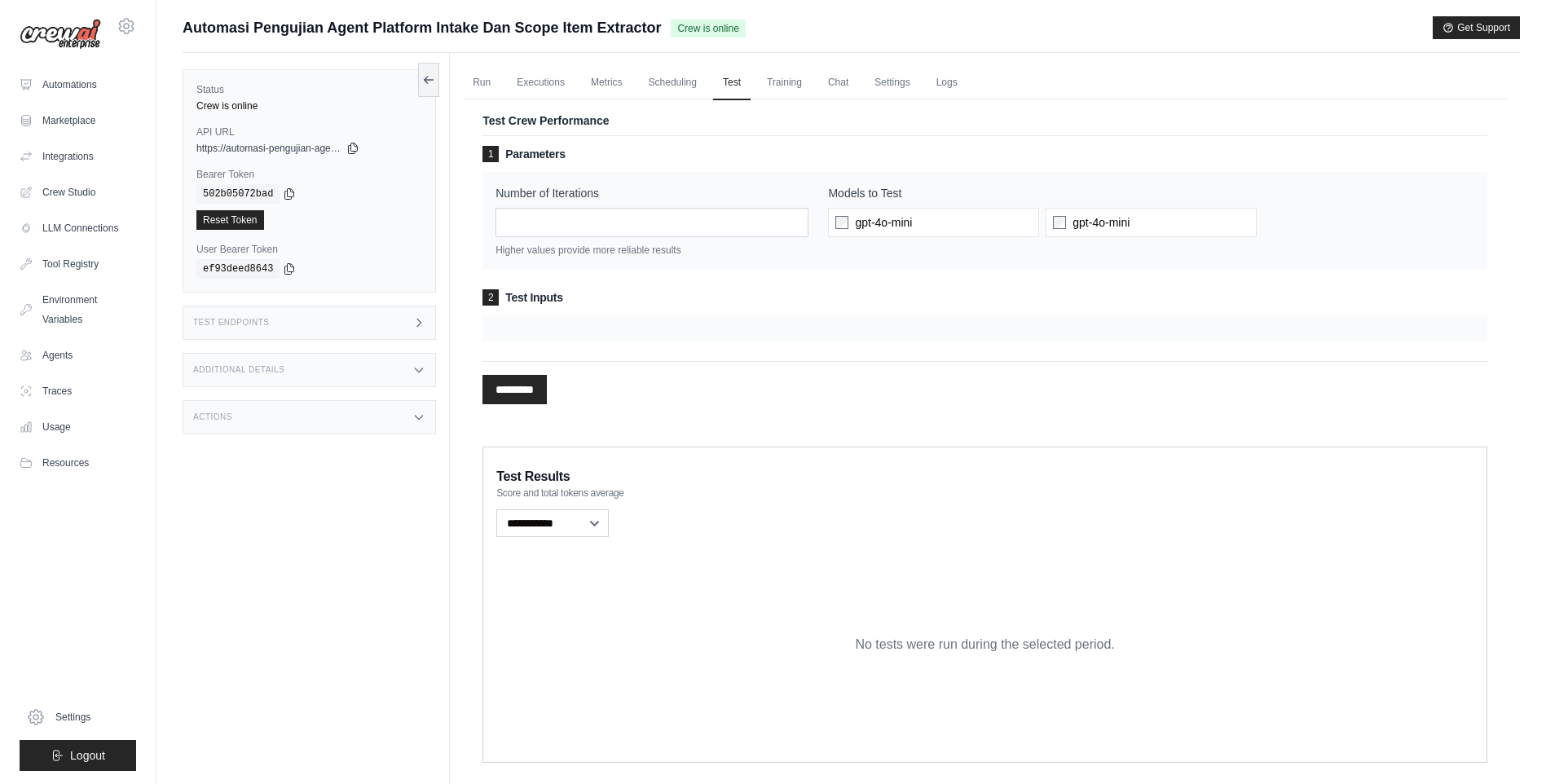 click on "Number of Iterations
*
Higher values provide more reliable results
Models to Test
gpt-4o-mini
gpt-4o-mini" at bounding box center [984, 221] 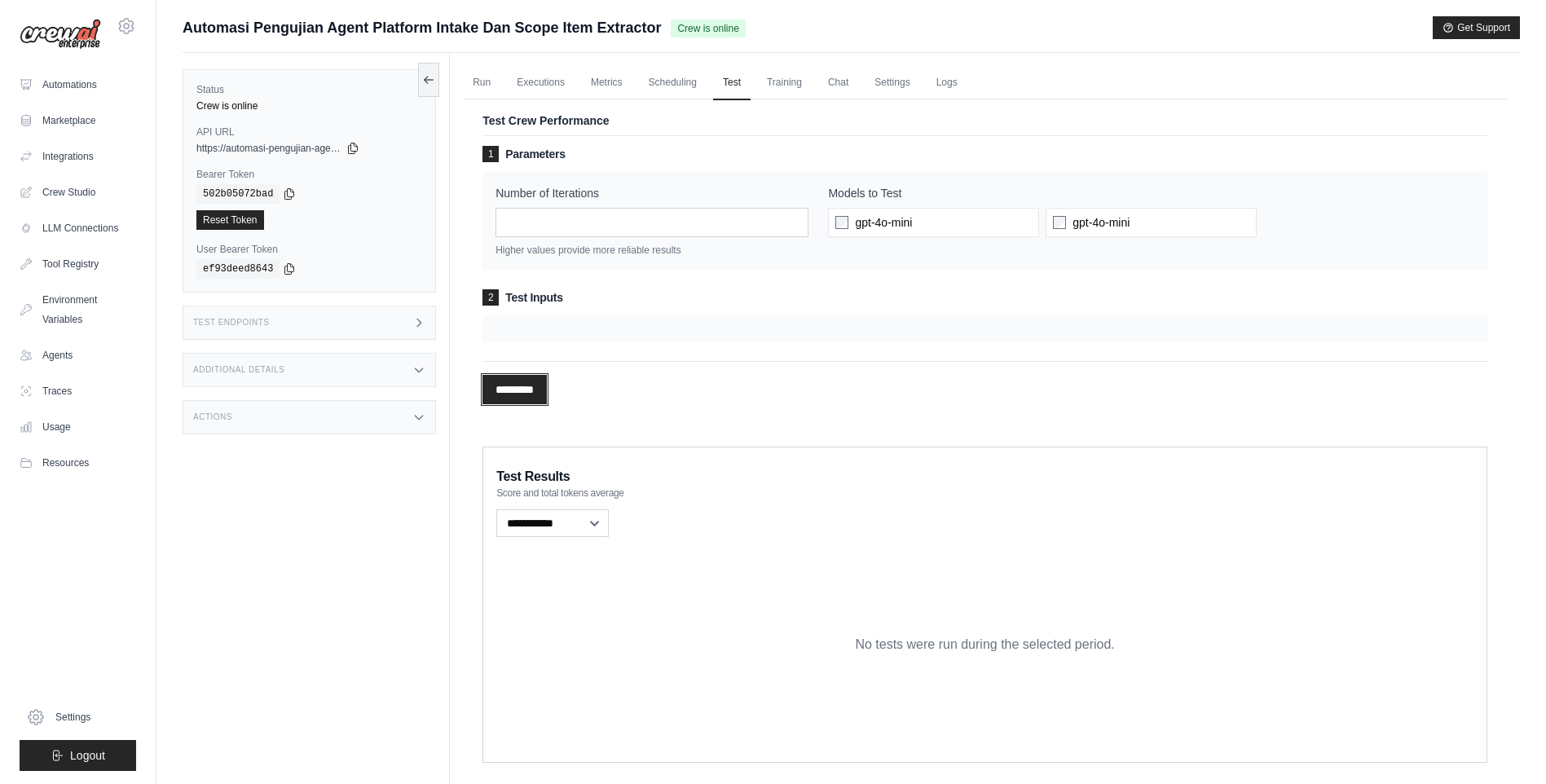 click on "*********" at bounding box center [514, 390] 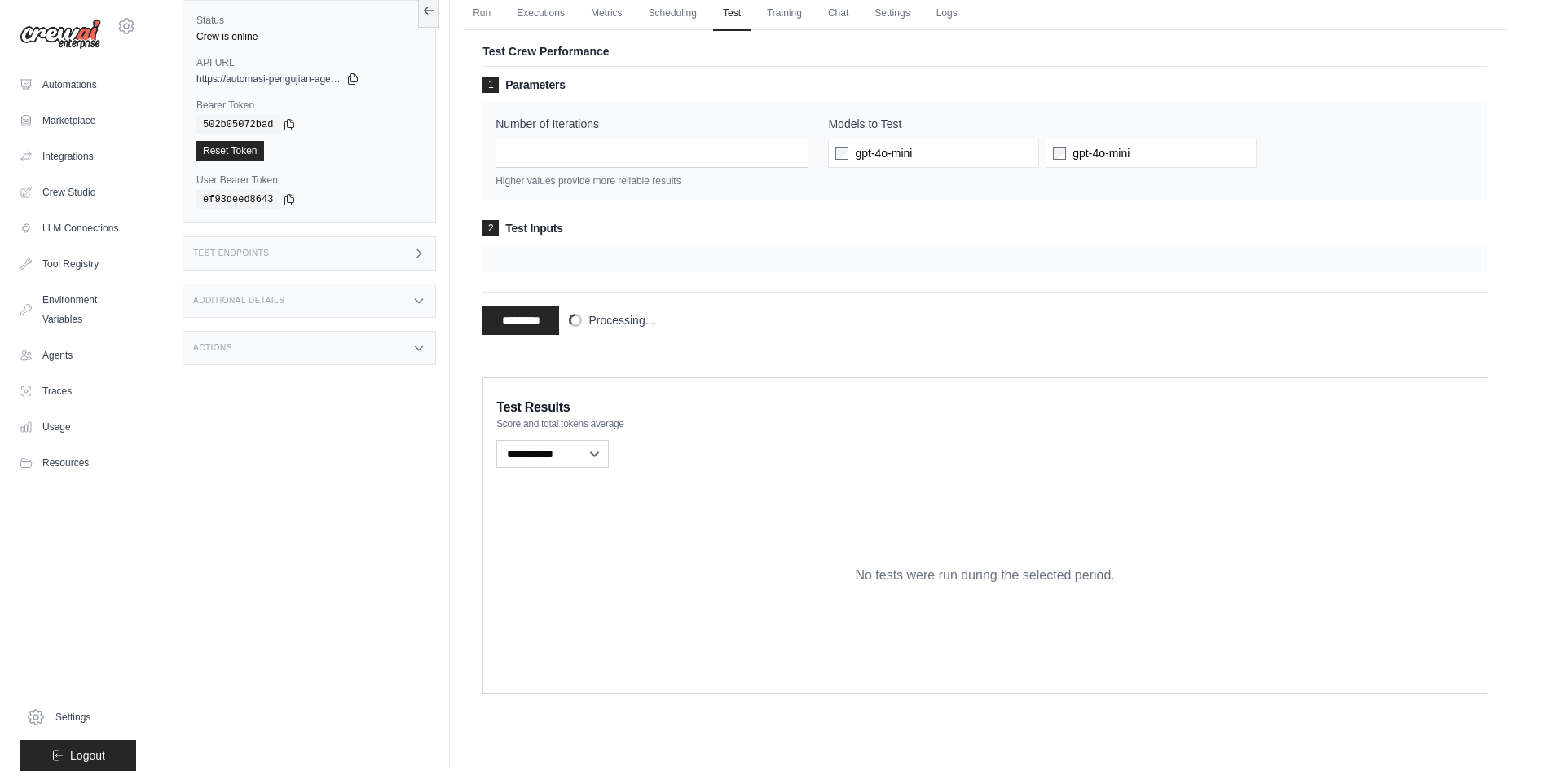 scroll, scrollTop: 0, scrollLeft: 0, axis: both 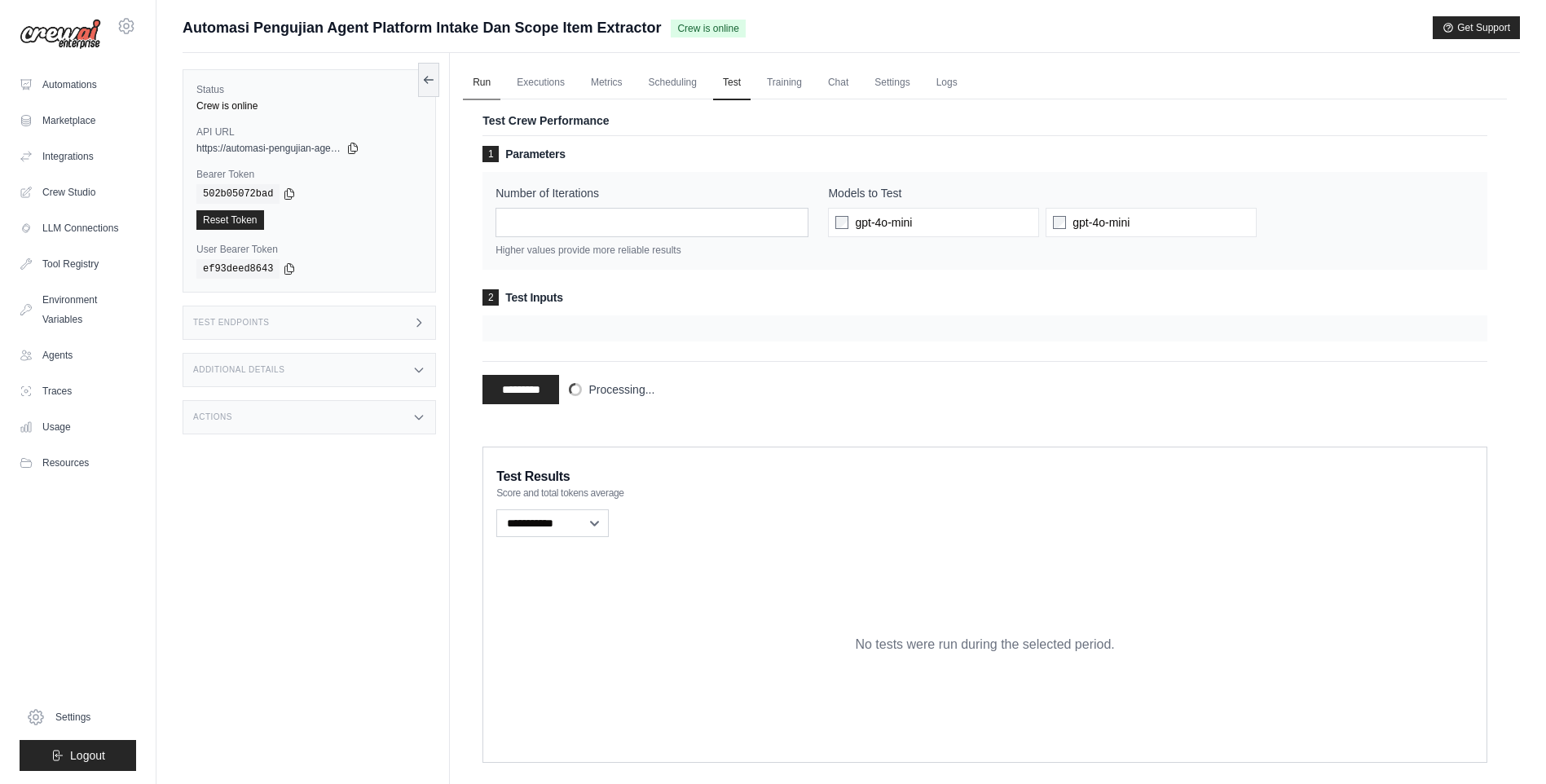 click on "Run" at bounding box center (482, 83) 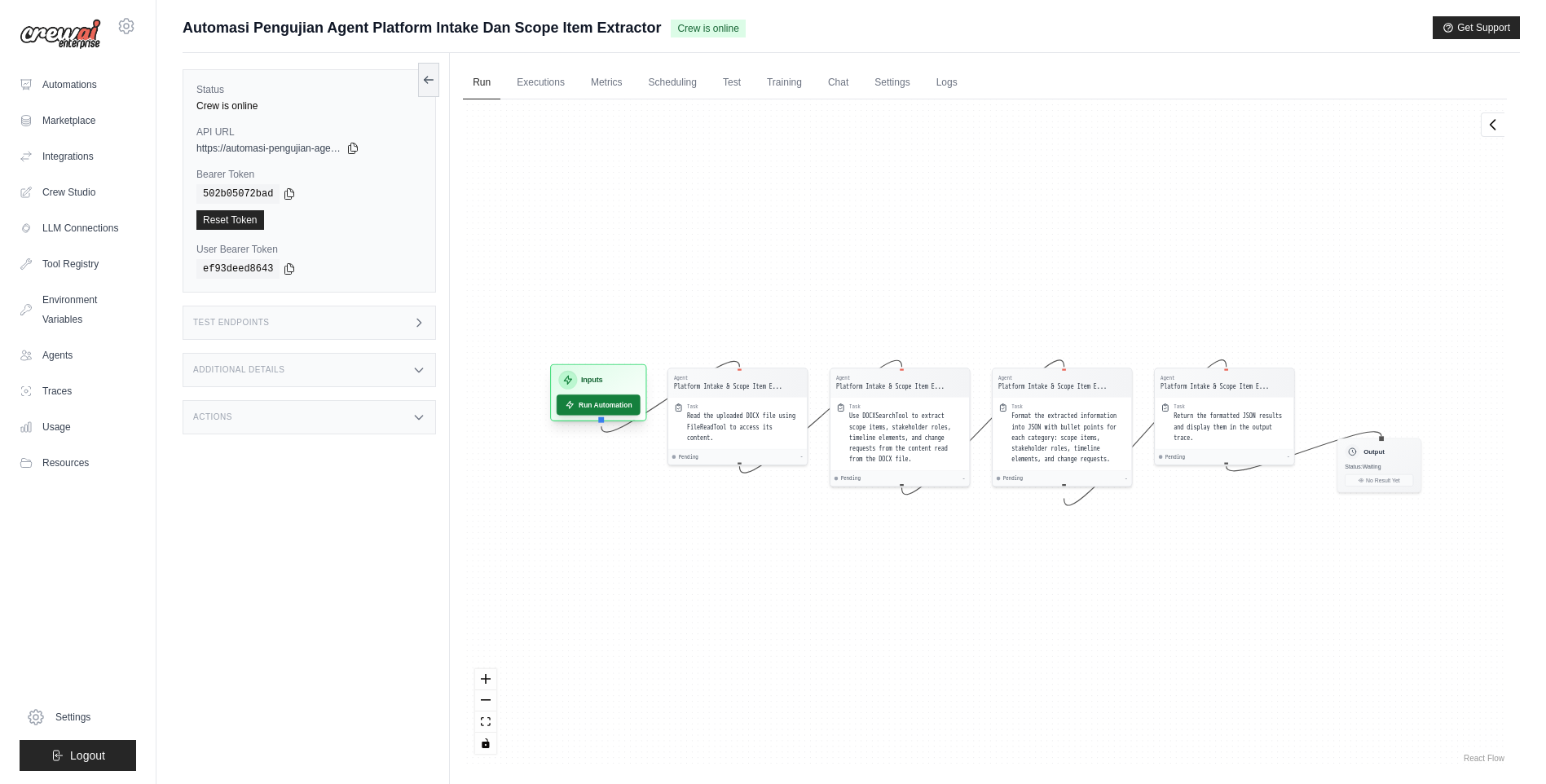 click on "Run Automation" at bounding box center [598, 404] 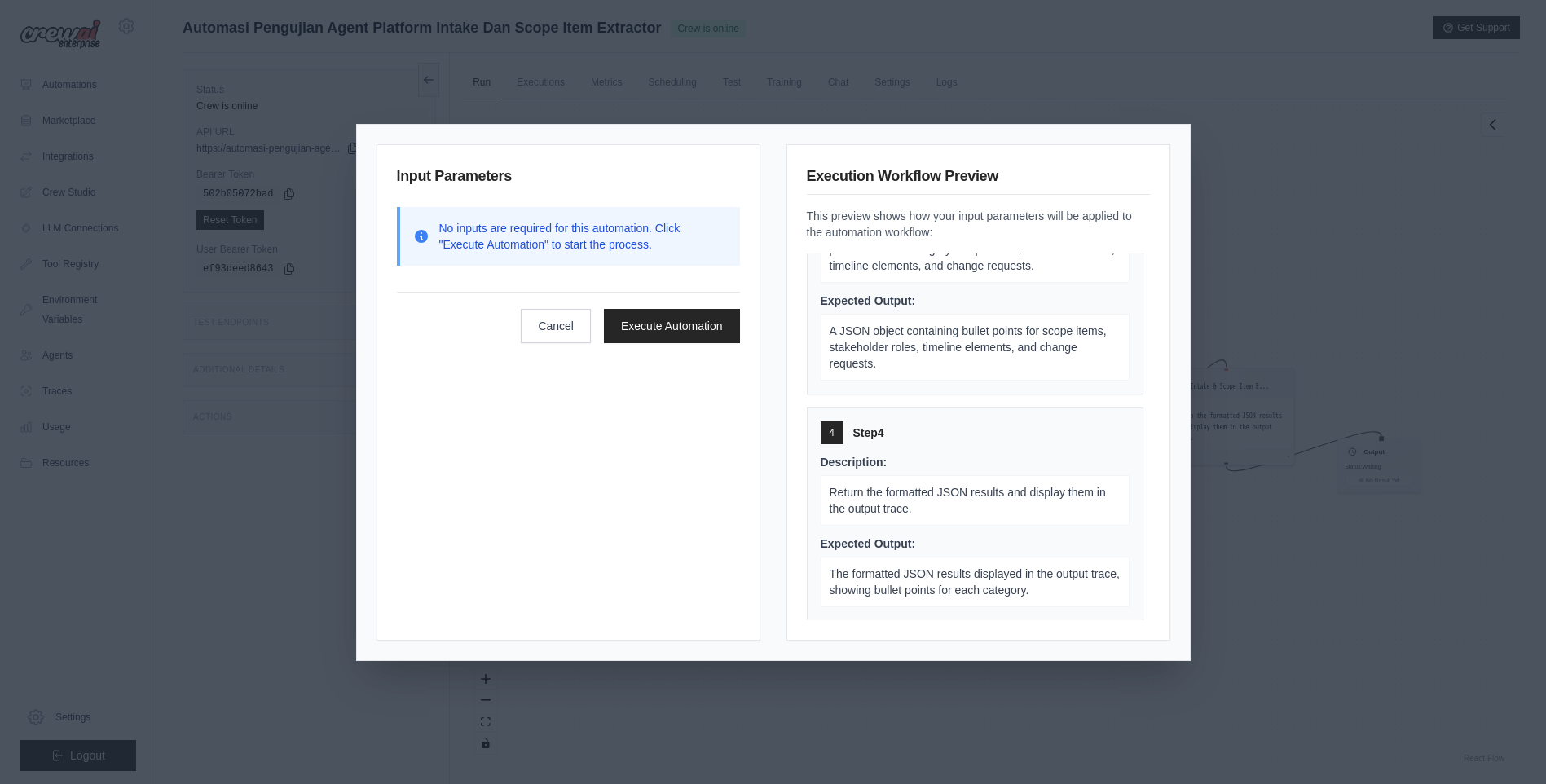 scroll, scrollTop: 592, scrollLeft: 0, axis: vertical 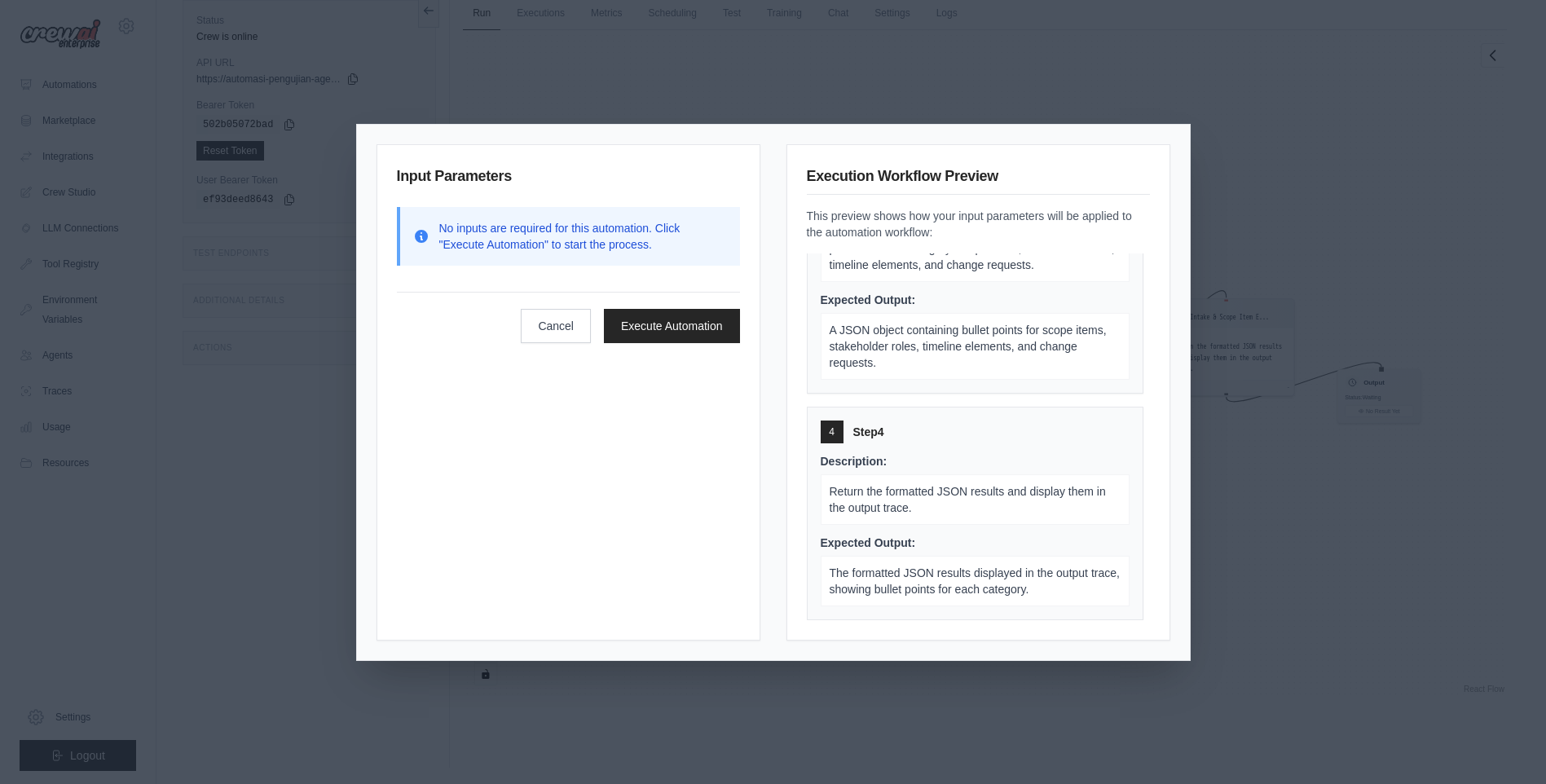 click on "Input Parameters No inputs are required for this automation. Click "Execute Automation" to start the process. Cancel Execute Automation Execution Workflow Preview This preview shows how your input parameters will be applied to the automation workflow: 1 Step  1 Description: Read the uploaded DOCX file using FileReadTool to access its content. Expected Output: The content of the DOCX file read successfully, ready for extraction. 2 Step  2 Description: Use DOCXSearchTool to extract scope items, stakeholder roles, timeline elements, and change requests from the content read from the DOCX file. Expected Output: A structured list of scope items, stakeholder roles, timeline elements, and change requests extracted from the DOCX file. 3 Step  3 Description: Format the extracted information into JSON with bullet points for each category: scope items, stakeholder roles, timeline elements, and change requests. Expected Output: 4 Step  4 Description: Return the formatted JSON results and display them in the output trace." at bounding box center (773, 392) 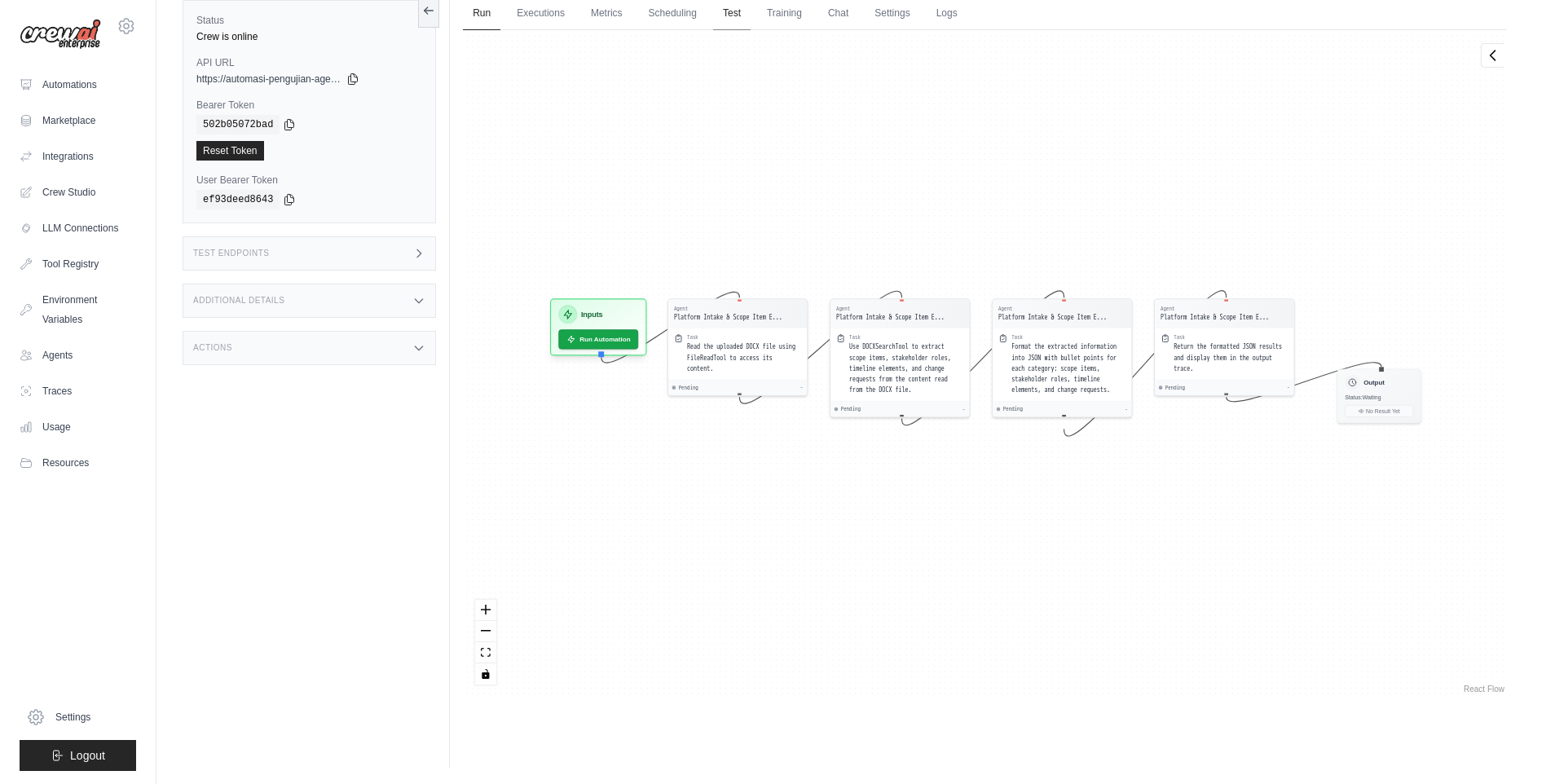 click on "Test" at bounding box center [732, 14] 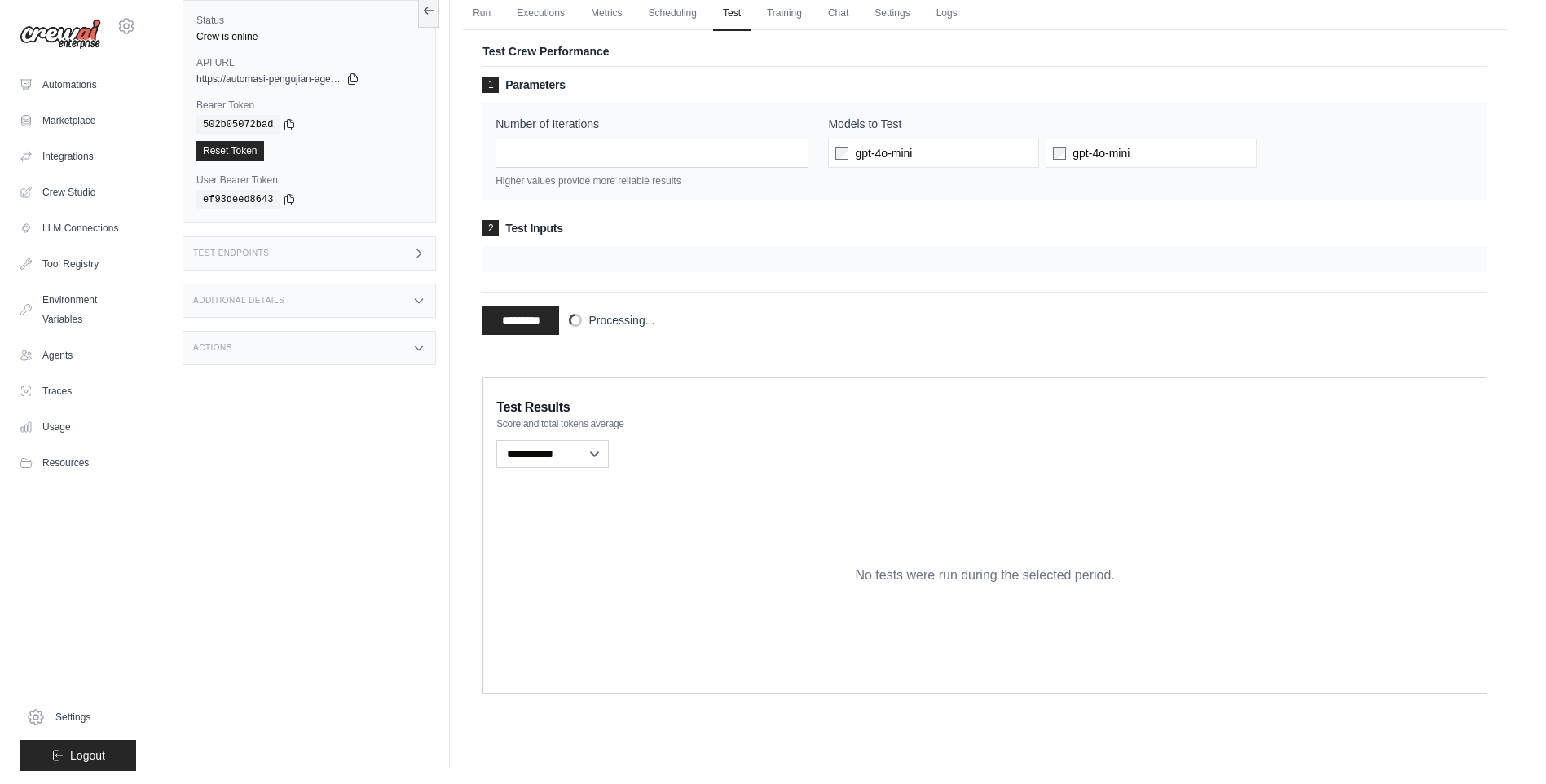 scroll, scrollTop: 0, scrollLeft: 0, axis: both 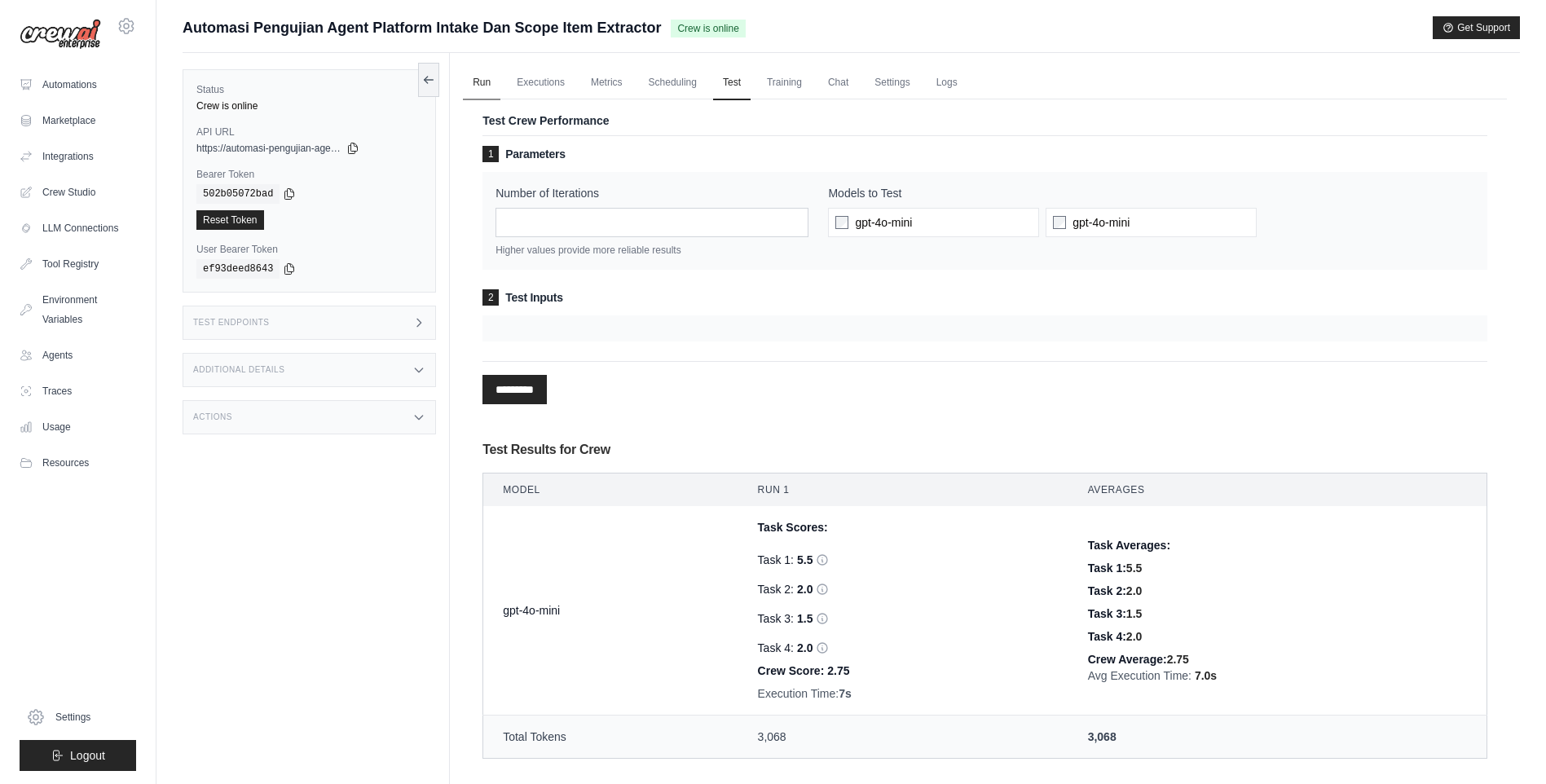 click on "Run" at bounding box center (482, 83) 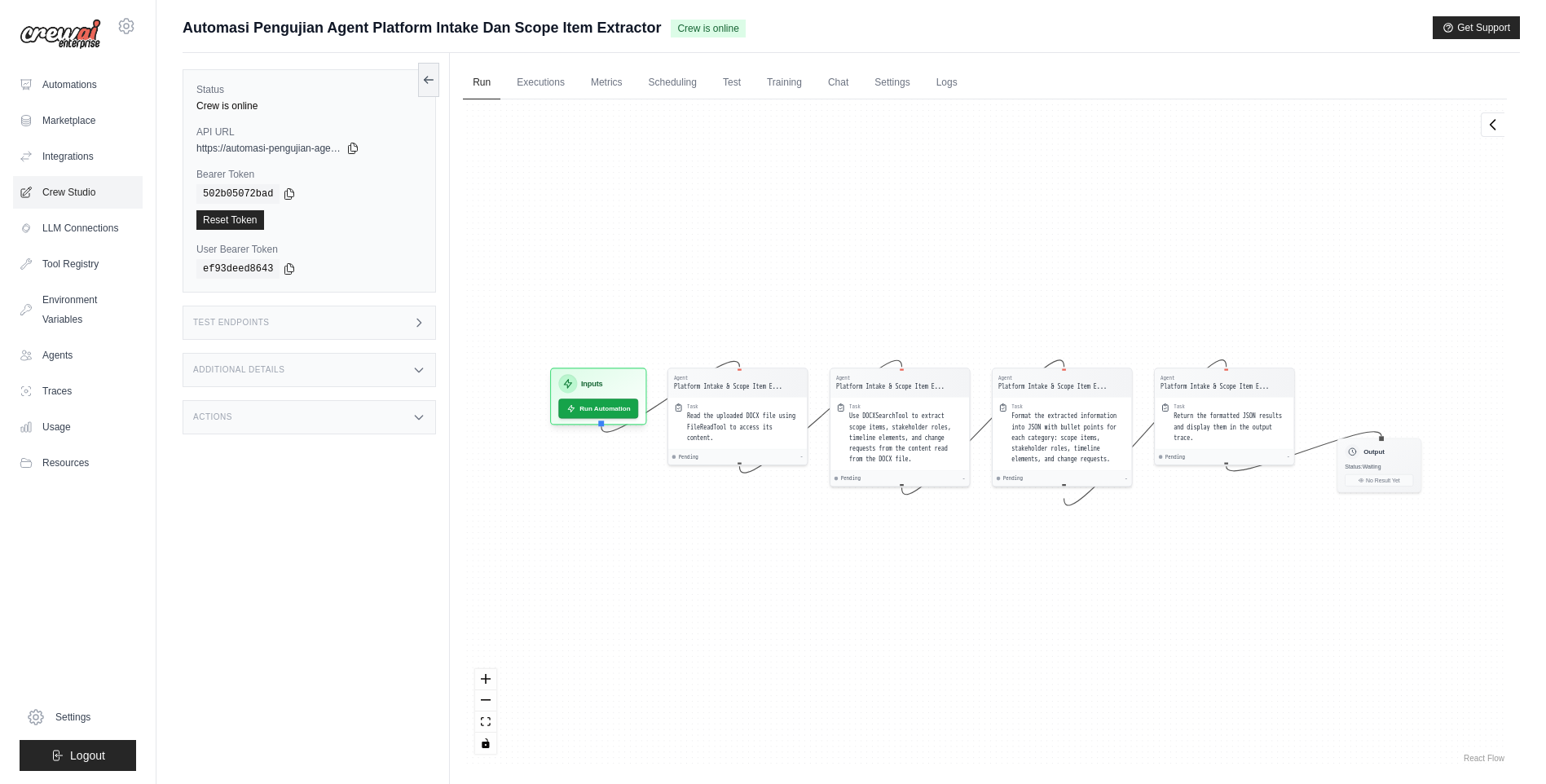 click on "Crew Studio" at bounding box center [77, 192] 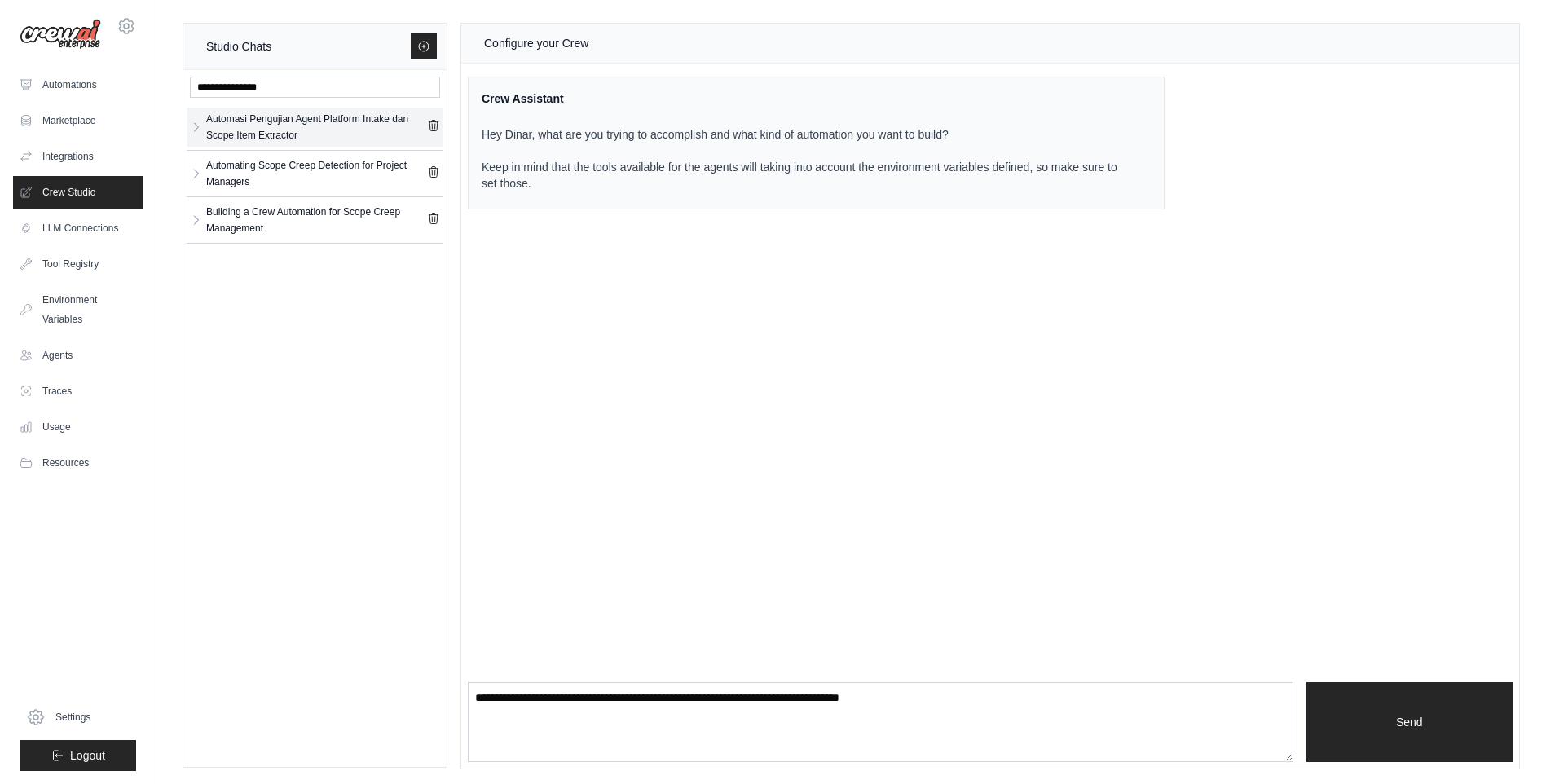 click on "Automasi Pengujian Agent Platform Intake dan Scope Item Extractor" at bounding box center [316, 127] 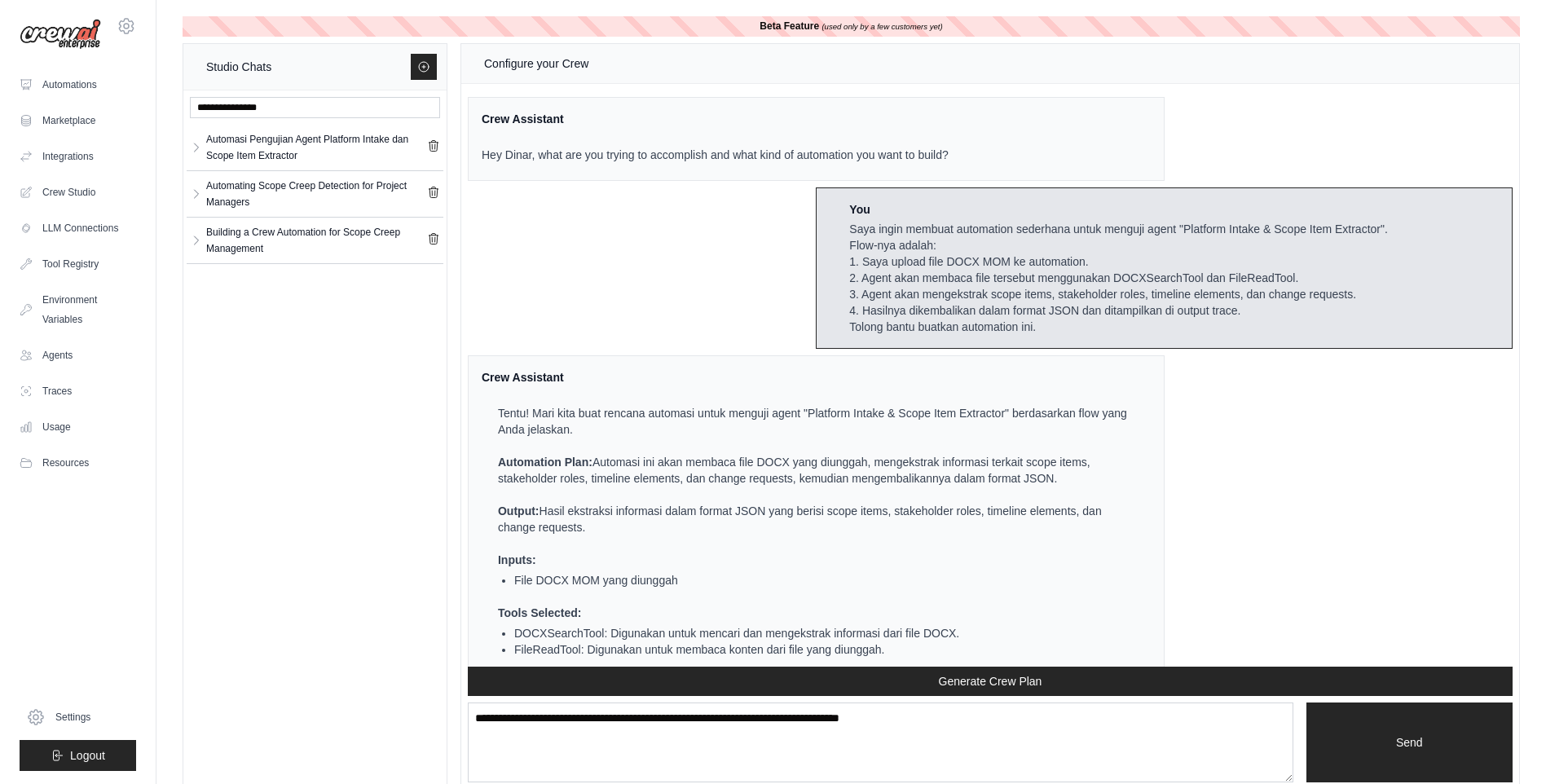 scroll, scrollTop: 1646, scrollLeft: 0, axis: vertical 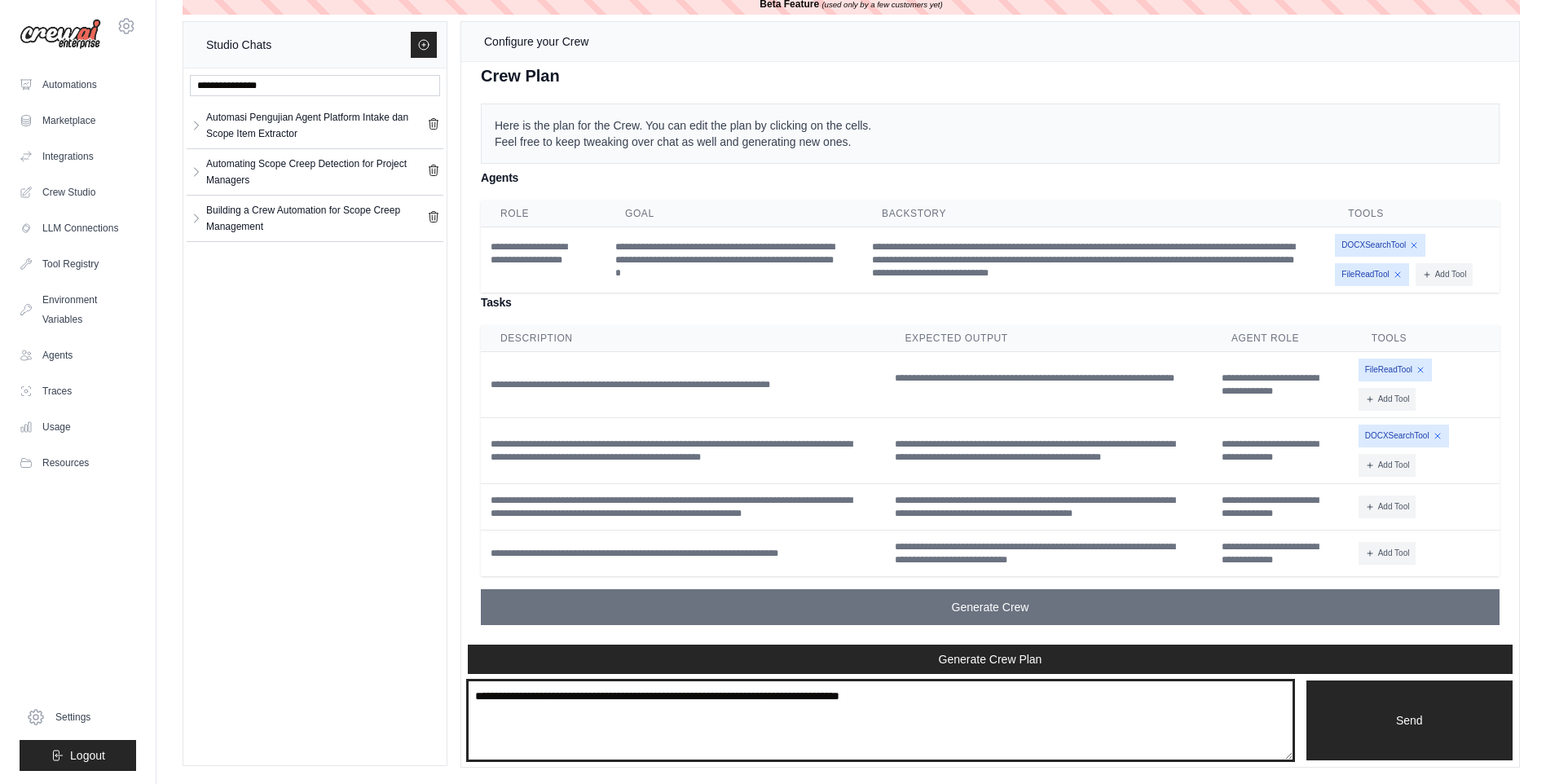 click at bounding box center (880, 720) 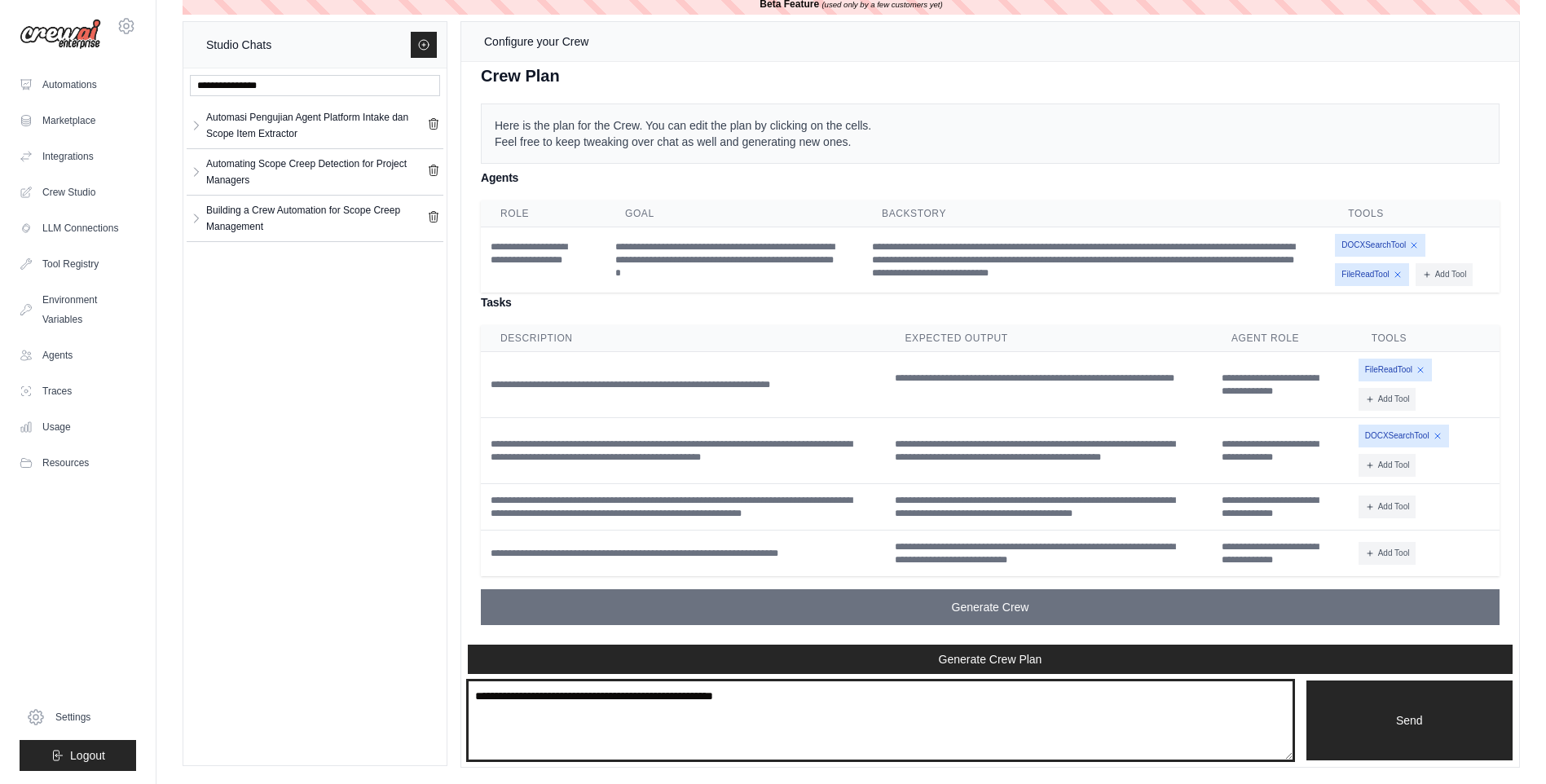 type on "**********" 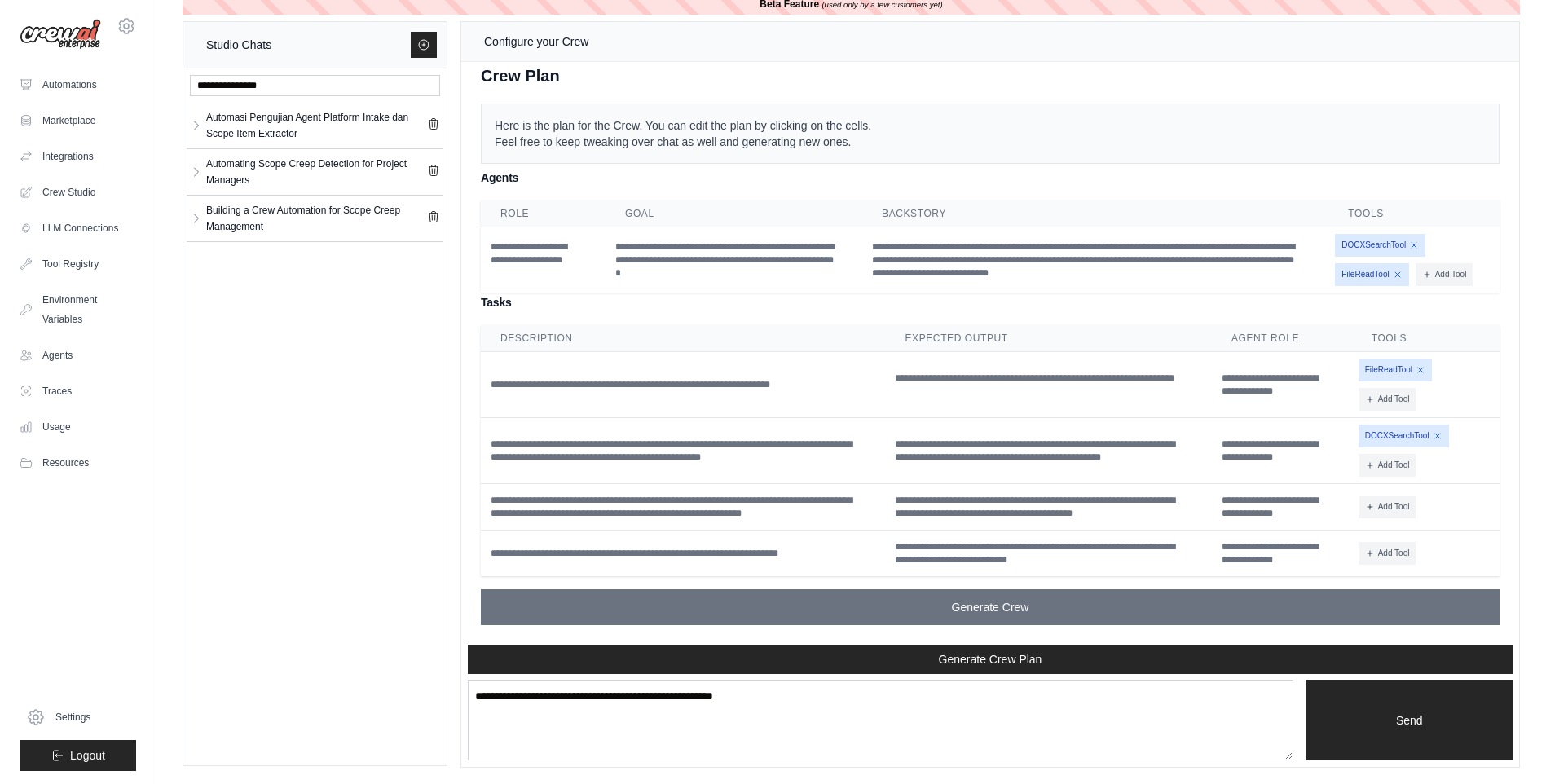 type 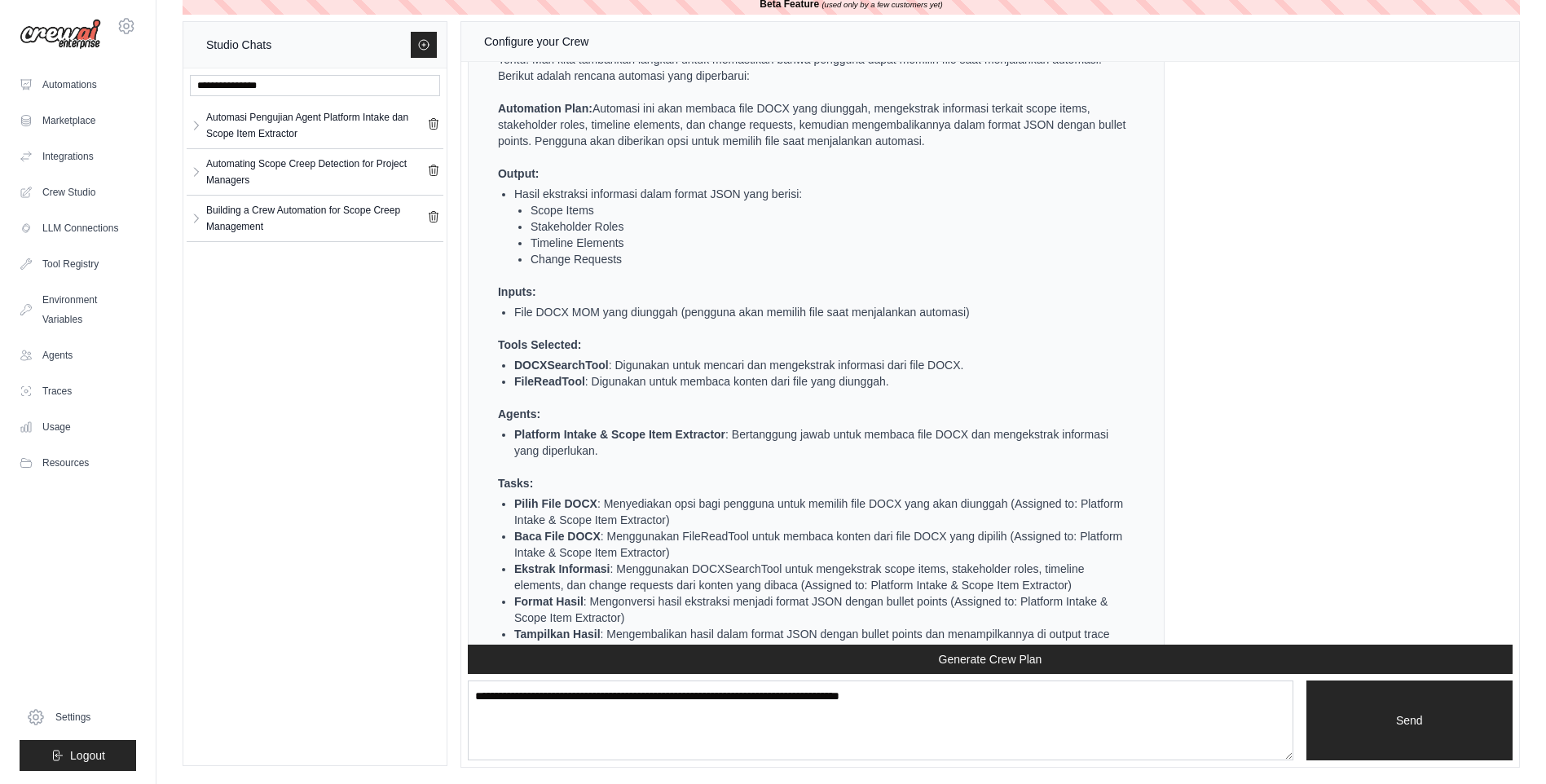 scroll, scrollTop: 2453, scrollLeft: 0, axis: vertical 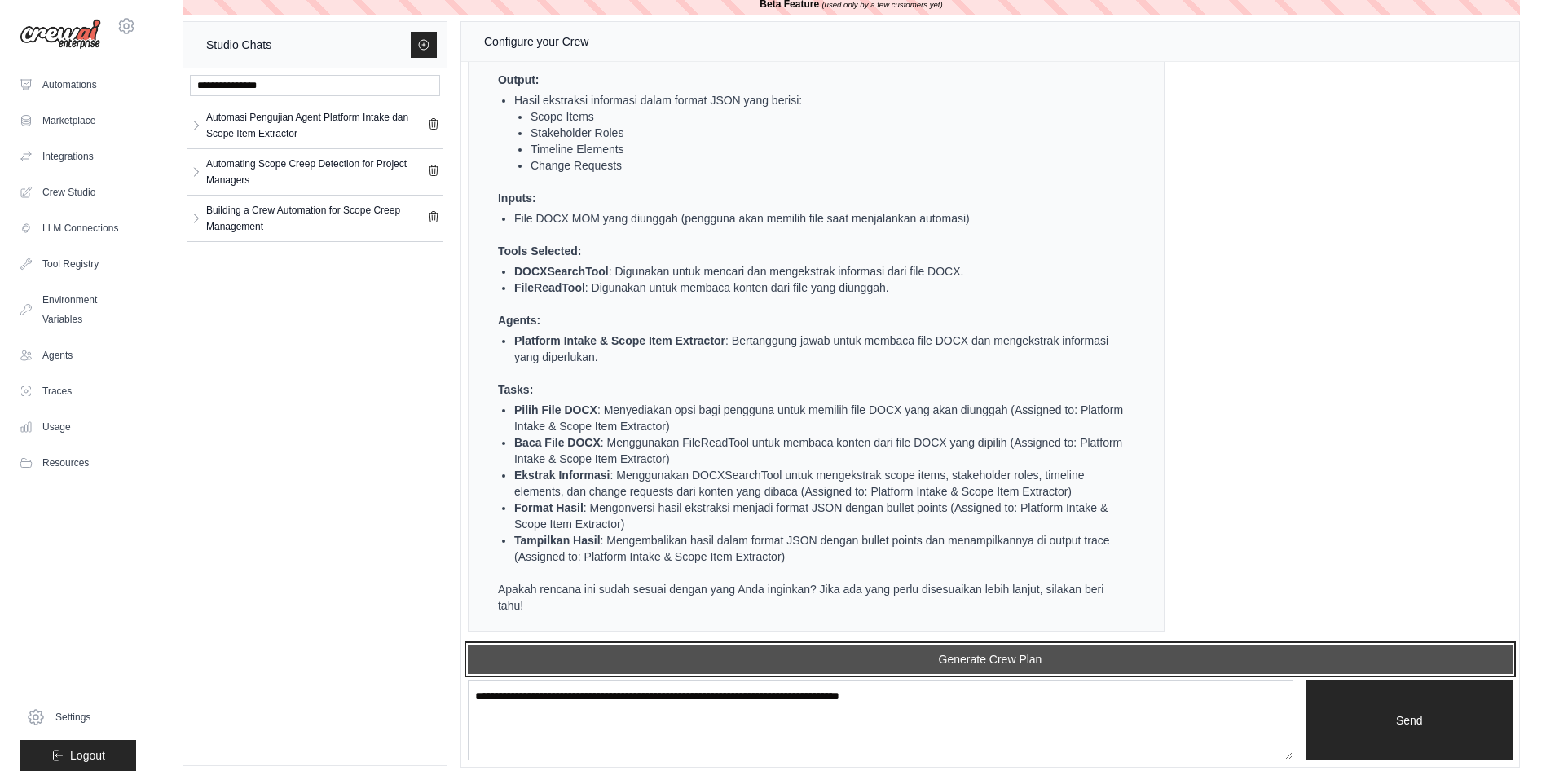 click on "Generate Crew Plan" at bounding box center (990, 659) 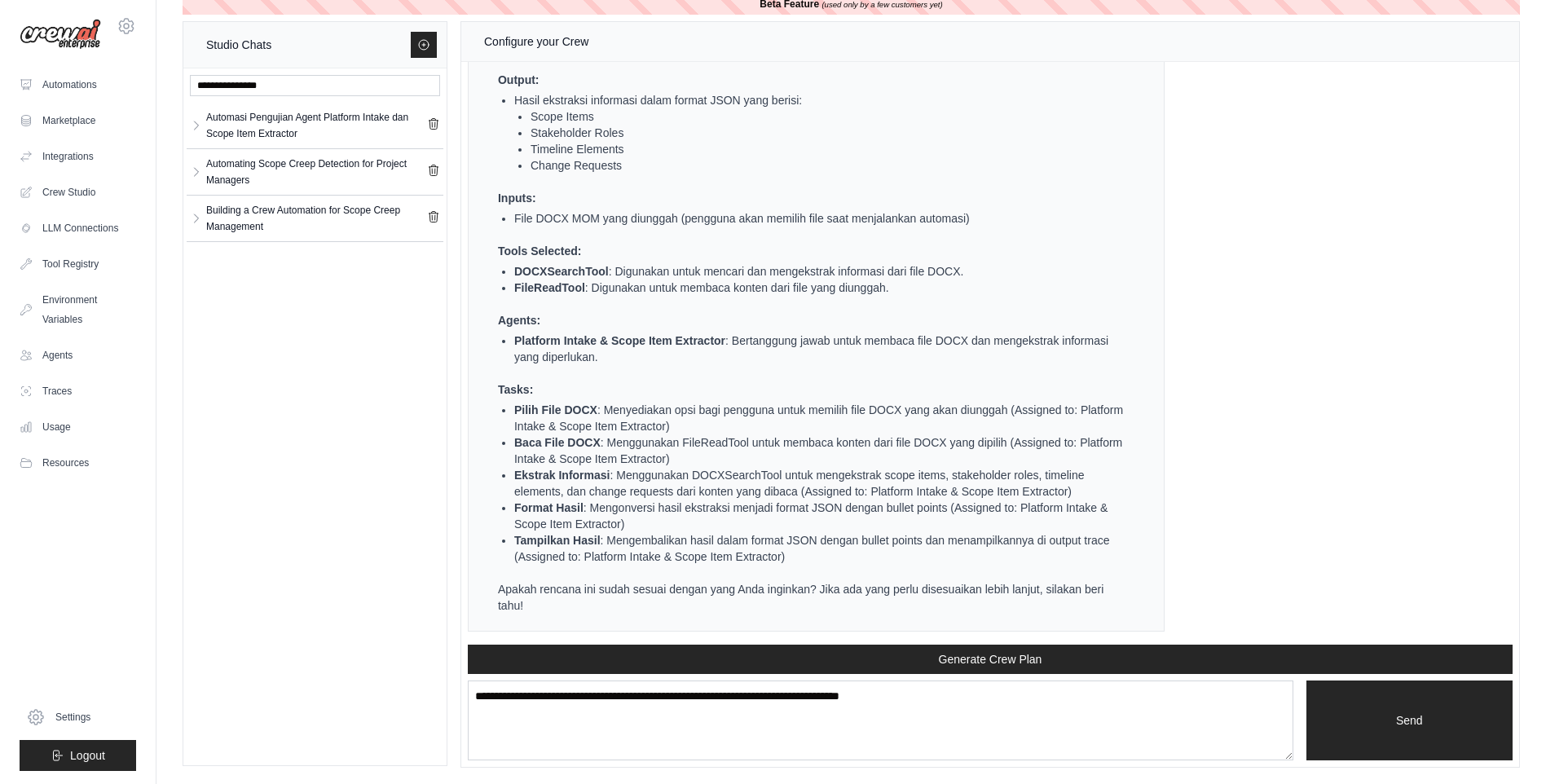 scroll, scrollTop: 3103, scrollLeft: 0, axis: vertical 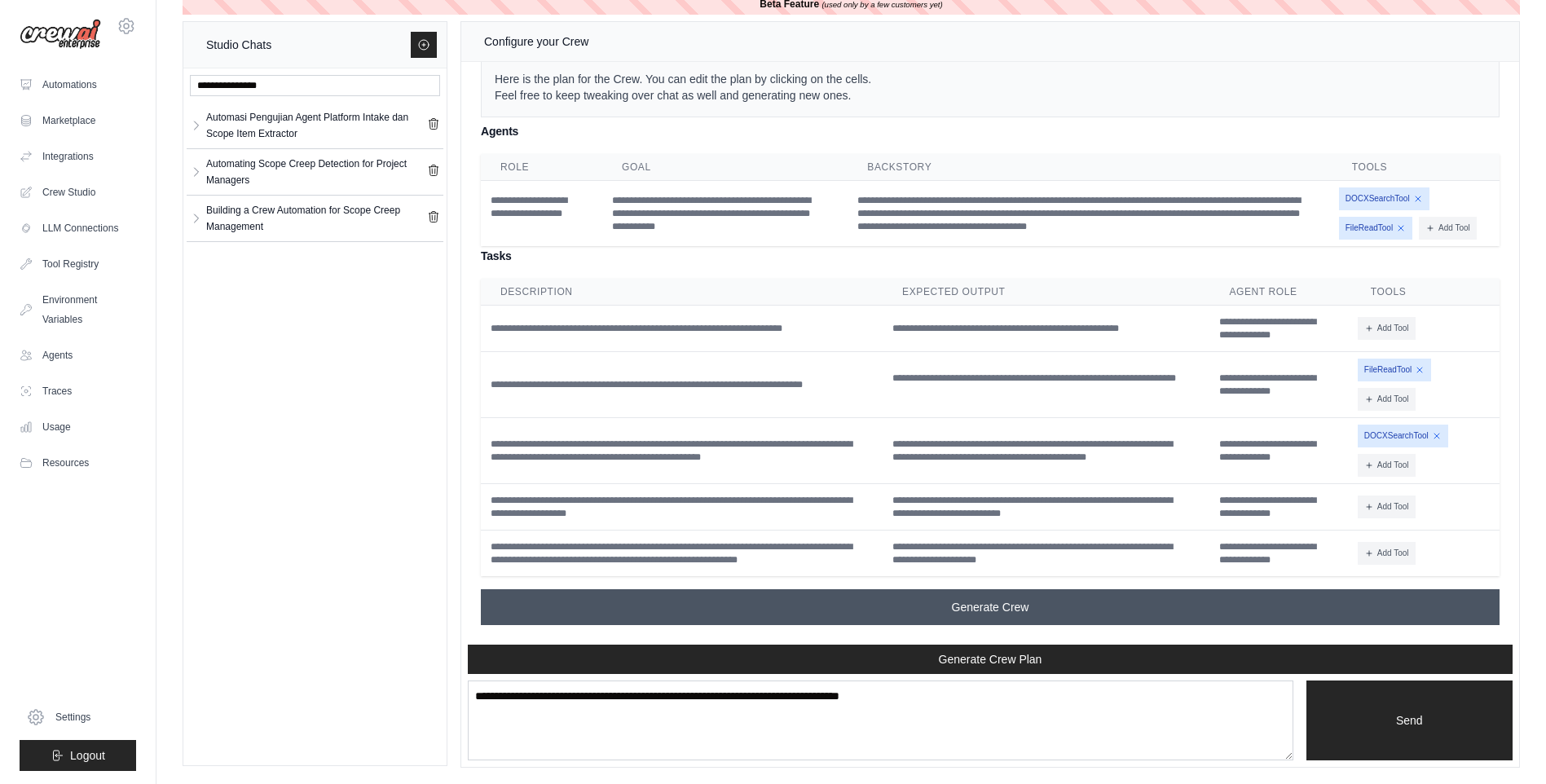click on "Generate Crew" at bounding box center (990, 607) 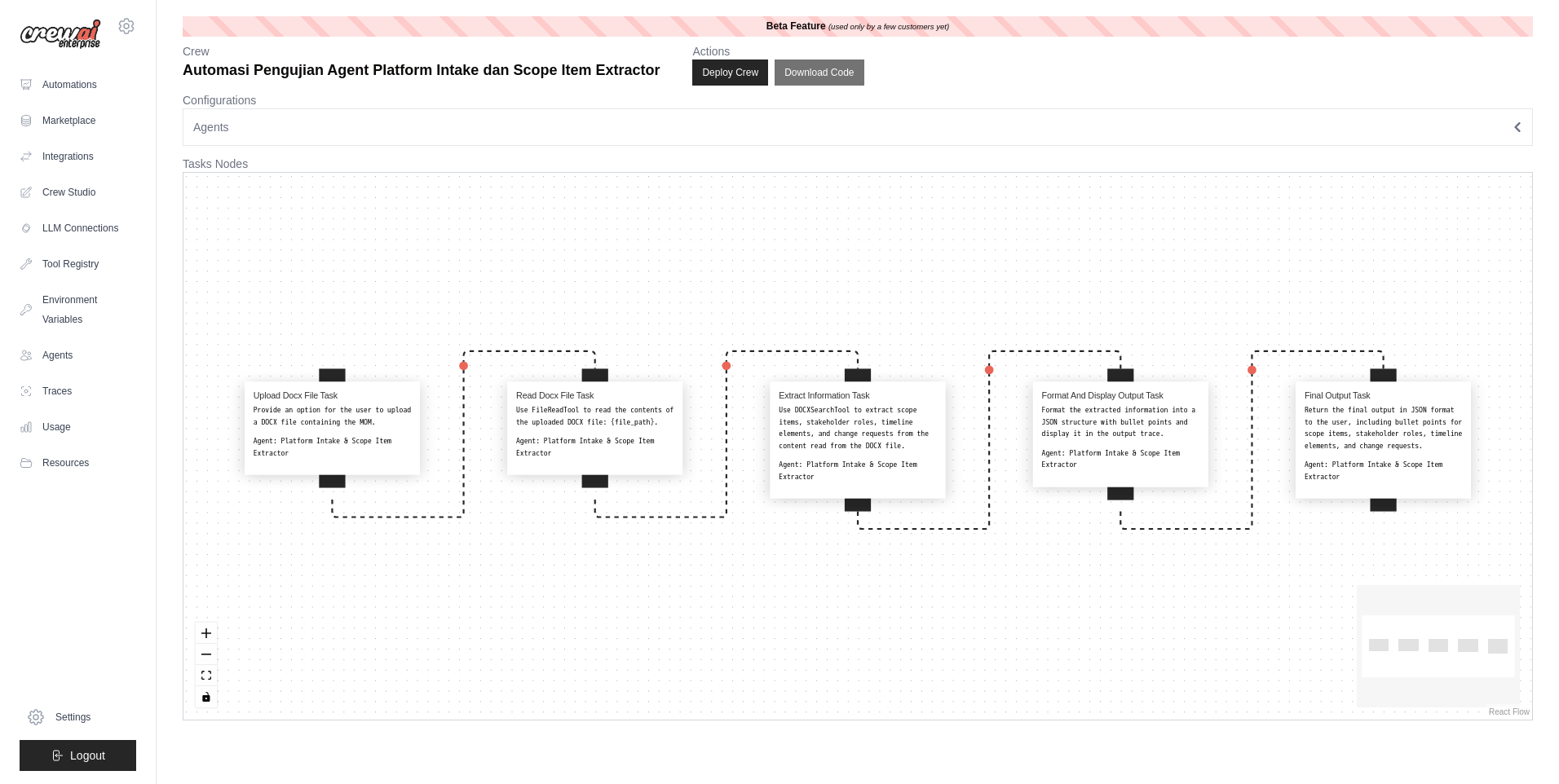 scroll, scrollTop: 0, scrollLeft: 0, axis: both 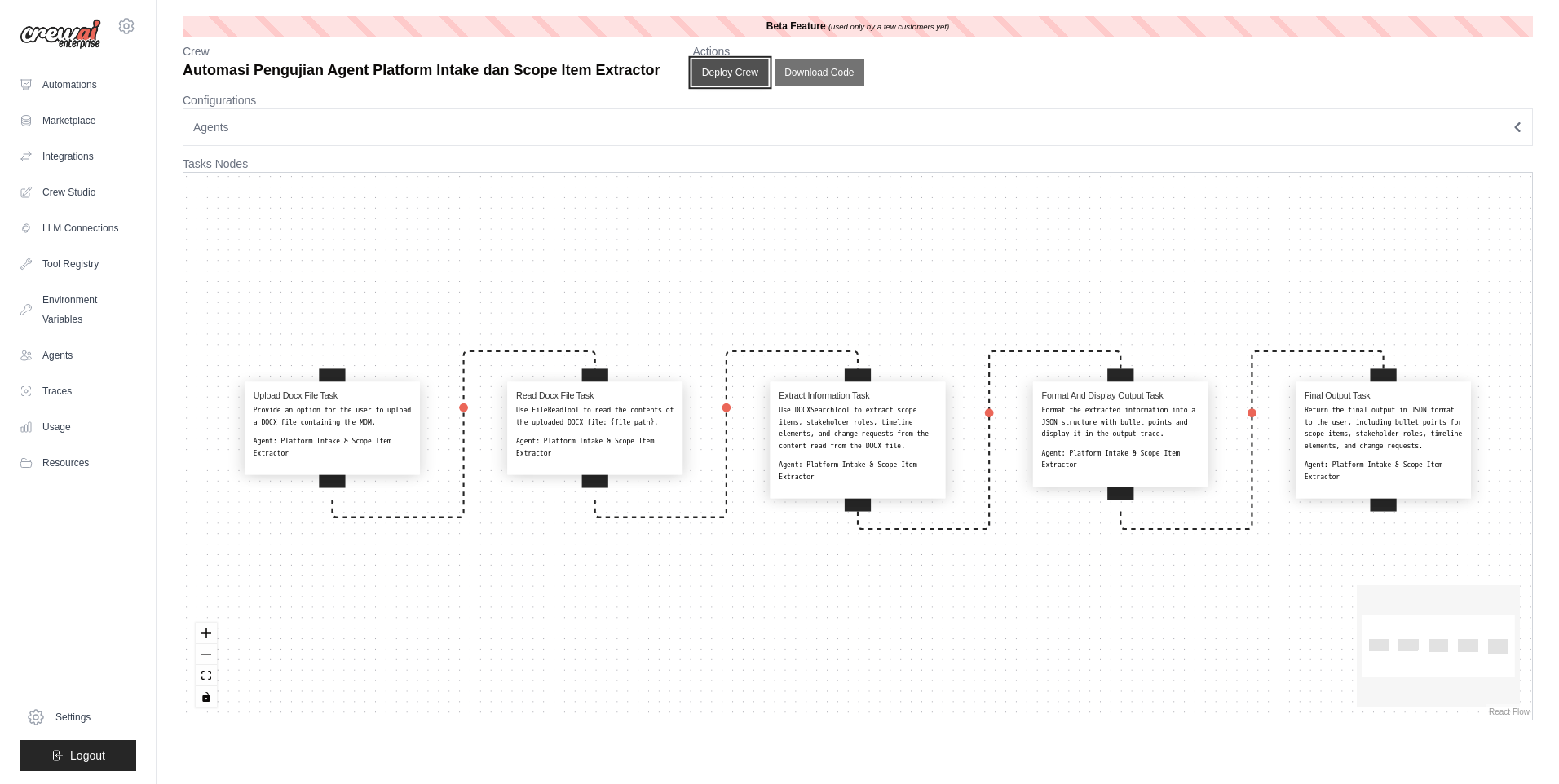 click on "Deploy Crew" at bounding box center [731, 73] 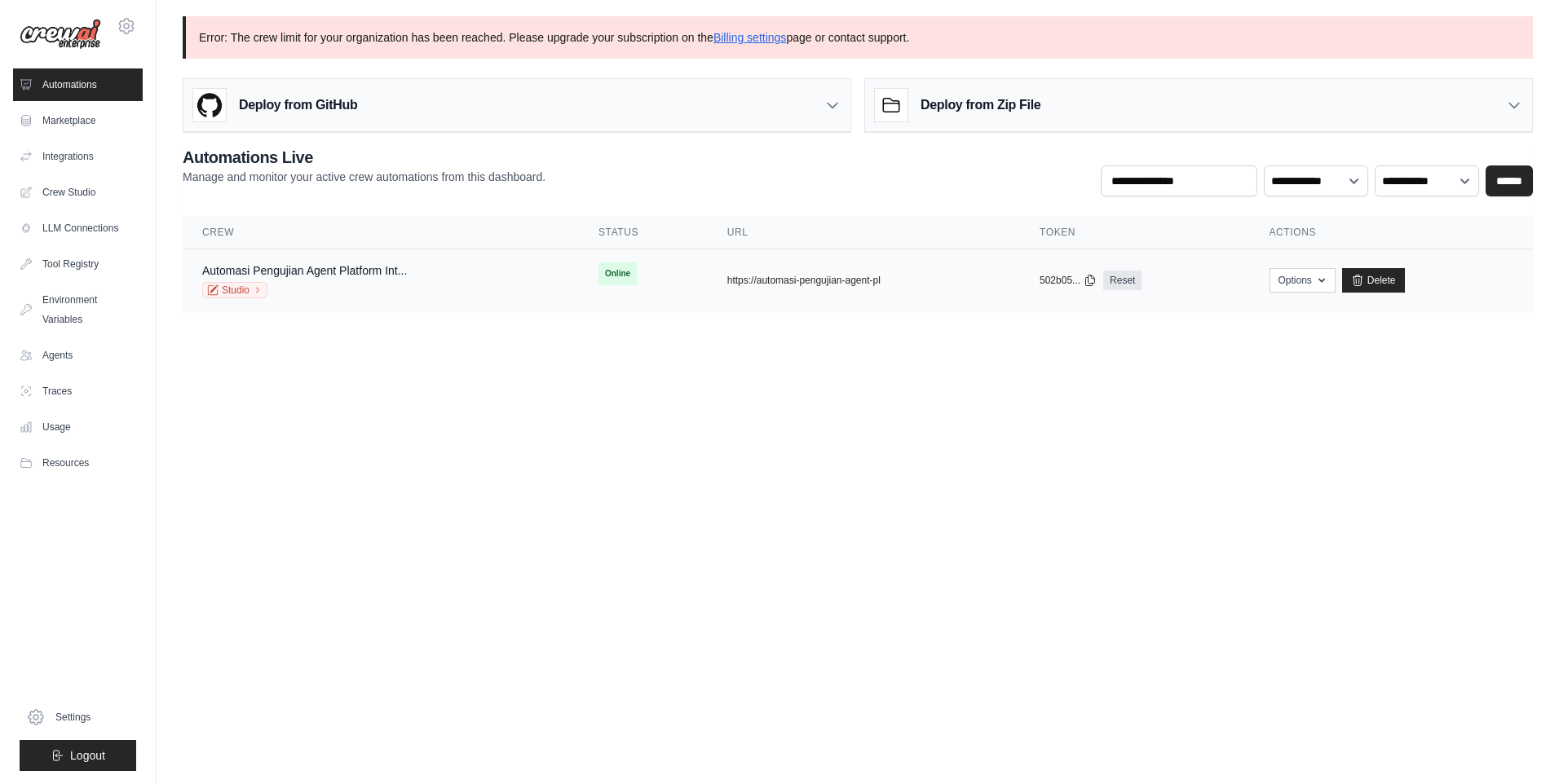 click on "Online" at bounding box center [643, 274] 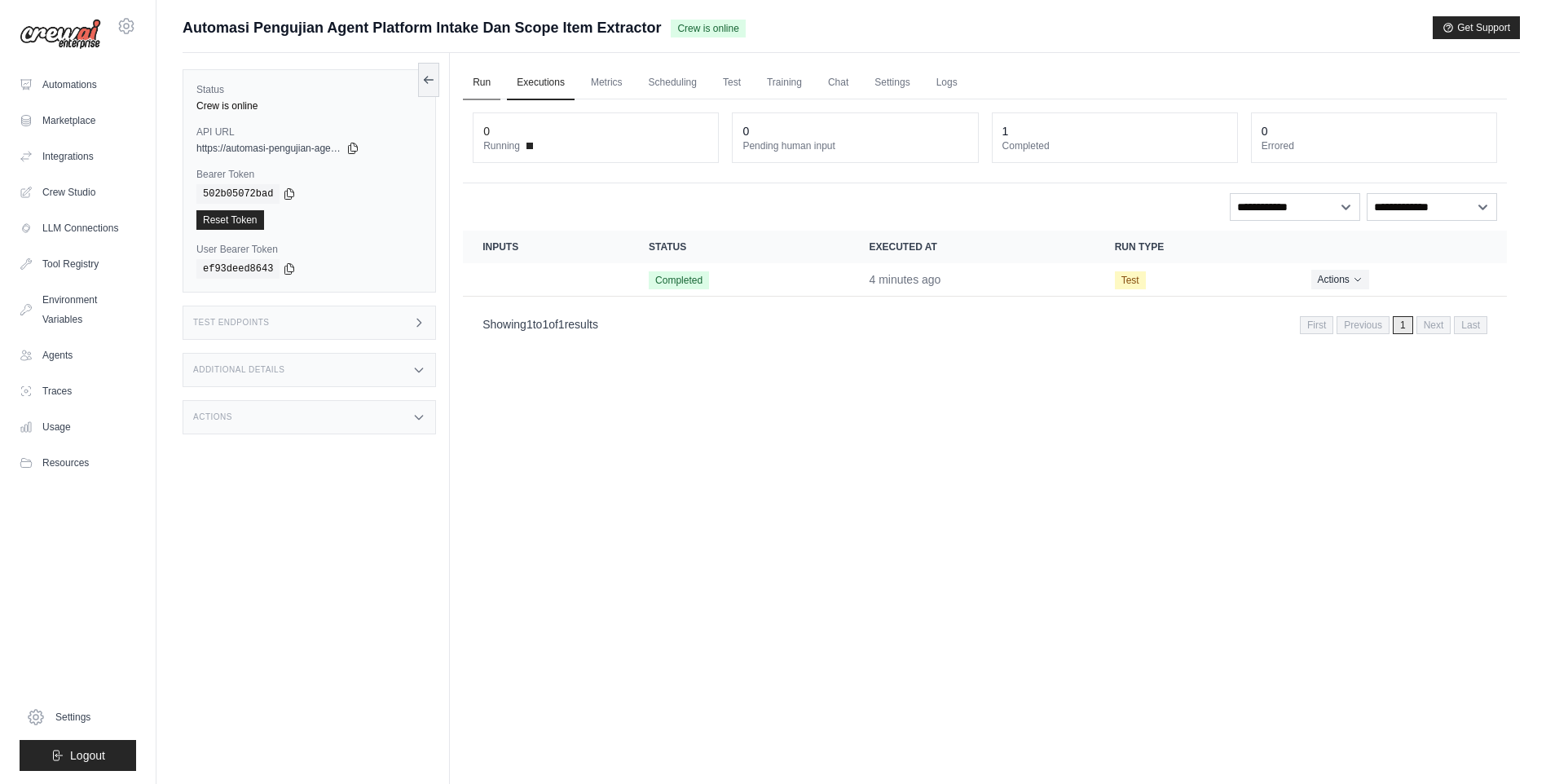 scroll, scrollTop: 0, scrollLeft: 0, axis: both 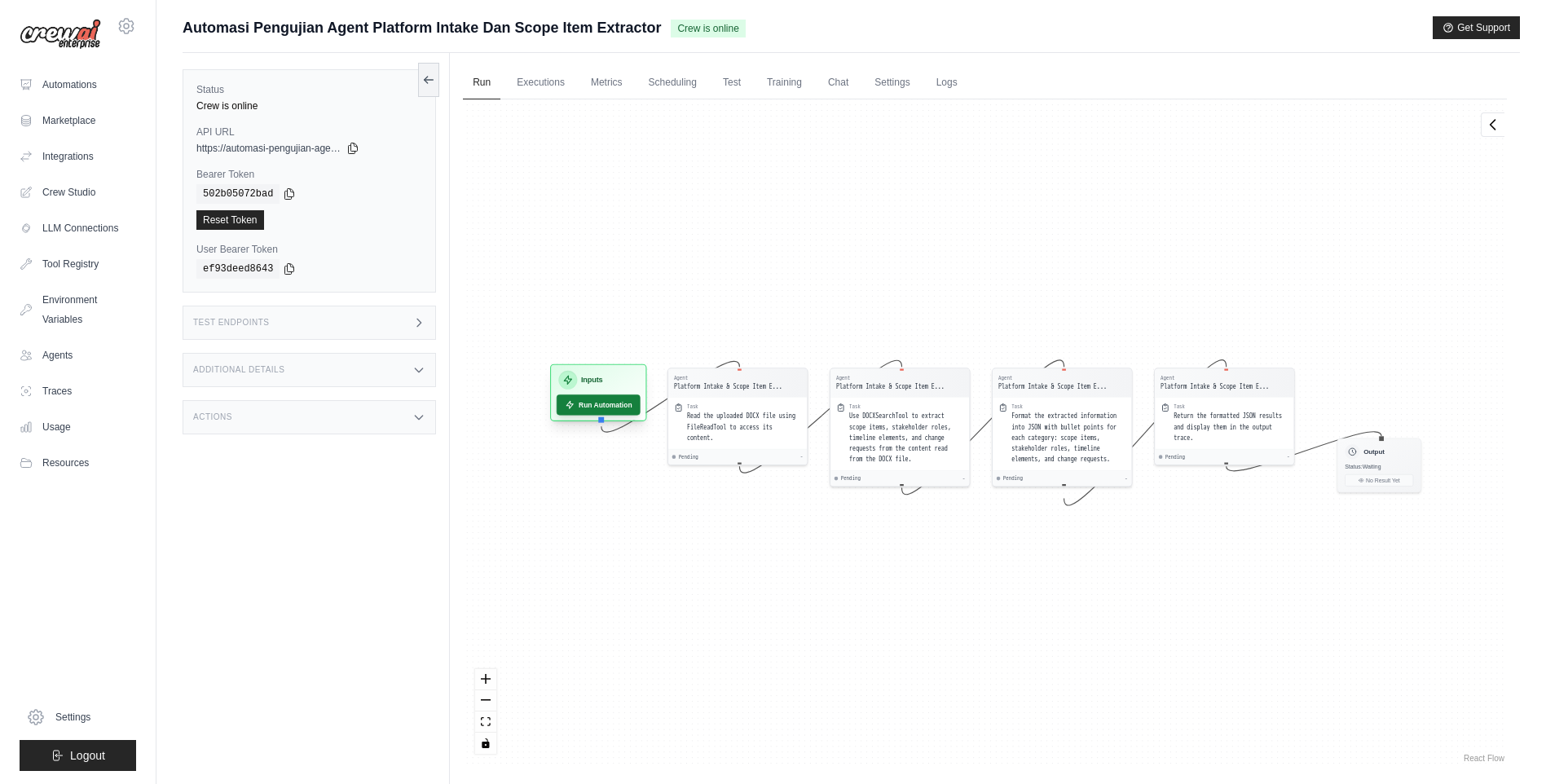 click on "Run Automation" at bounding box center (598, 404) 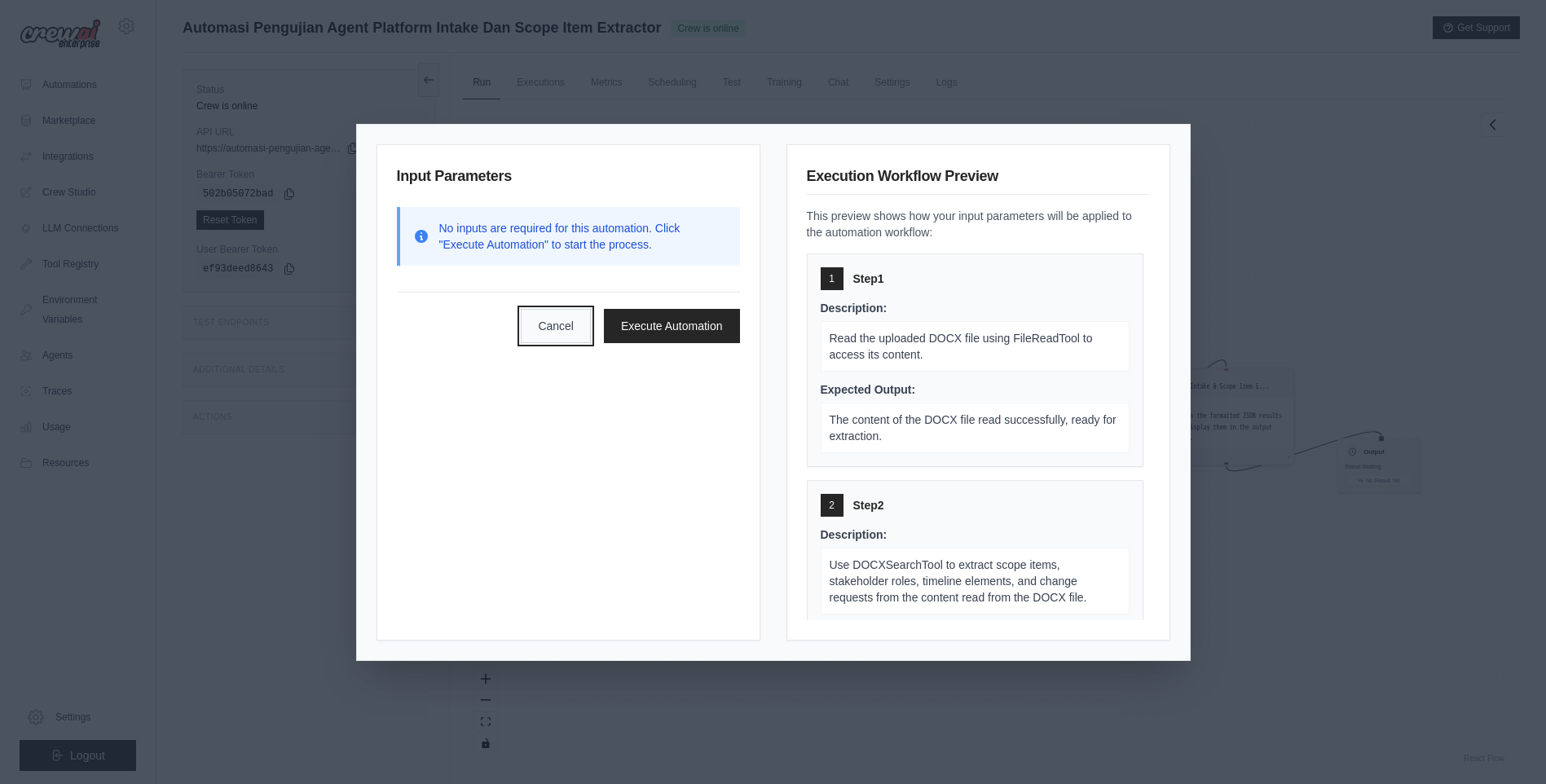 click on "Cancel" at bounding box center (556, 326) 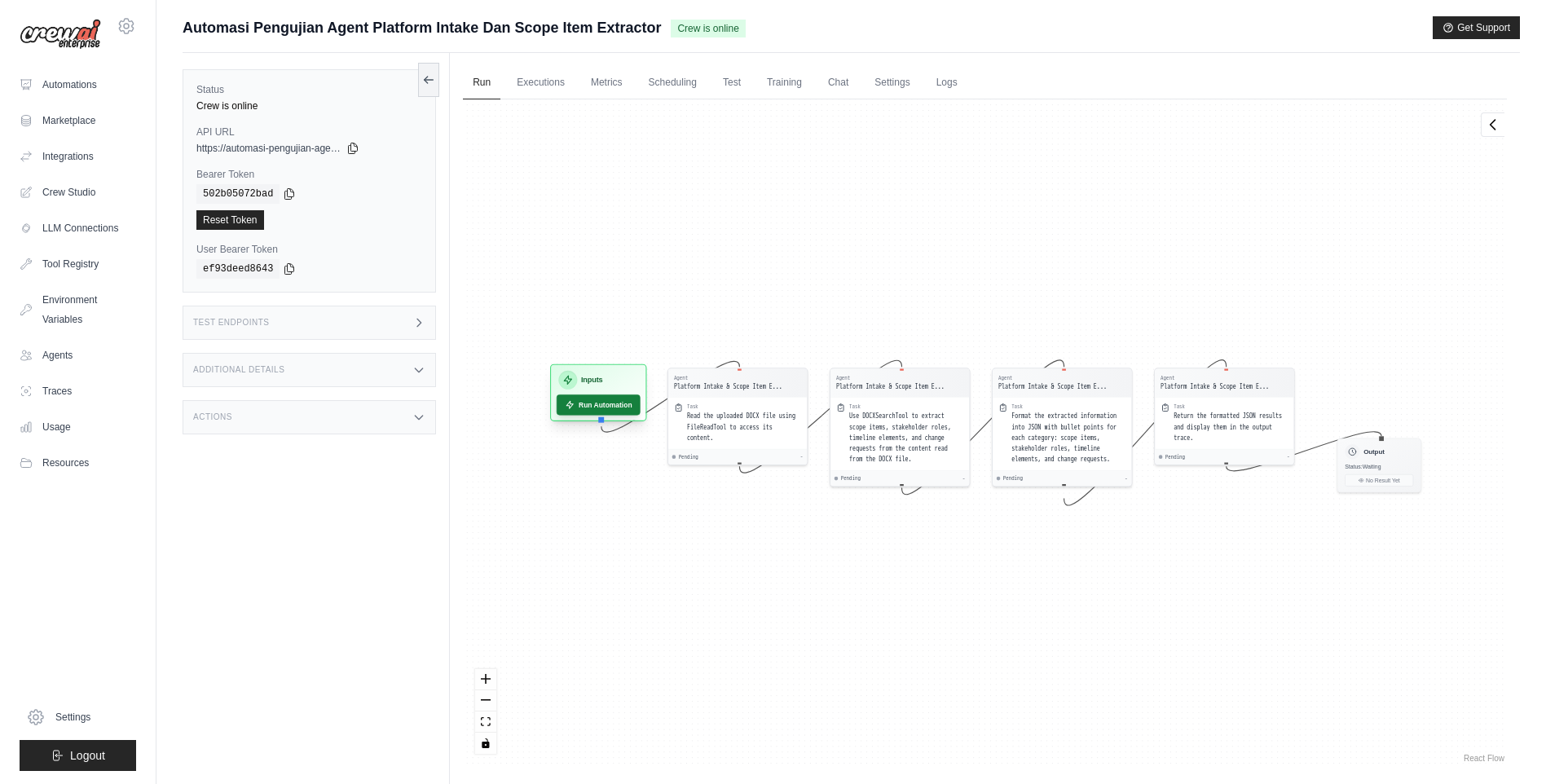 click on "Run Automation" at bounding box center [598, 404] 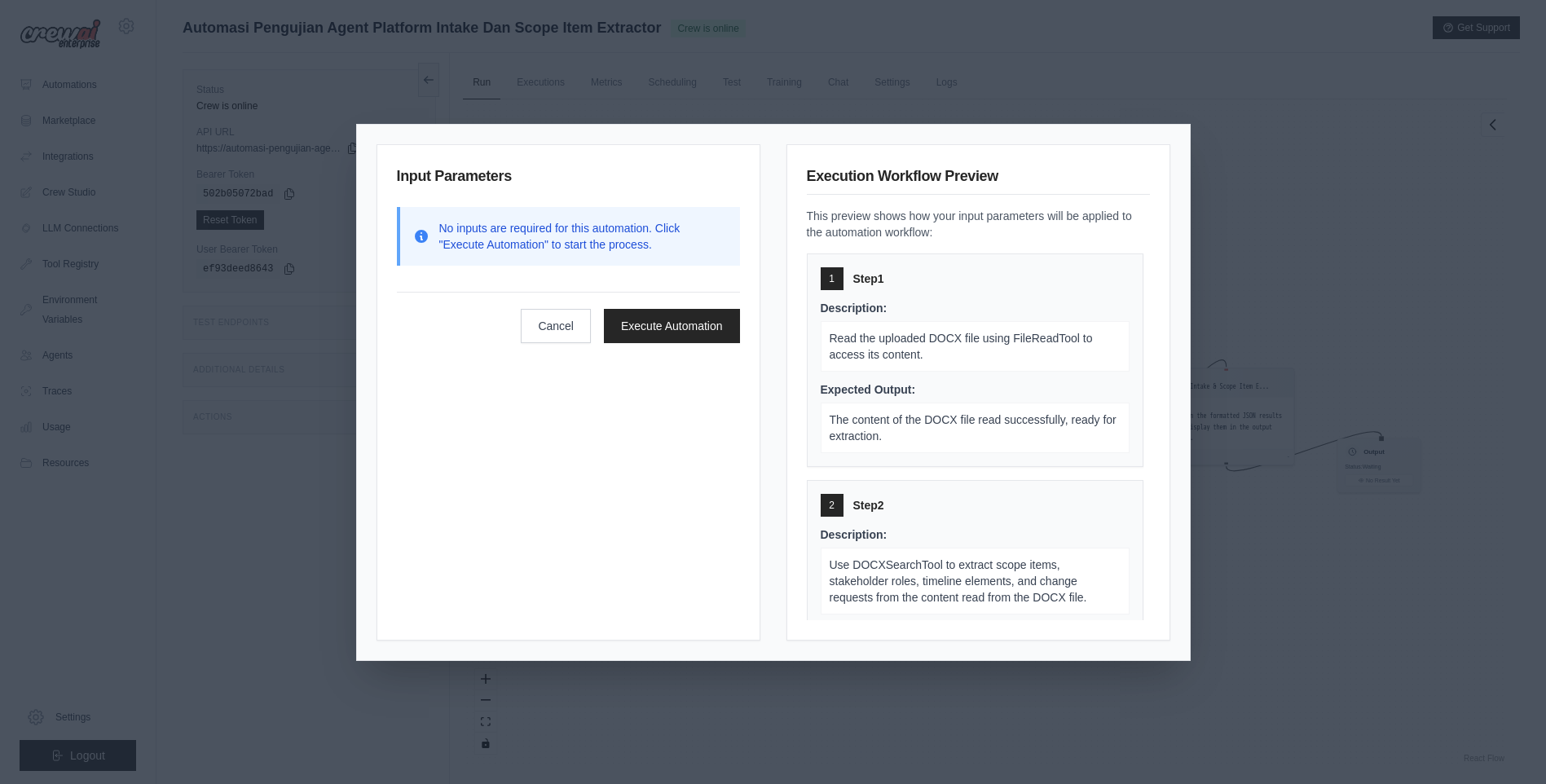 click on "No inputs are required for this automation. Click "Execute Automation" to start the process." at bounding box center (583, 236) 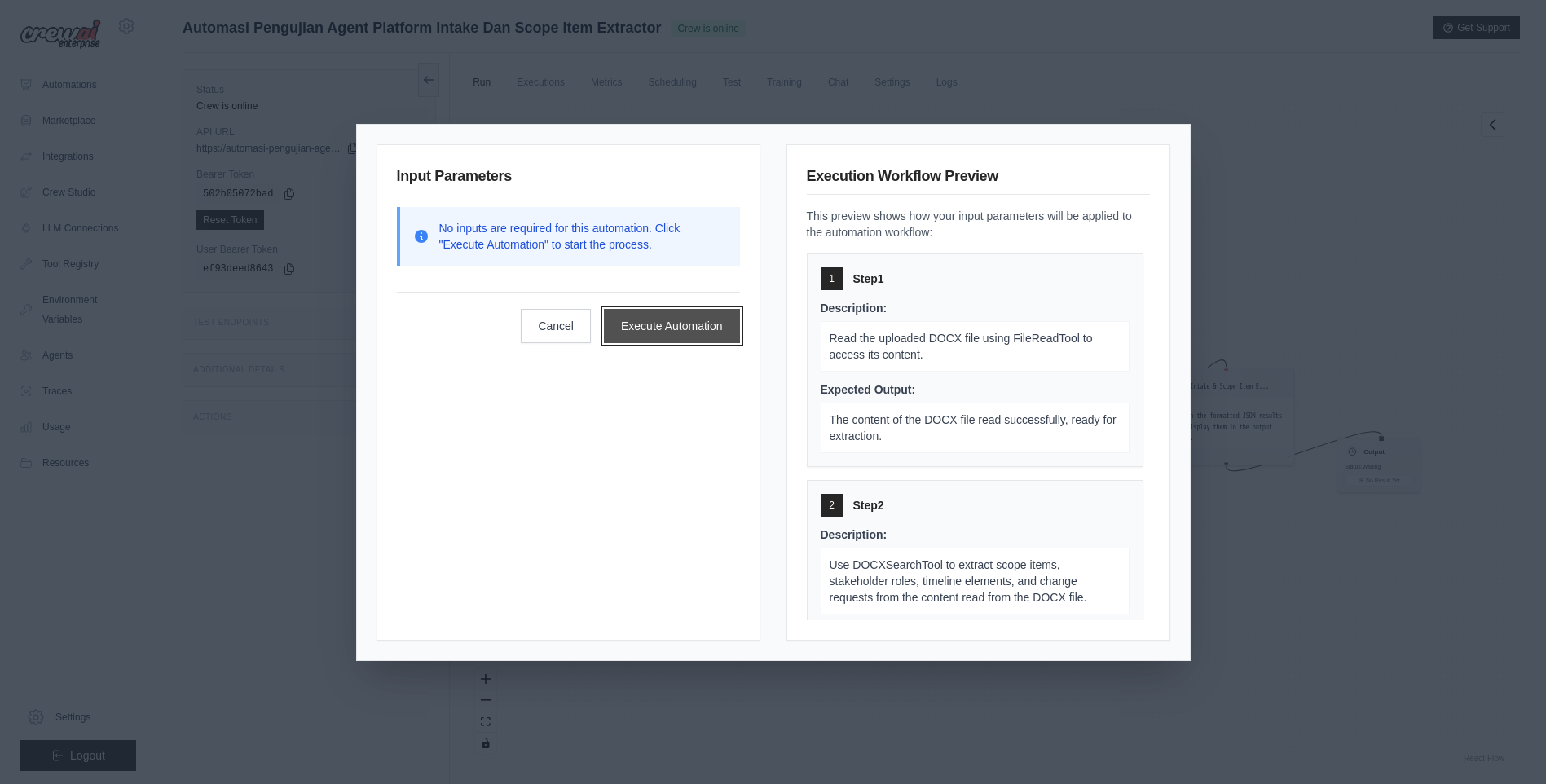 click on "Execute Automation" at bounding box center [672, 326] 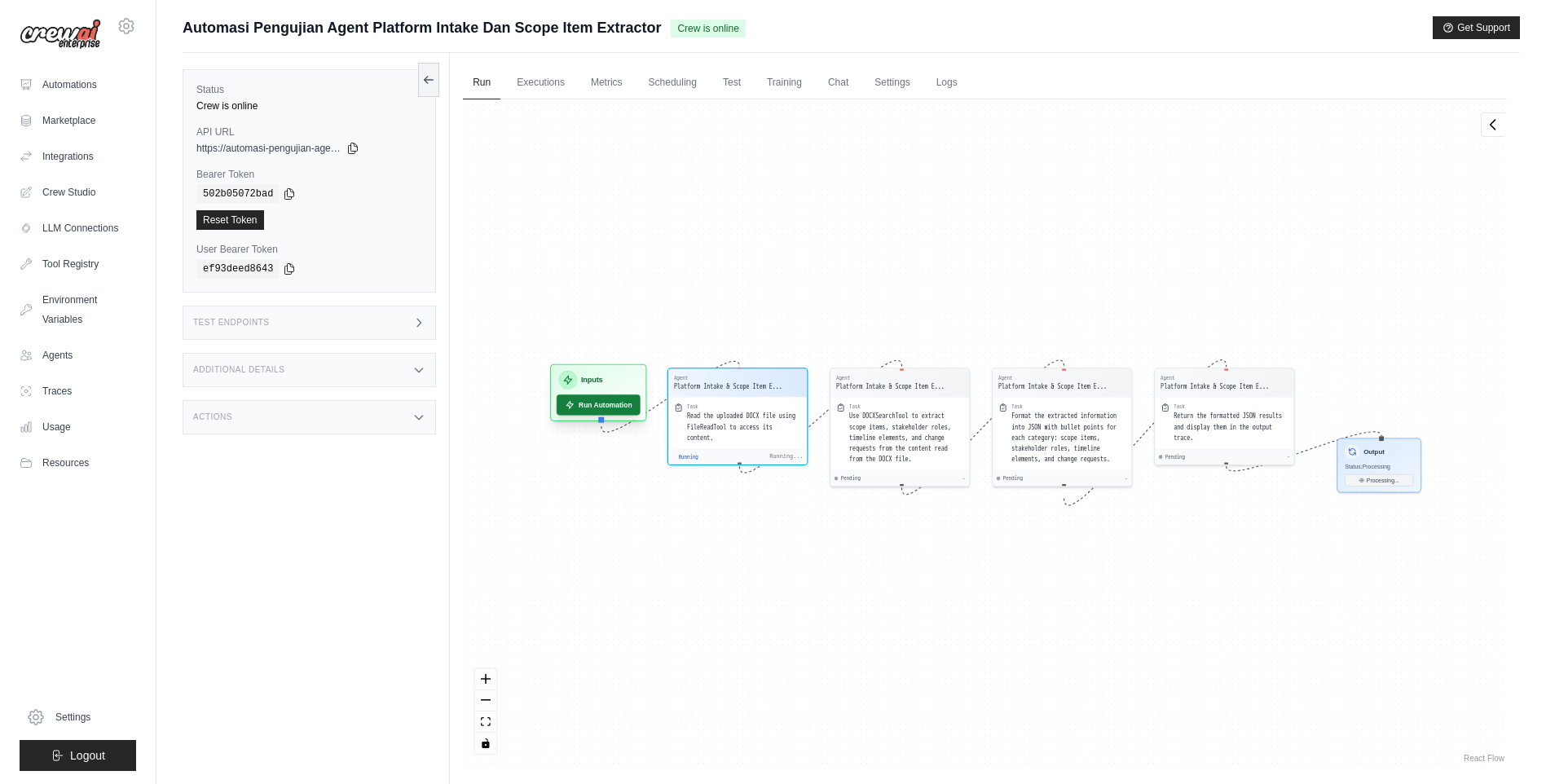 click on "Run Automation" at bounding box center (598, 404) 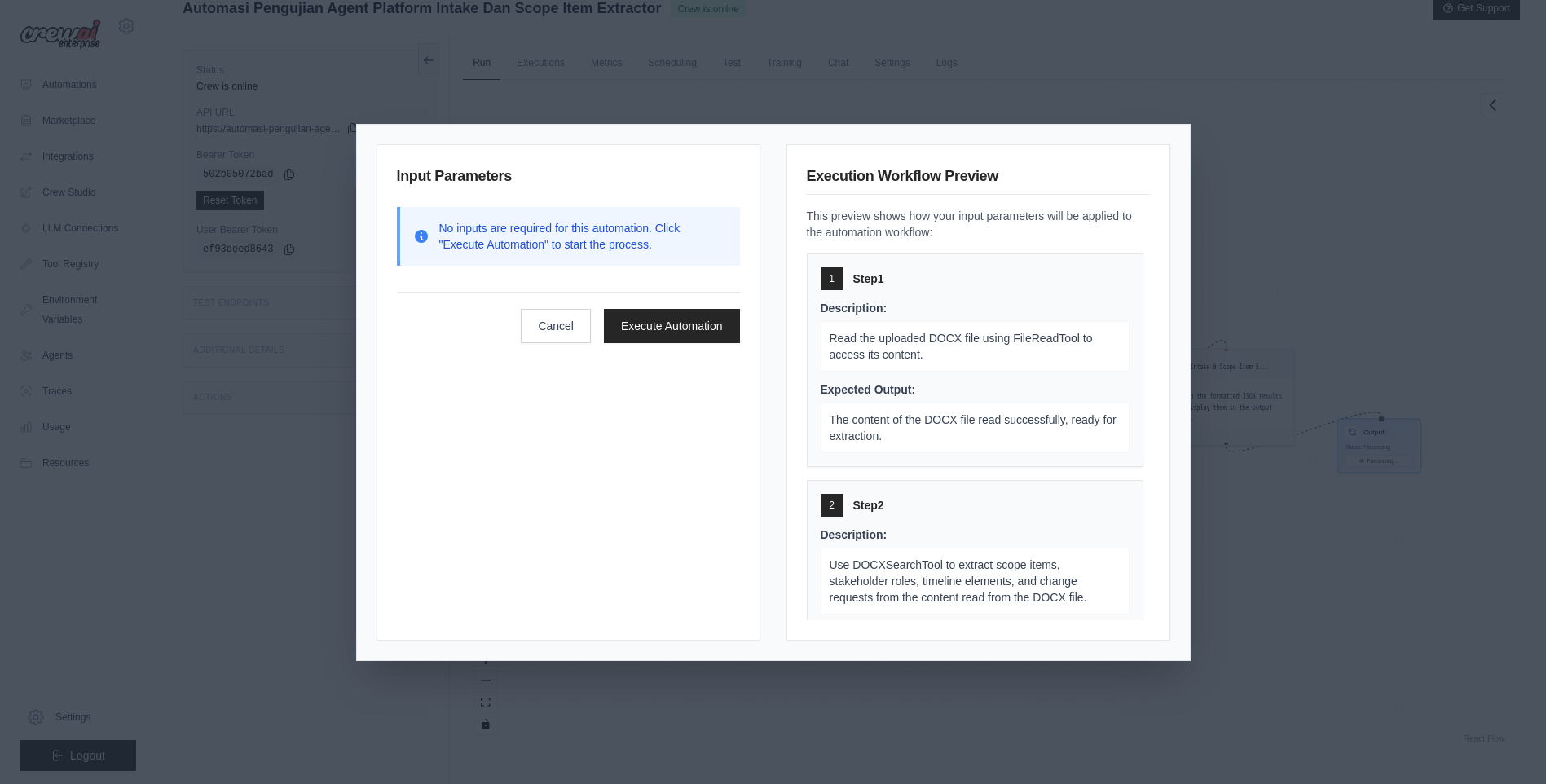 scroll, scrollTop: 0, scrollLeft: 0, axis: both 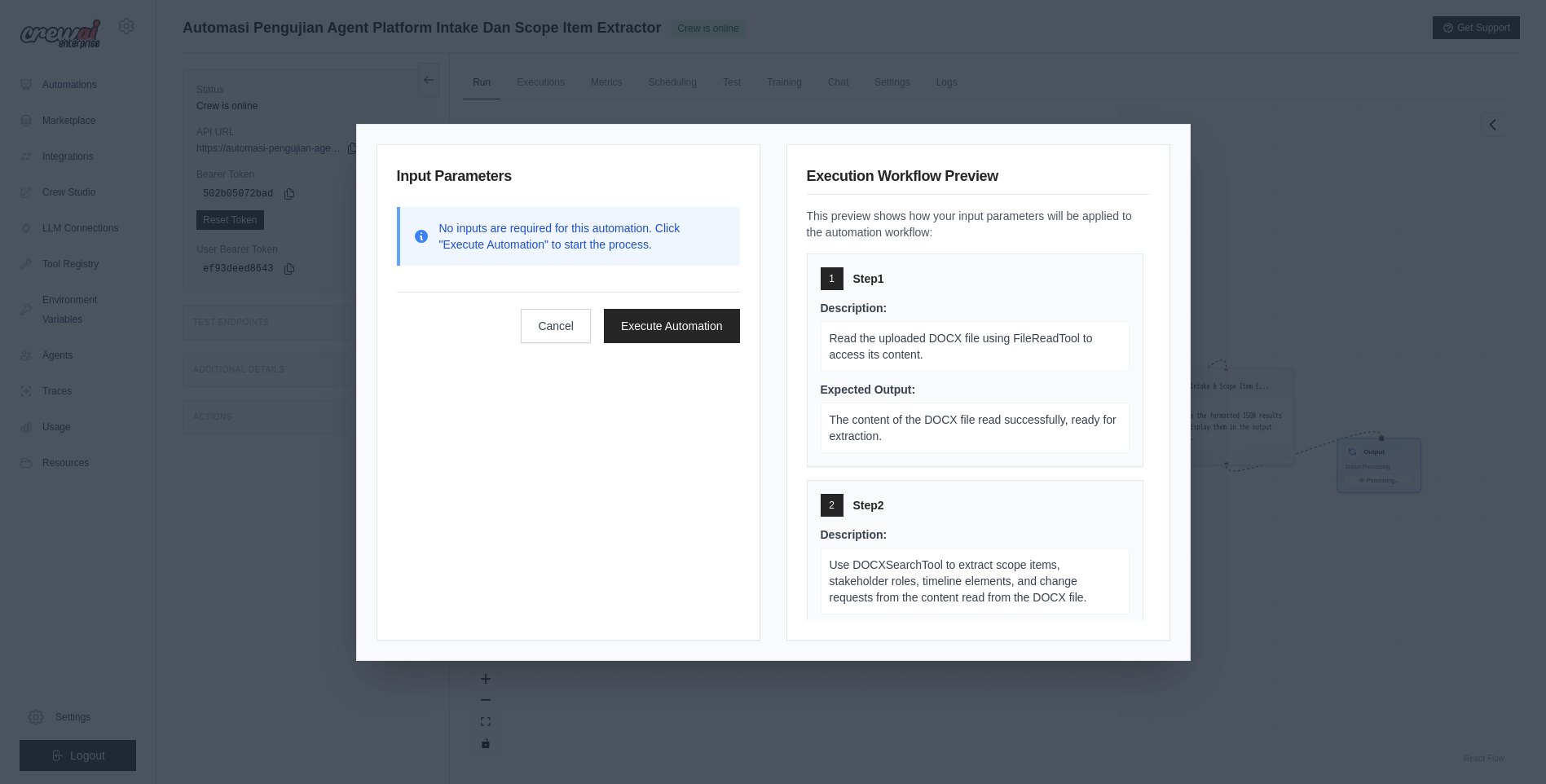 click on "Input Parameters No inputs are required for this automation. Click "Execute Automation" to start the process. Cancel Execute Automation Execution Workflow Preview This preview shows how your input parameters will be applied to the automation workflow: 1 Step  1 Description: Read the uploaded DOCX file using FileReadTool to access its content. Expected Output: The content of the DOCX file read successfully, ready for extraction. 2 Step  2 Description: Use DOCXSearchTool to extract scope items, stakeholder roles, timeline elements, and change requests from the content read from the DOCX file. Expected Output: A structured list of scope items, stakeholder roles, timeline elements, and change requests extracted from the DOCX file. 3 Step  3 Description: Format the extracted information into JSON with bullet points for each category: scope items, stakeholder roles, timeline elements, and change requests. Expected Output: 4 Step  4 Description: Return the formatted JSON results and display them in the output trace." at bounding box center (773, 392) 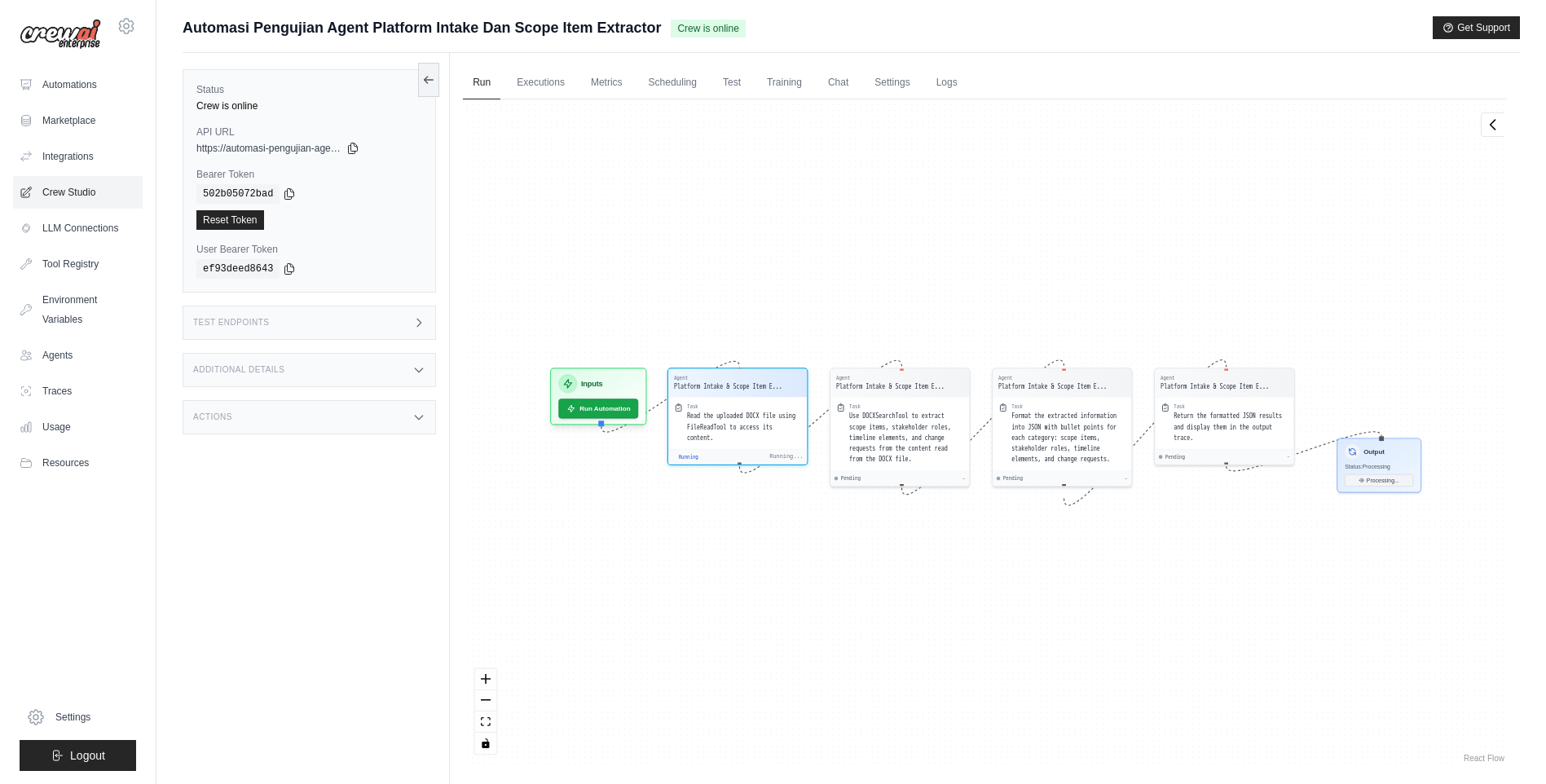 click on "Crew Studio" at bounding box center (77, 192) 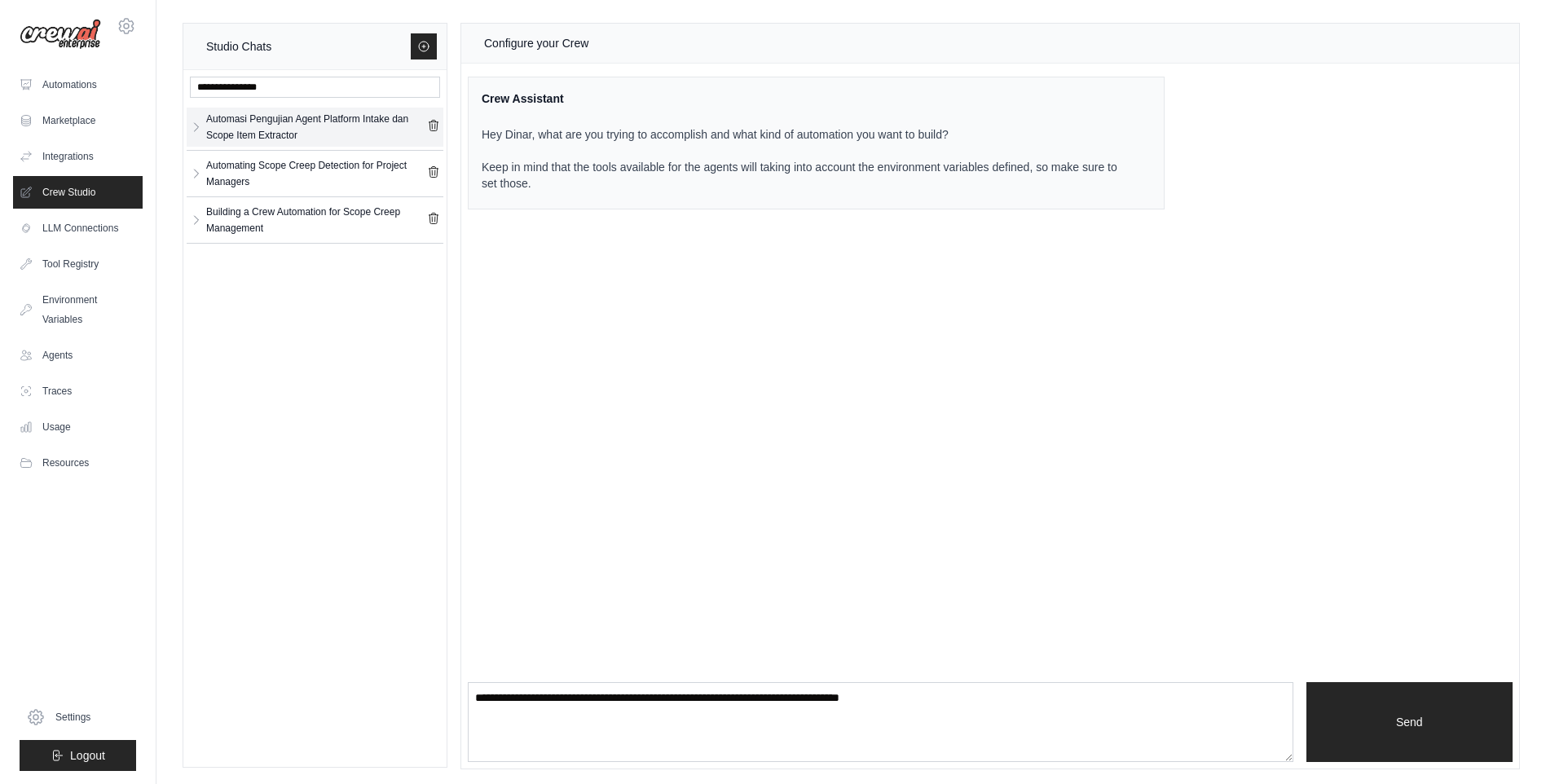 click on "Automasi Pengujian Agent Platform Intake dan Scope Item Extractor" at bounding box center (315, 127) 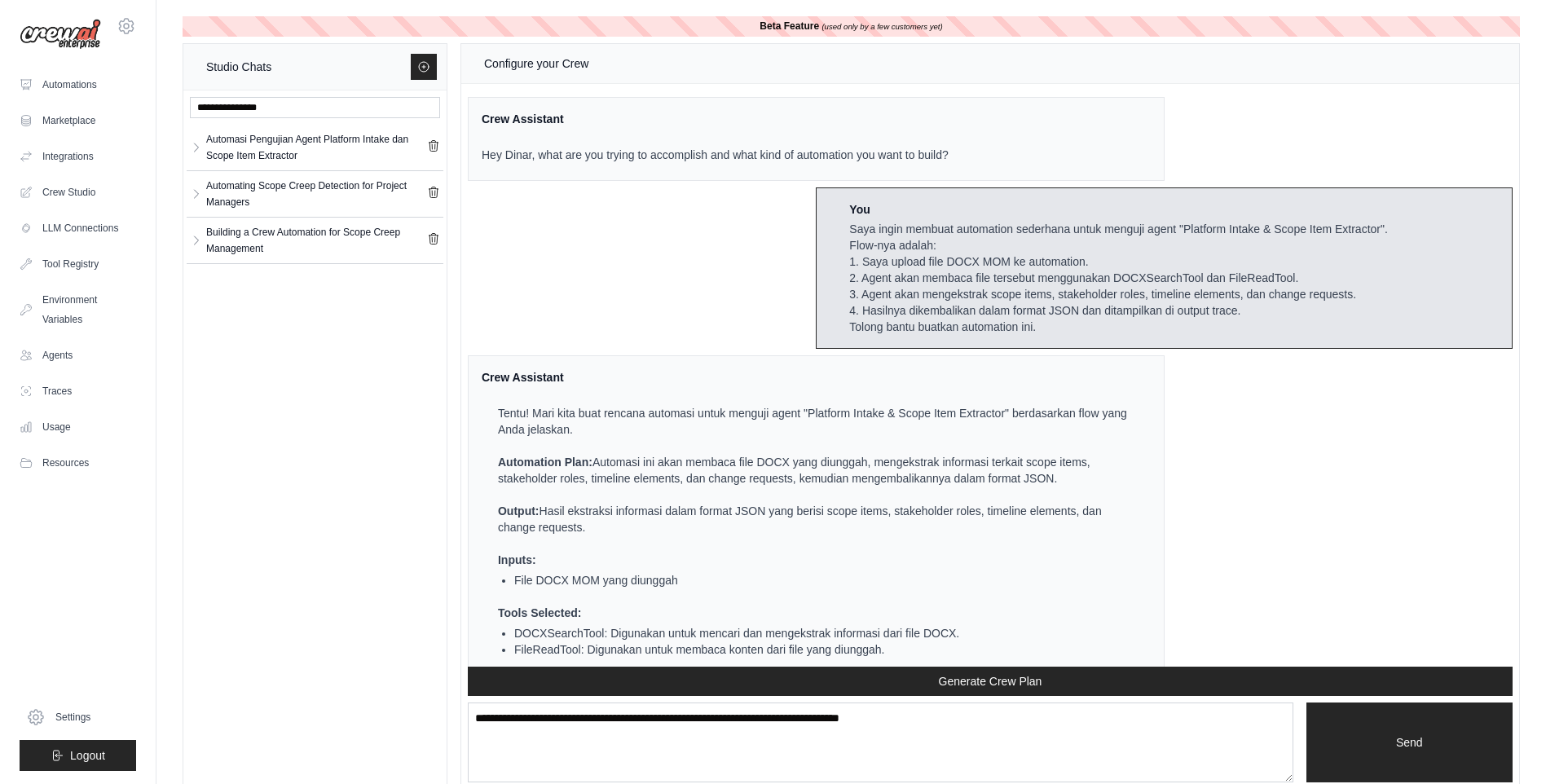 scroll, scrollTop: 3103, scrollLeft: 0, axis: vertical 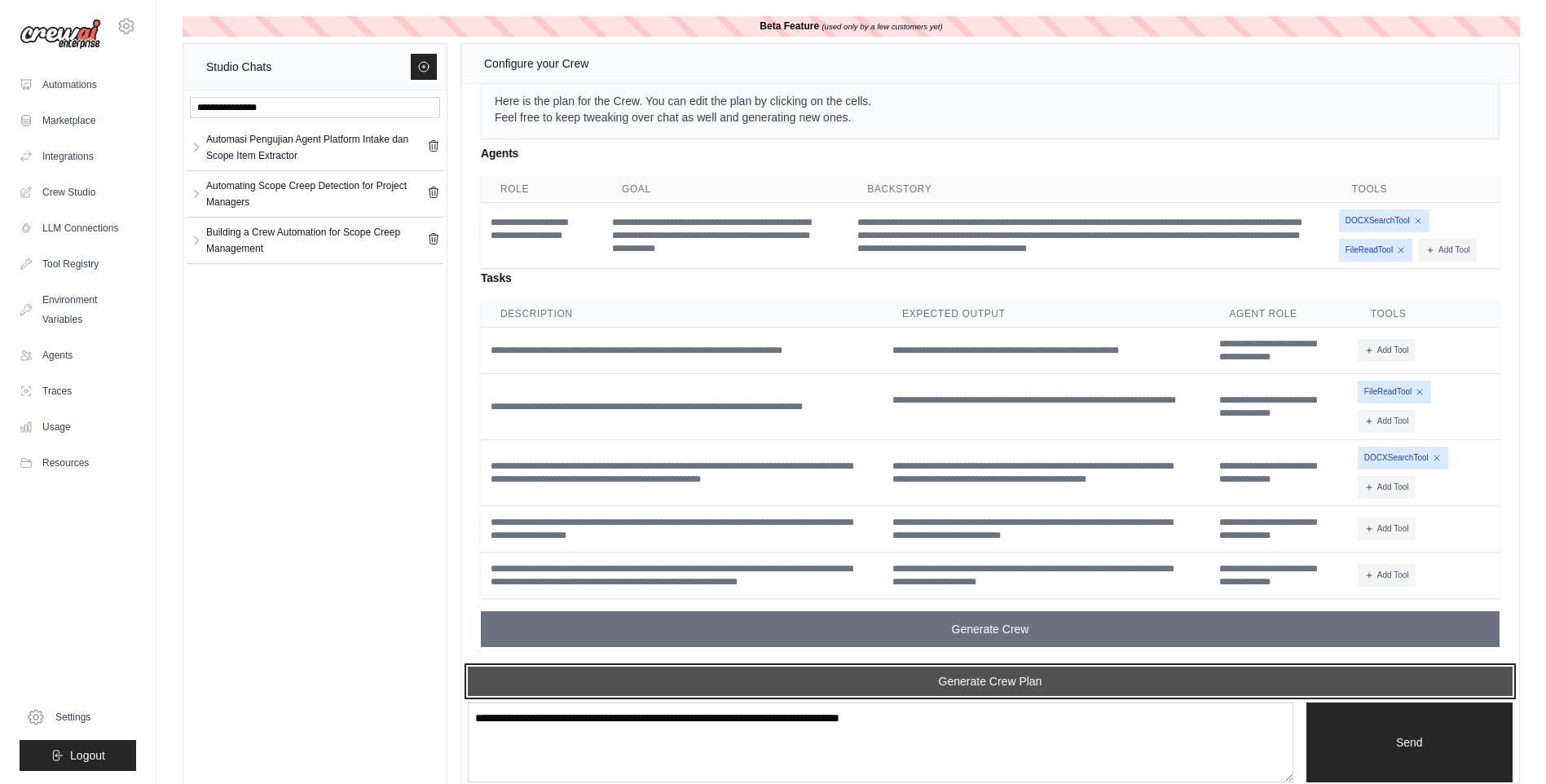 click on "Generate Crew Plan" at bounding box center (990, 681) 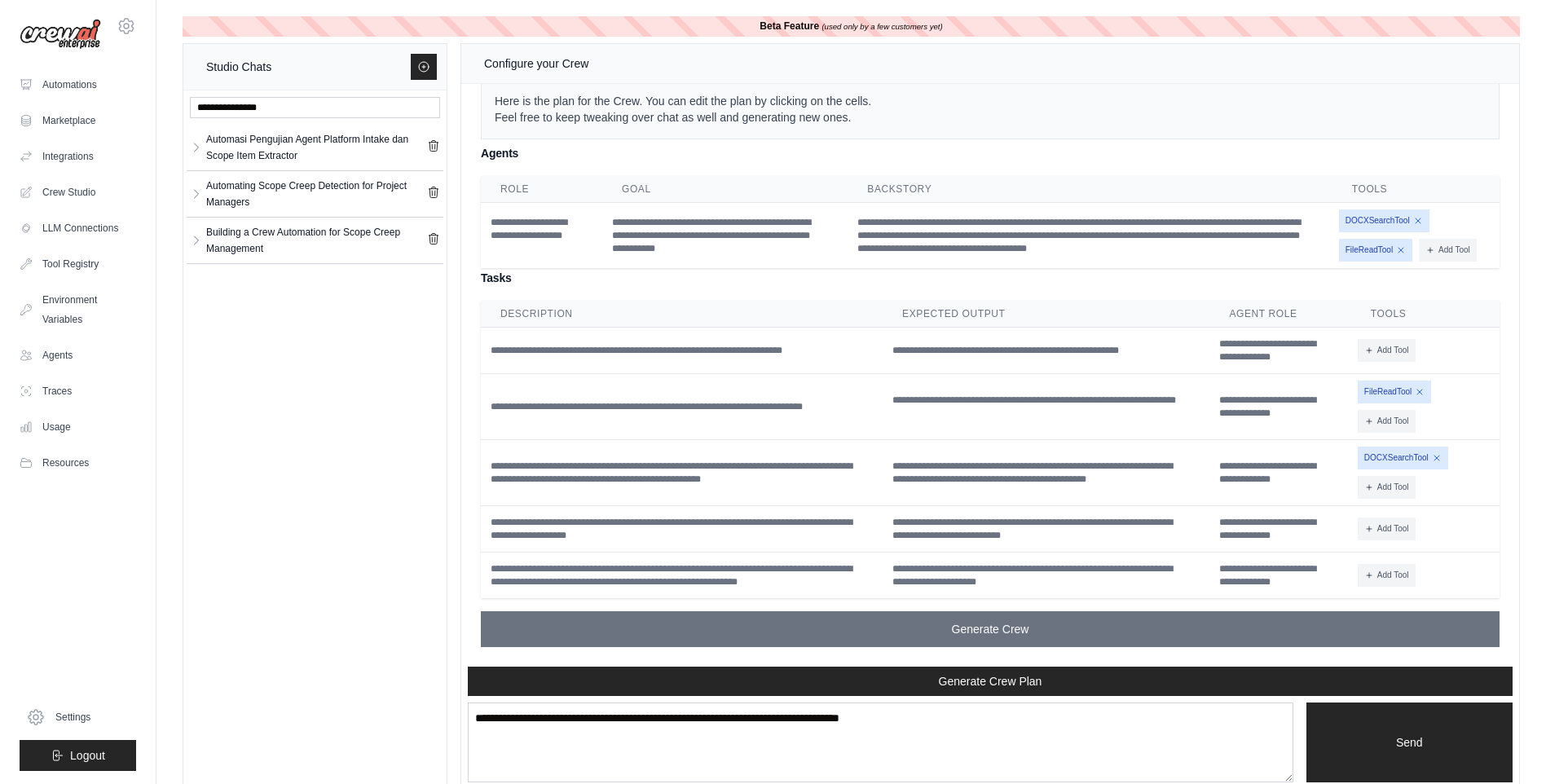 scroll, scrollTop: 3767, scrollLeft: 0, axis: vertical 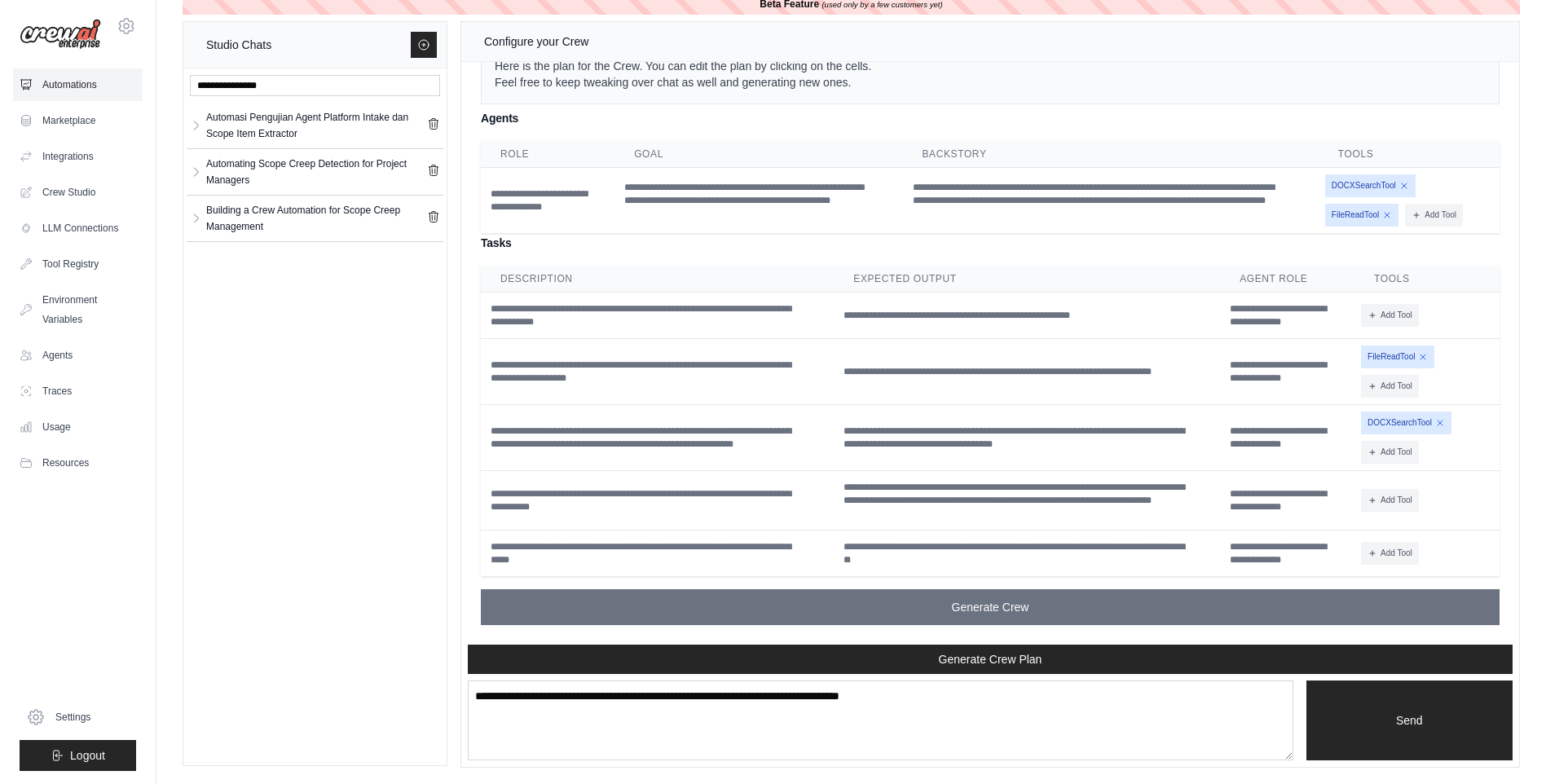 click on "Automations" at bounding box center (77, 85) 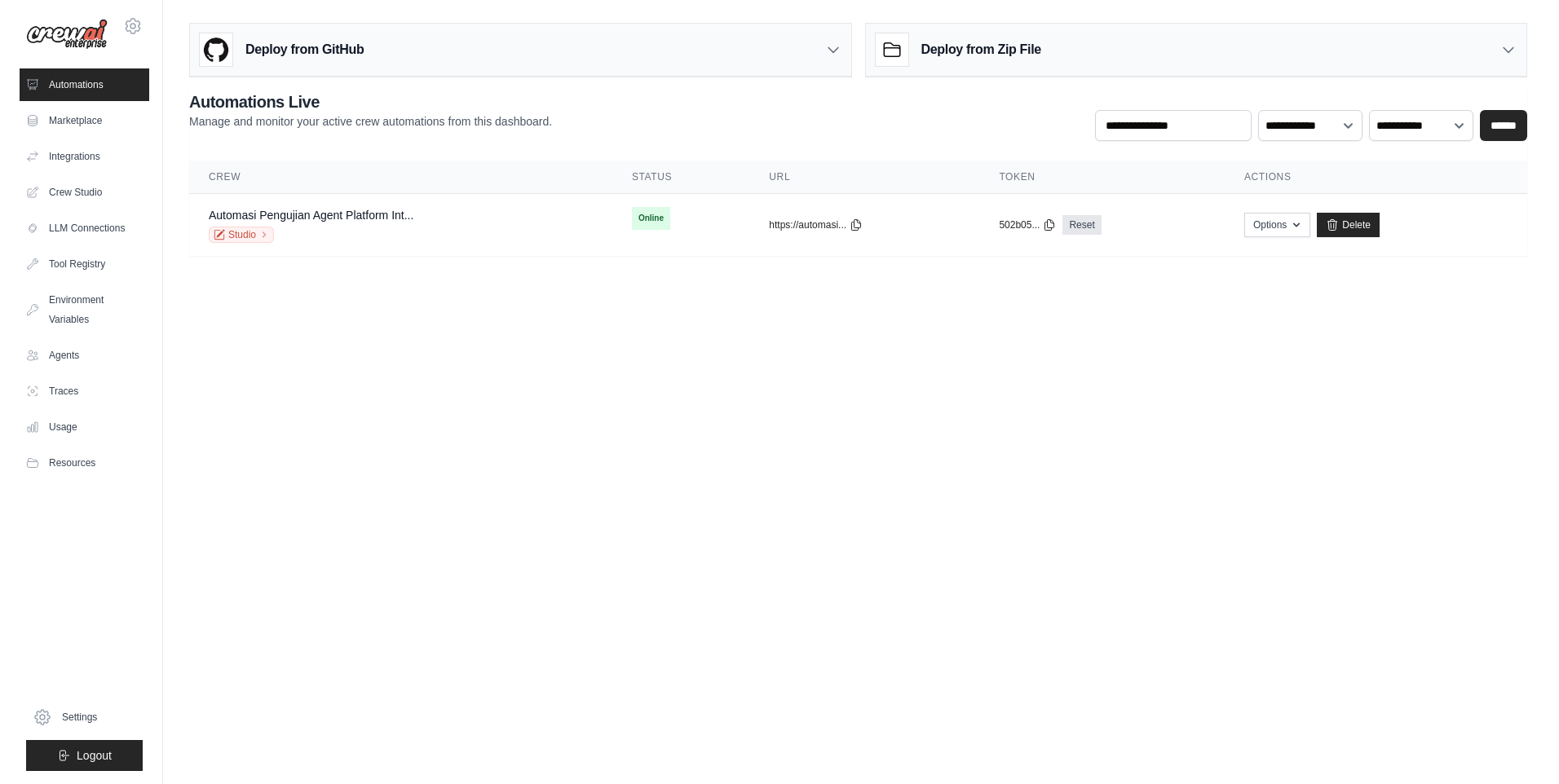 scroll, scrollTop: 0, scrollLeft: 0, axis: both 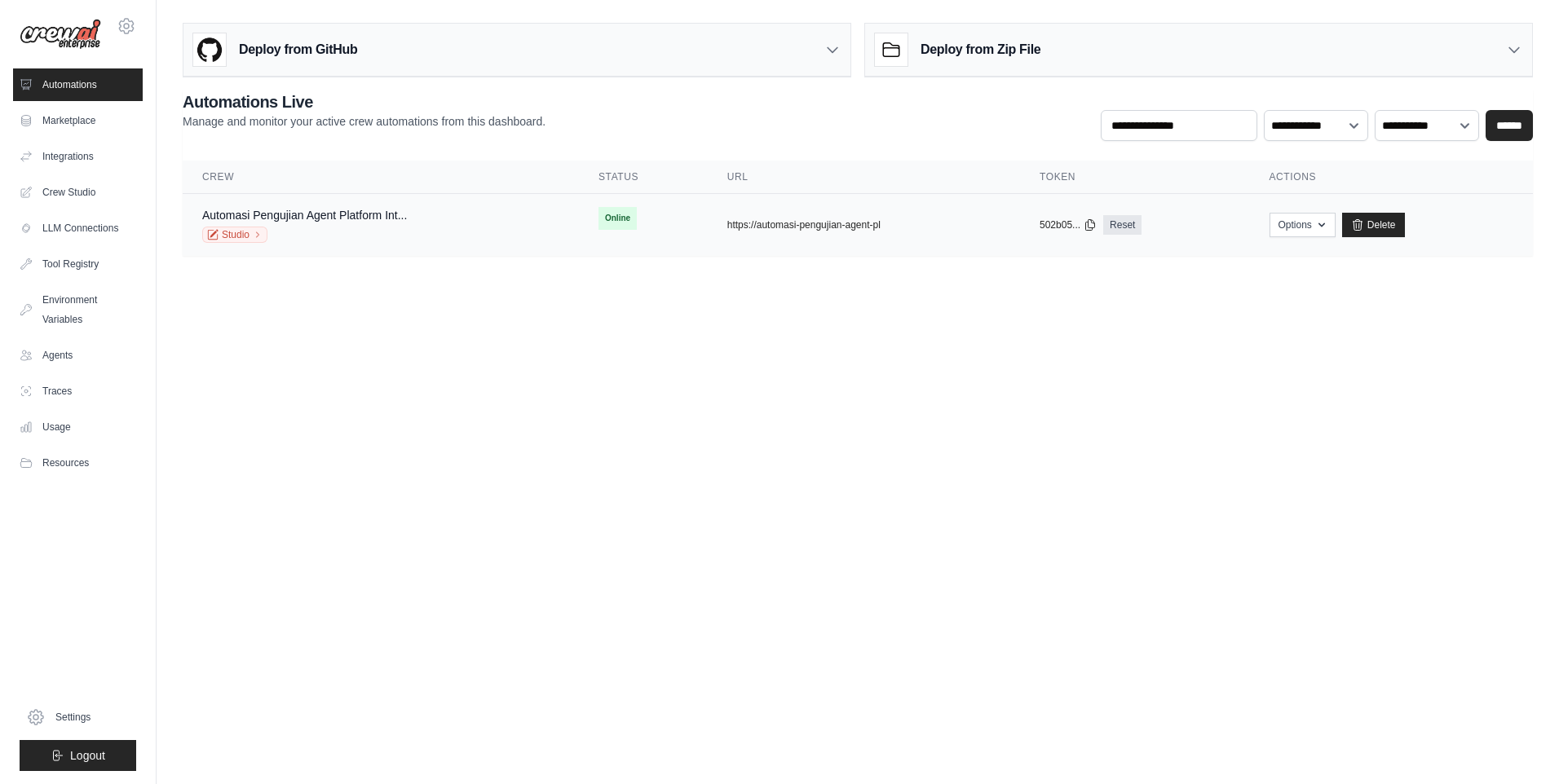 click on "Automasi Pengujian Agent Platform Int...
Studio" at bounding box center [381, 225] 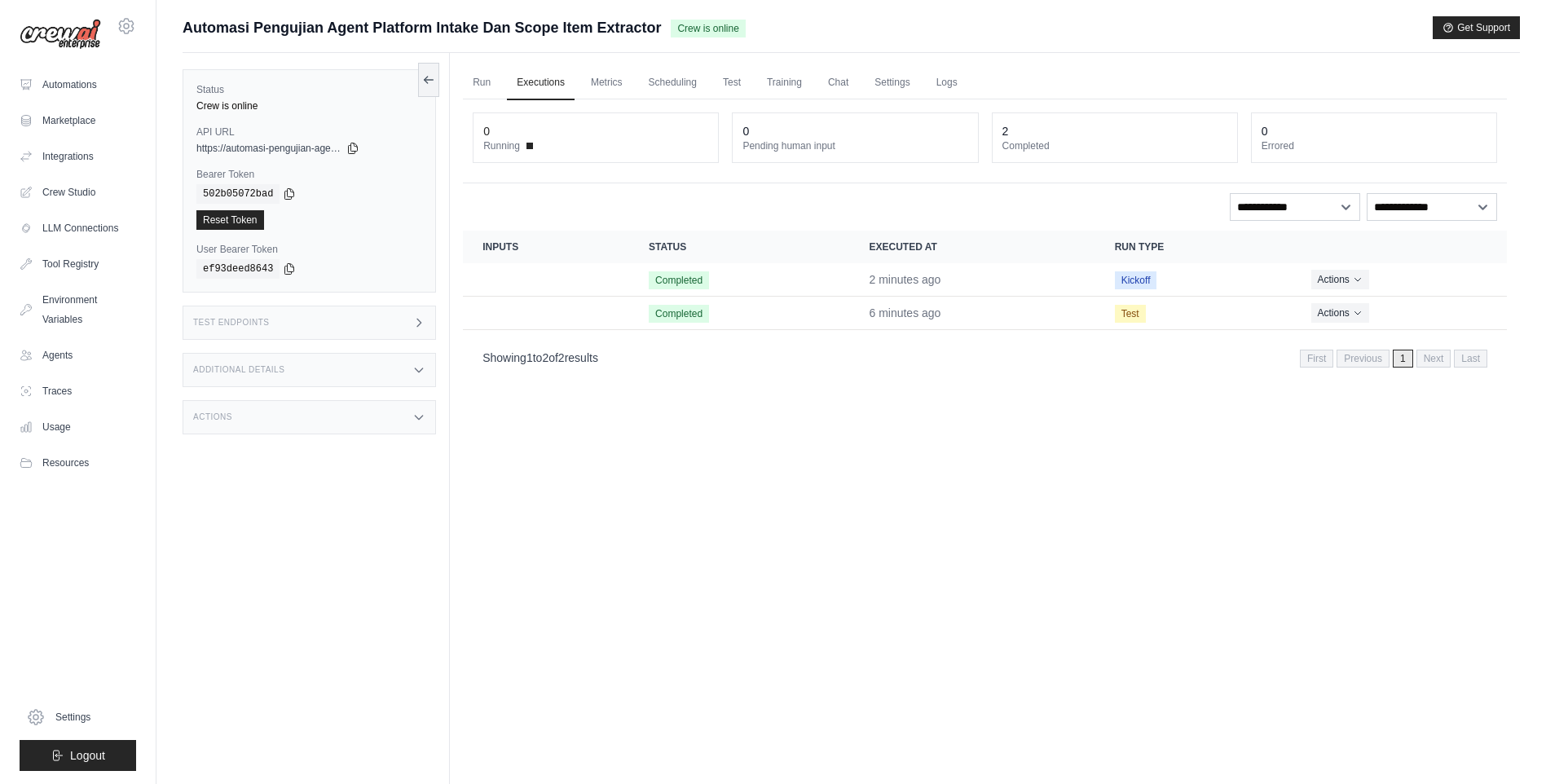 scroll, scrollTop: 0, scrollLeft: 0, axis: both 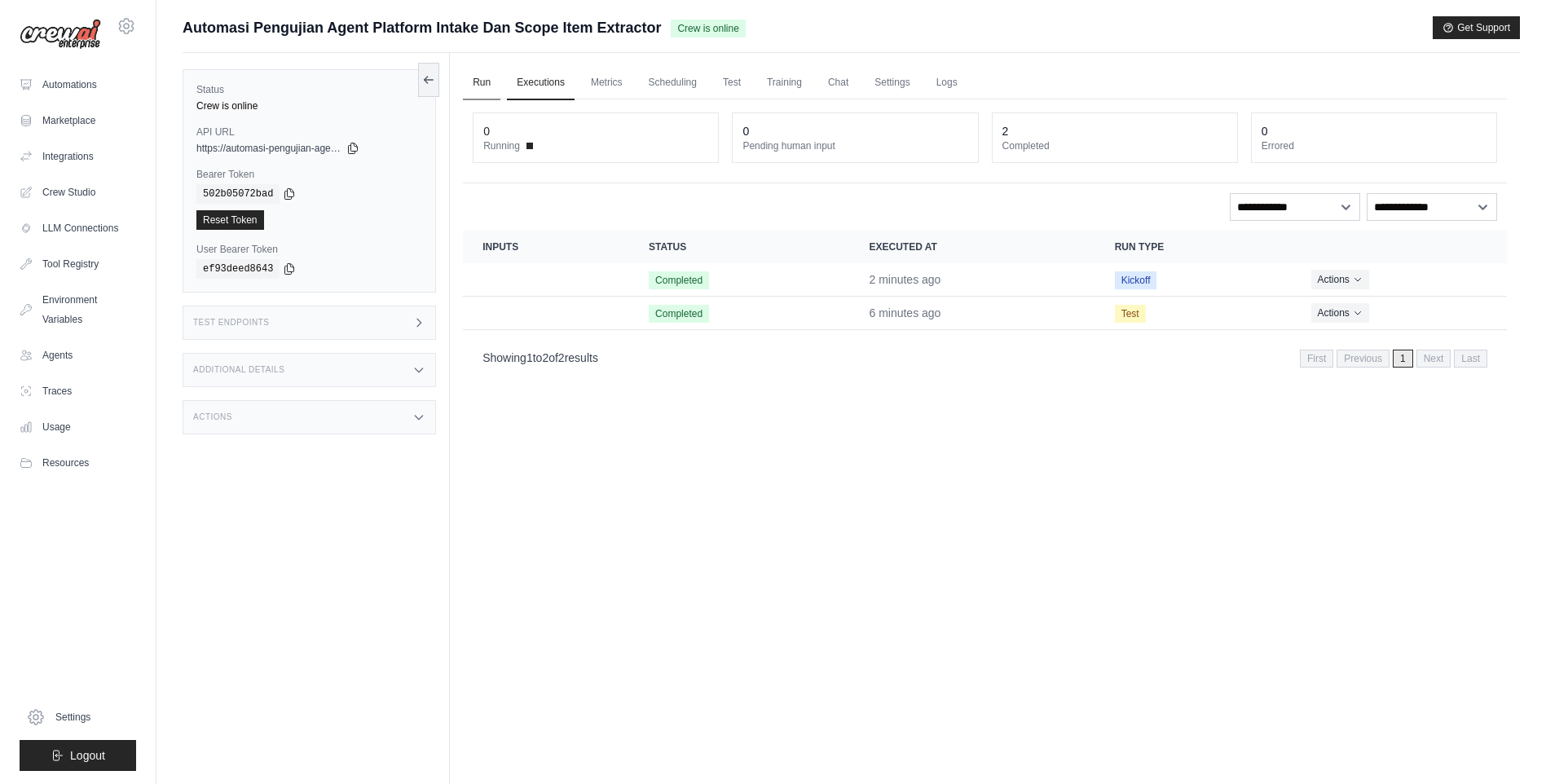 click on "Run" at bounding box center (482, 83) 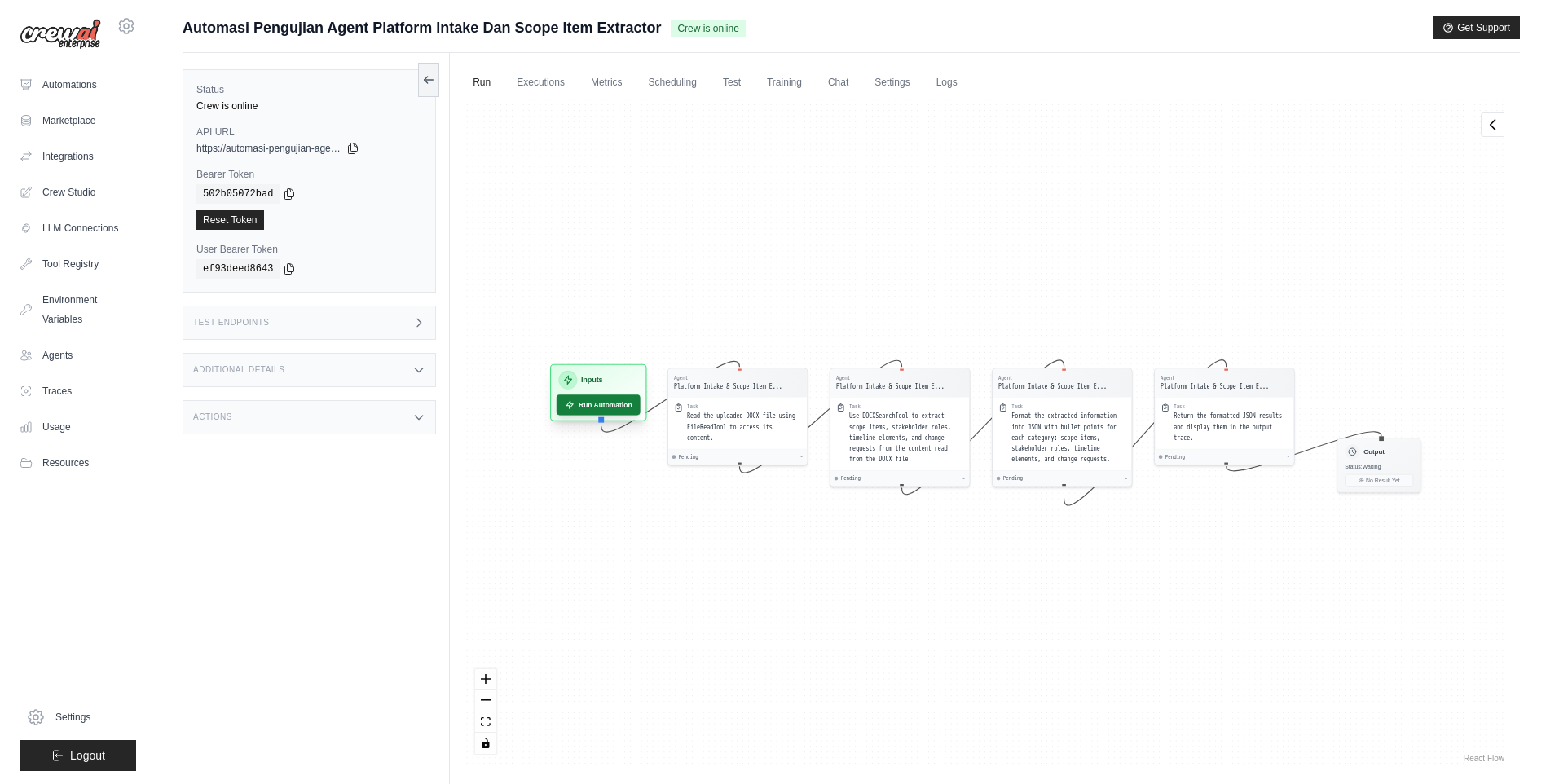 click on "Run Automation" at bounding box center (598, 404) 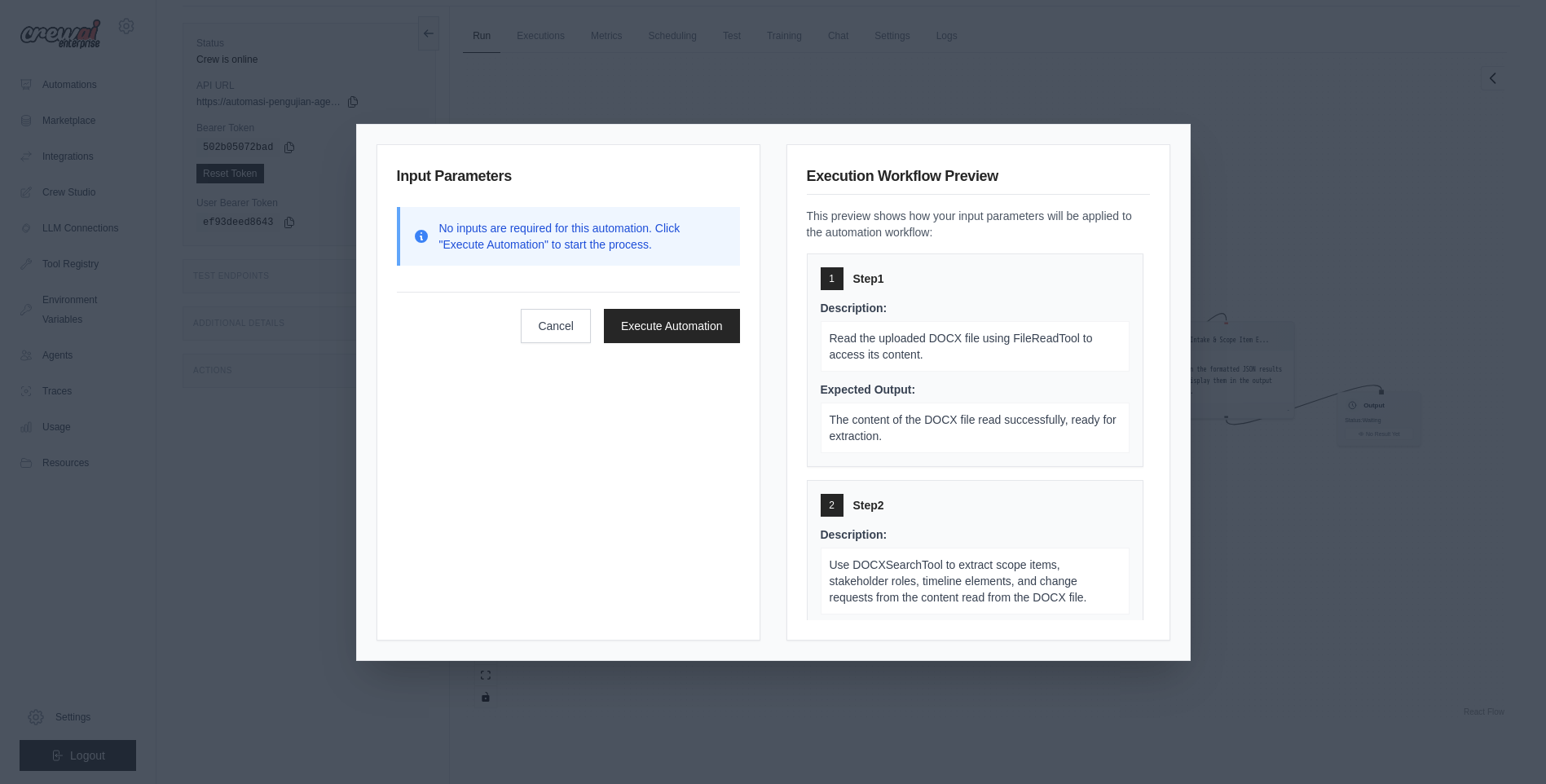 scroll, scrollTop: 69, scrollLeft: 0, axis: vertical 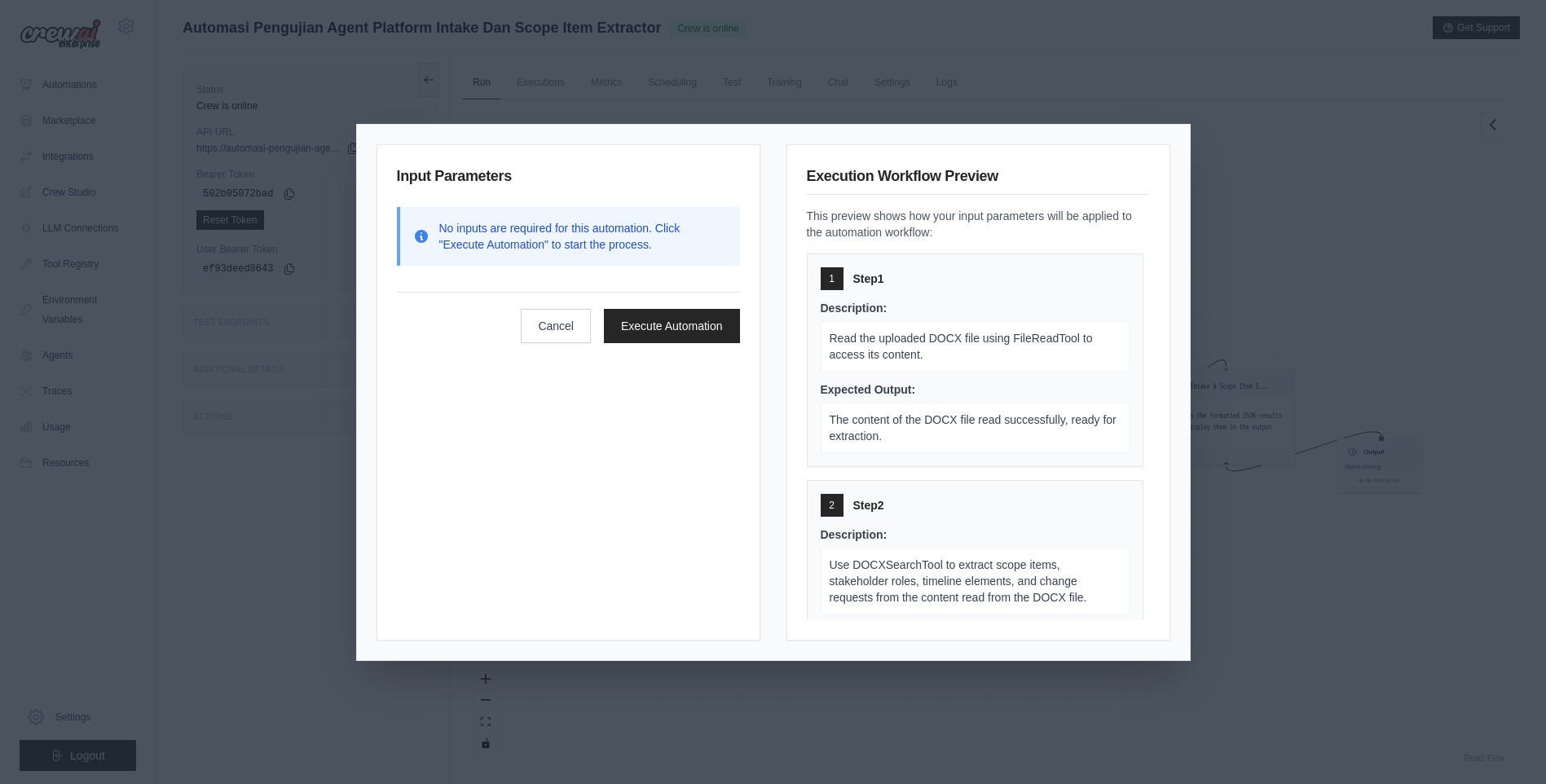 type 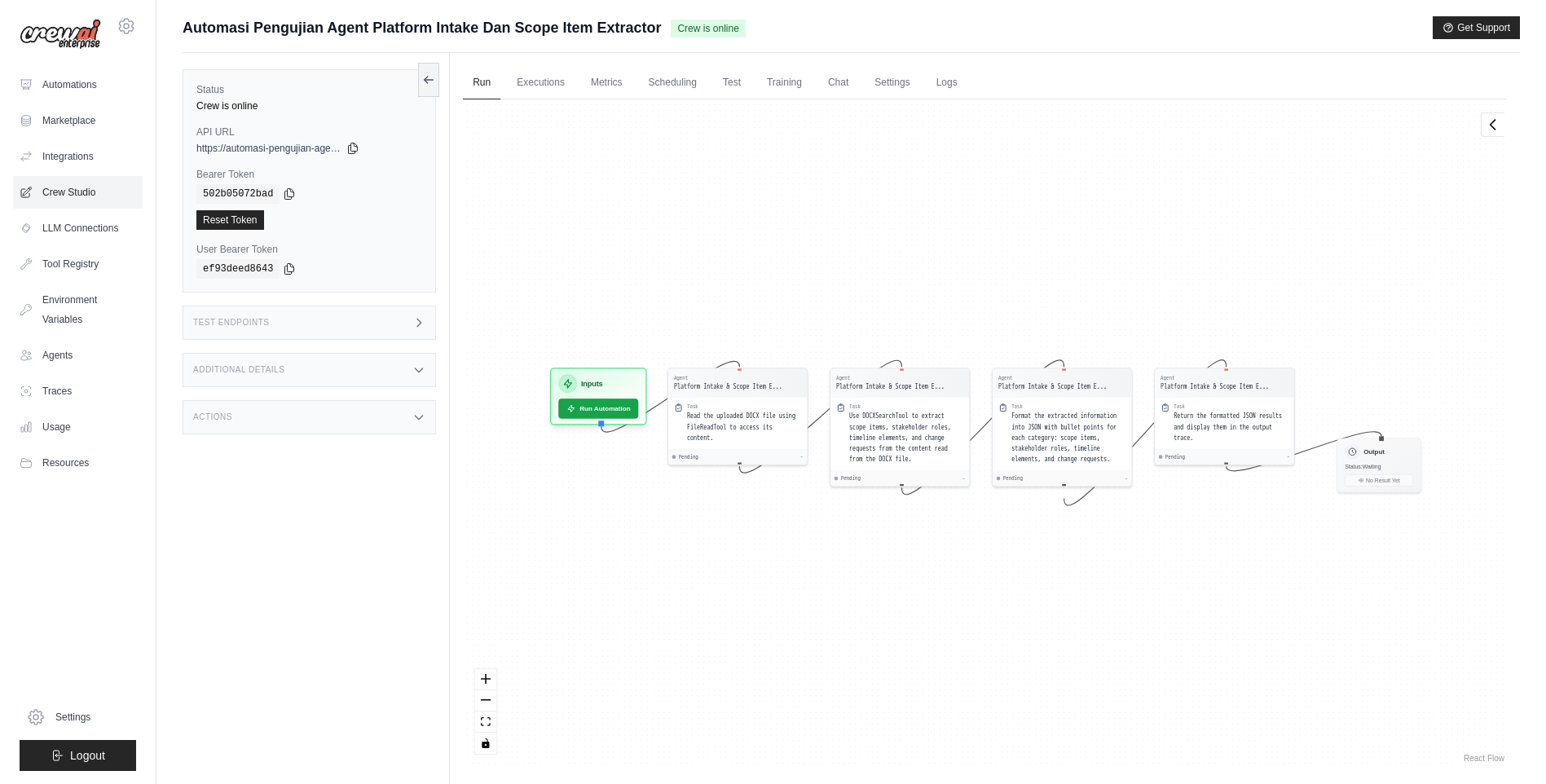 click on "Crew Studio" at bounding box center (77, 192) 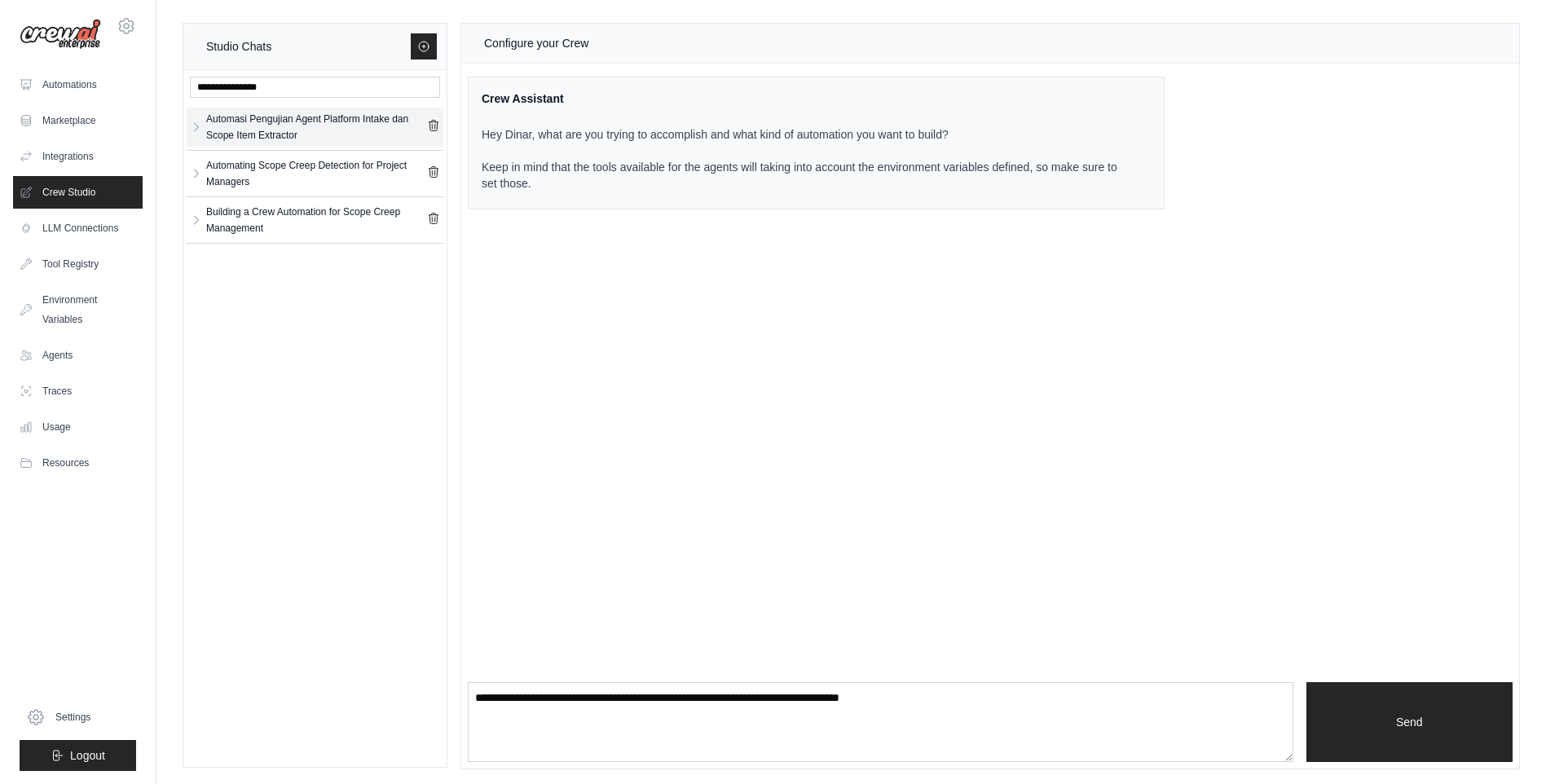 click on "Automasi Pengujian Agent Platform Intake dan Scope Item Extractor" at bounding box center [316, 127] 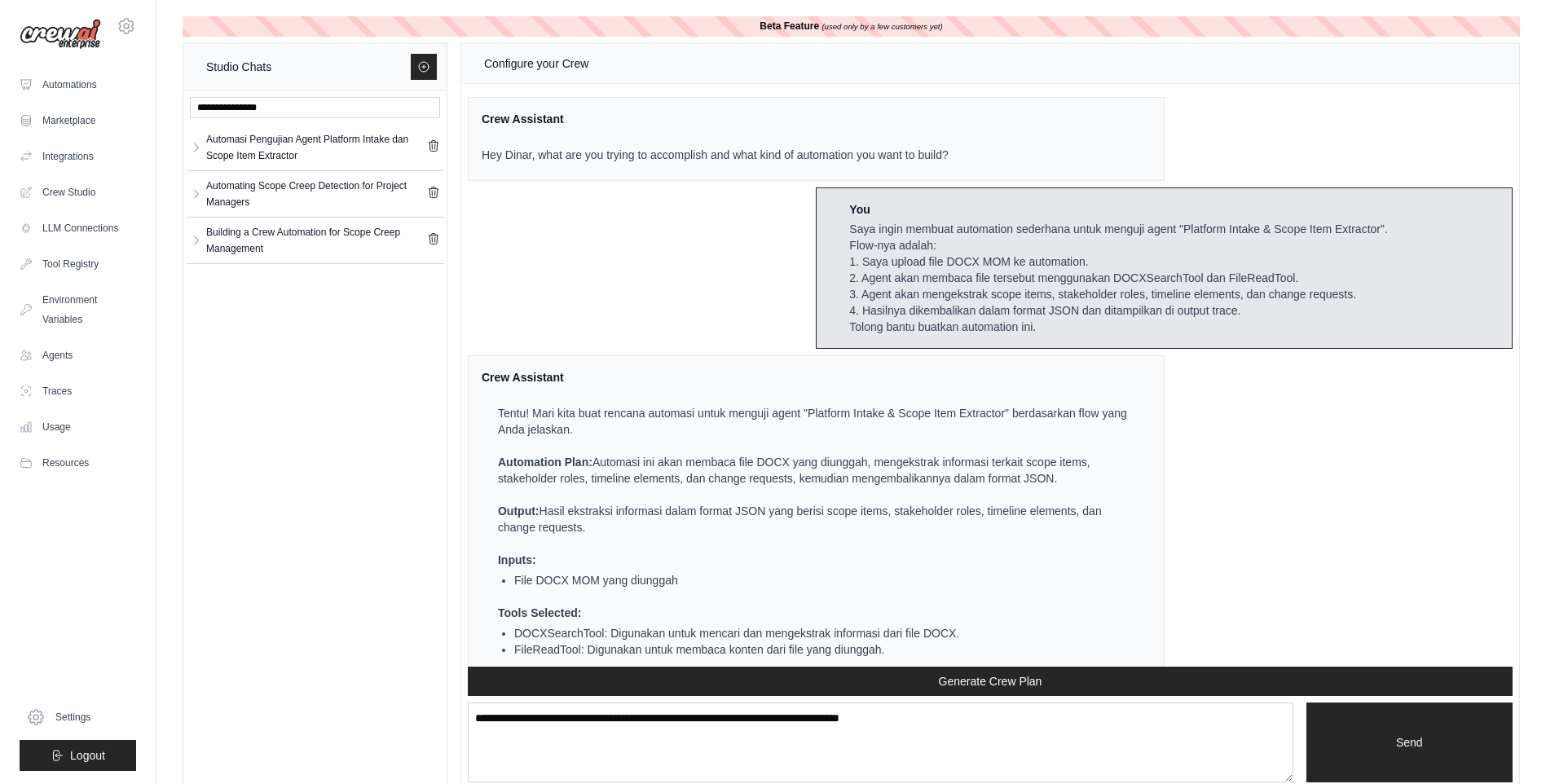scroll, scrollTop: 3767, scrollLeft: 0, axis: vertical 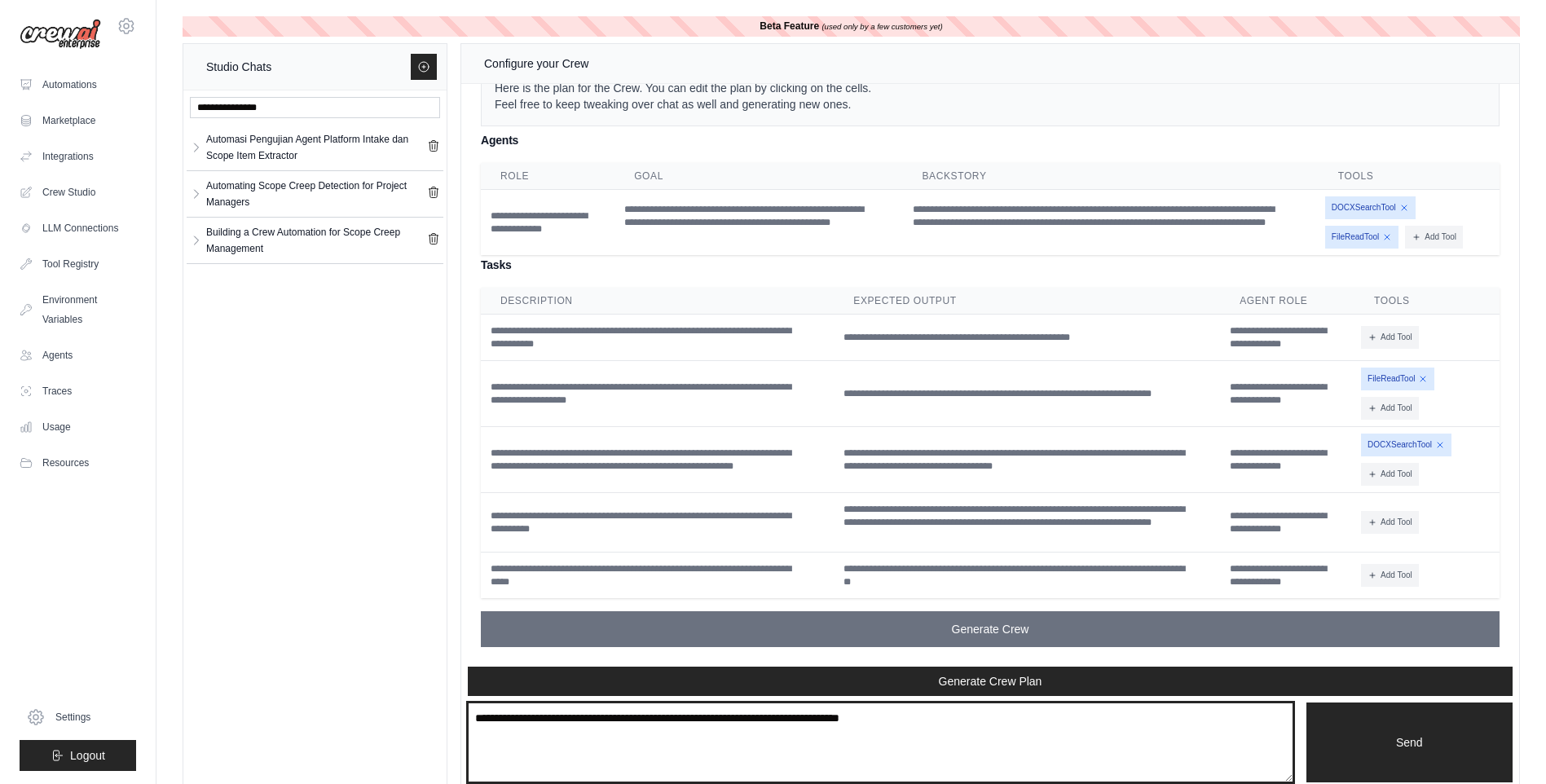 click at bounding box center (880, 742) 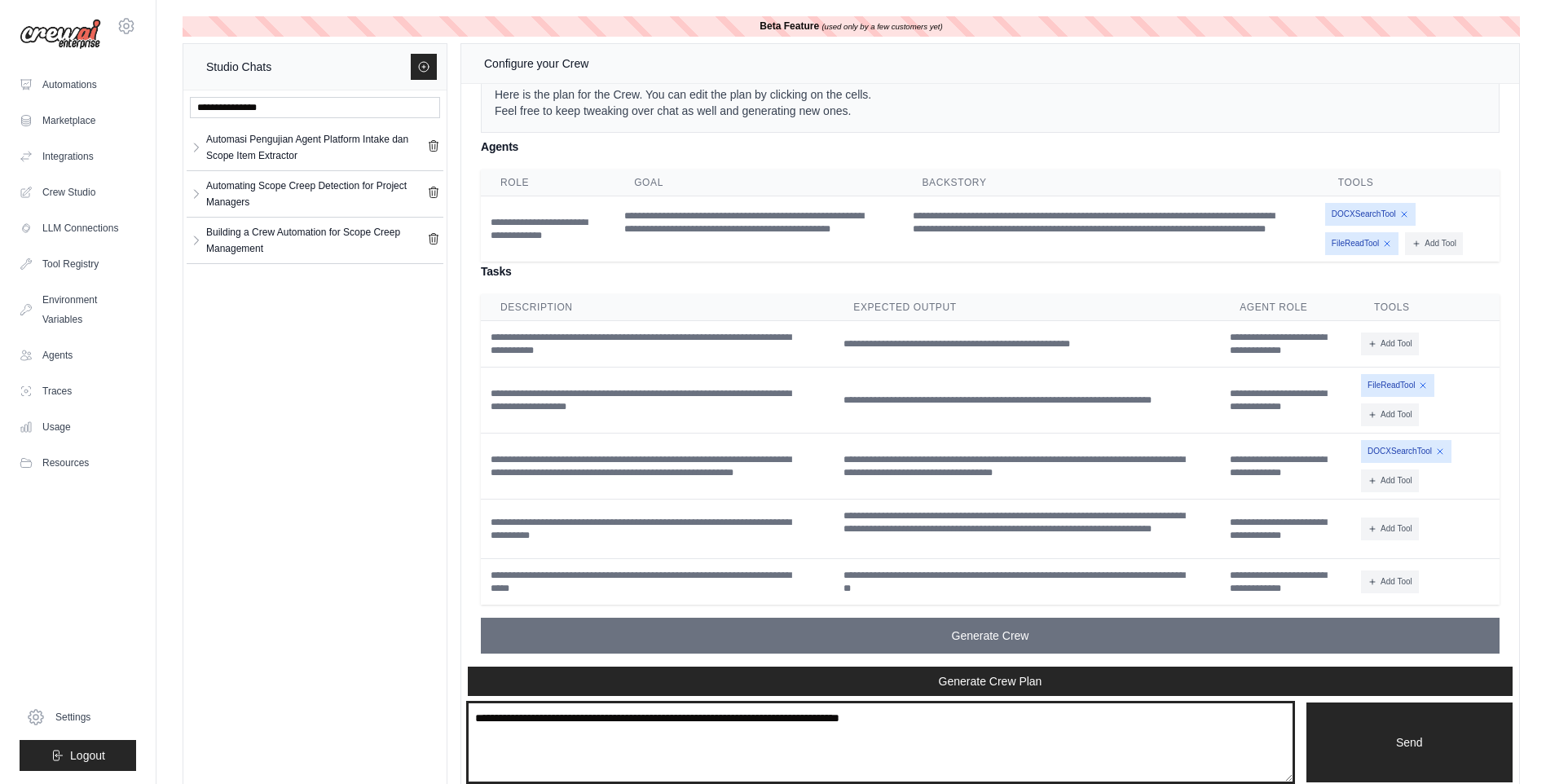 scroll, scrollTop: 3767, scrollLeft: 0, axis: vertical 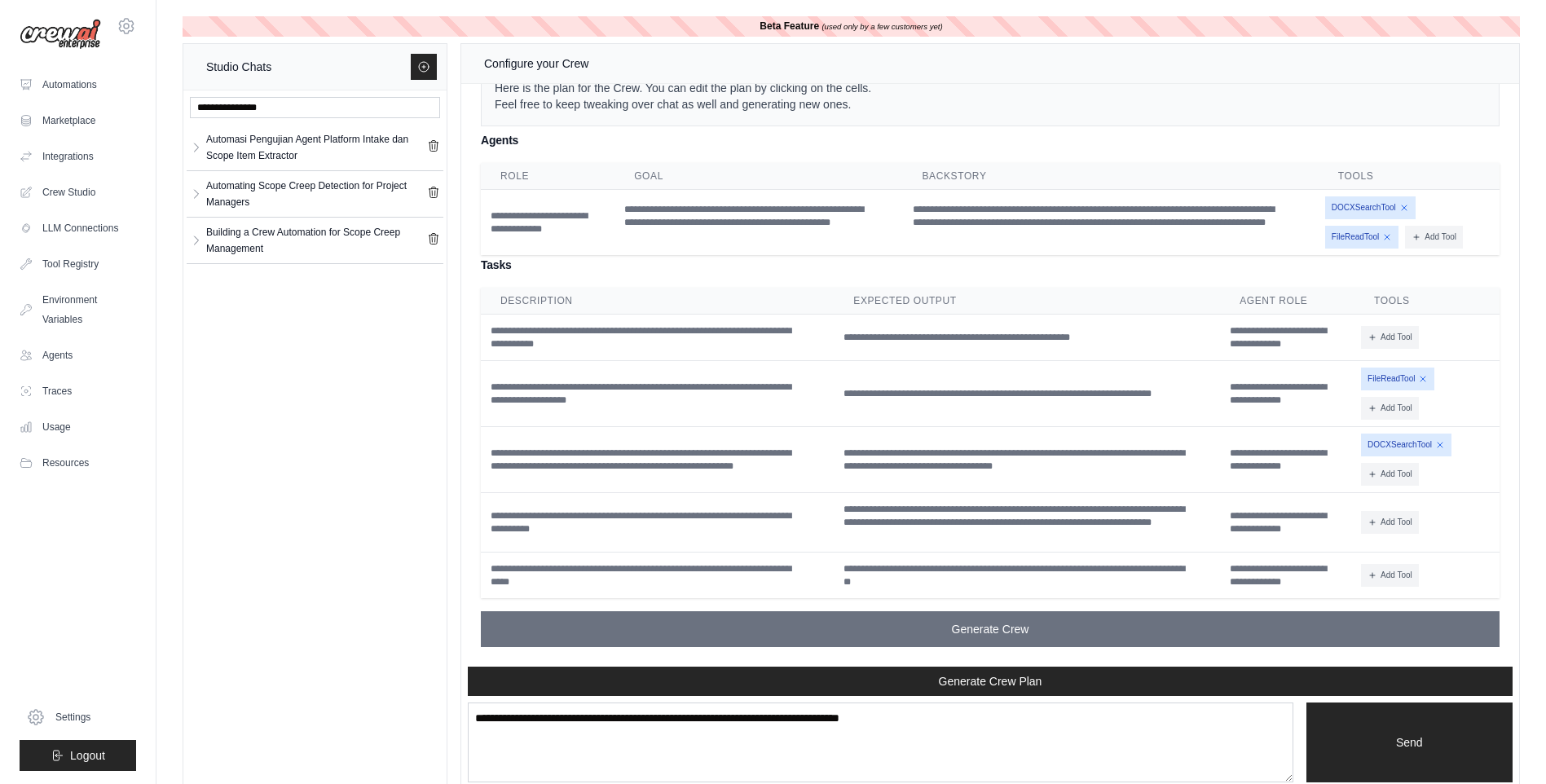 drag, startPoint x: 1394, startPoint y: 374, endPoint x: 1409, endPoint y: 358, distance: 21.93171 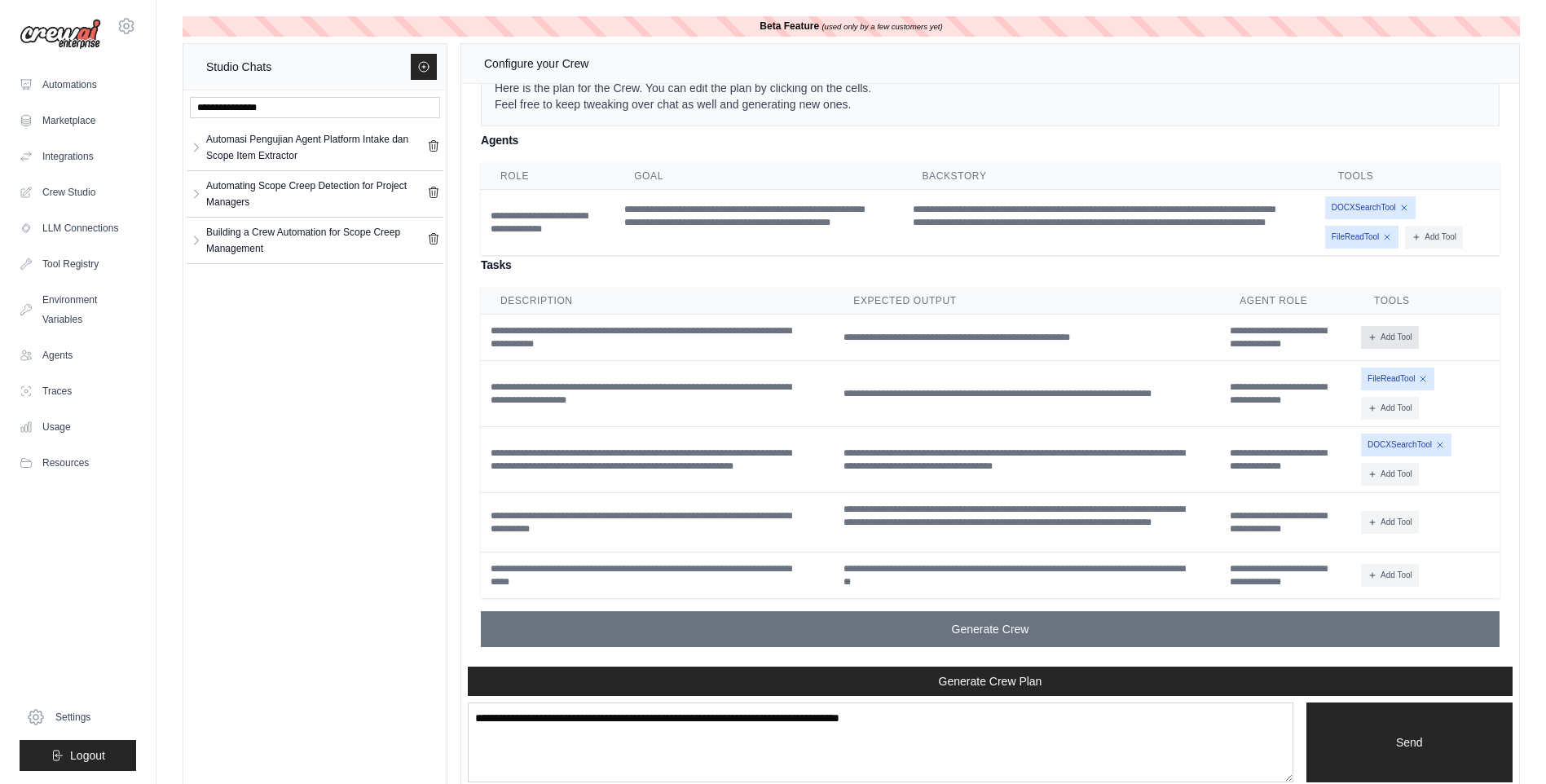 click on "Add Tool" at bounding box center [1390, 337] 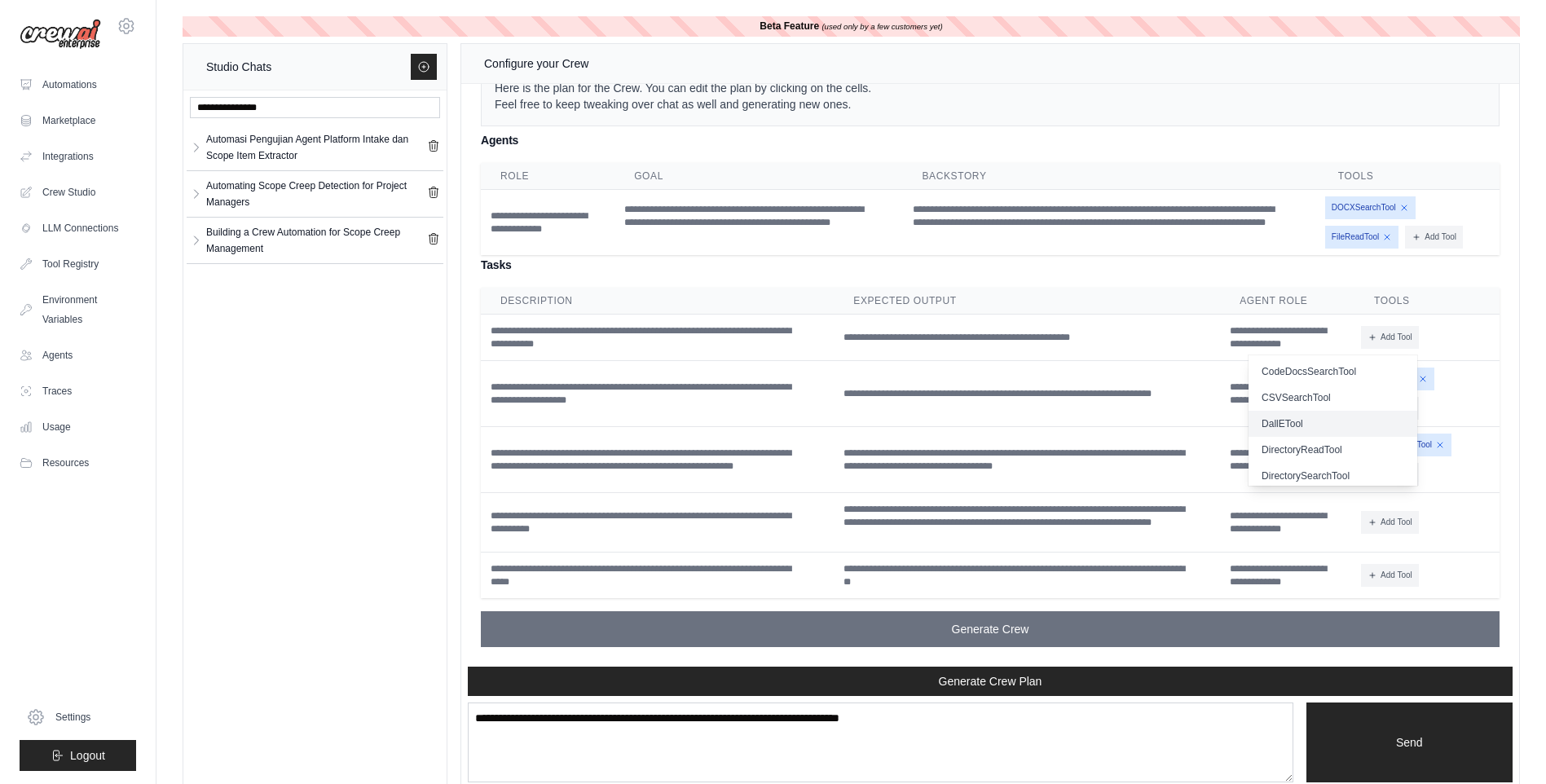scroll, scrollTop: 81, scrollLeft: 0, axis: vertical 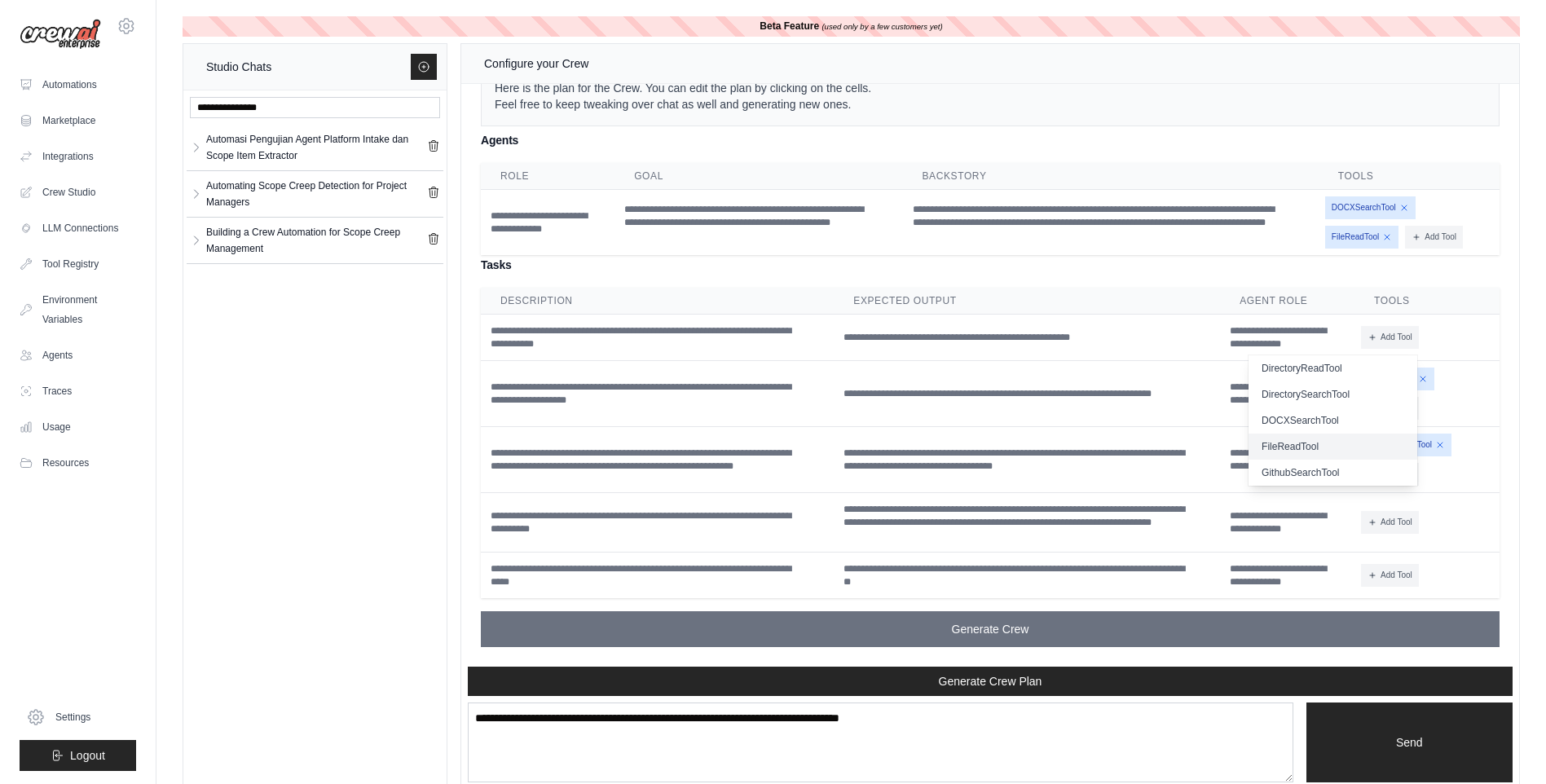 click on "FileReadTool" at bounding box center (1332, 447) 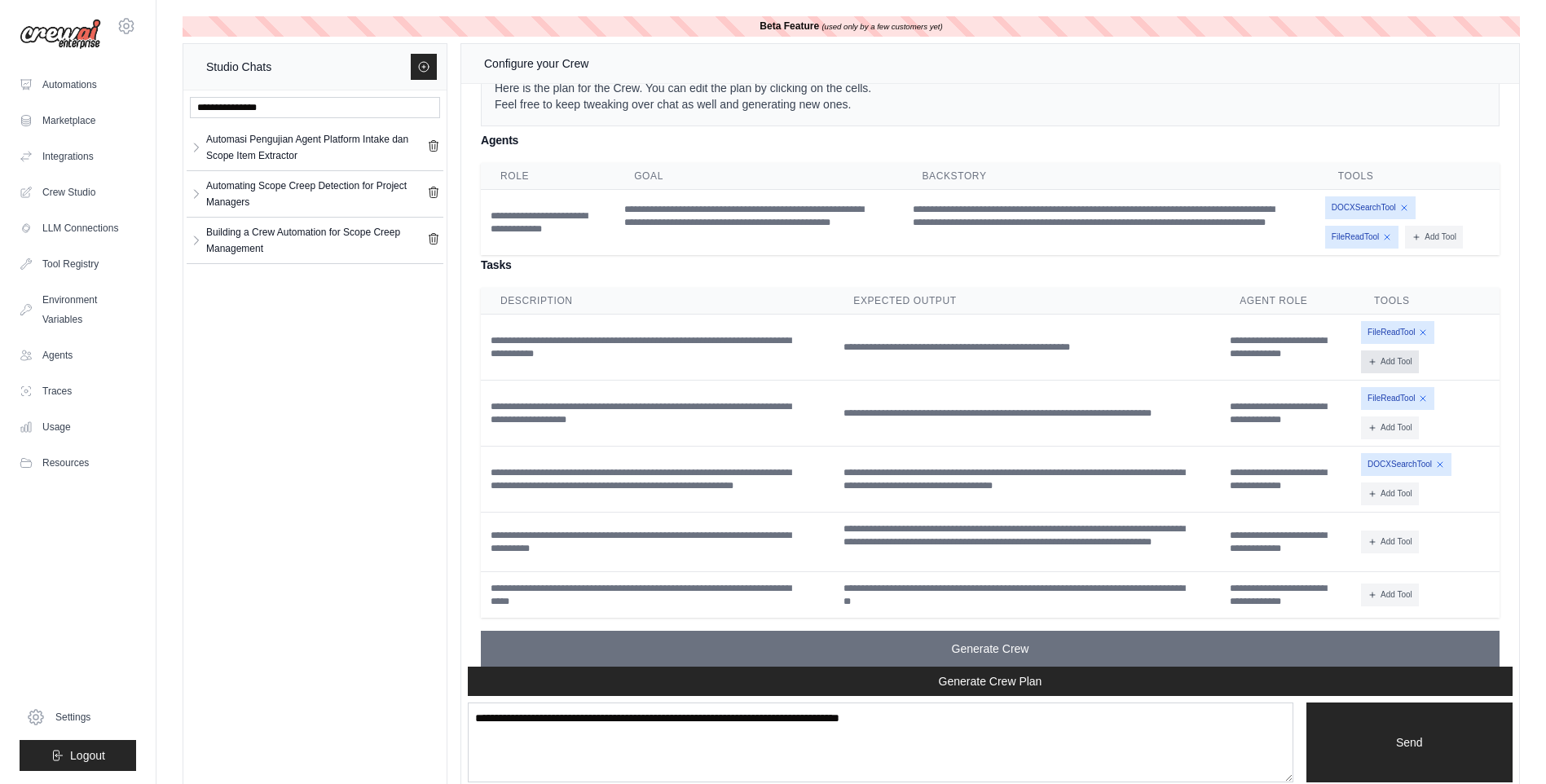 click on "Add Tool" at bounding box center [1390, 362] 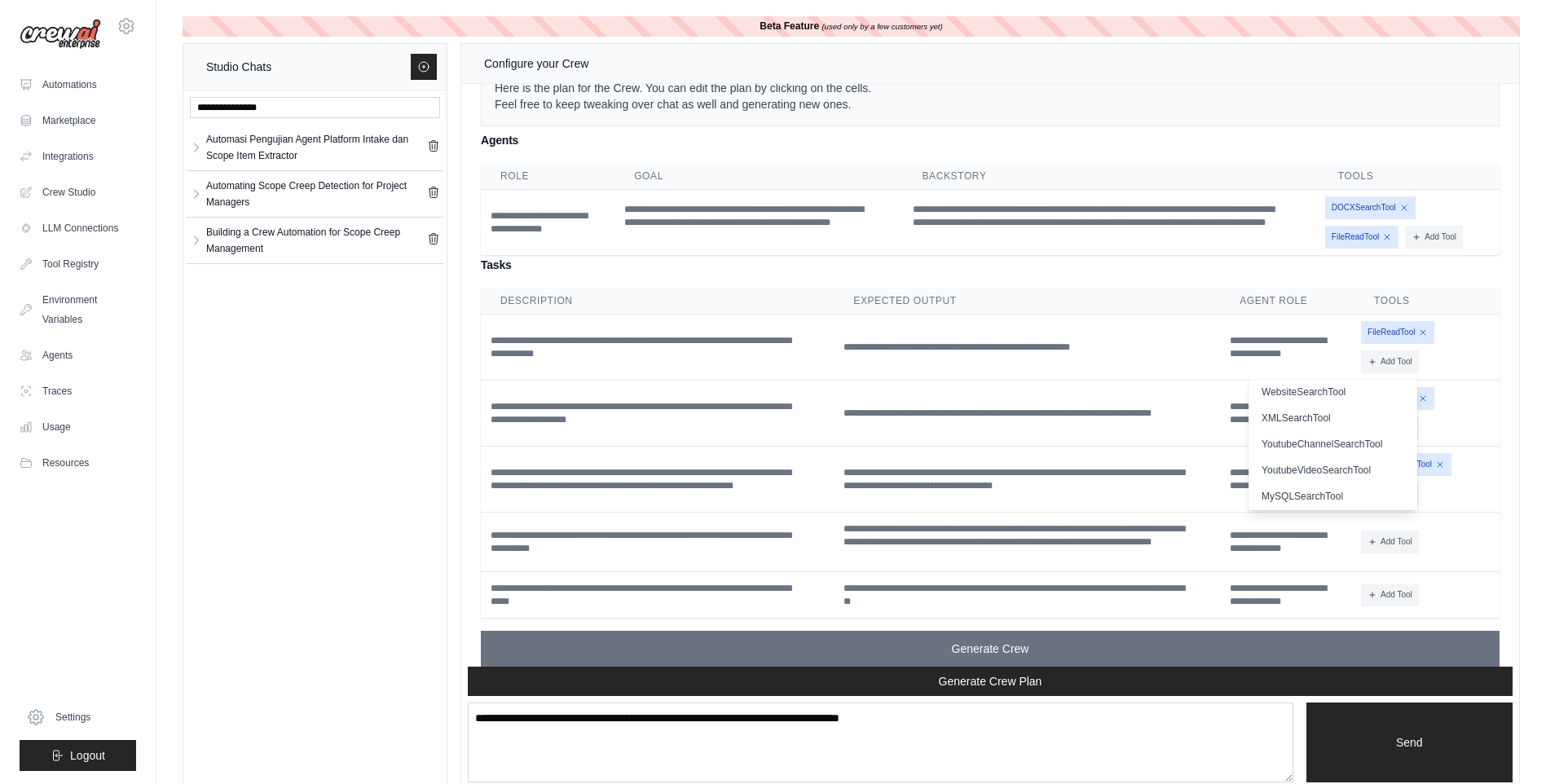 scroll, scrollTop: 502, scrollLeft: 0, axis: vertical 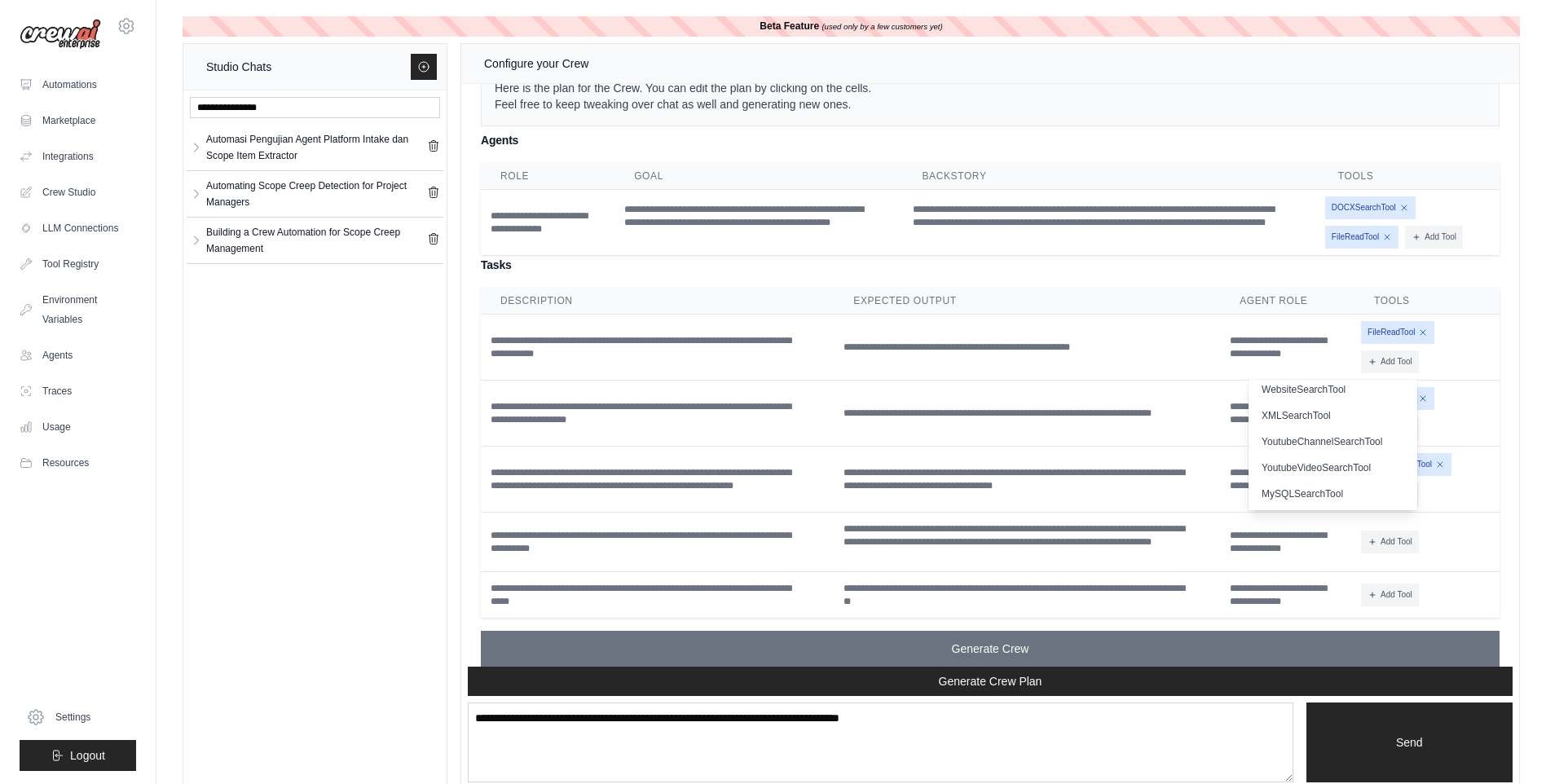 click on "FileReadTool
Add Tool
CodeDocsSearchTool
CSVSearchTool" at bounding box center [1427, 413] 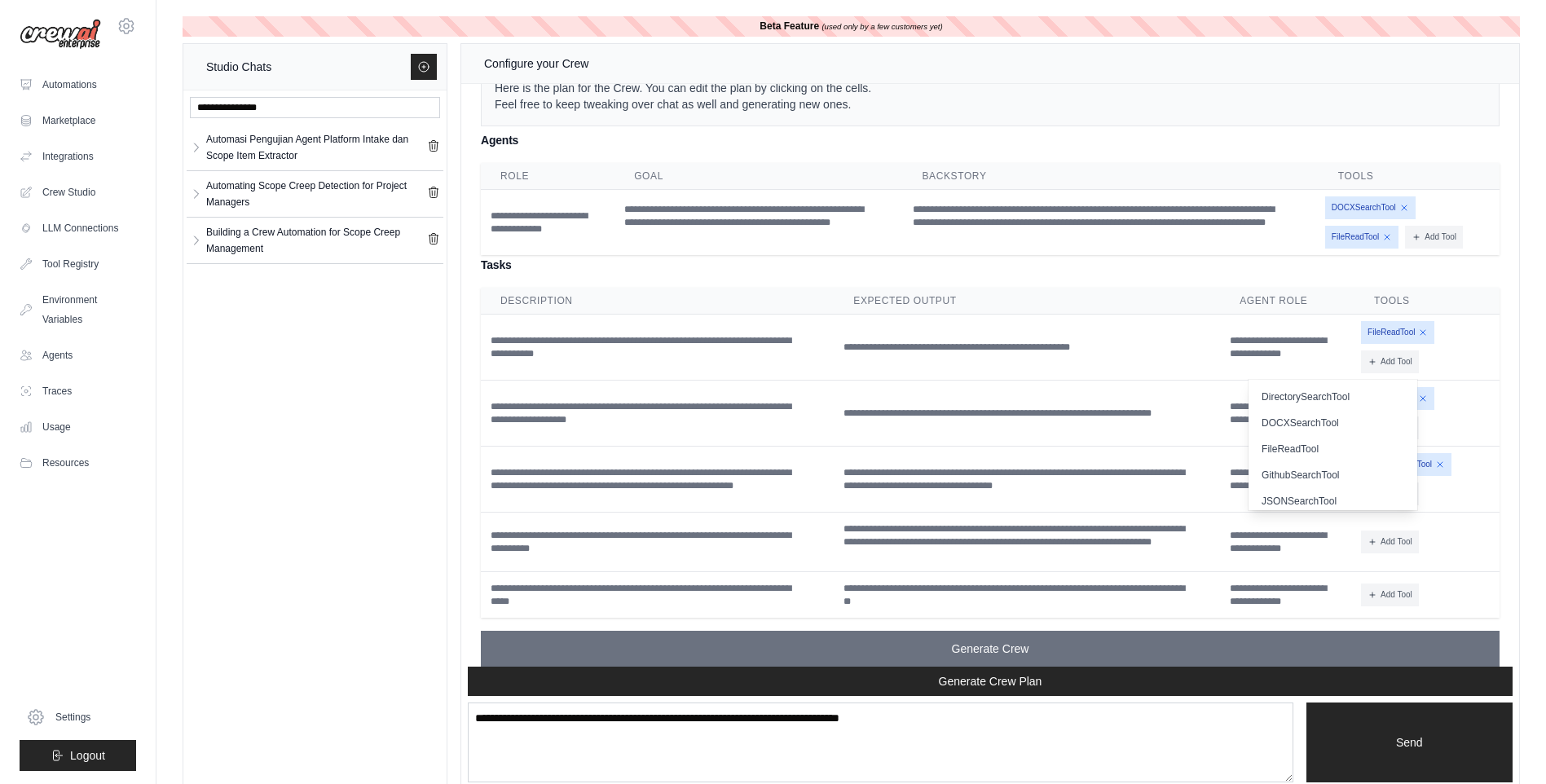scroll, scrollTop: 81, scrollLeft: 0, axis: vertical 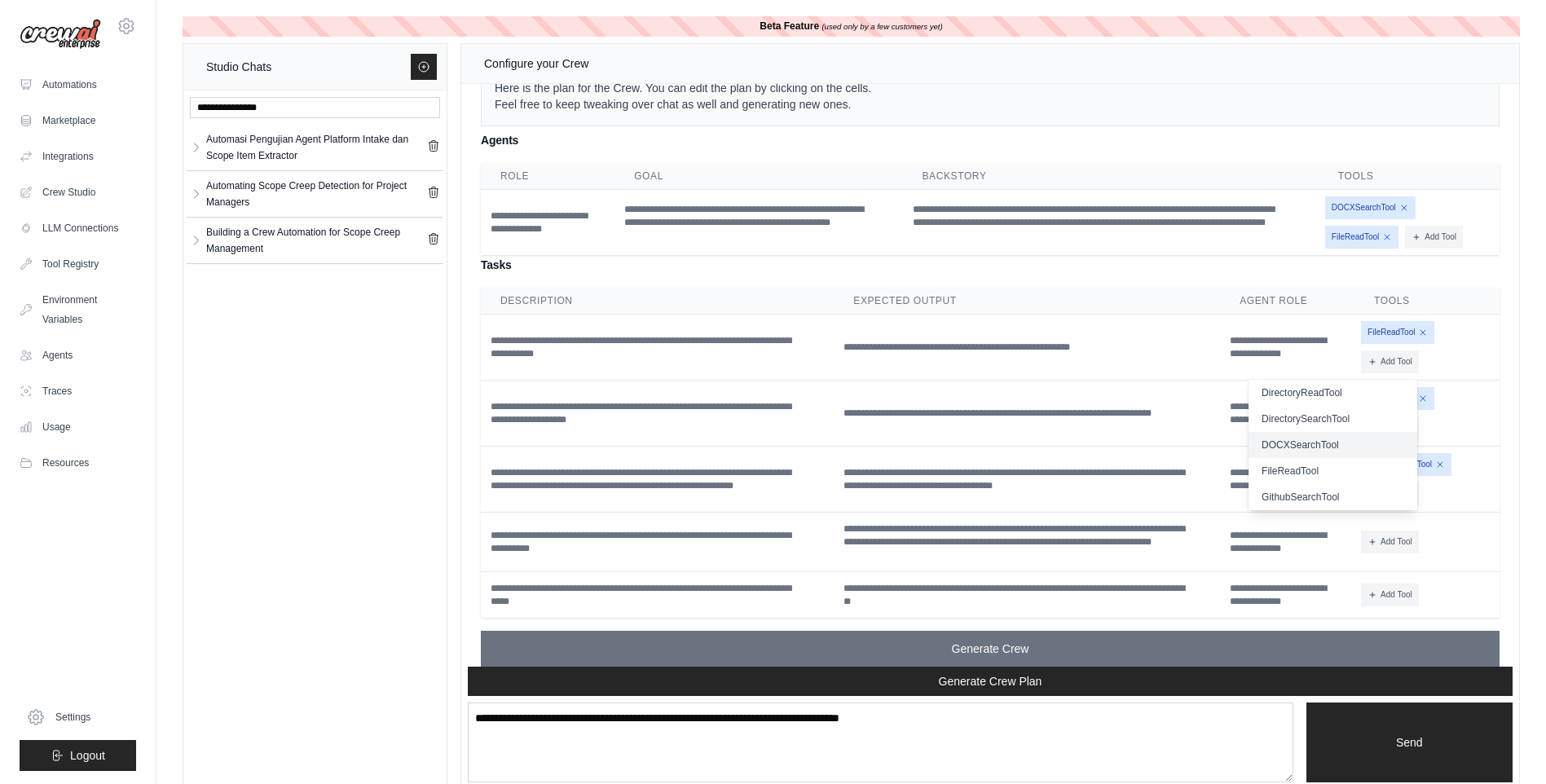 click on "DOCXSearchTool" at bounding box center (1332, 445) 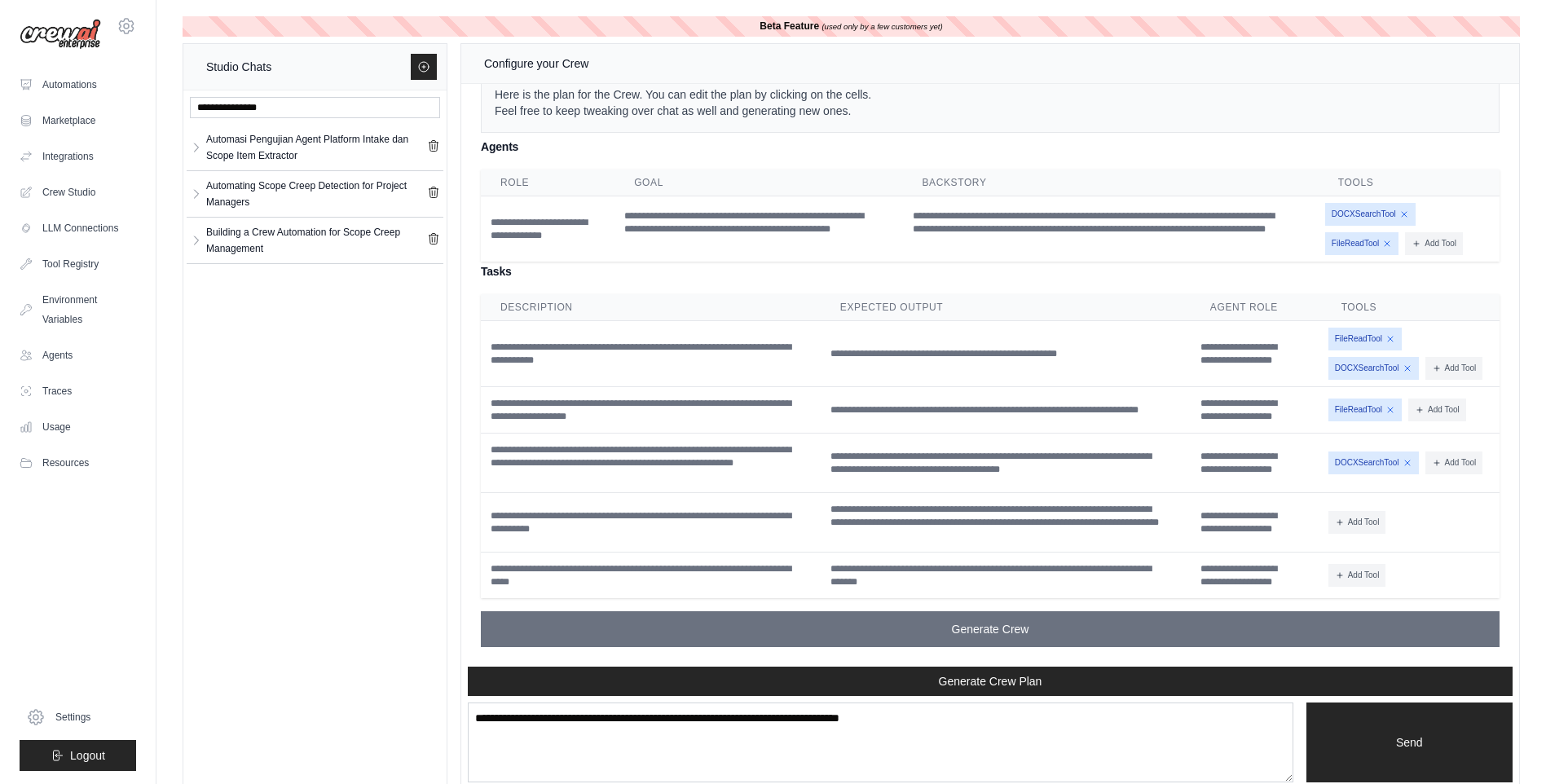 scroll, scrollTop: 3796, scrollLeft: 0, axis: vertical 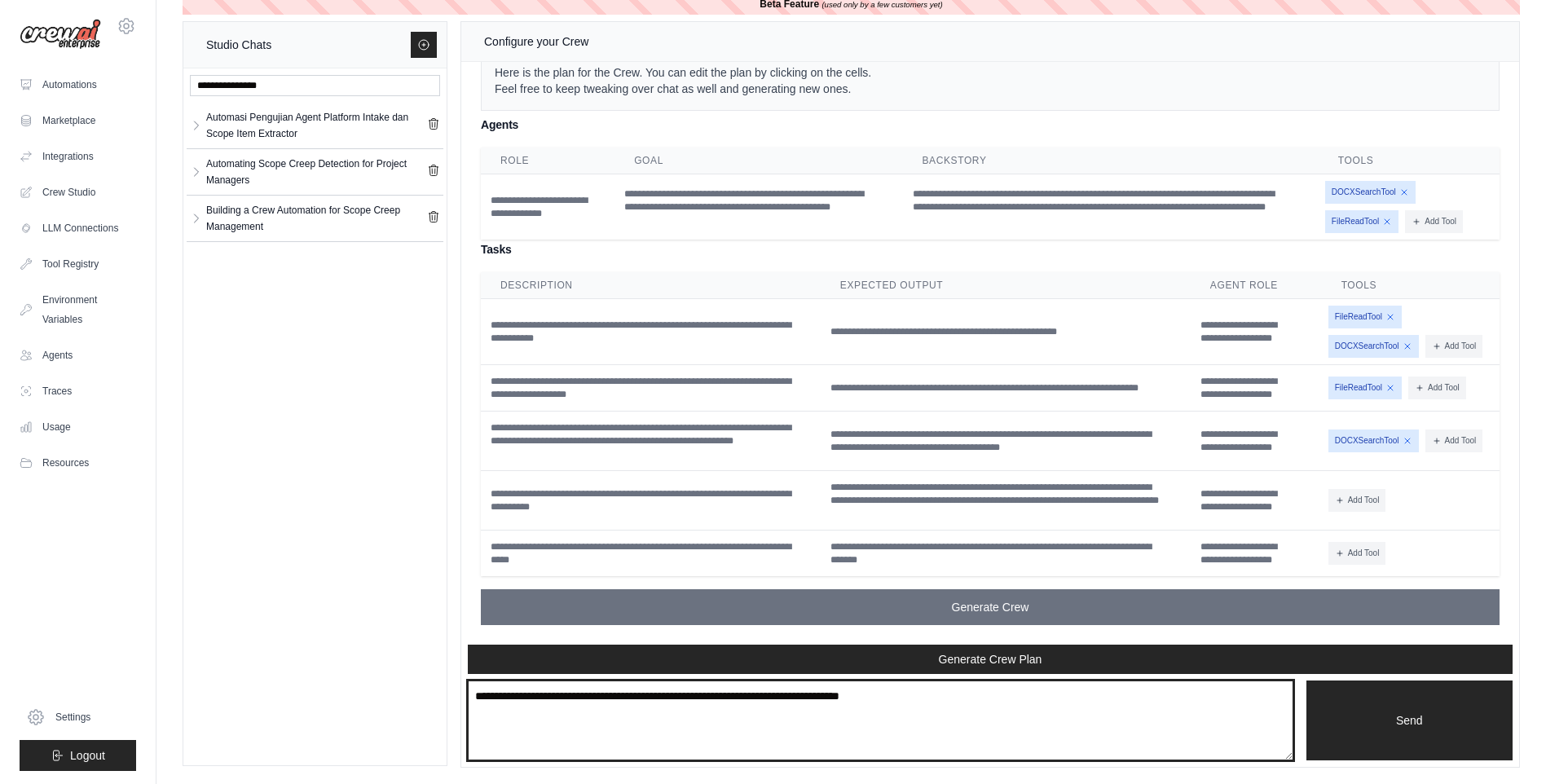 click at bounding box center [880, 720] 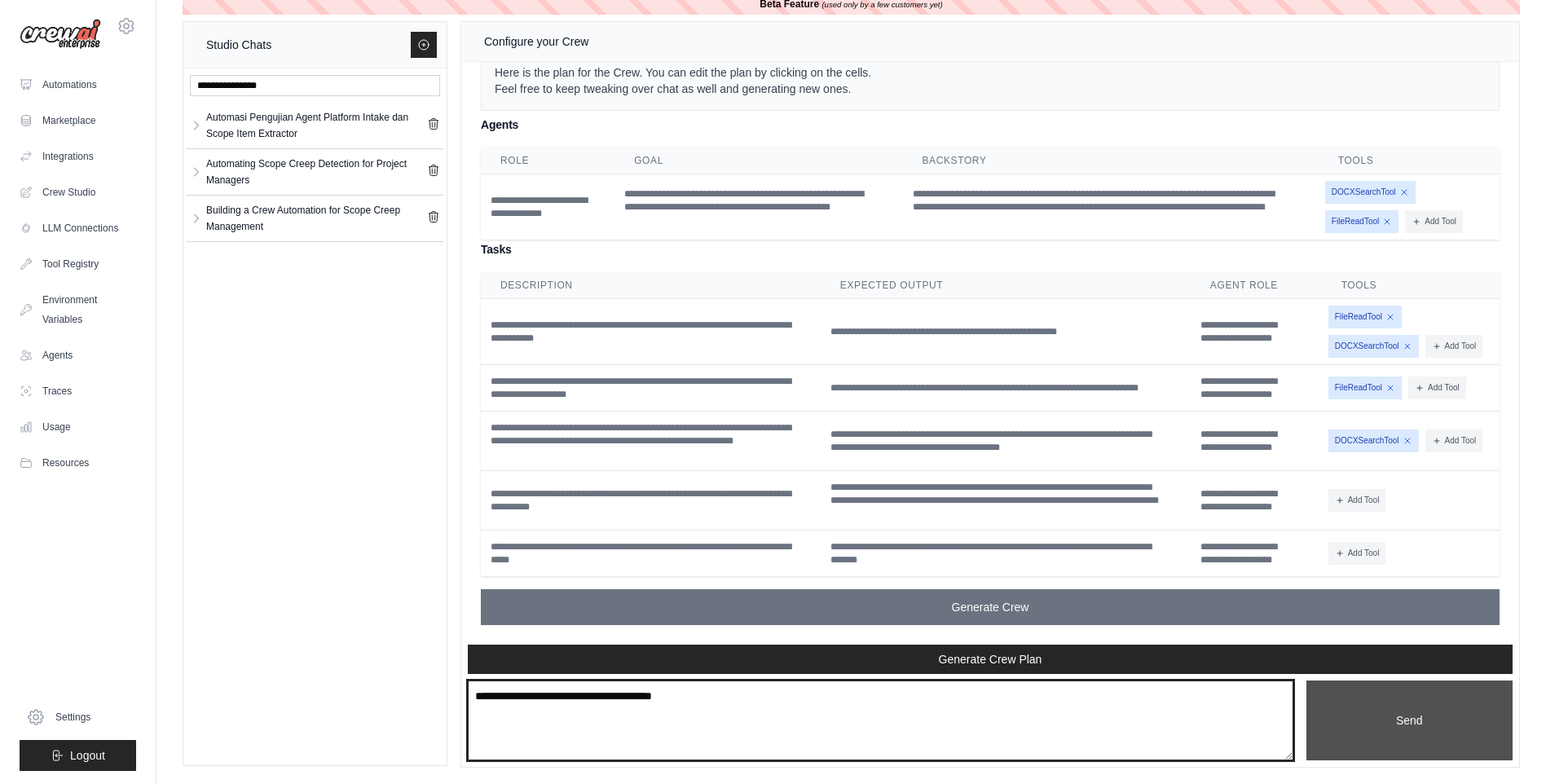type on "**********" 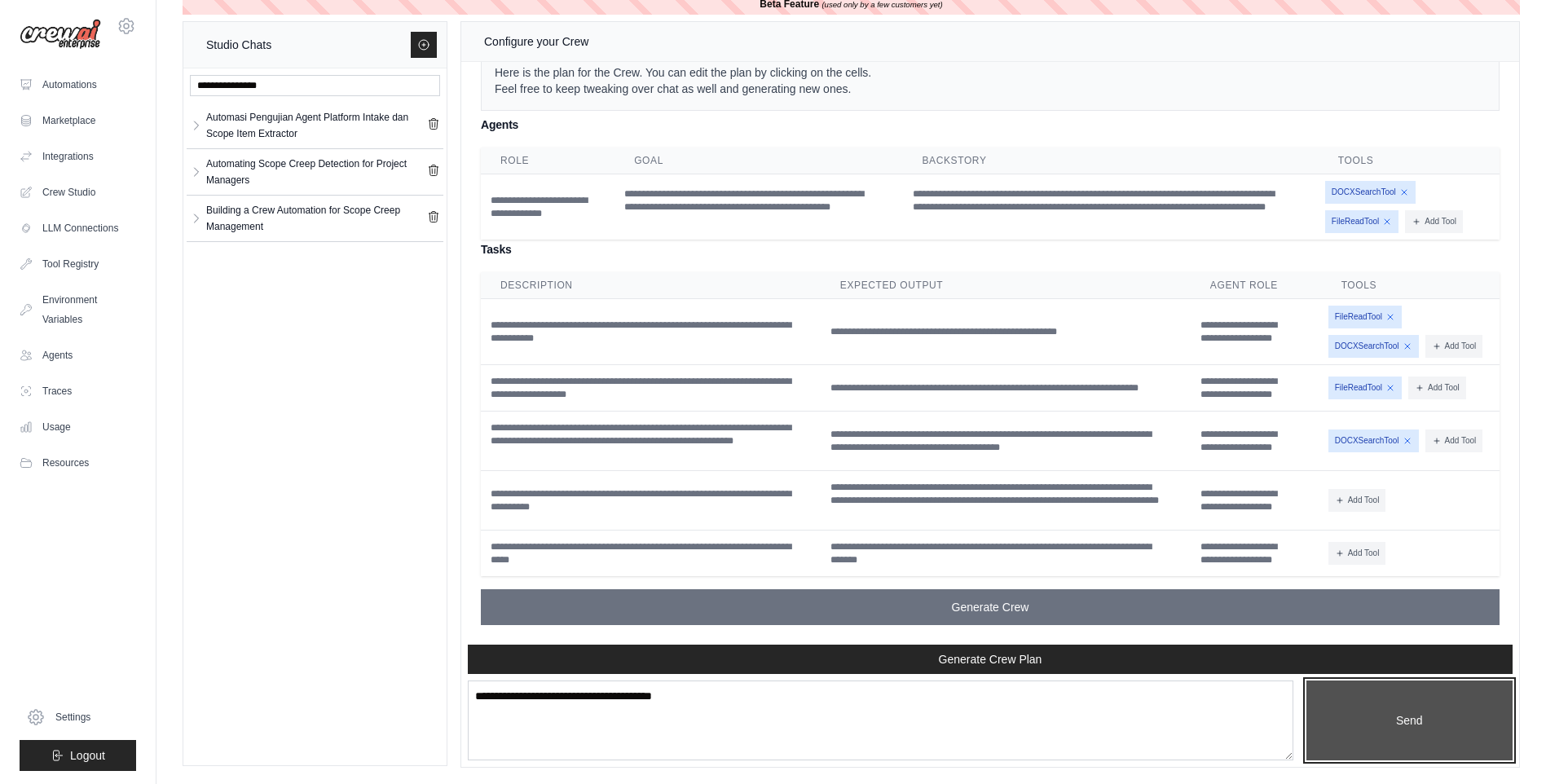 click on "Send" at bounding box center (1409, 720) 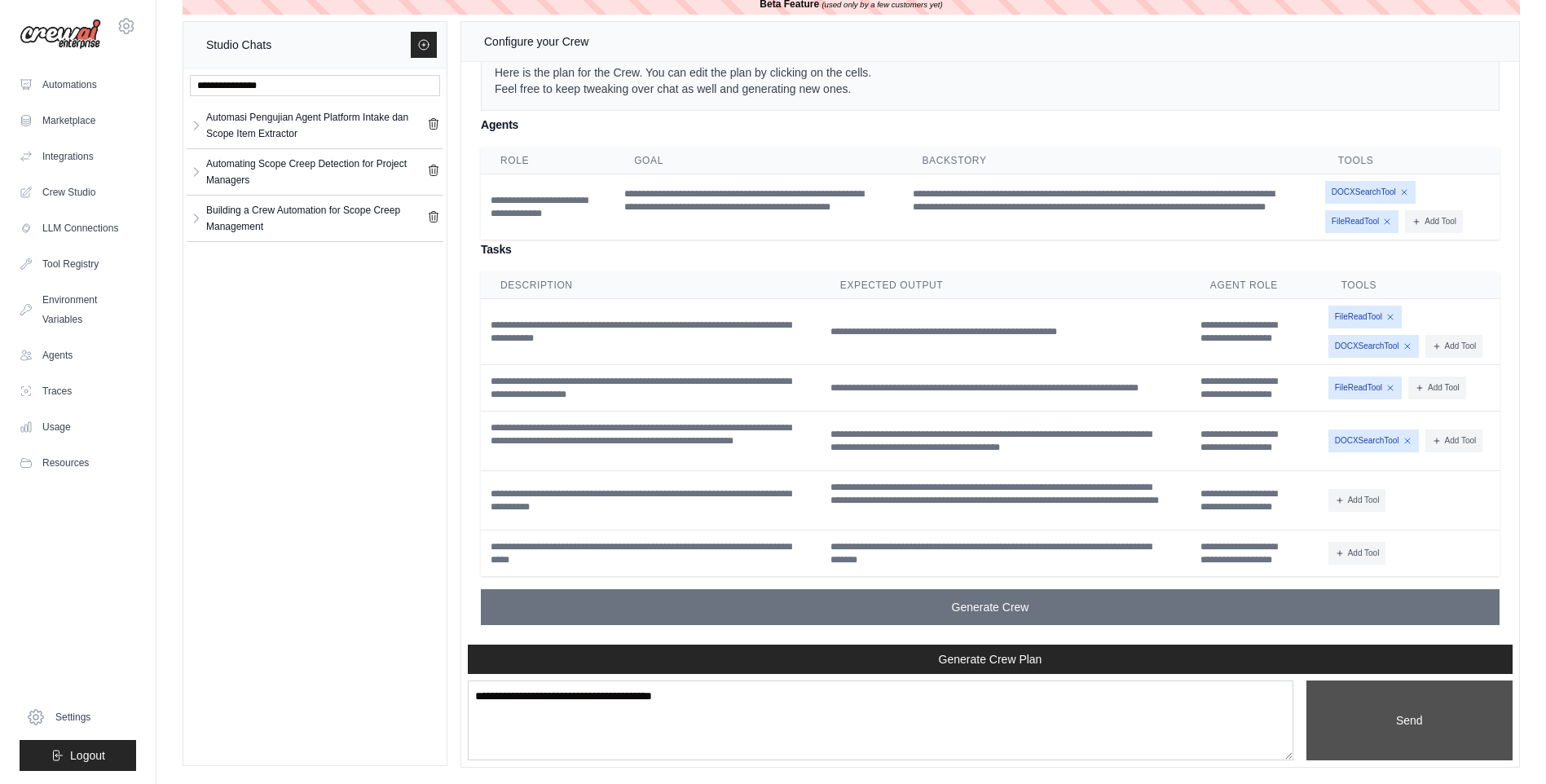 type 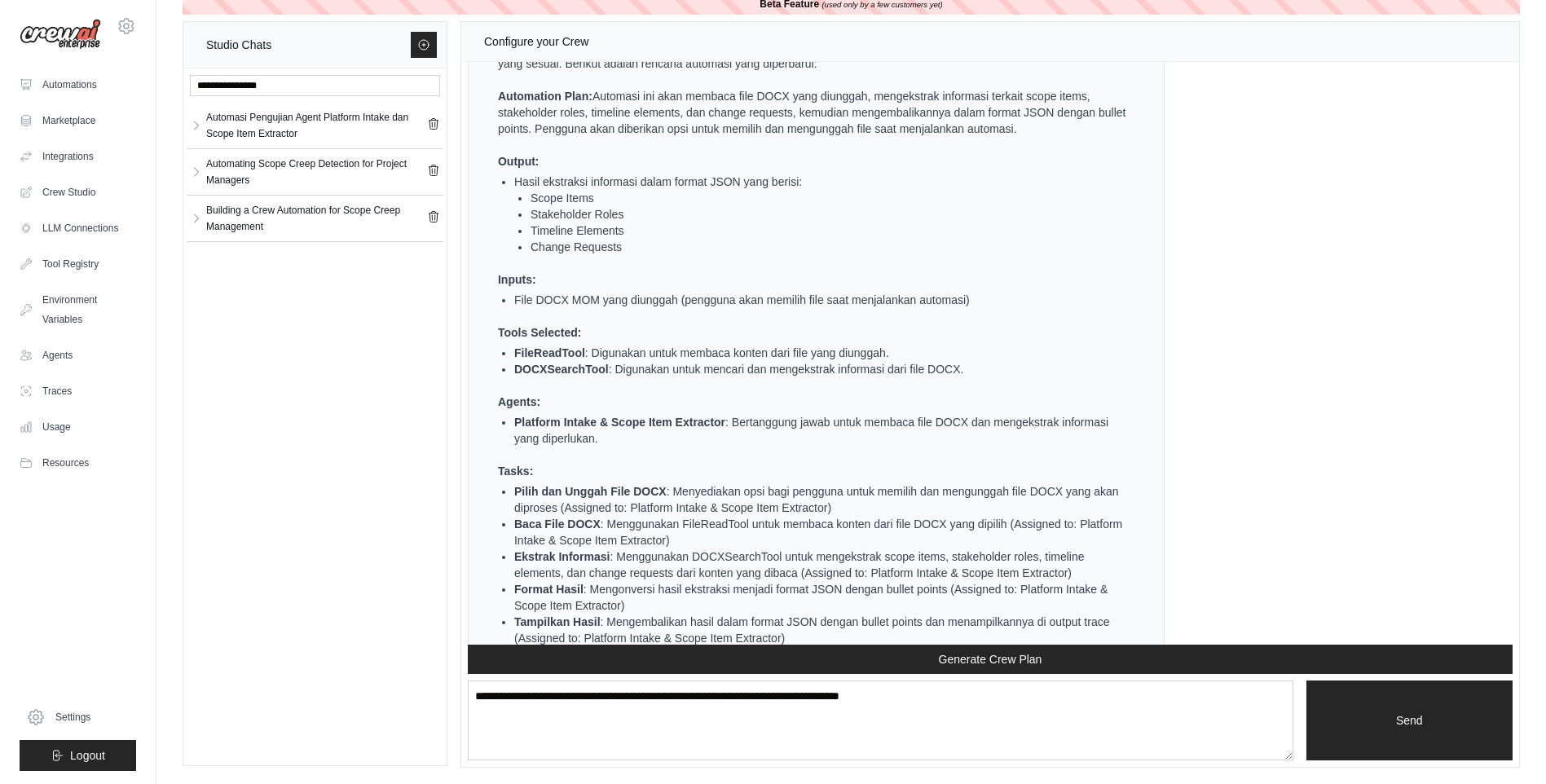 scroll, scrollTop: 4603, scrollLeft: 0, axis: vertical 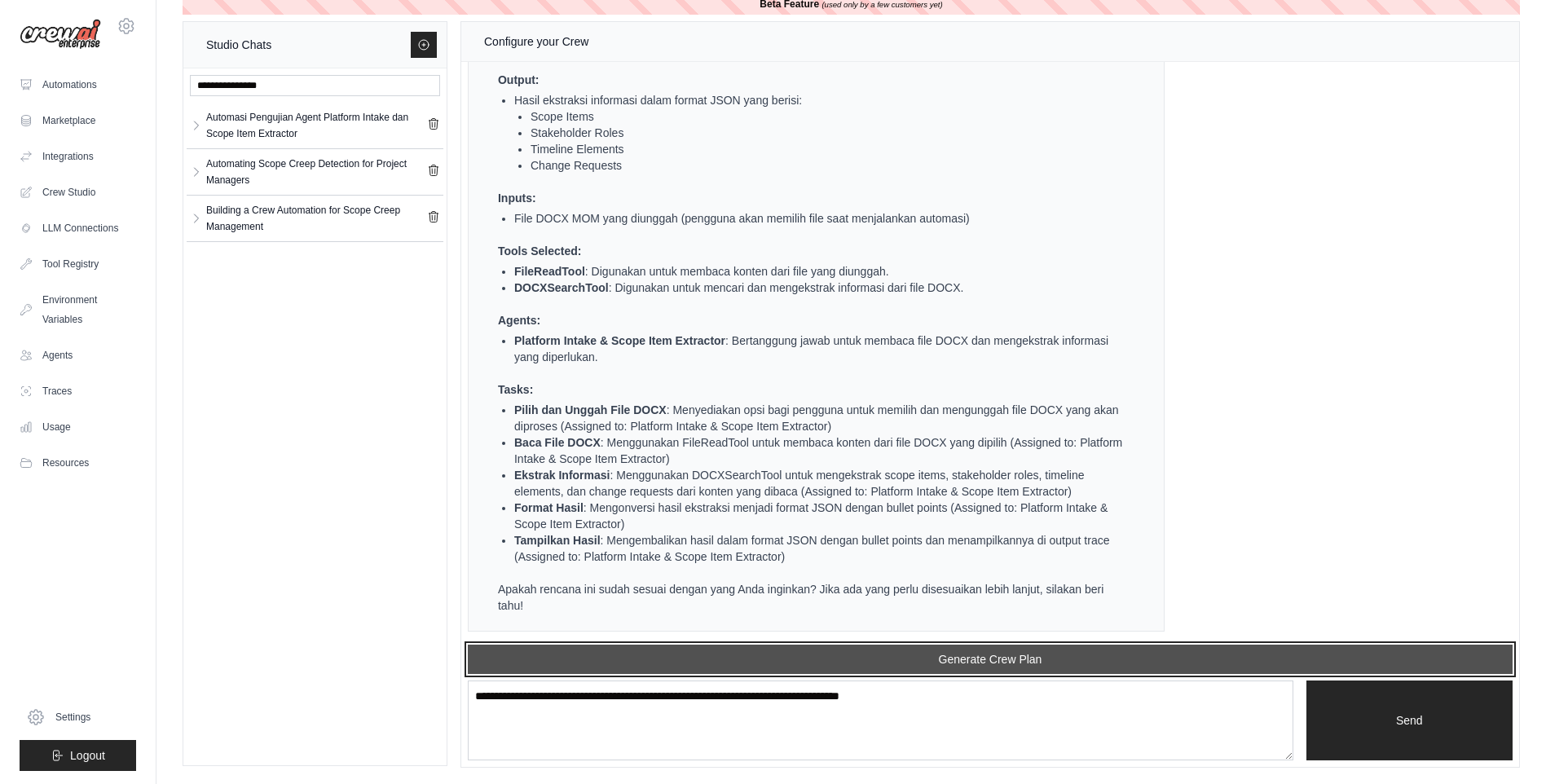 click on "Generate Crew Plan" at bounding box center [990, 659] 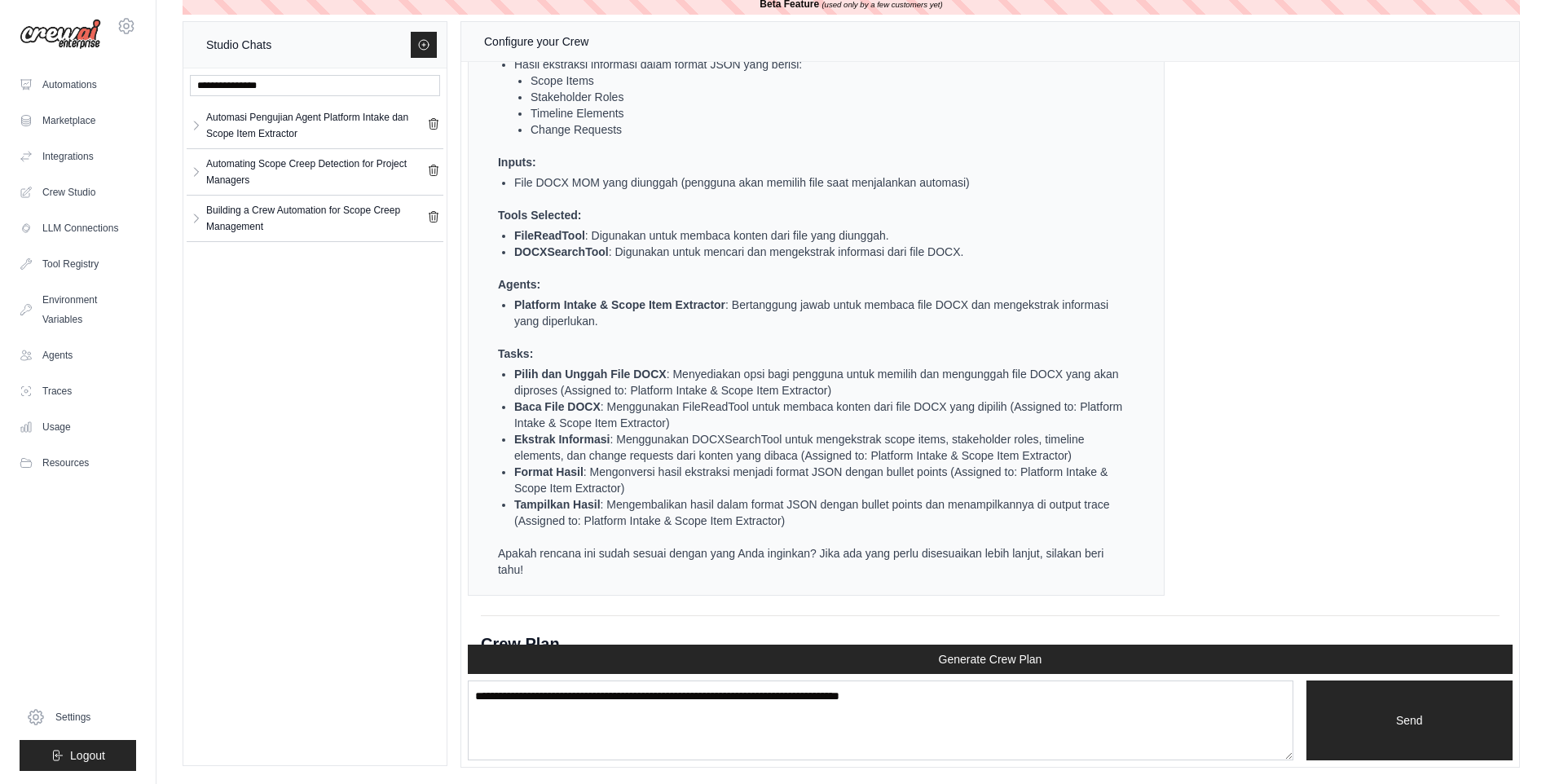 scroll, scrollTop: 5302, scrollLeft: 0, axis: vertical 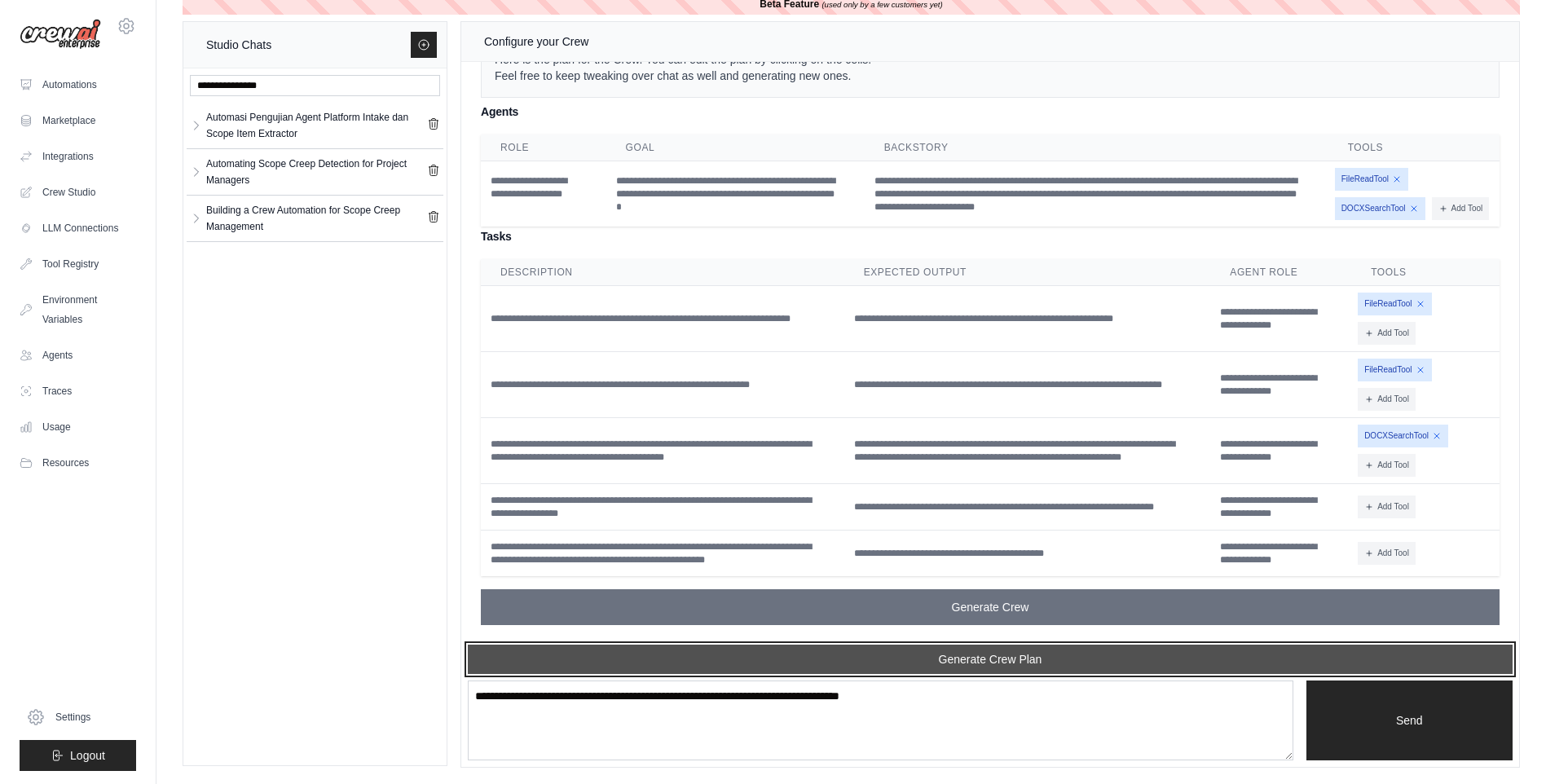 click on "Generate Crew Plan" at bounding box center [990, 659] 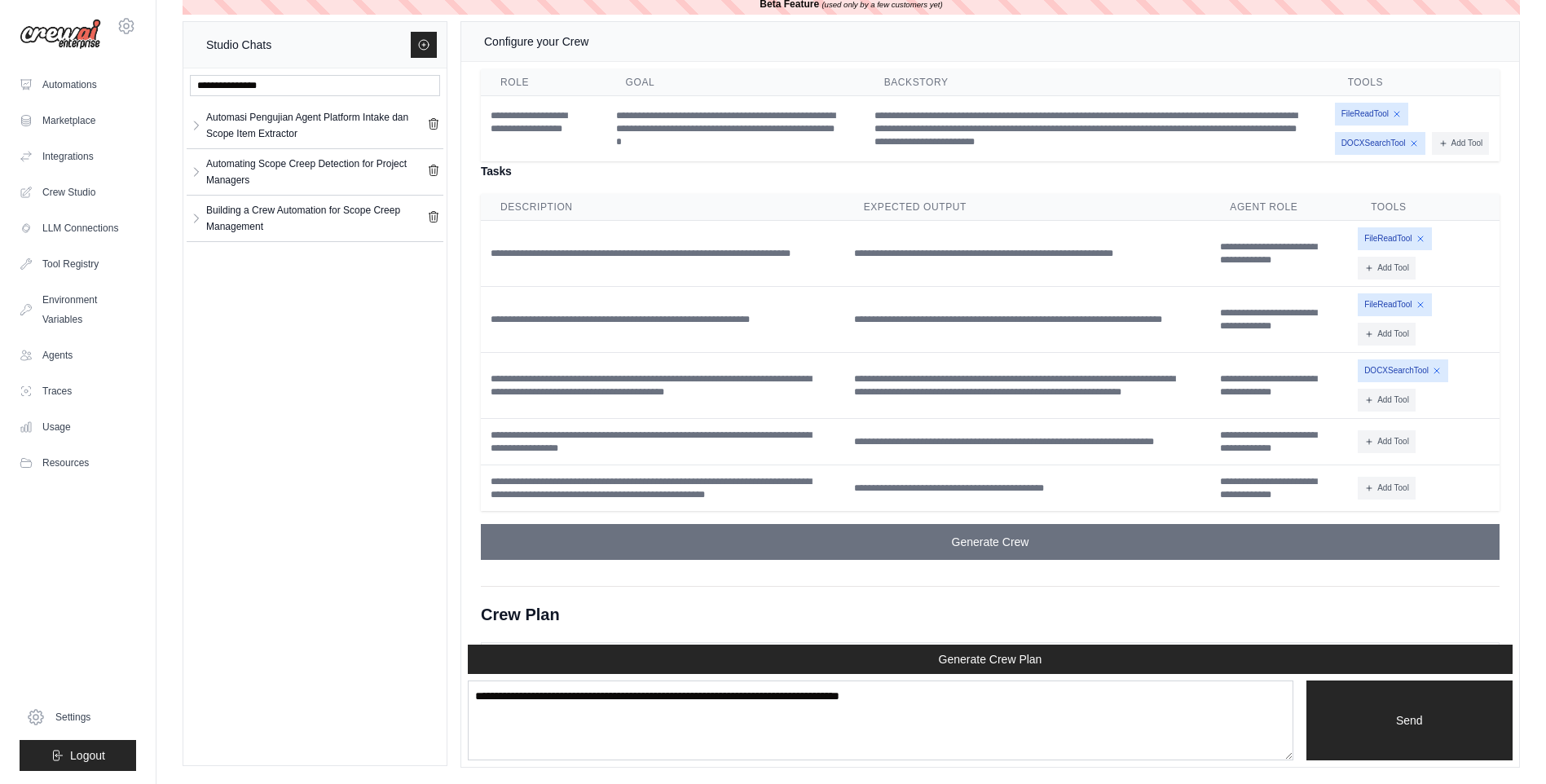 scroll, scrollTop: 6001, scrollLeft: 0, axis: vertical 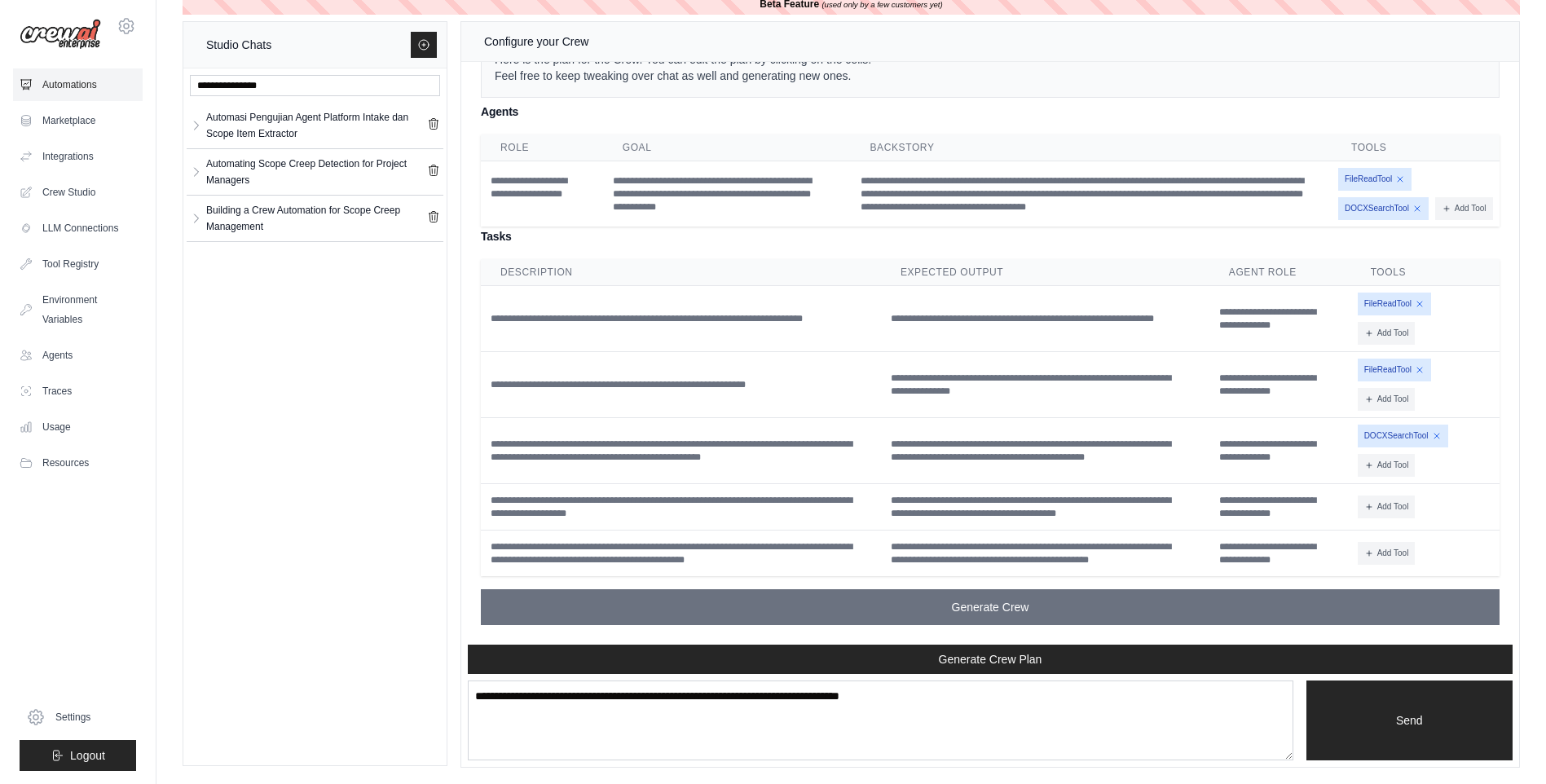 click on "Automations" at bounding box center (77, 85) 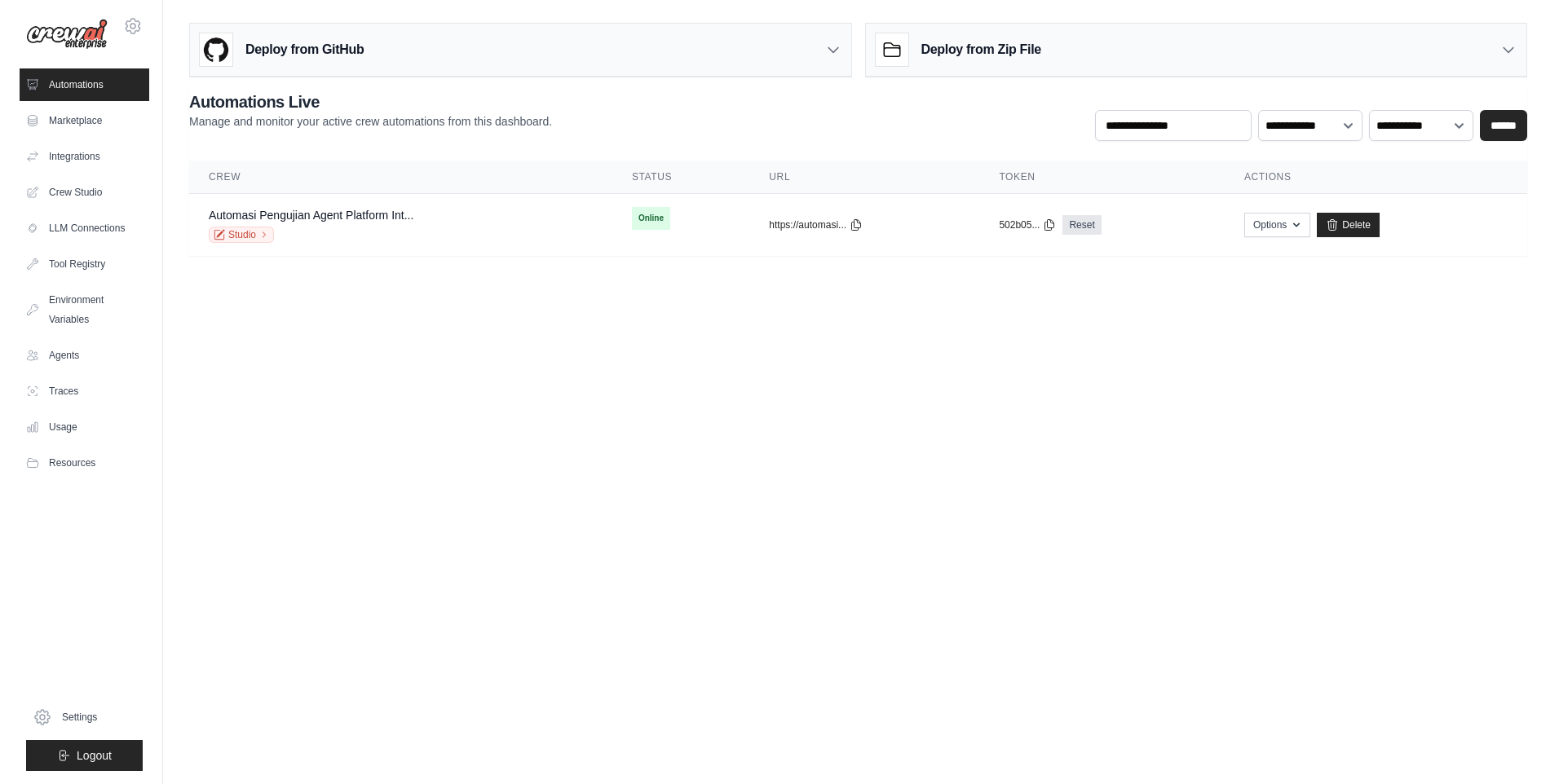 scroll, scrollTop: 0, scrollLeft: 0, axis: both 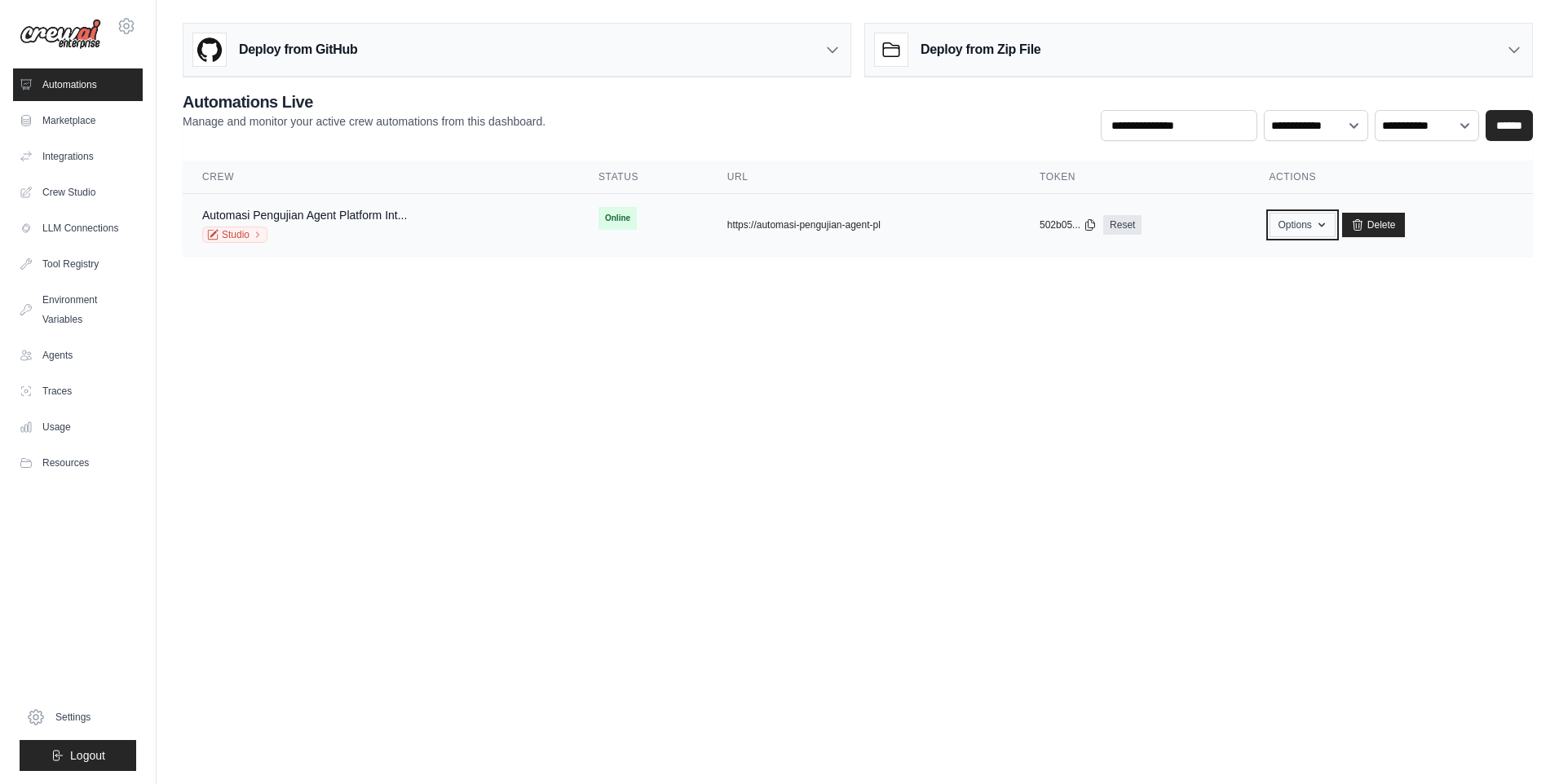 click on "Options" at bounding box center (1302, 225) 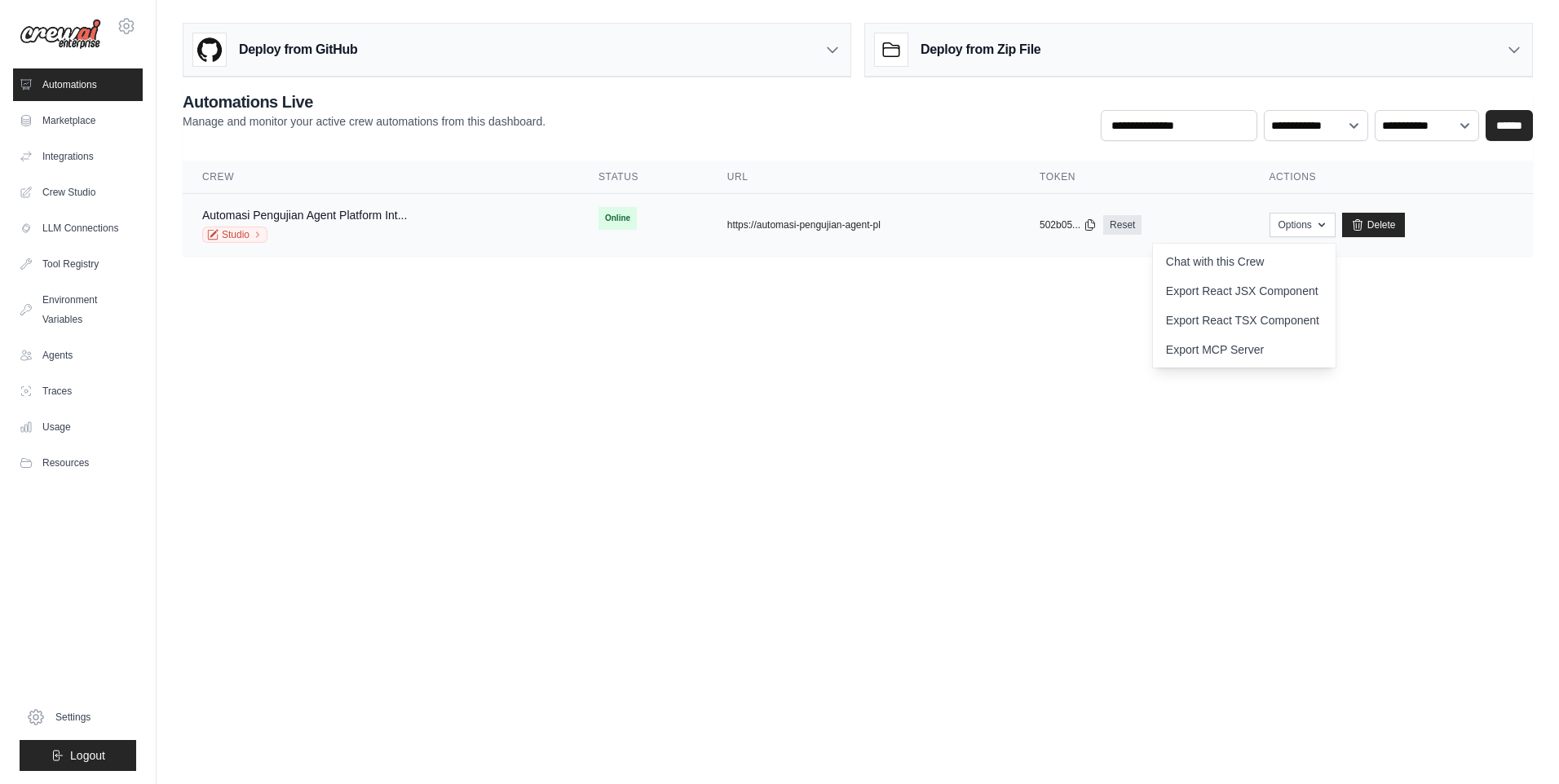 click on "Automasi Pengujian Agent Platform Int...
Studio" at bounding box center [381, 225] 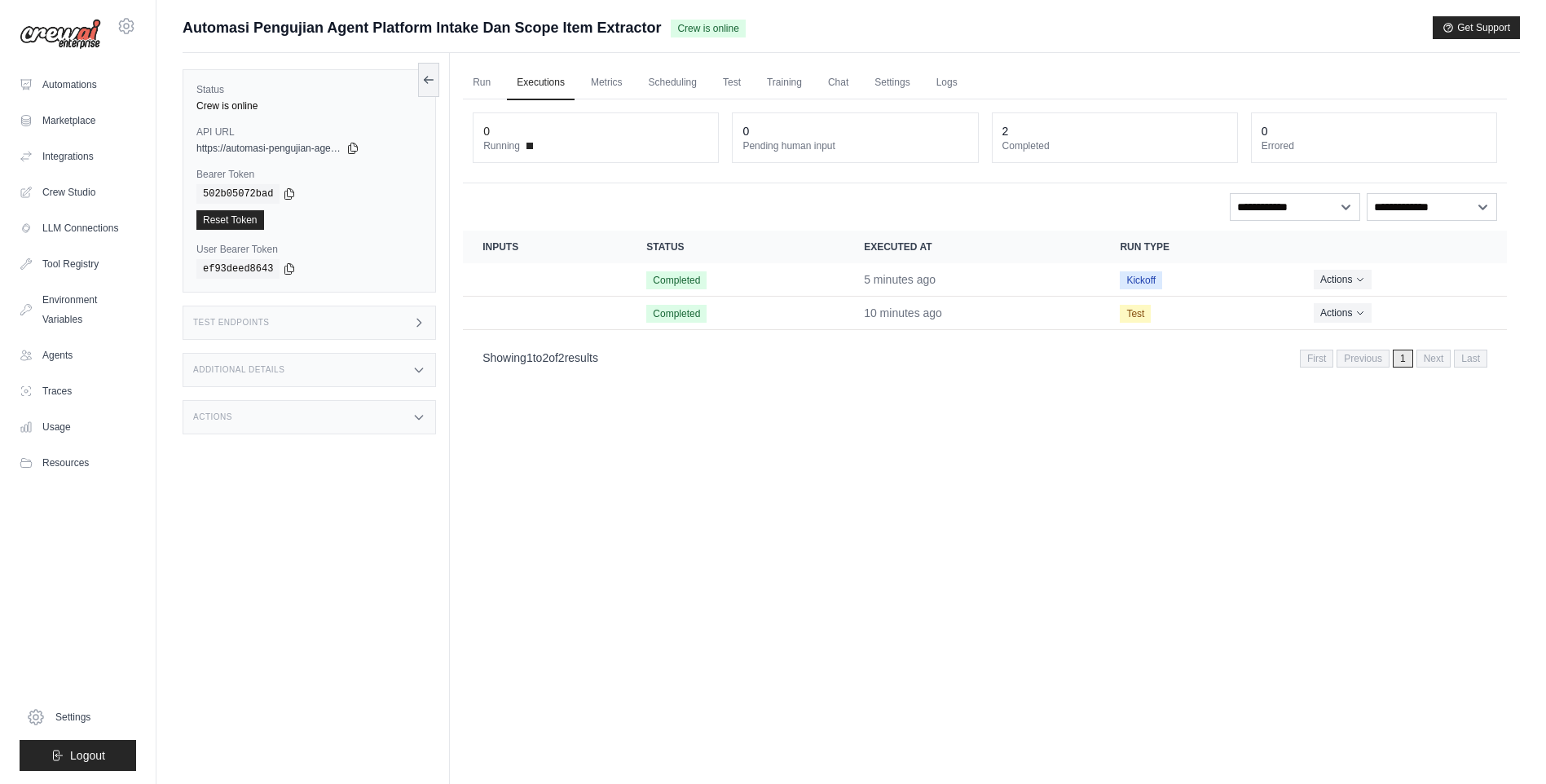 scroll, scrollTop: 0, scrollLeft: 0, axis: both 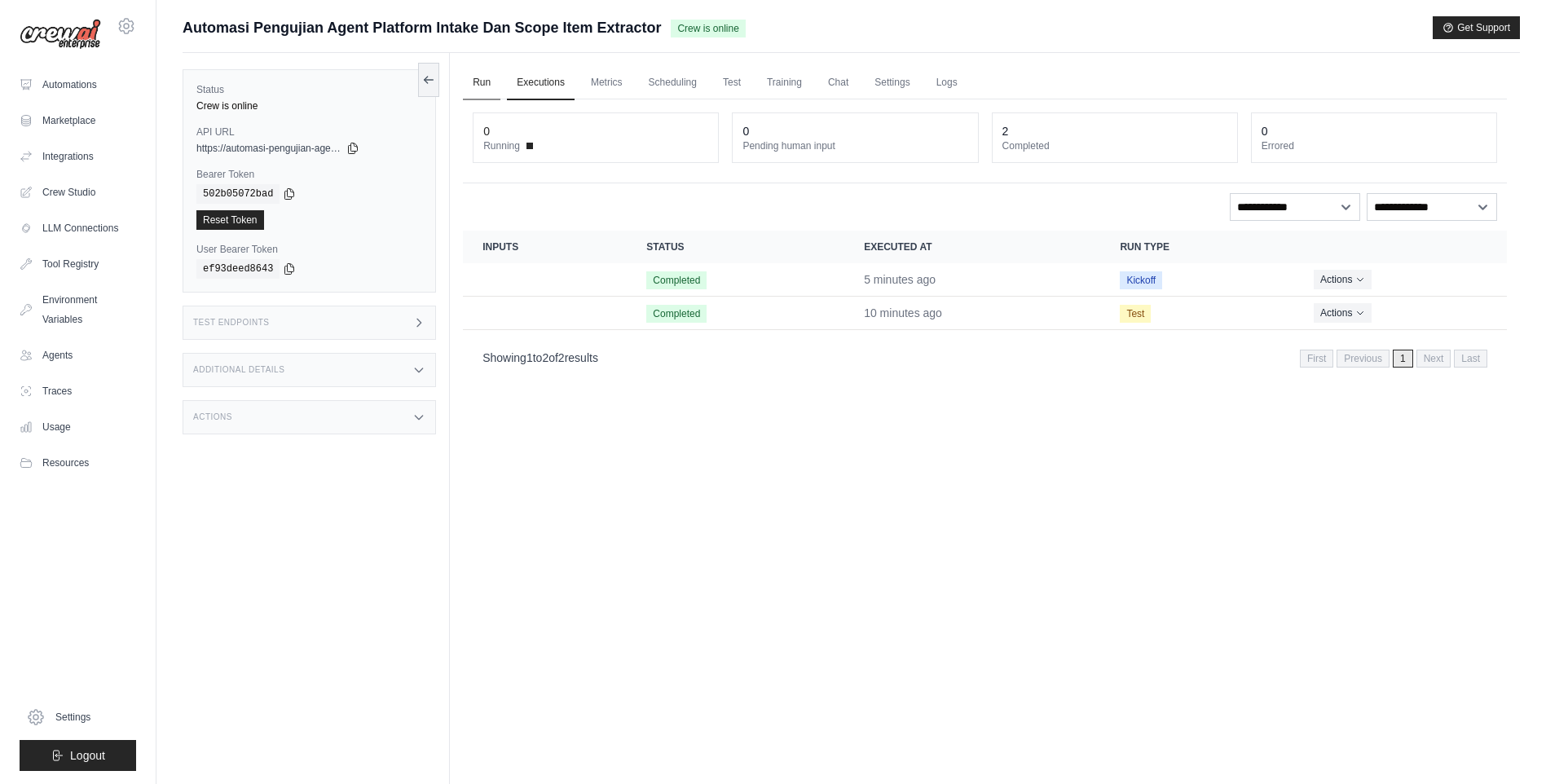 click on "Run" at bounding box center (482, 83) 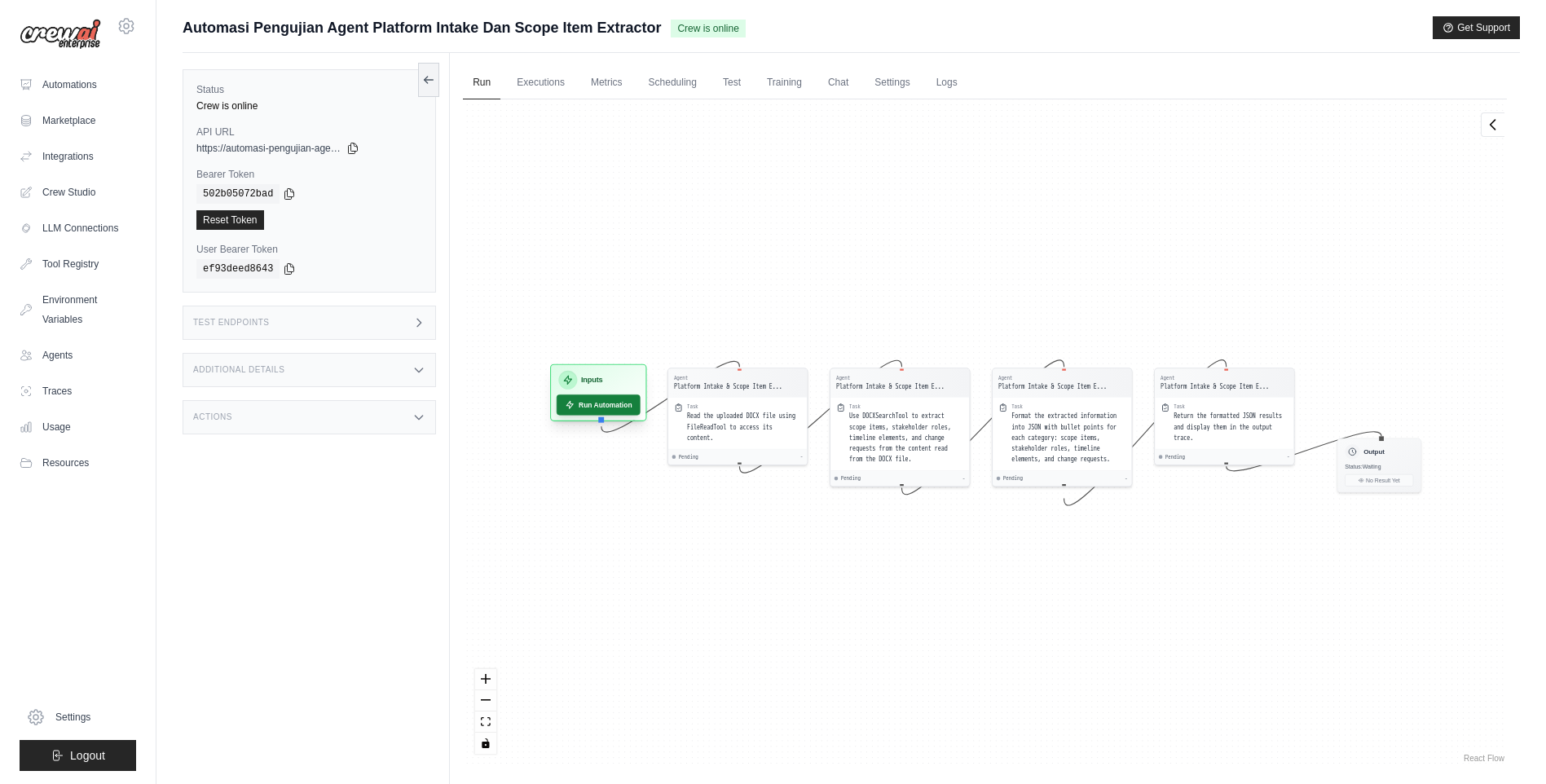 click on "Run Automation" at bounding box center (598, 404) 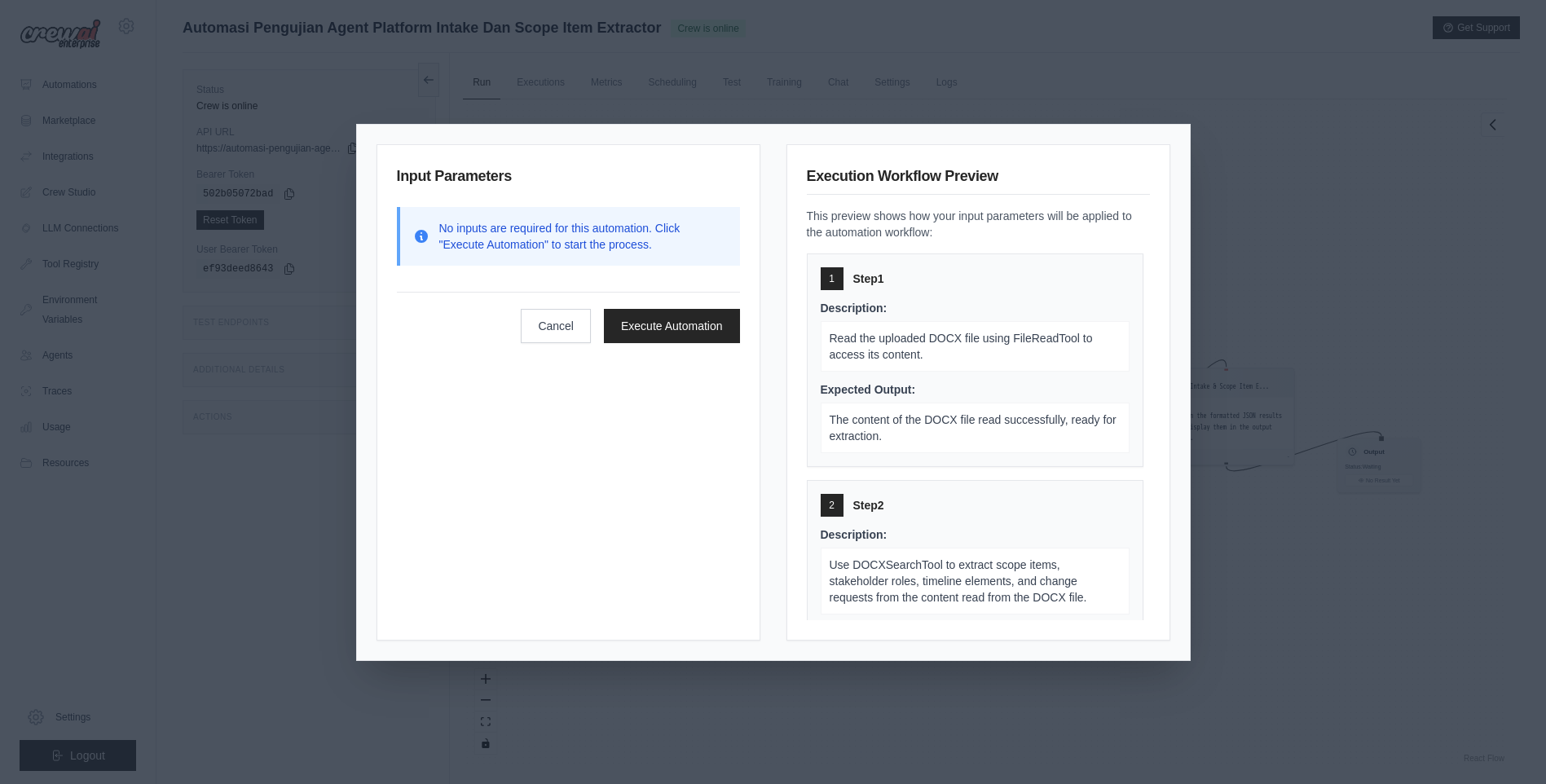 click on "Input Parameters No inputs are required for this automation. Click "Execute Automation" to start the process. Cancel Execute Automation Execution Workflow Preview This preview shows how your input parameters will be applied to the automation workflow: 1 Step  1 Description: Read the uploaded DOCX file using FileReadTool to access its content. Expected Output: The content of the DOCX file read successfully, ready for extraction. 2 Step  2 Description: Use DOCXSearchTool to extract scope items, stakeholder roles, timeline elements, and change requests from the content read from the DOCX file. Expected Output: A structured list of scope items, stakeholder roles, timeline elements, and change requests extracted from the DOCX file. 3 Step  3 Description: Format the extracted information into JSON with bullet points for each category: scope items, stakeholder roles, timeline elements, and change requests. Expected Output: 4 Step  4 Description: Return the formatted JSON results and display them in the output trace." at bounding box center (773, 392) 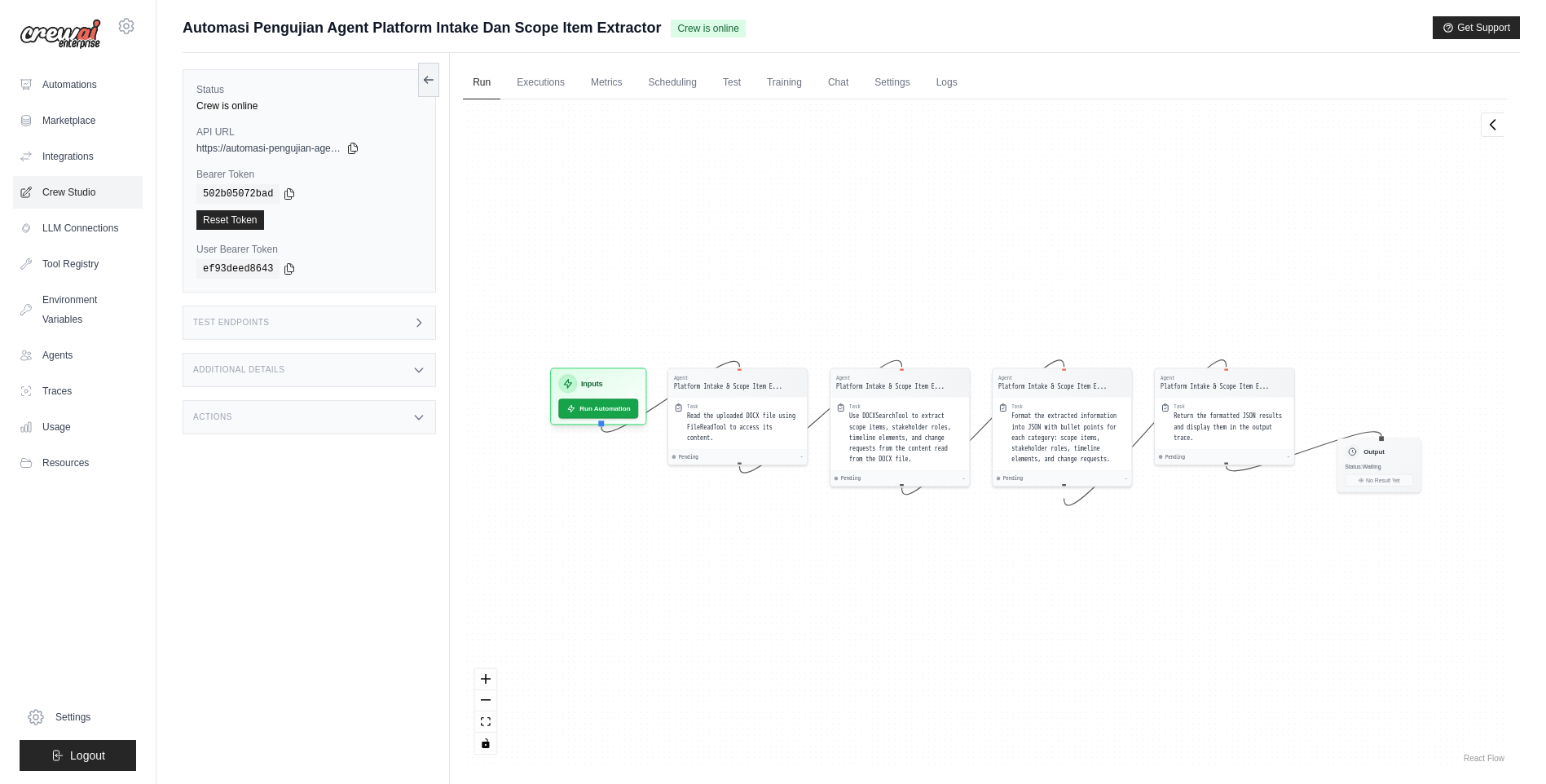 click on "Crew Studio" at bounding box center [77, 192] 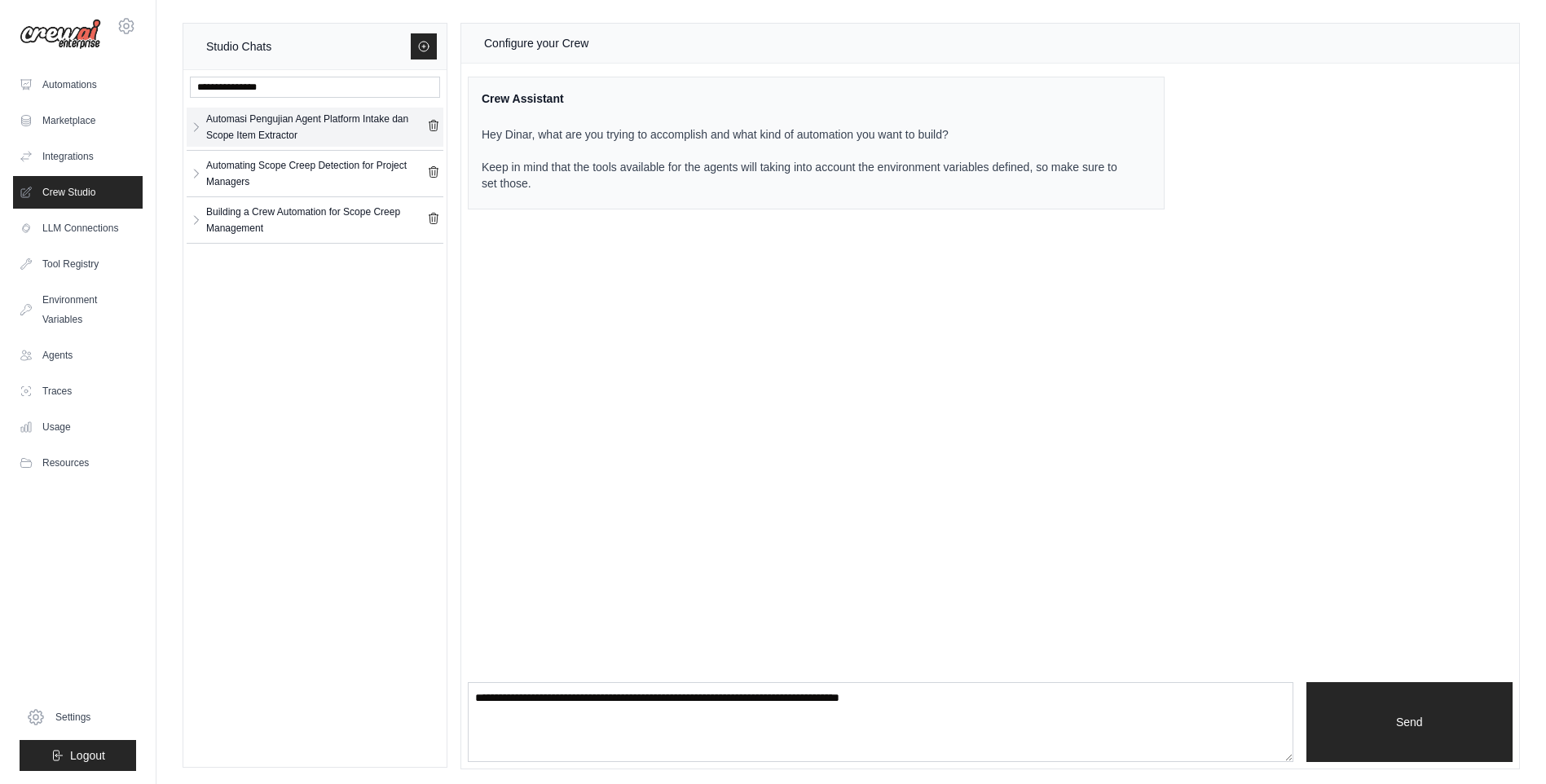 click on "Automasi Pengujian Agent Platform Intake dan Scope Item Extractor" at bounding box center (316, 127) 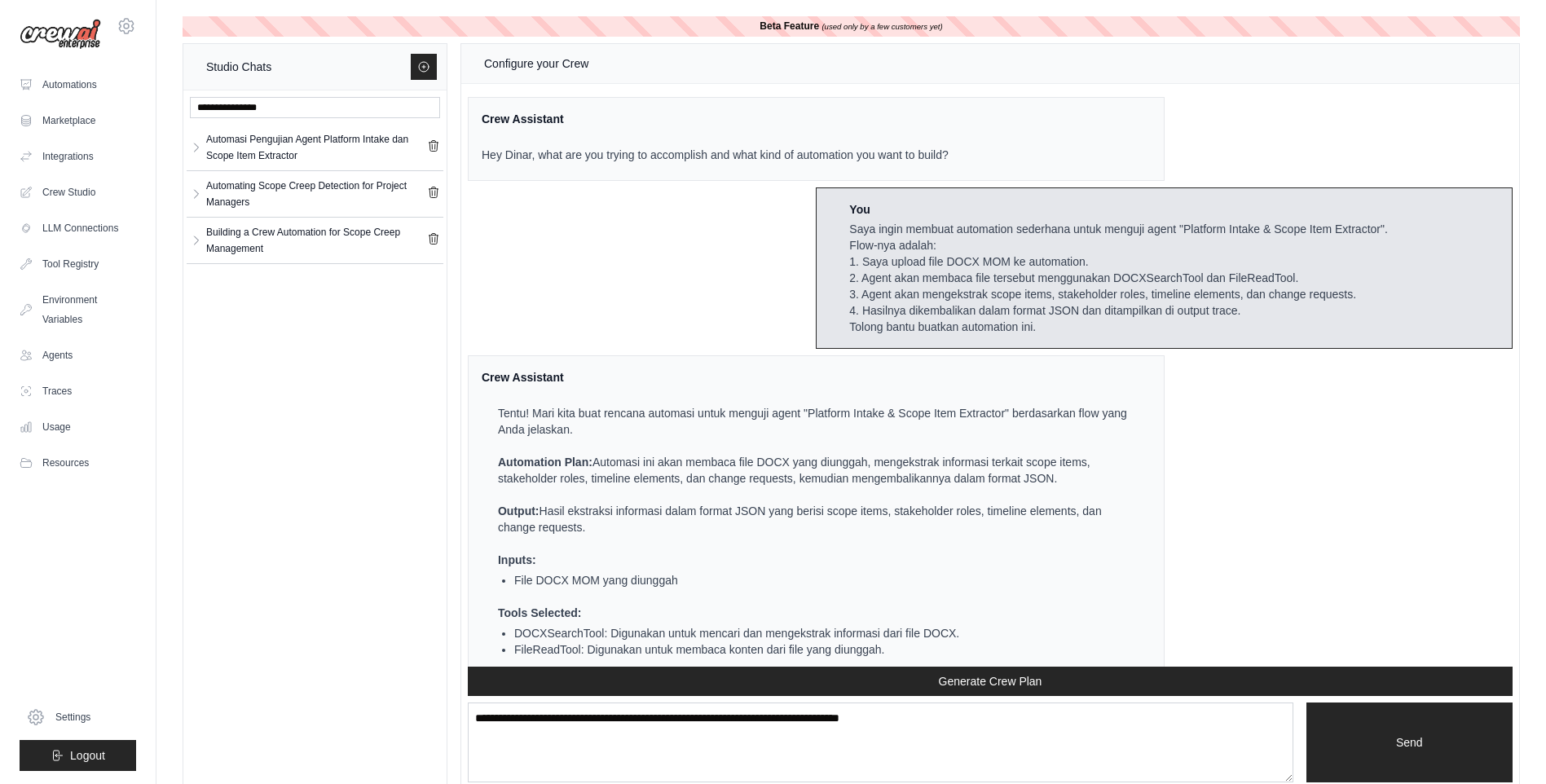 scroll, scrollTop: 6001, scrollLeft: 0, axis: vertical 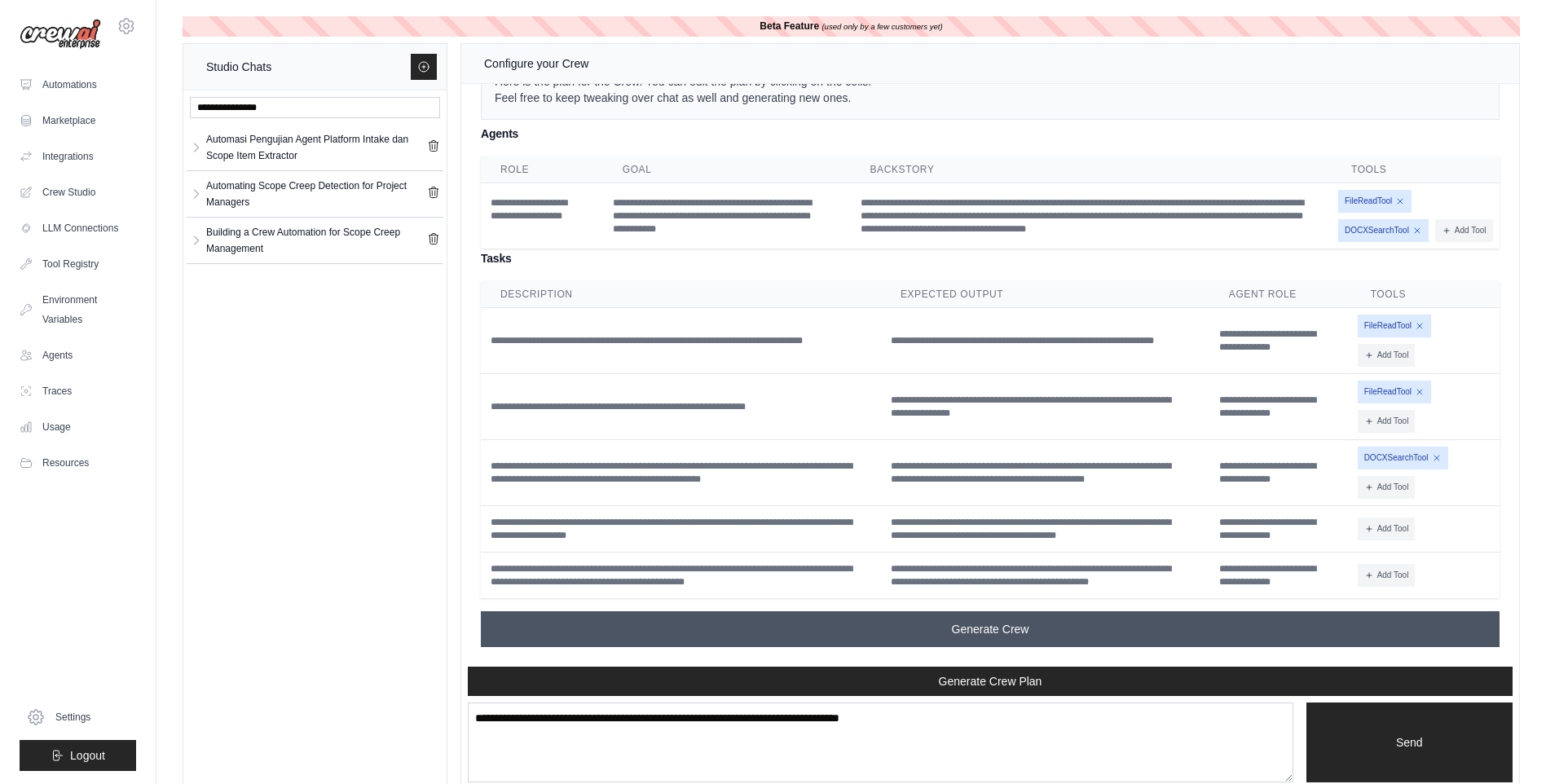 click on "Generate Crew" at bounding box center [990, 629] 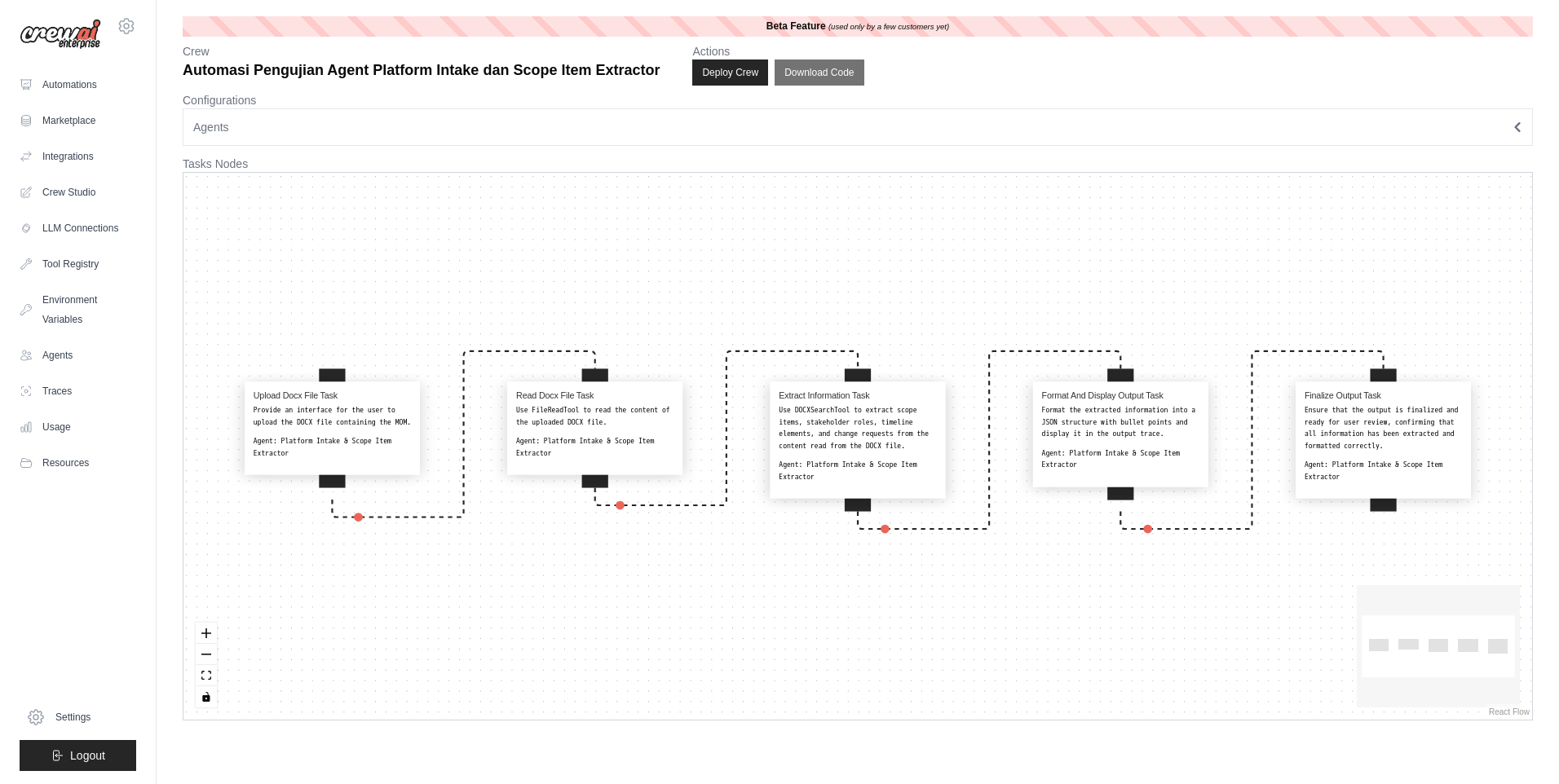 scroll, scrollTop: 0, scrollLeft: 0, axis: both 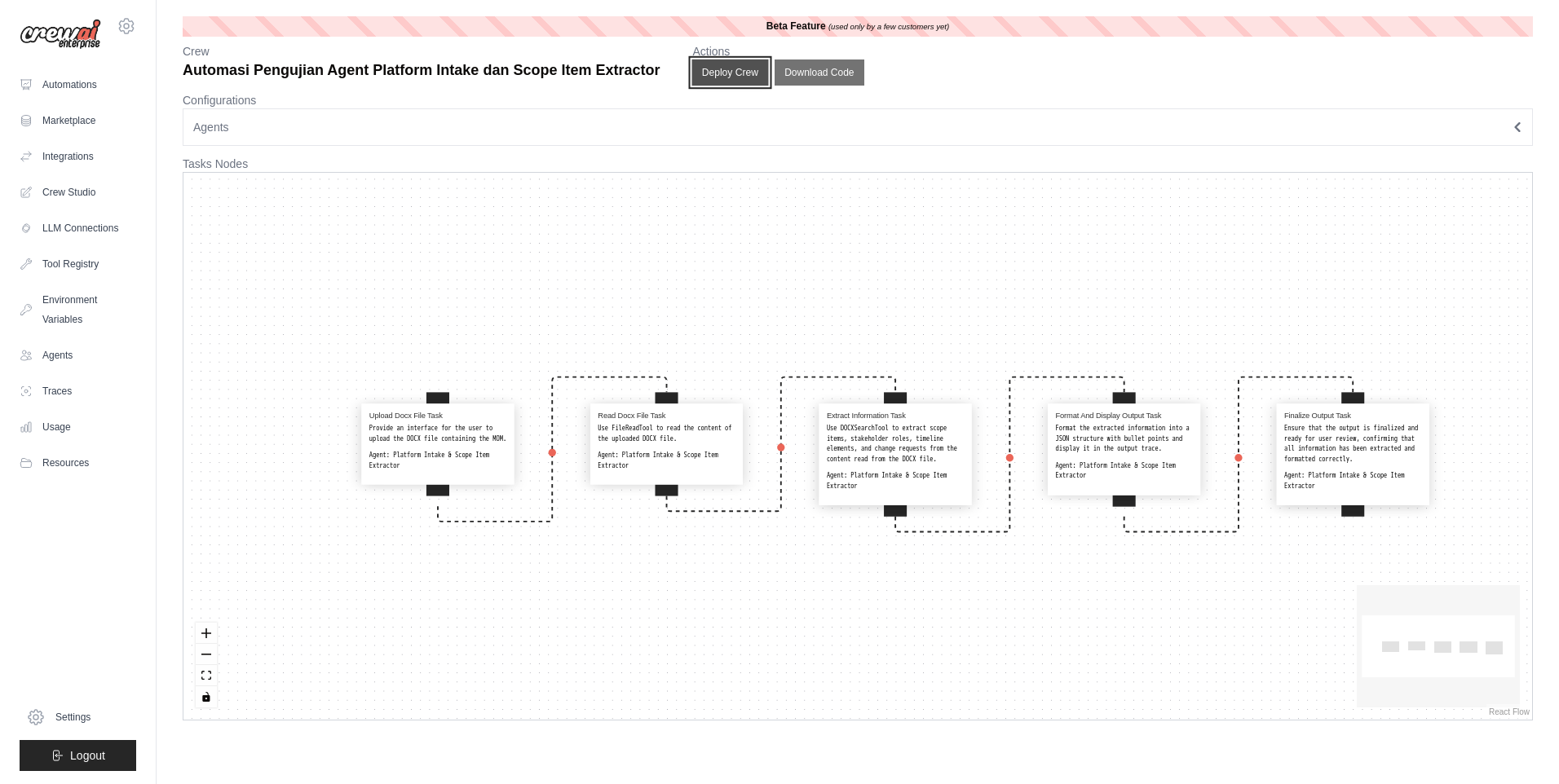 click on "Deploy Crew" at bounding box center [731, 73] 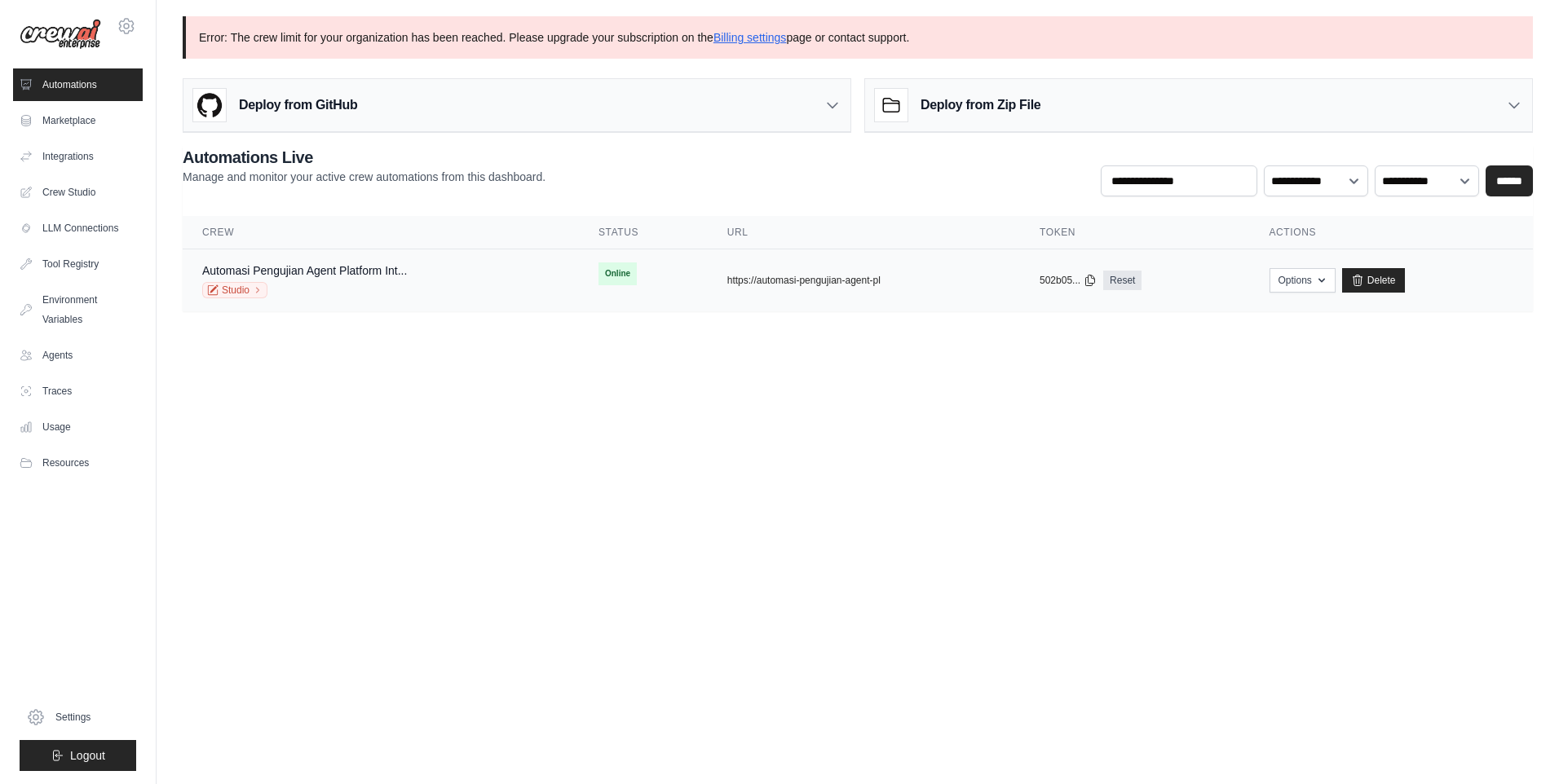 click on "Automasi Pengujian Agent Platform Int...
Studio" at bounding box center (381, 280) 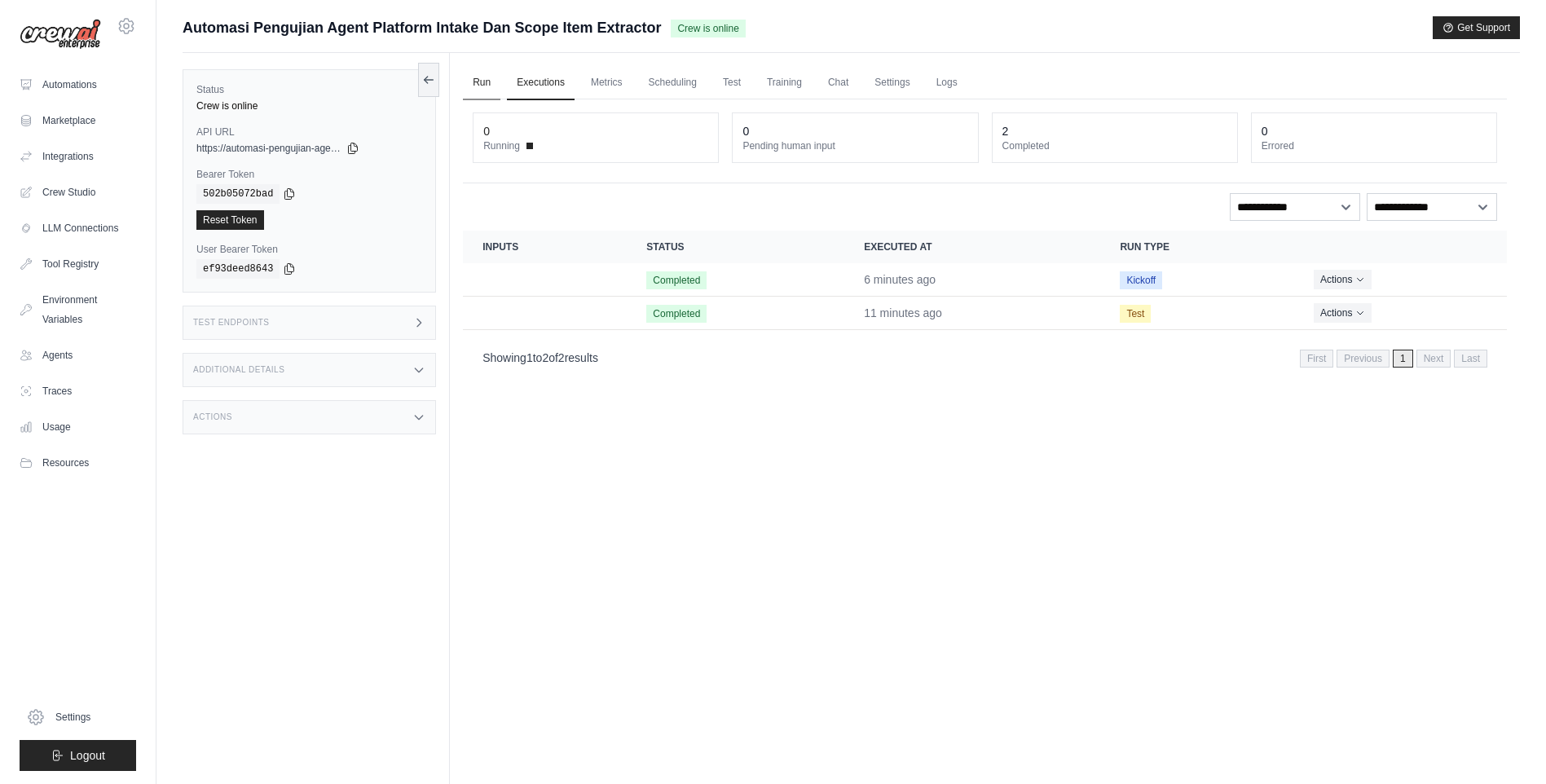 scroll, scrollTop: 0, scrollLeft: 0, axis: both 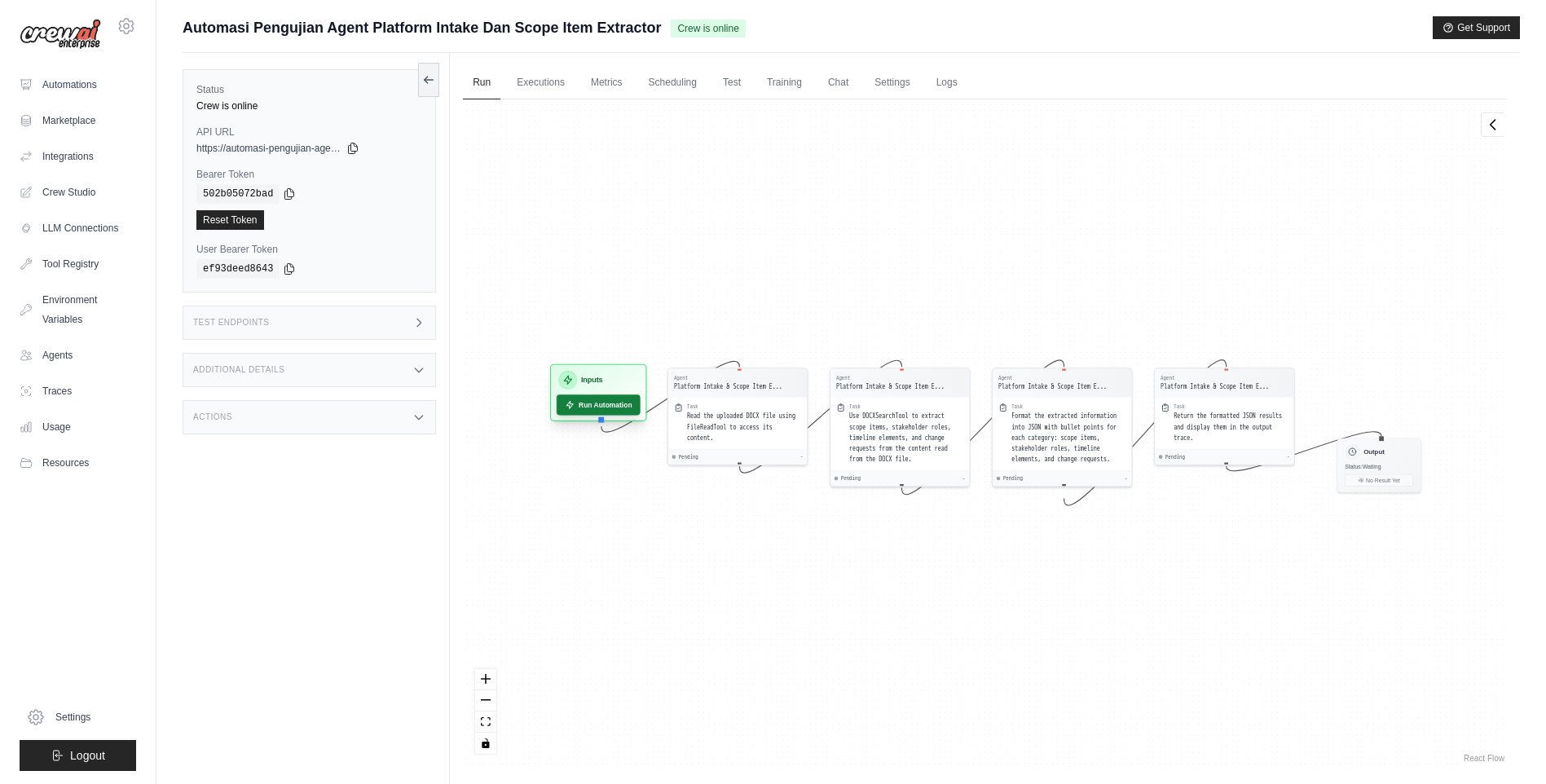 click on "Run Automation" at bounding box center (598, 404) 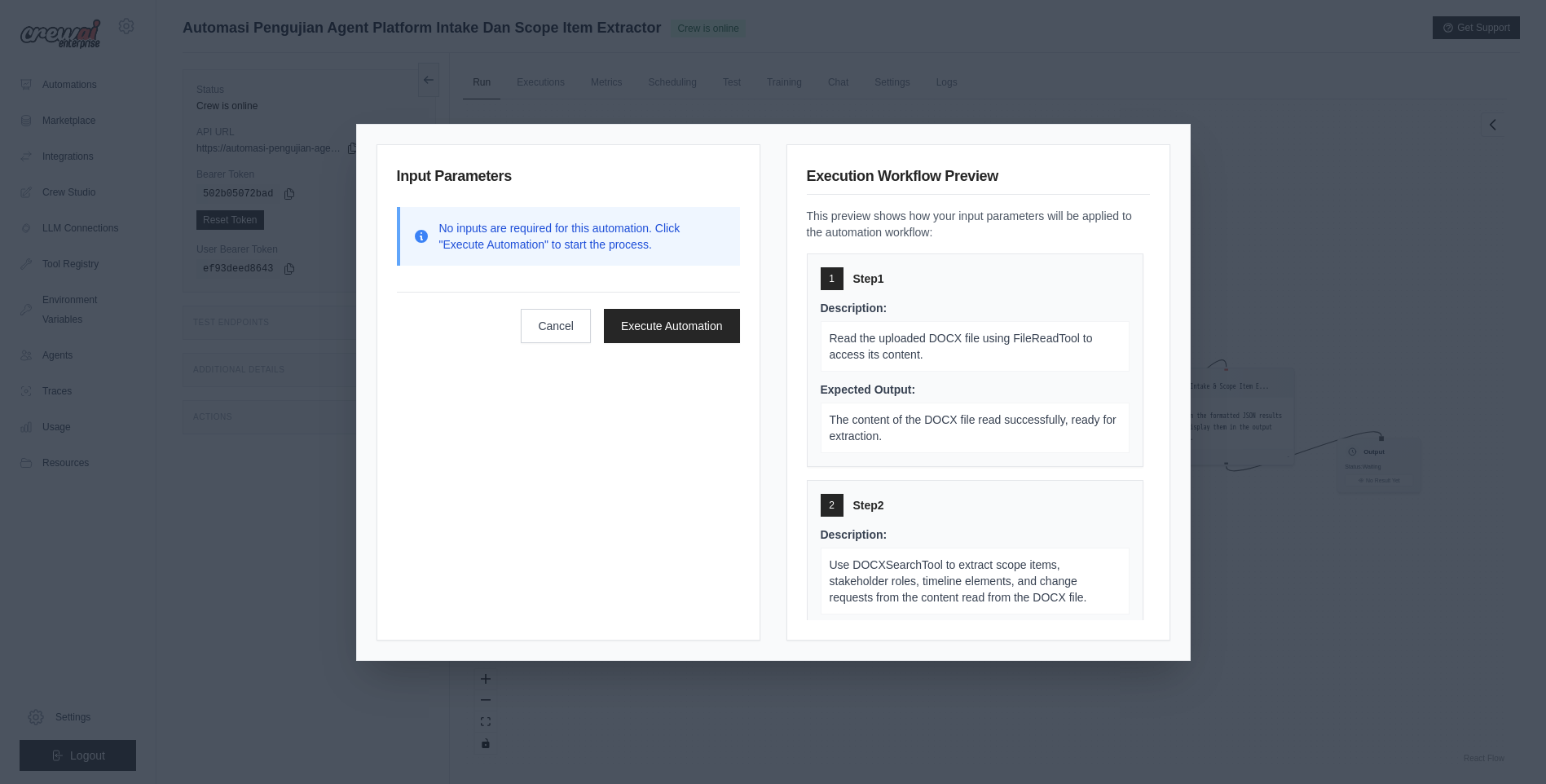 click on "Input Parameters No inputs are required for this automation. Click "Execute Automation" to start the process. Cancel Execute Automation Execution Workflow Preview This preview shows how your input parameters will be applied to the automation workflow: 1 Step  1 Description: Read the uploaded DOCX file using FileReadTool to access its content. Expected Output: The content of the DOCX file read successfully, ready for extraction. 2 Step  2 Description: Use DOCXSearchTool to extract scope items, stakeholder roles, timeline elements, and change requests from the content read from the DOCX file. Expected Output: A structured list of scope items, stakeholder roles, timeline elements, and change requests extracted from the DOCX file. 3 Step  3 Description: Format the extracted information into JSON with bullet points for each category: scope items, stakeholder roles, timeline elements, and change requests. Expected Output: 4 Step  4 Description: Return the formatted JSON results and display them in the output trace." at bounding box center (773, 392) 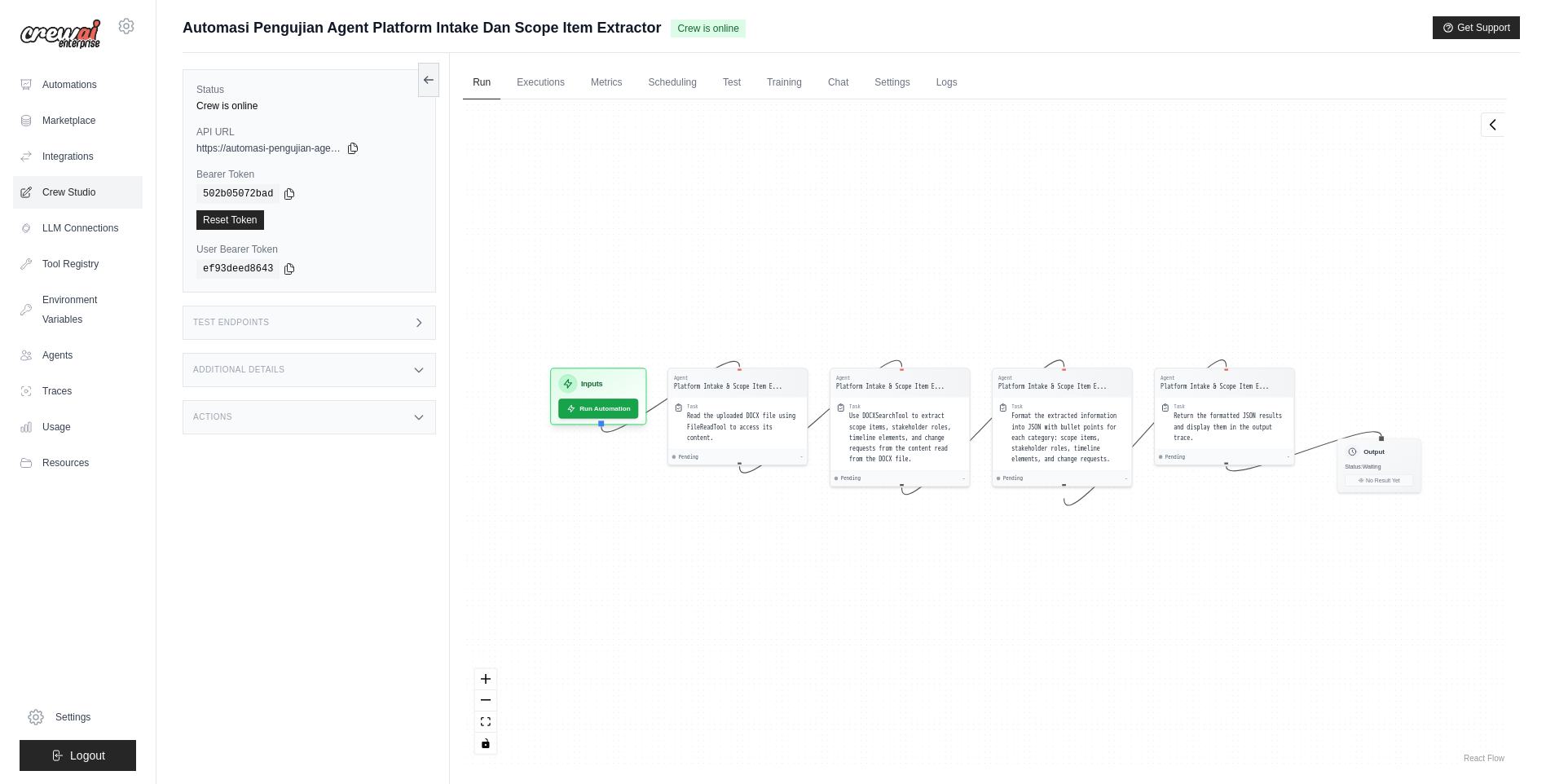 click on "Crew Studio" at bounding box center [77, 192] 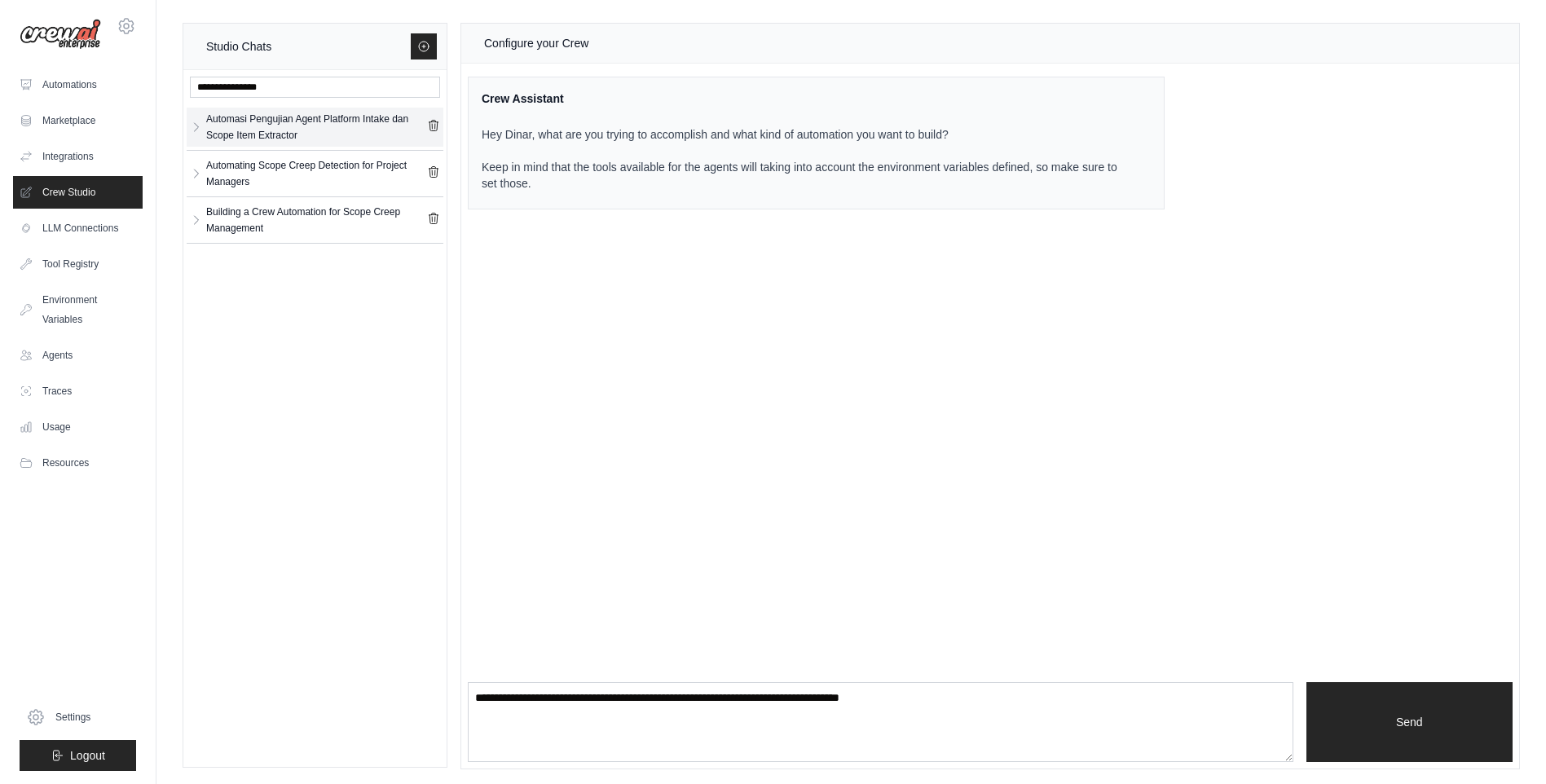 click on "Automasi Pengujian Agent Platform Intake dan Scope Item Extractor" at bounding box center (316, 127) 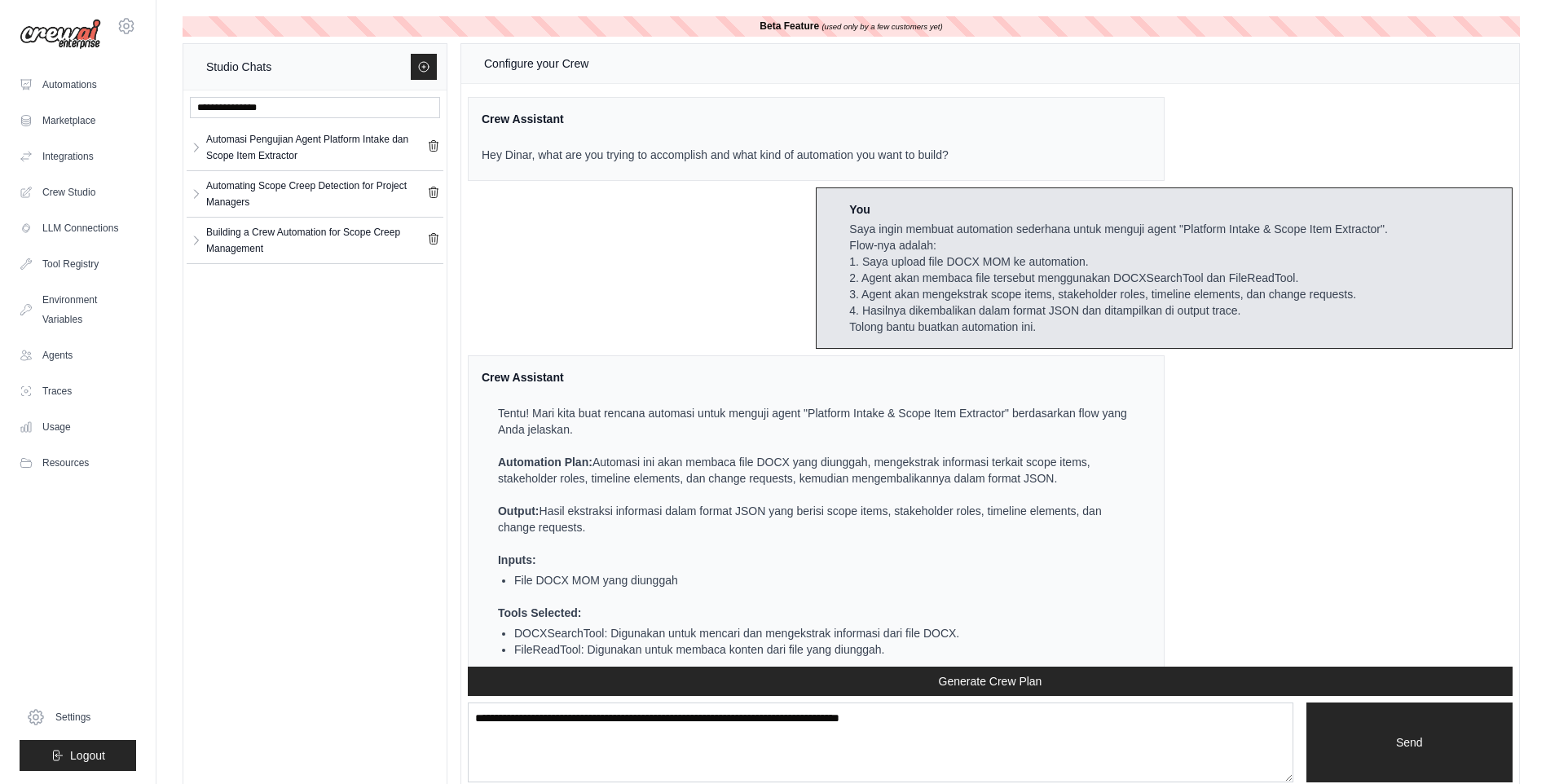 scroll, scrollTop: 6001, scrollLeft: 0, axis: vertical 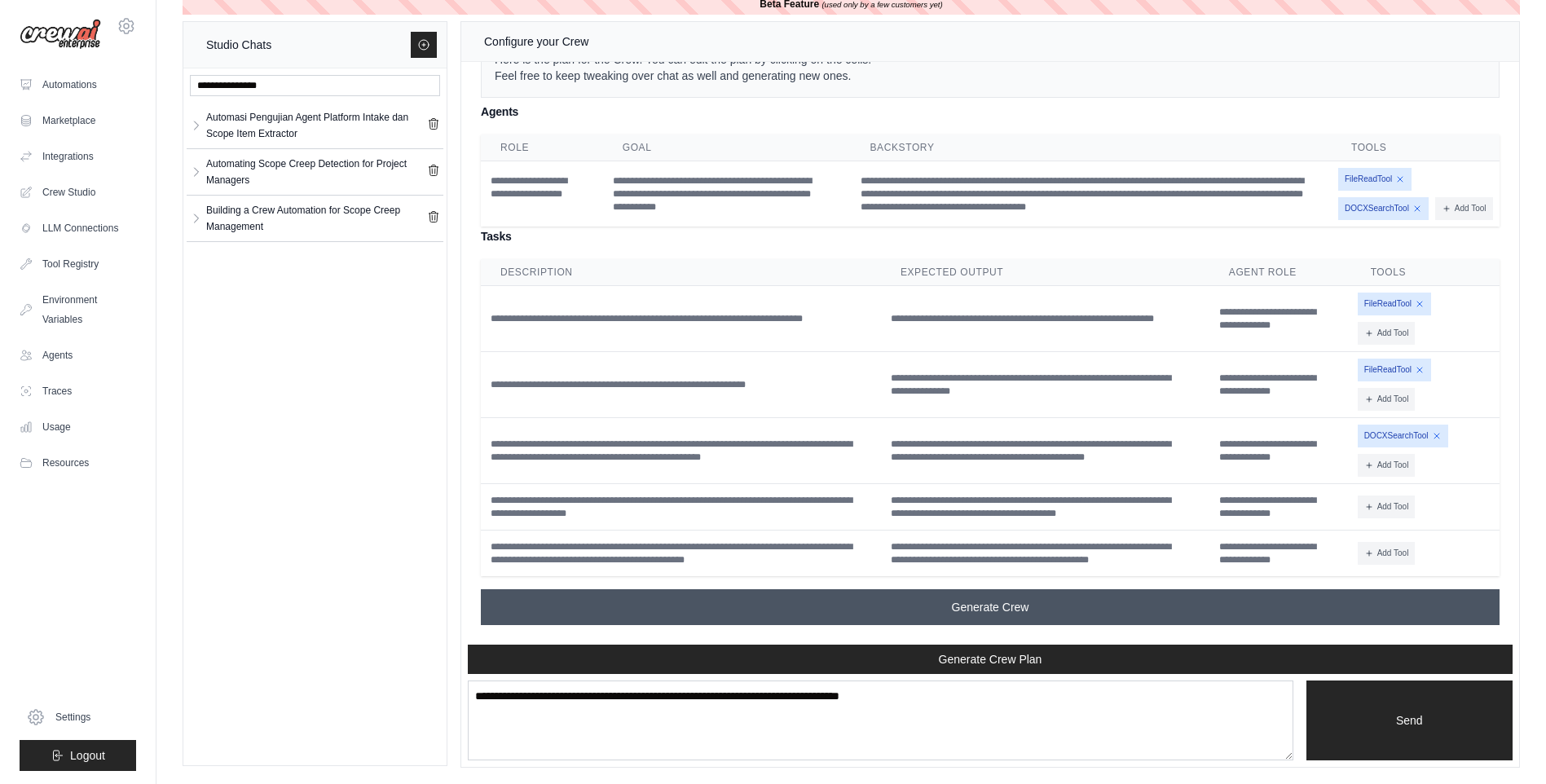 click on "Generate Crew" at bounding box center [990, 607] 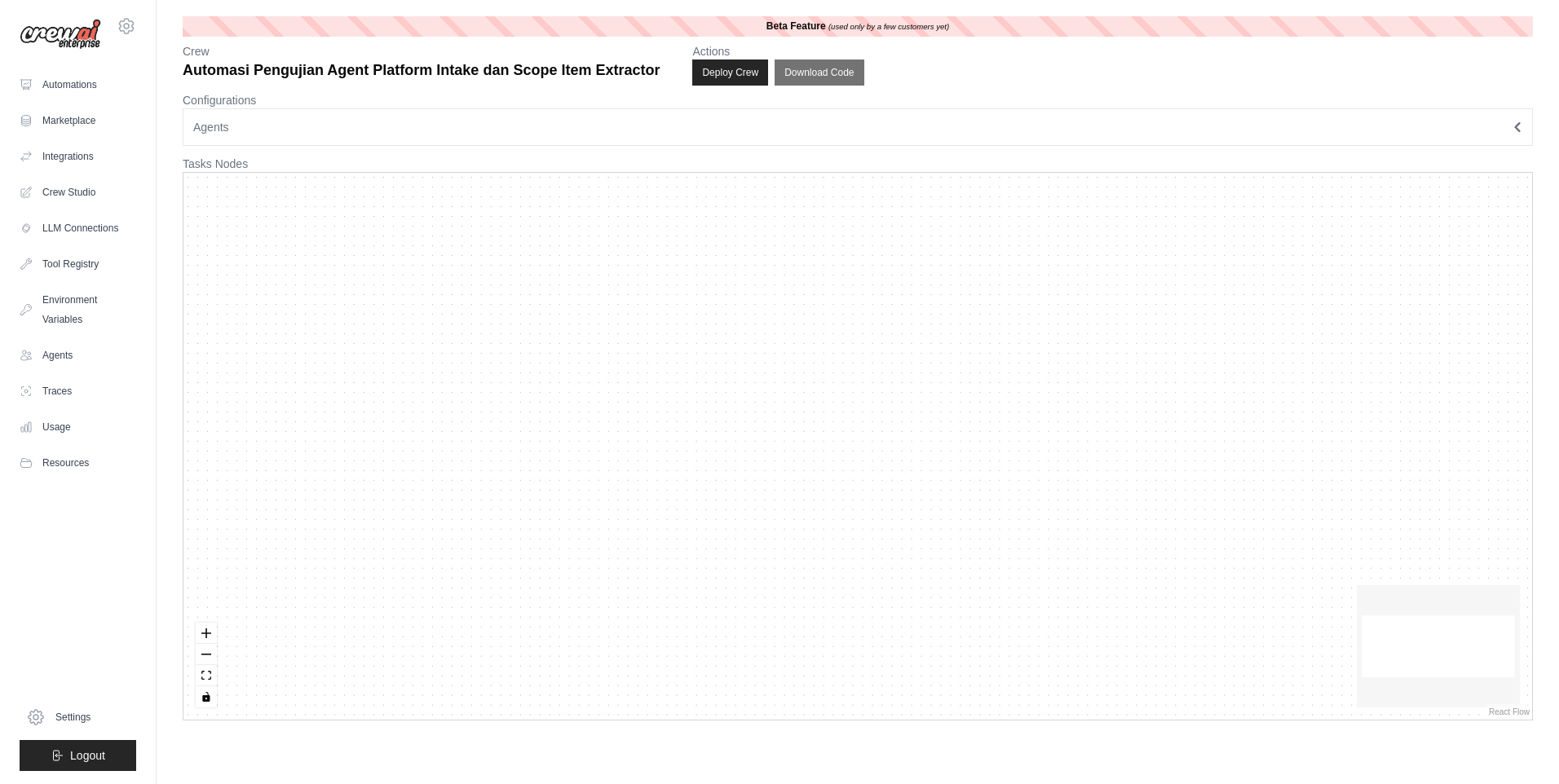 scroll, scrollTop: 0, scrollLeft: 0, axis: both 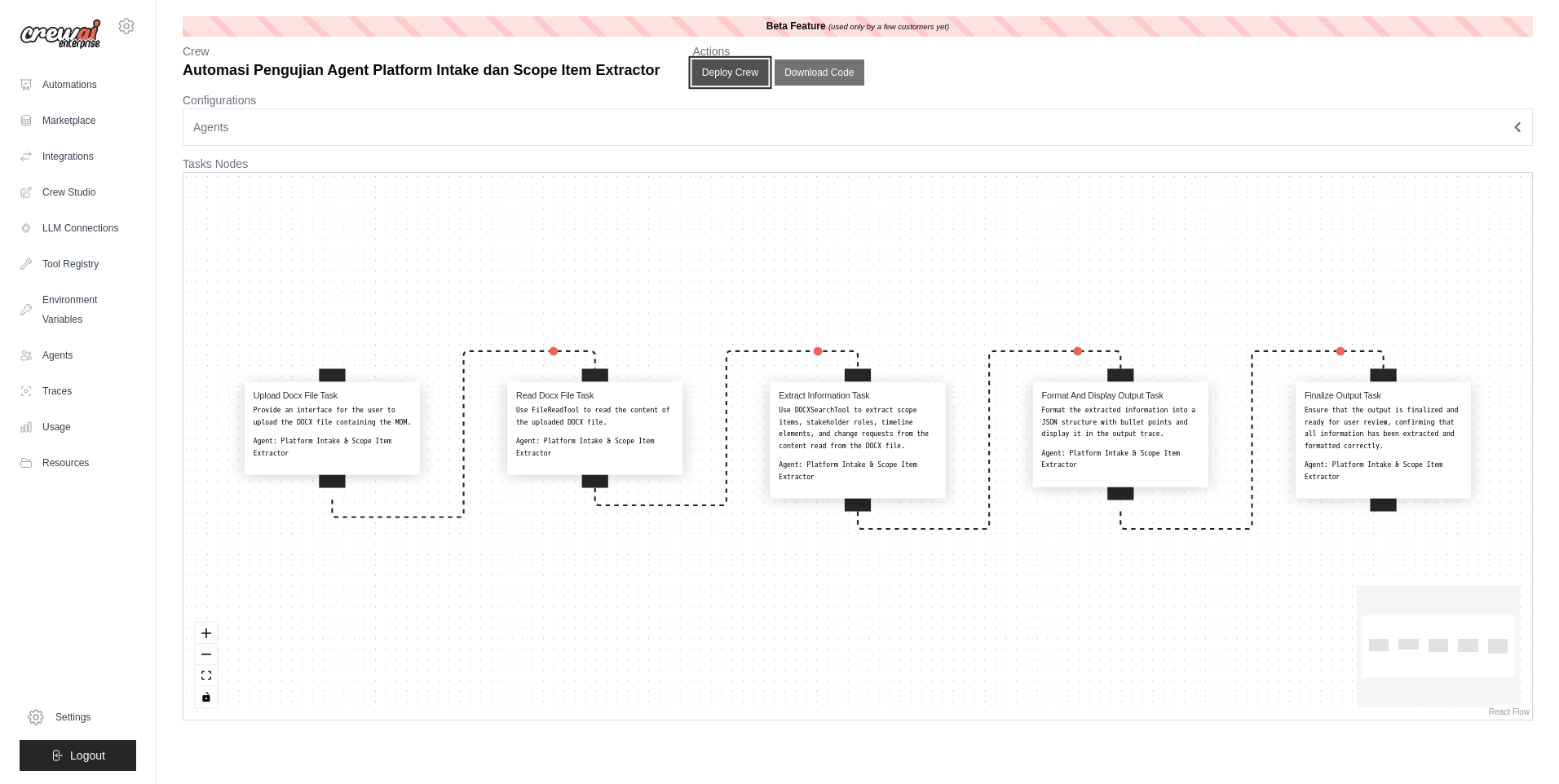 click on "Deploy Crew" at bounding box center (731, 73) 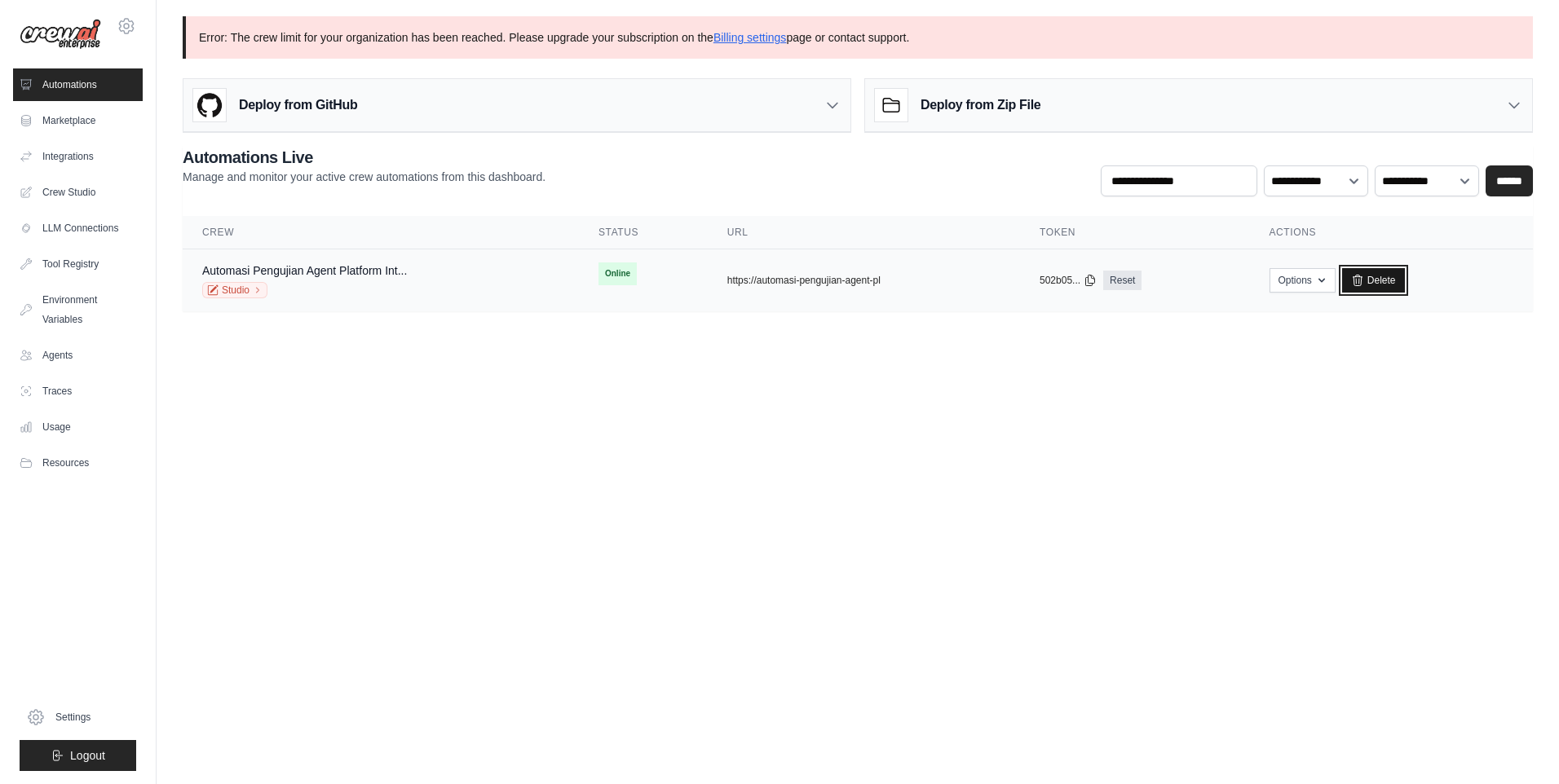 click 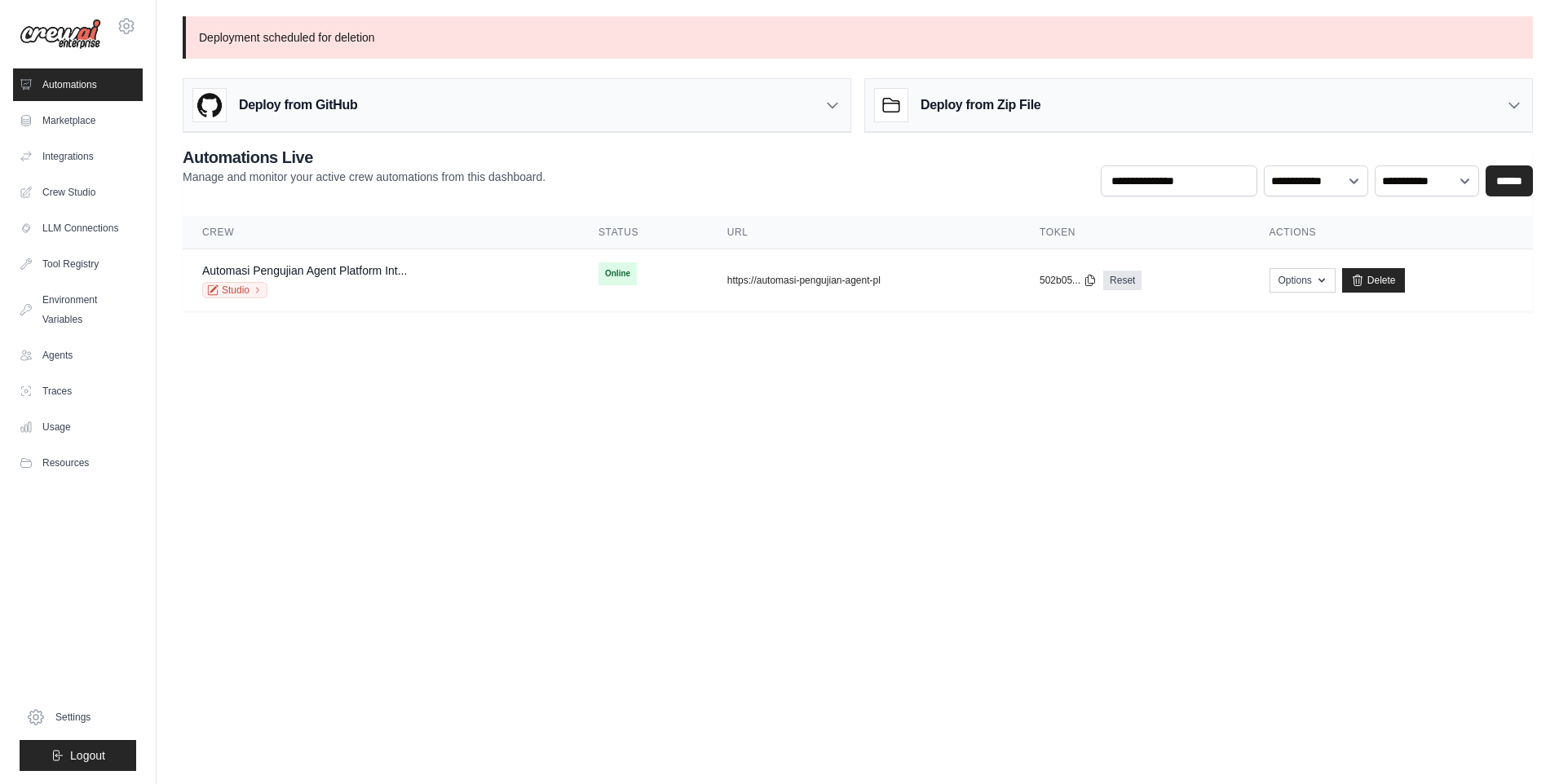 scroll, scrollTop: 0, scrollLeft: 0, axis: both 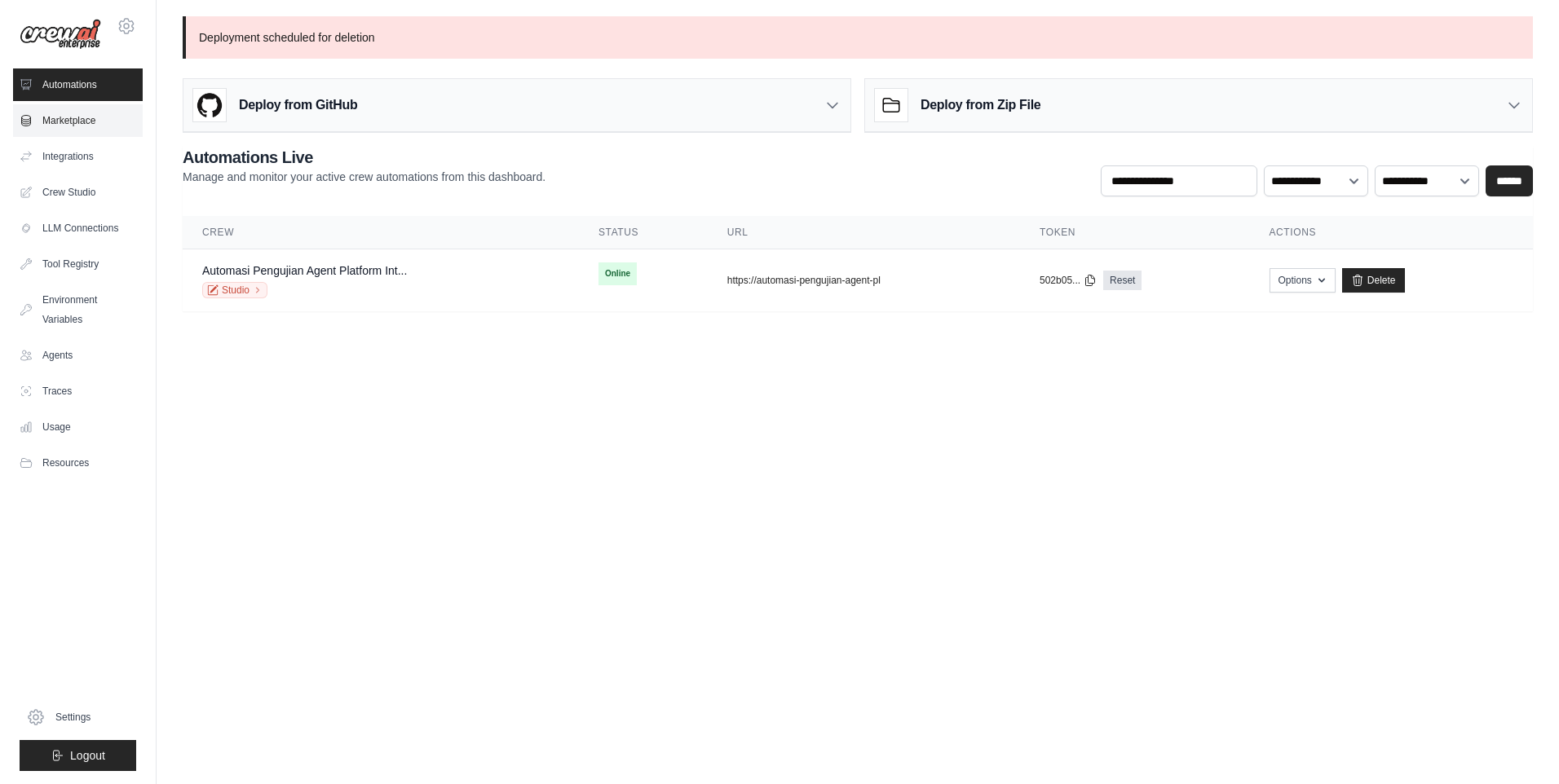 click on "Marketplace" at bounding box center [77, 121] 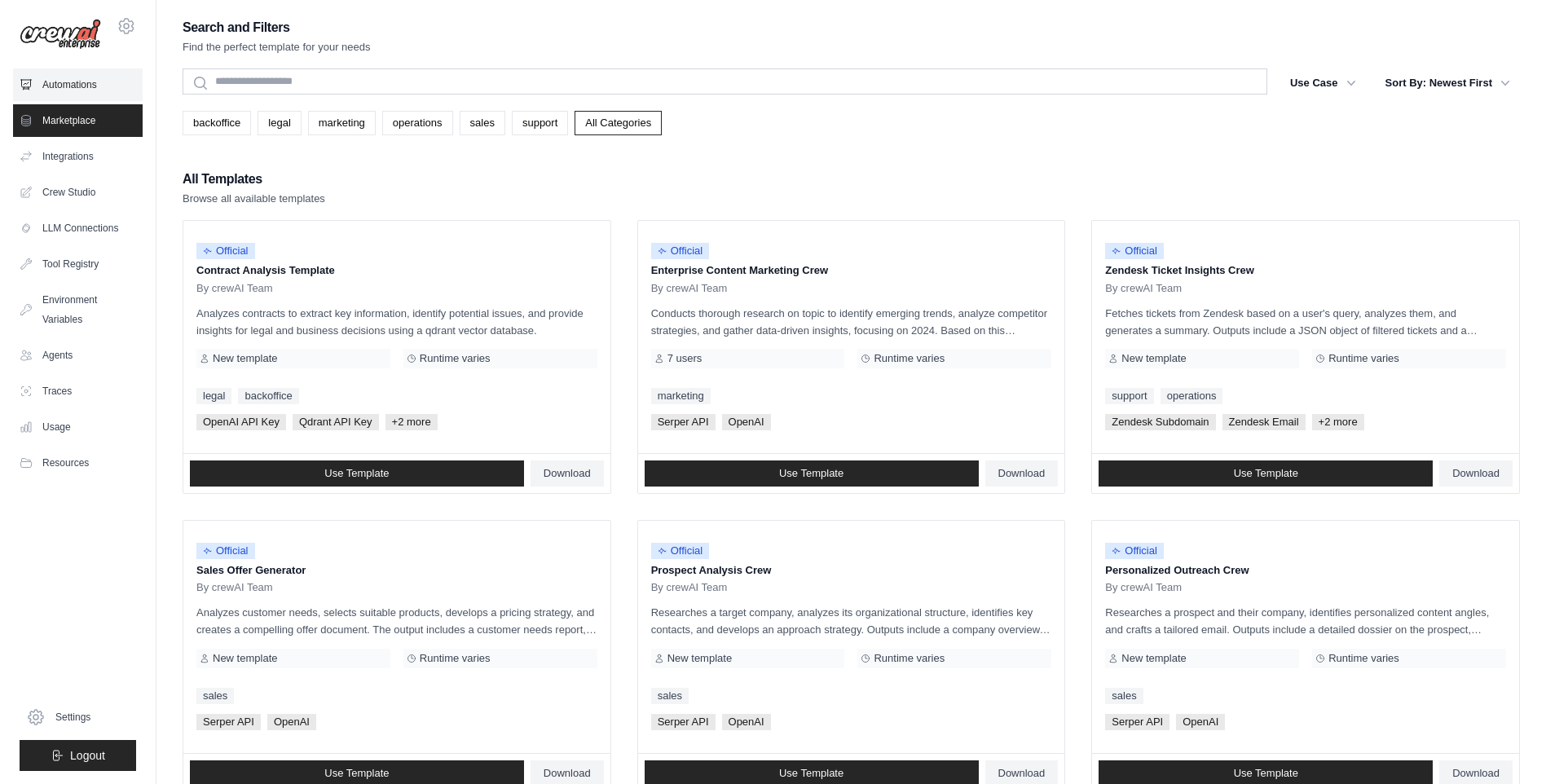 click on "Automations" at bounding box center [77, 85] 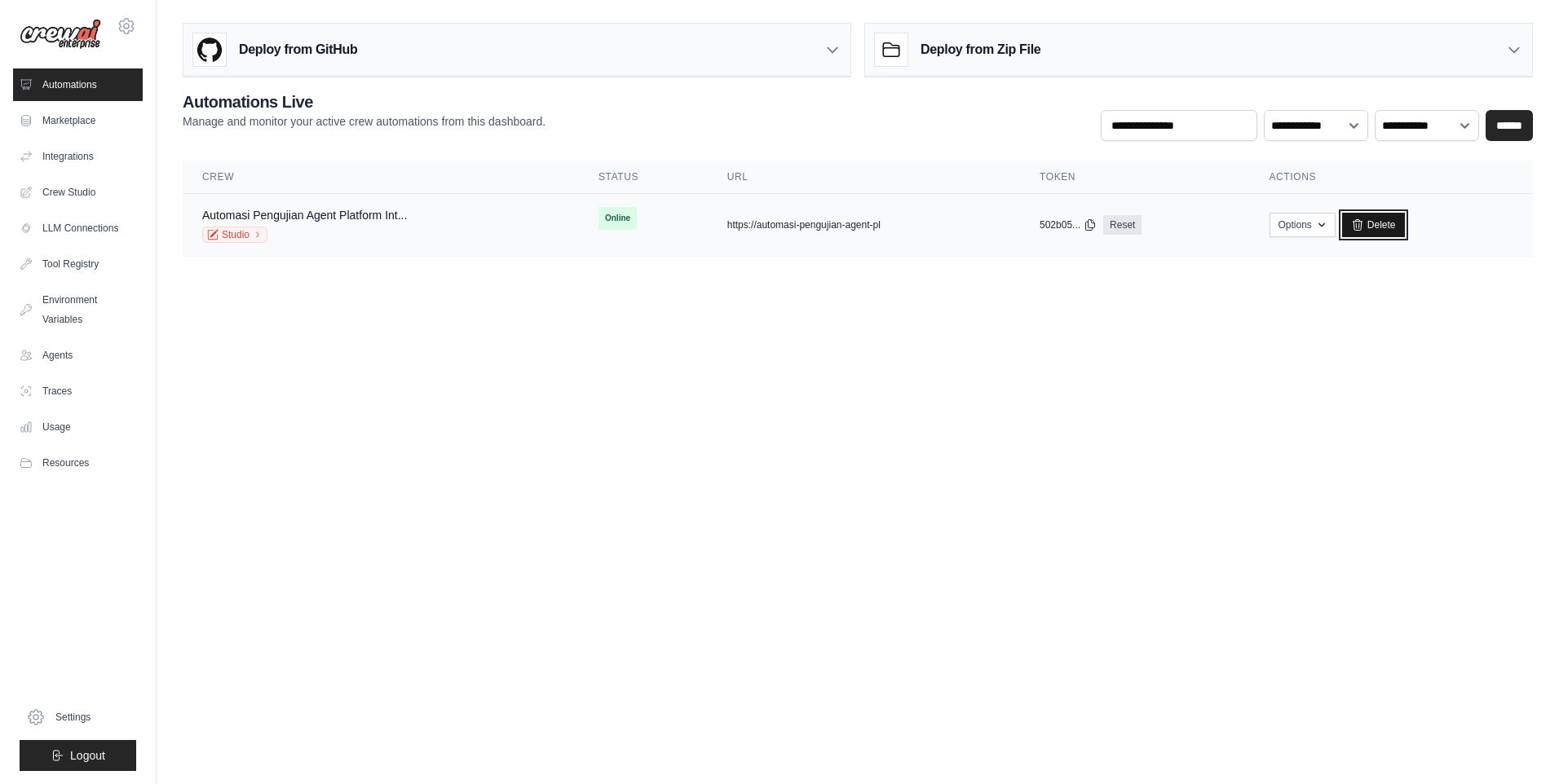 click on "Delete" at bounding box center [1373, 225] 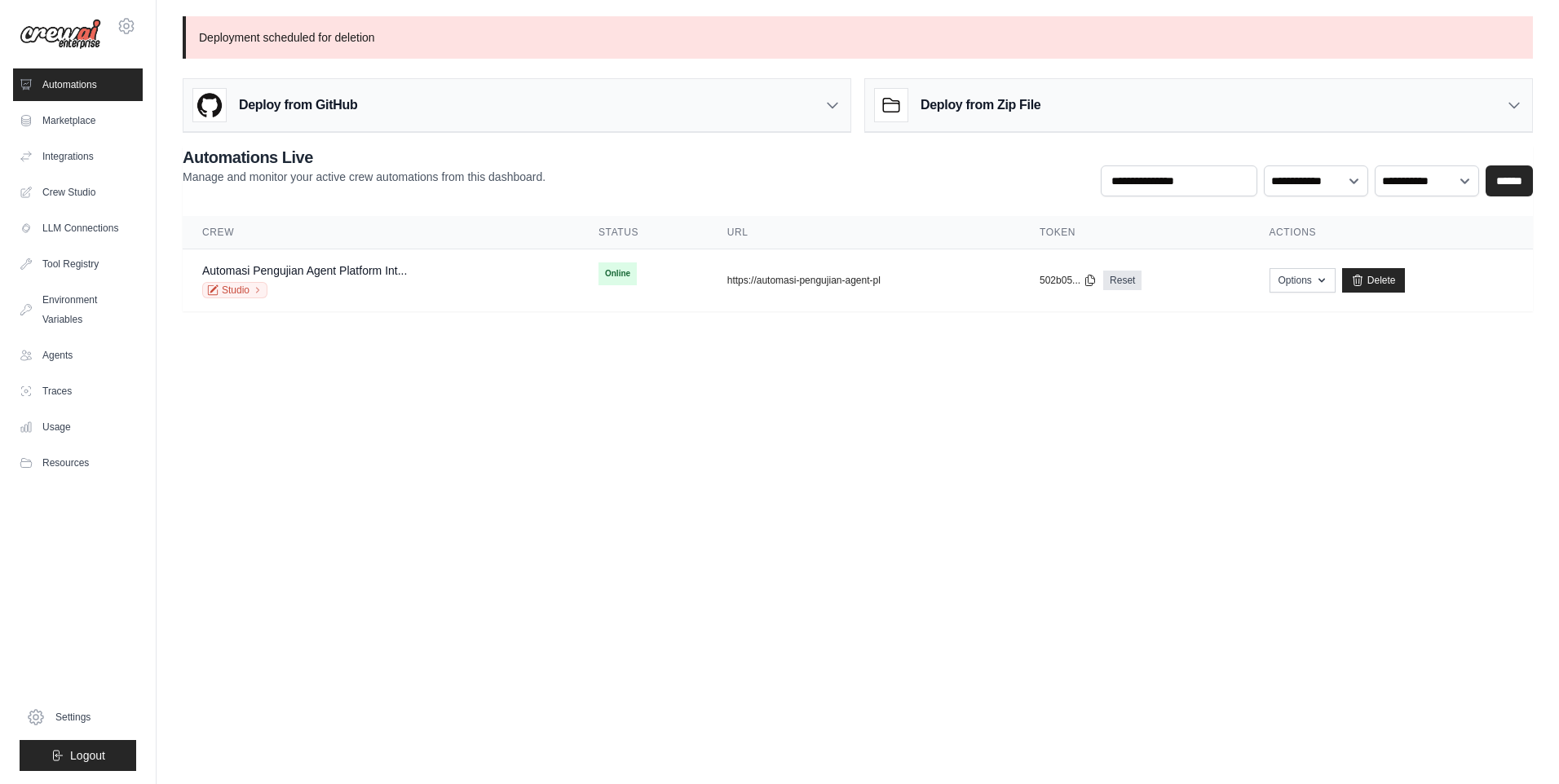 scroll, scrollTop: 0, scrollLeft: 0, axis: both 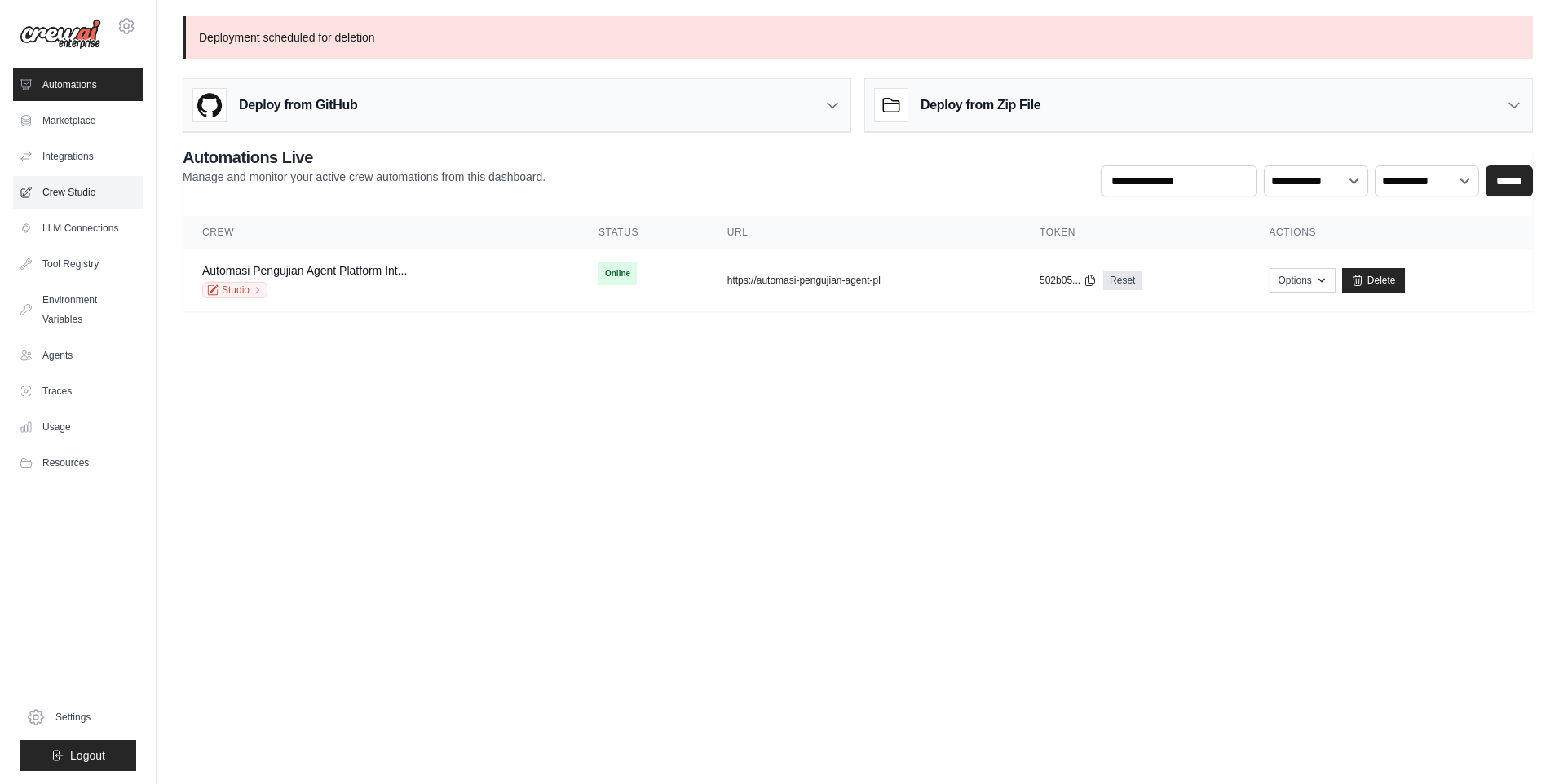 click on "Crew Studio" at bounding box center (77, 192) 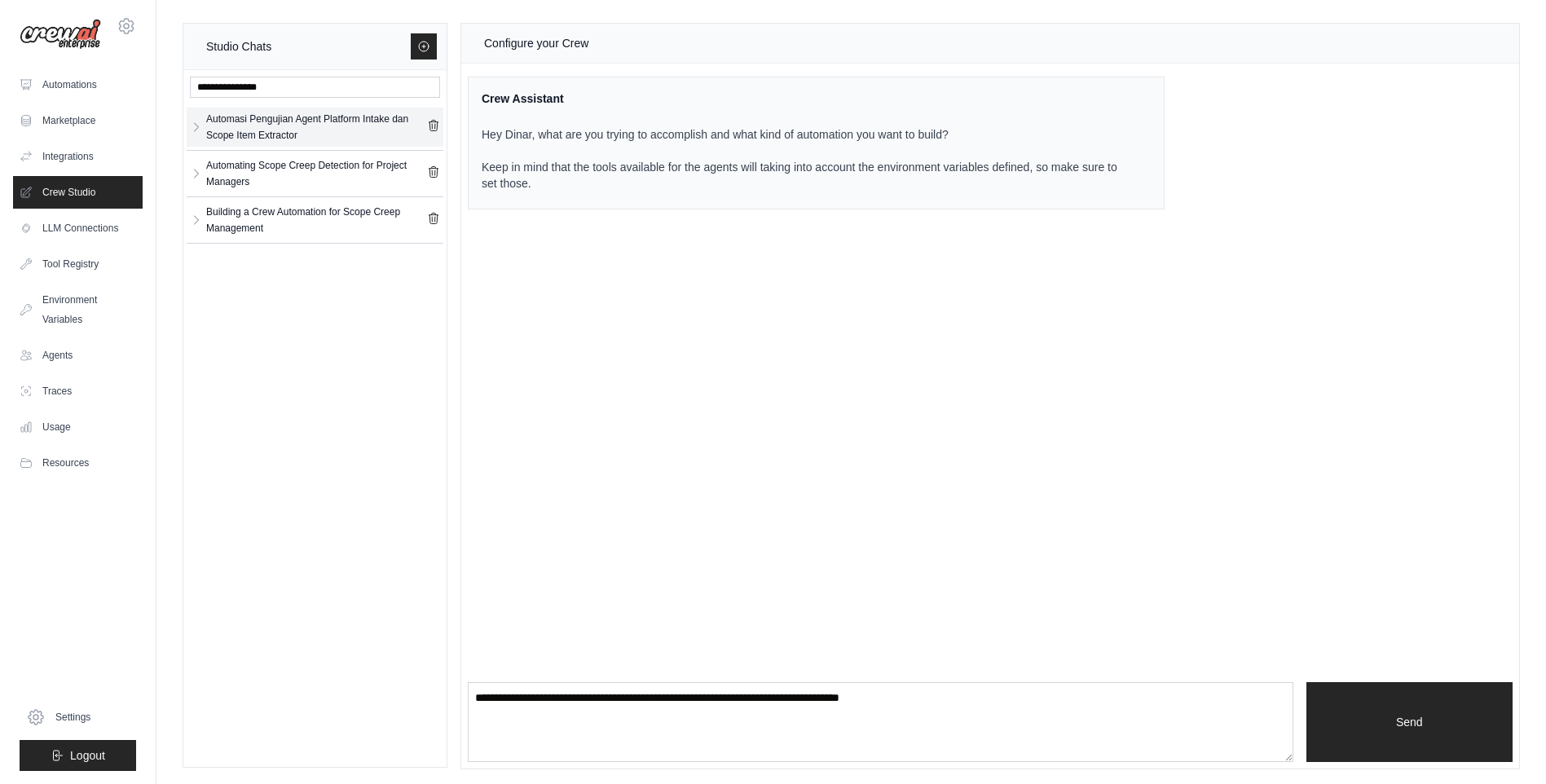 click on "Automasi Pengujian Agent Platform Intake dan Scope Item Extractor" at bounding box center (315, 127) 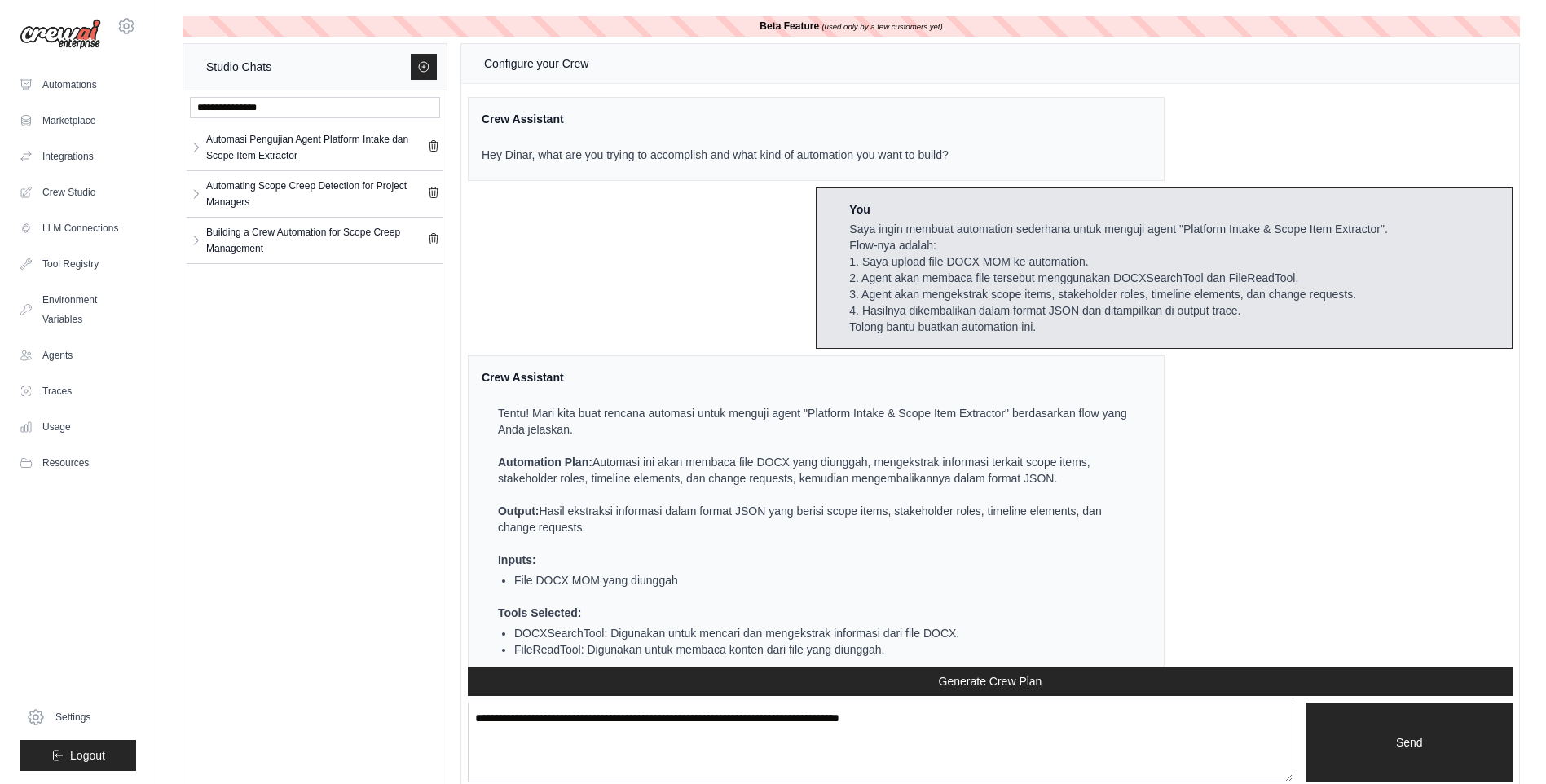 scroll, scrollTop: 6001, scrollLeft: 0, axis: vertical 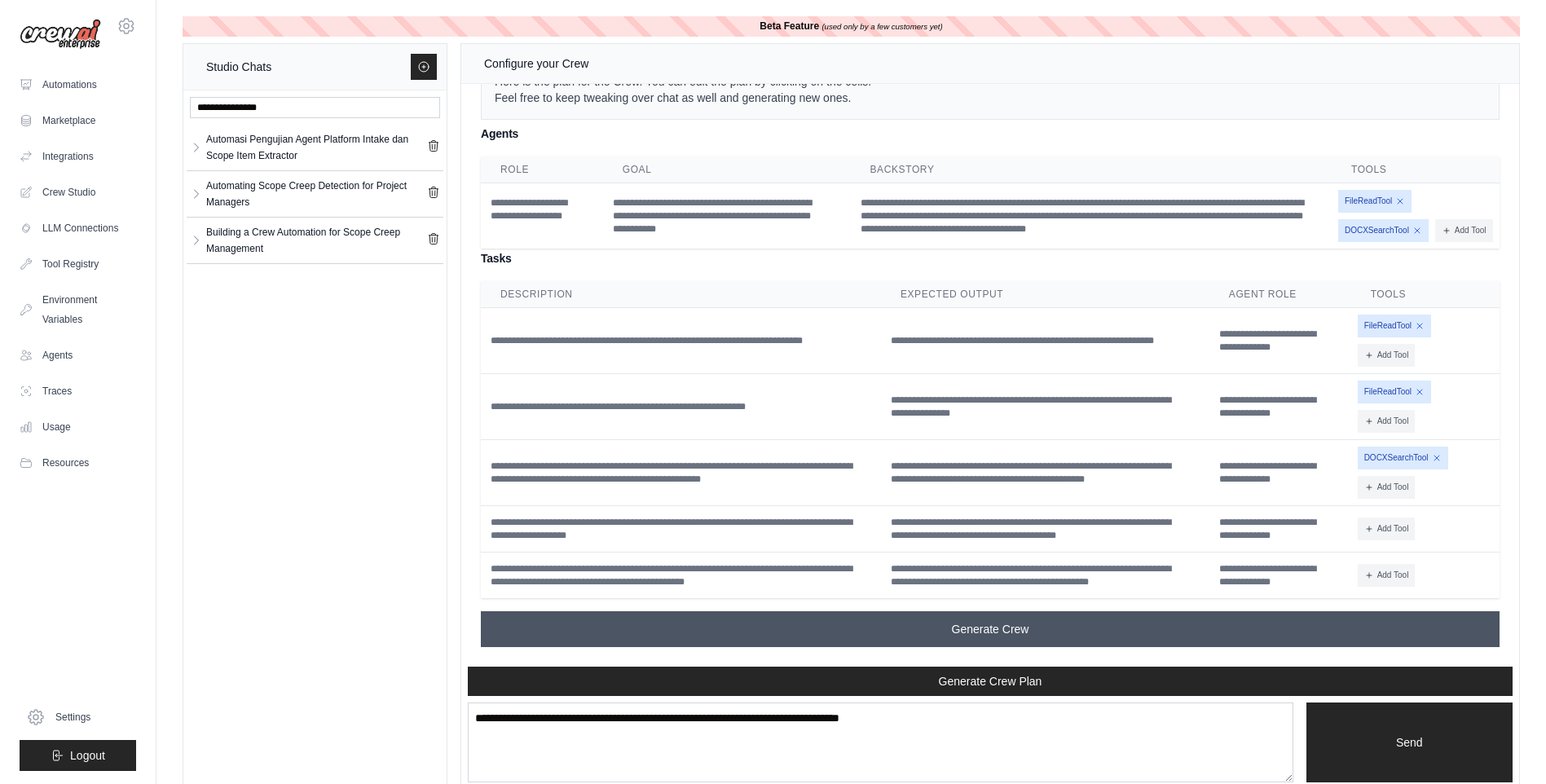 click on "Generate Crew" at bounding box center [990, 629] 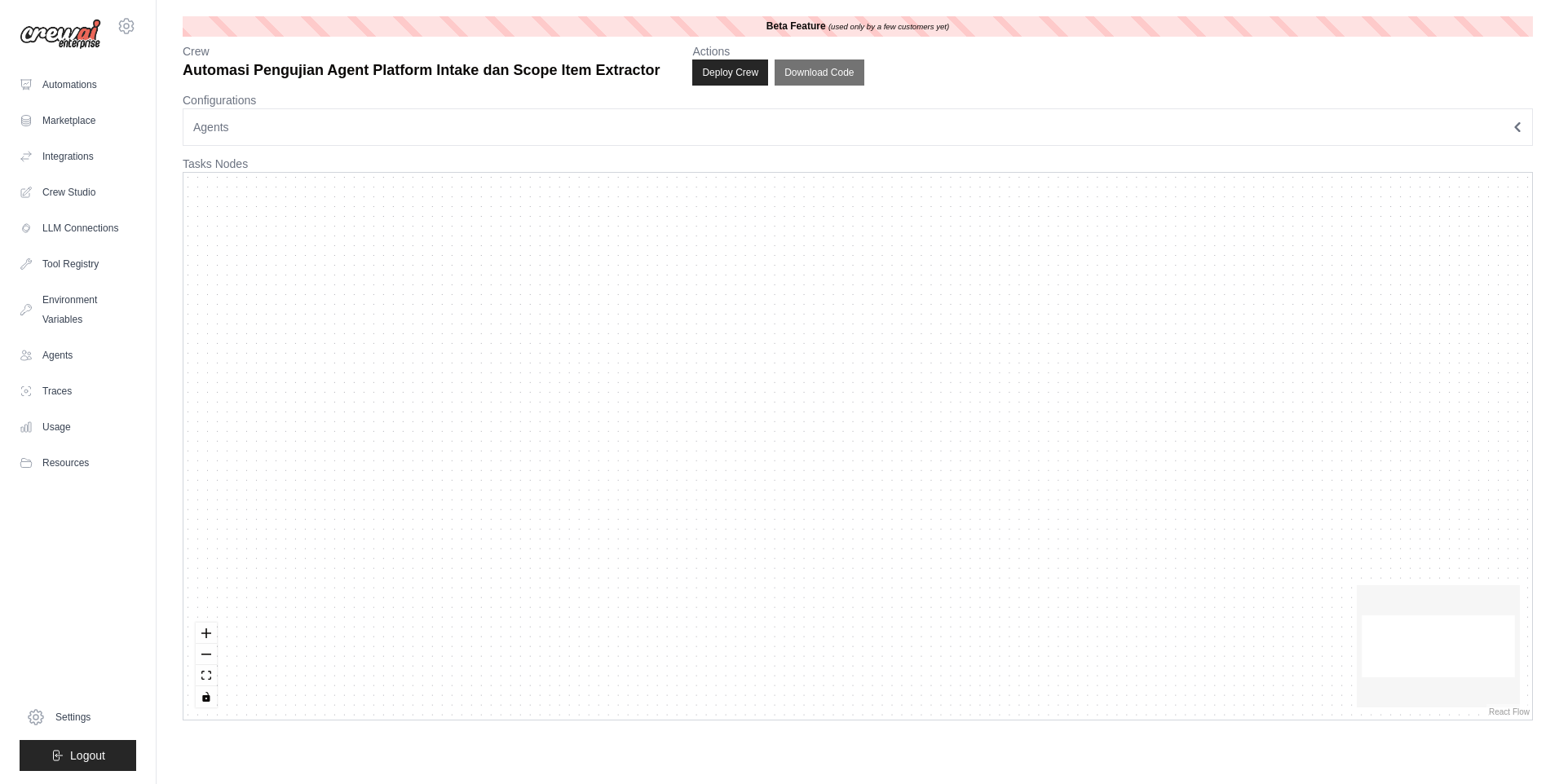 scroll, scrollTop: 0, scrollLeft: 0, axis: both 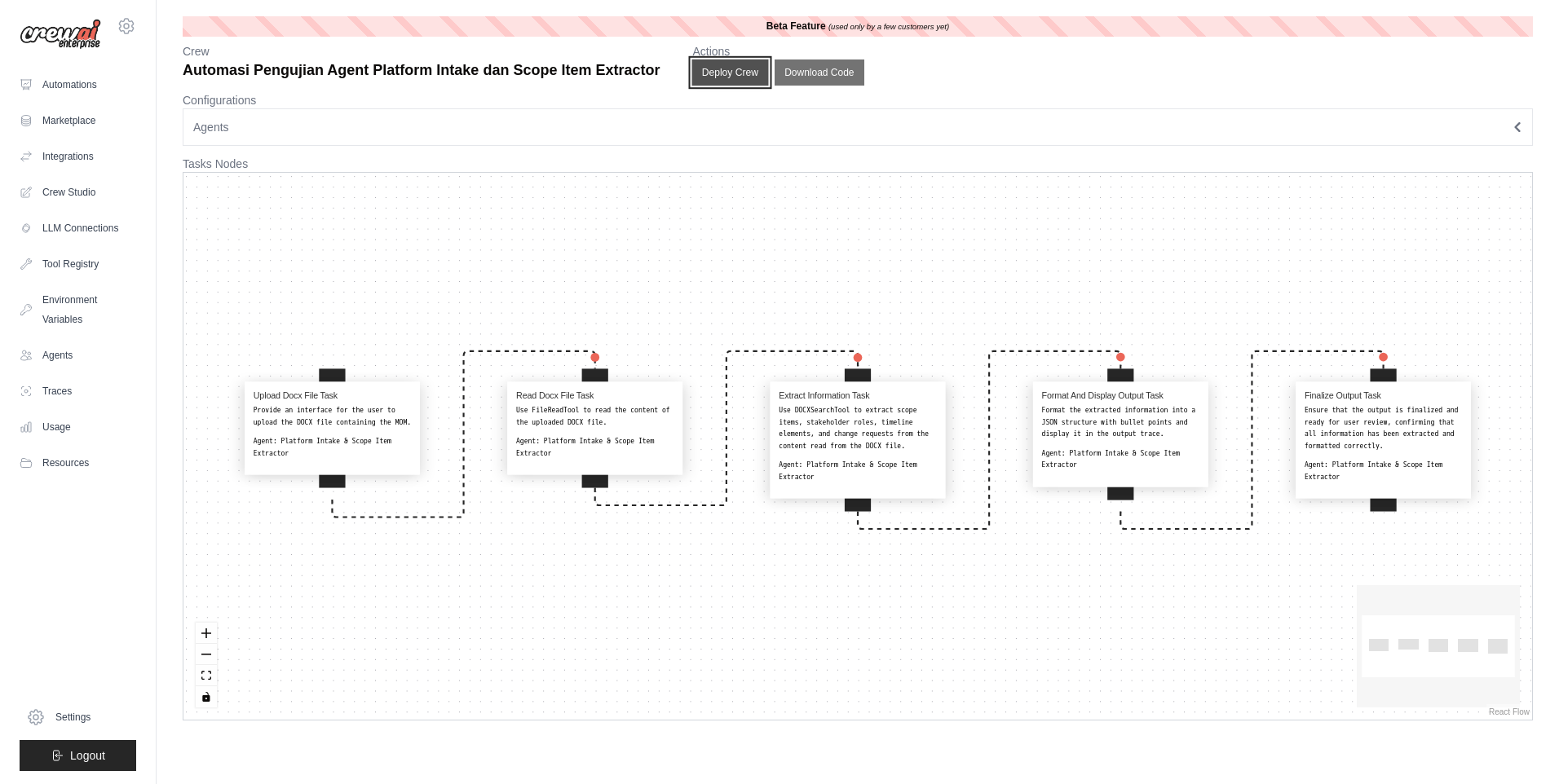 click on "Deploy Crew" at bounding box center [731, 73] 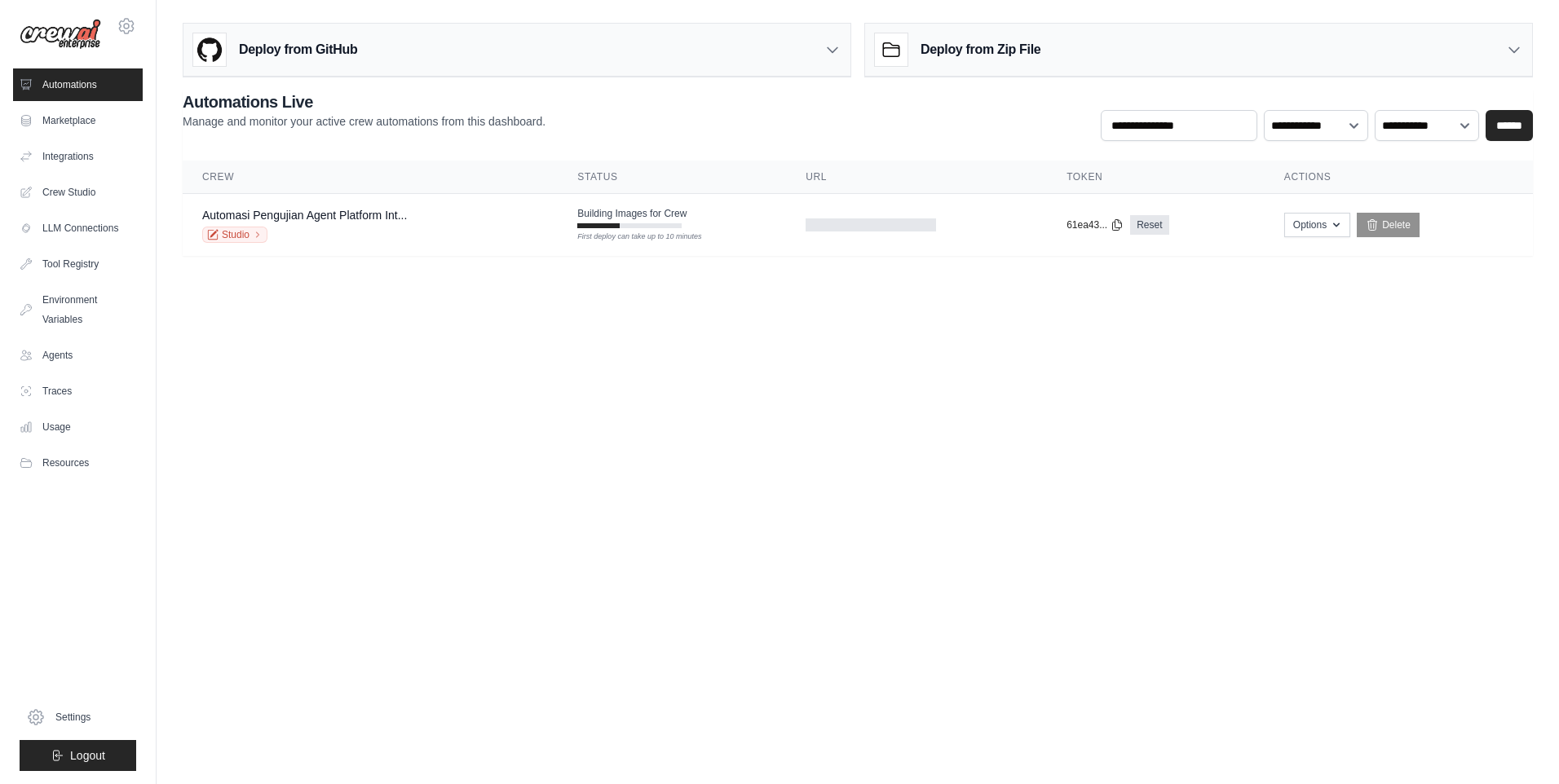 scroll, scrollTop: 0, scrollLeft: 0, axis: both 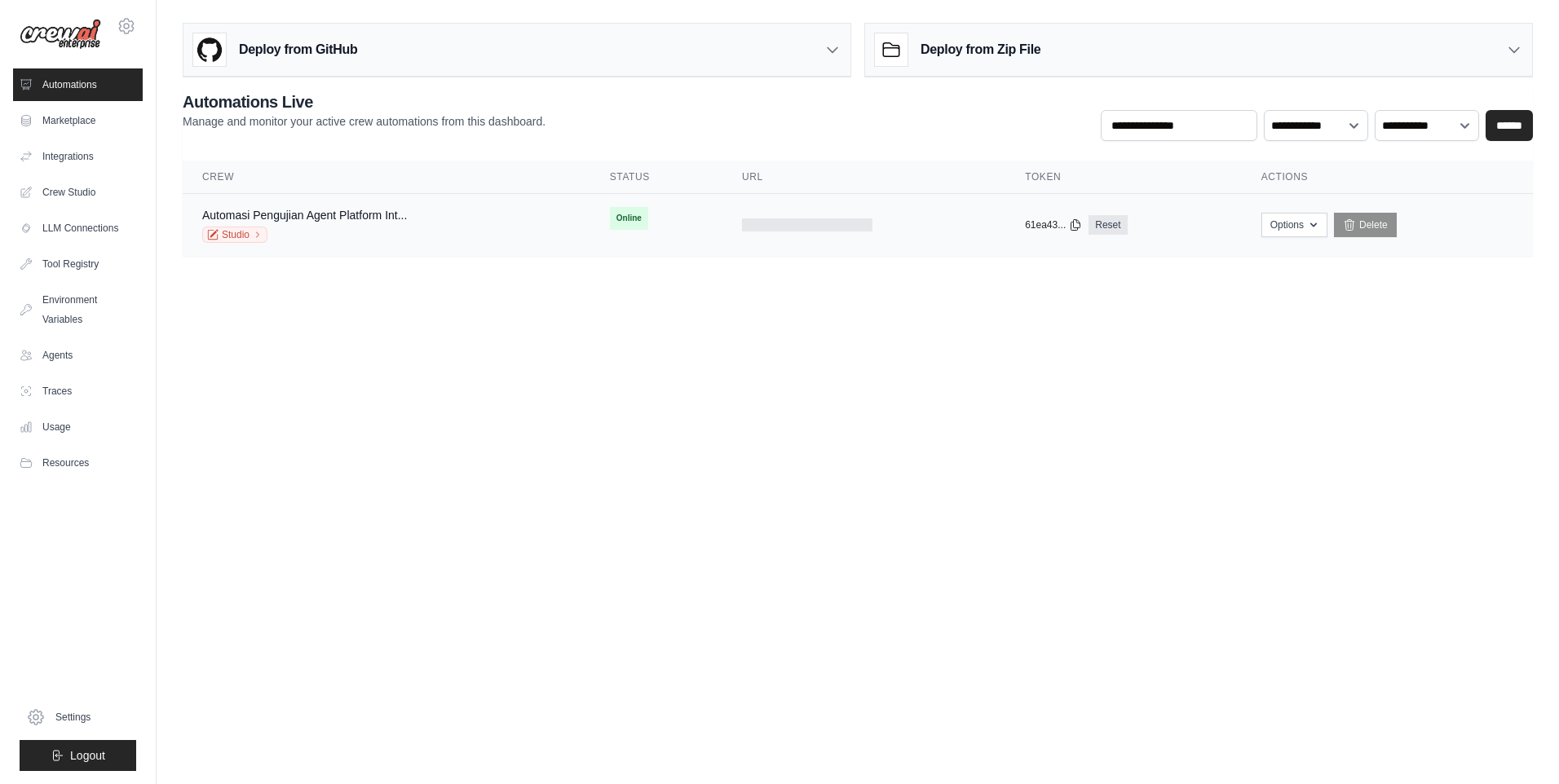 click on "Automasi Pengujian Agent Platform Int...
Studio" at bounding box center [304, 225] 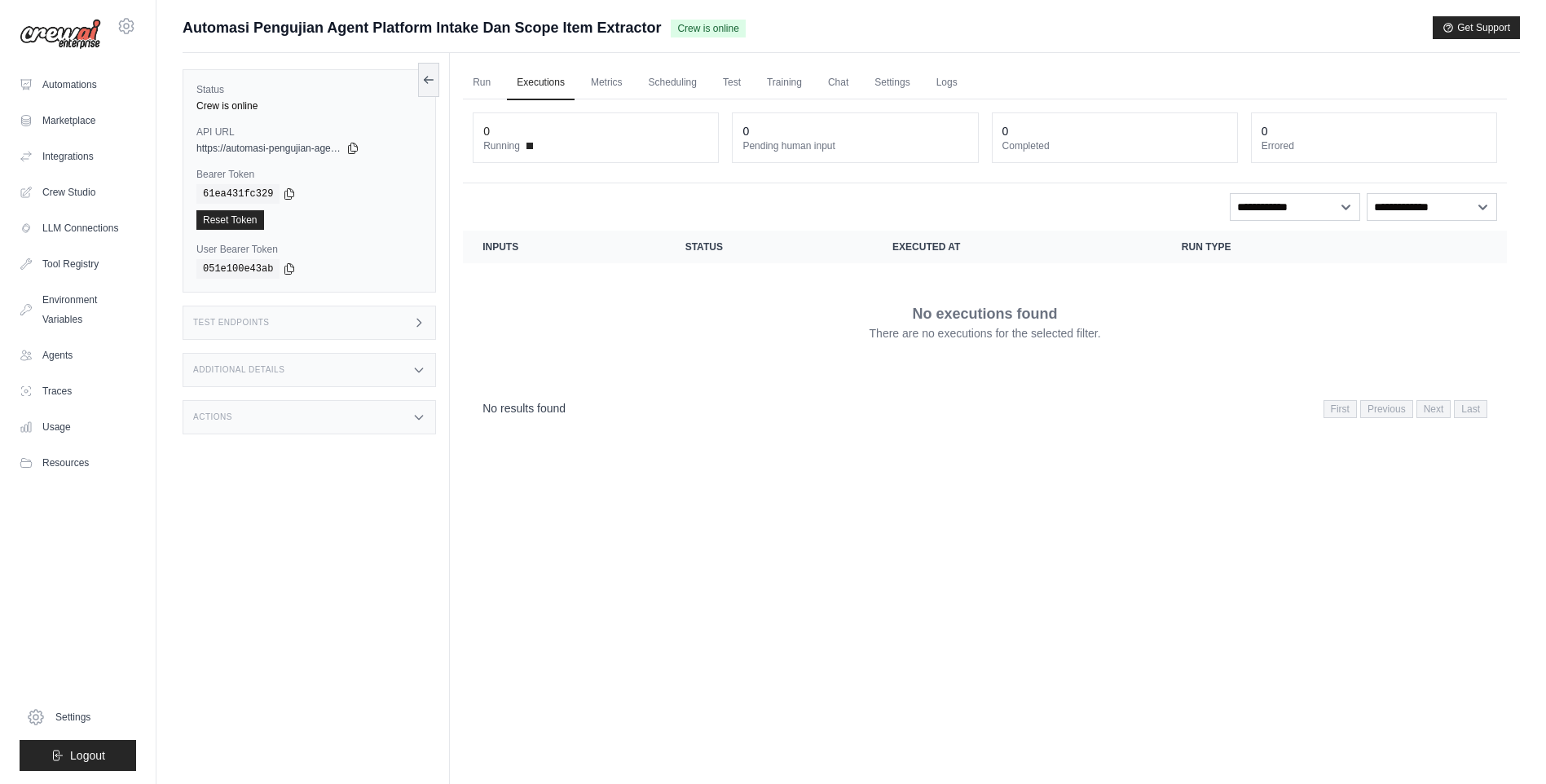 scroll, scrollTop: 0, scrollLeft: 0, axis: both 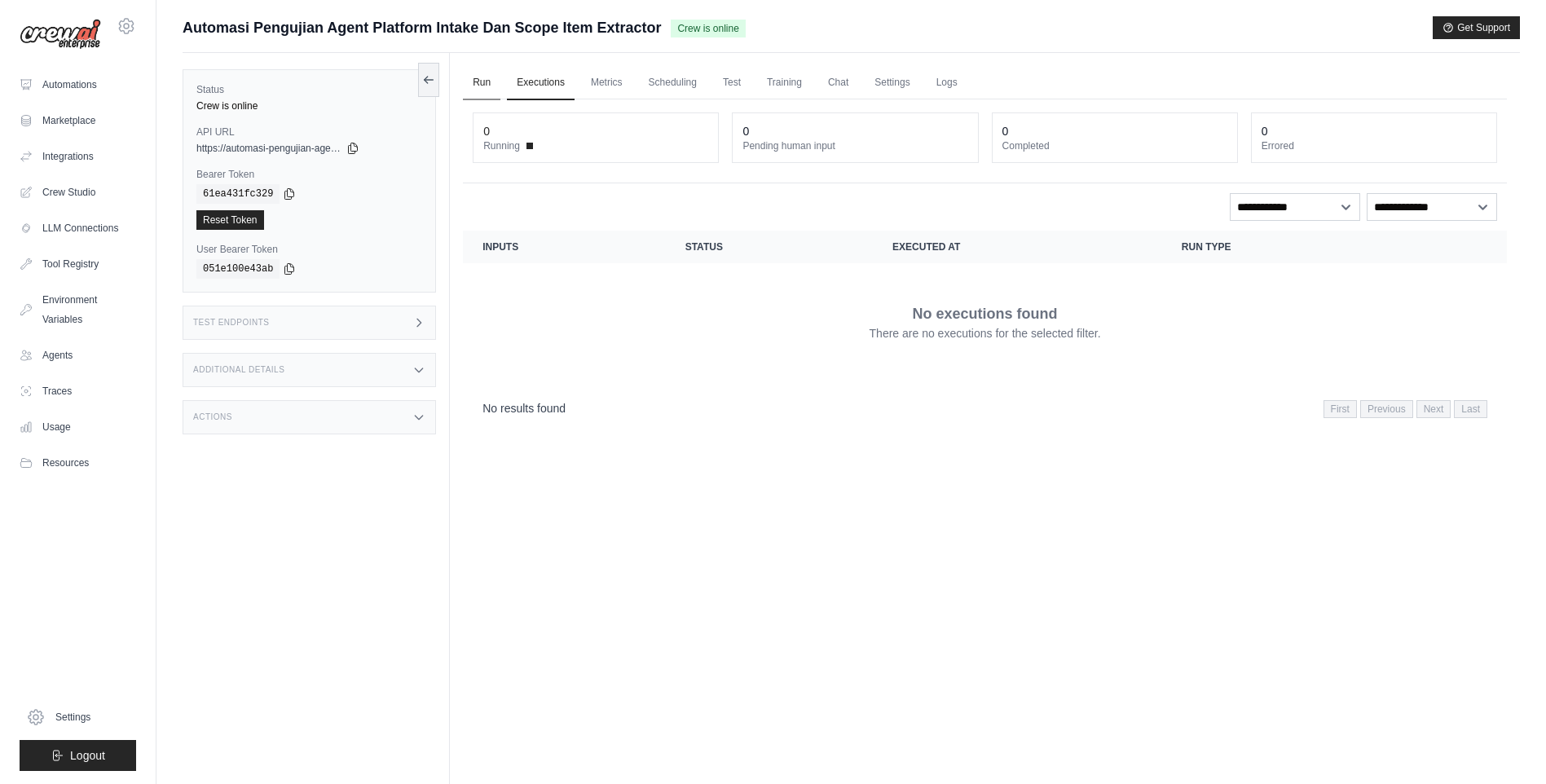 click on "Run" at bounding box center [482, 83] 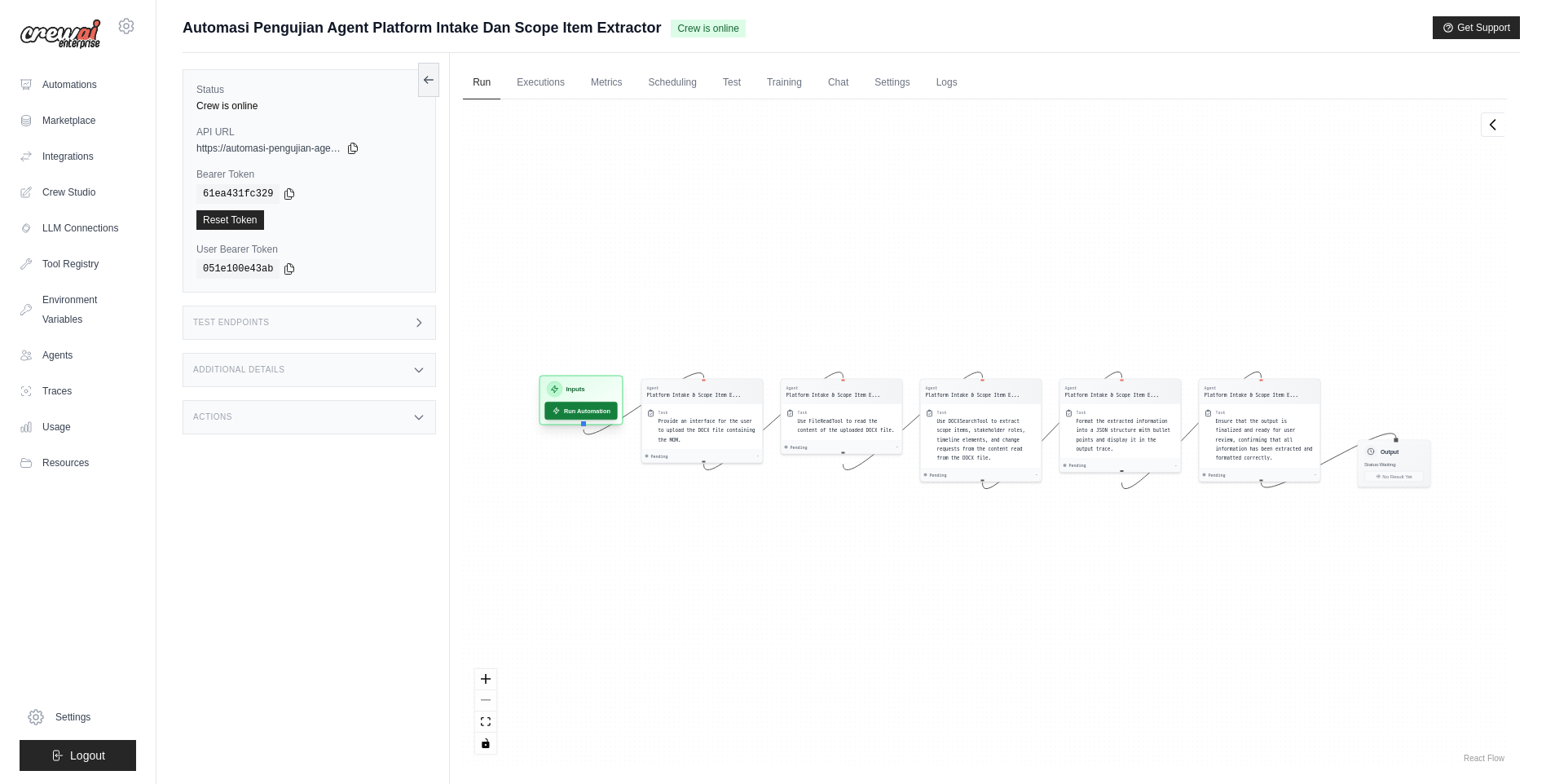 click on "Run Automation" at bounding box center [581, 411] 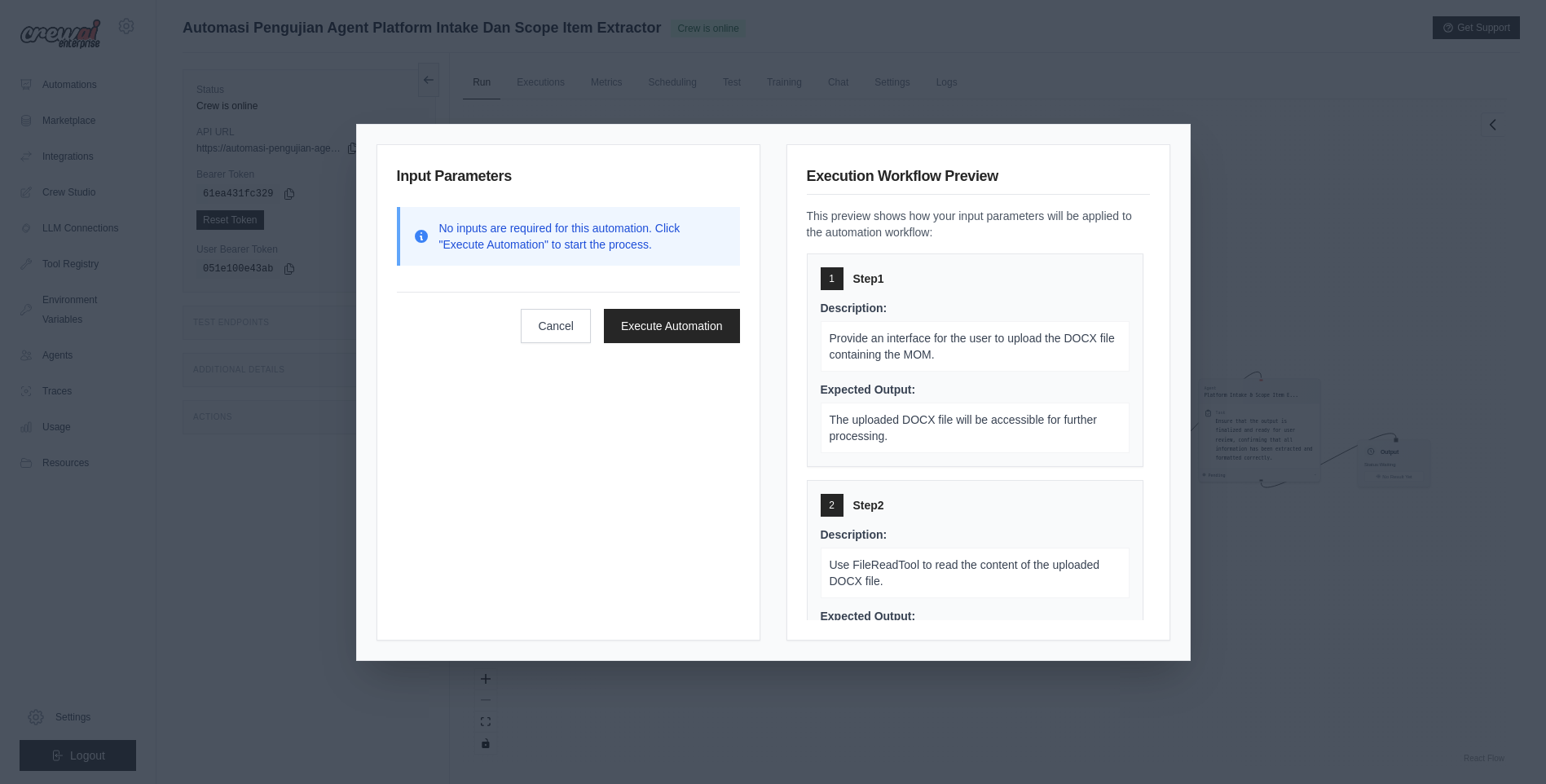 click on "No inputs are required for this automation. Click "Execute Automation" to start the process." at bounding box center [583, 236] 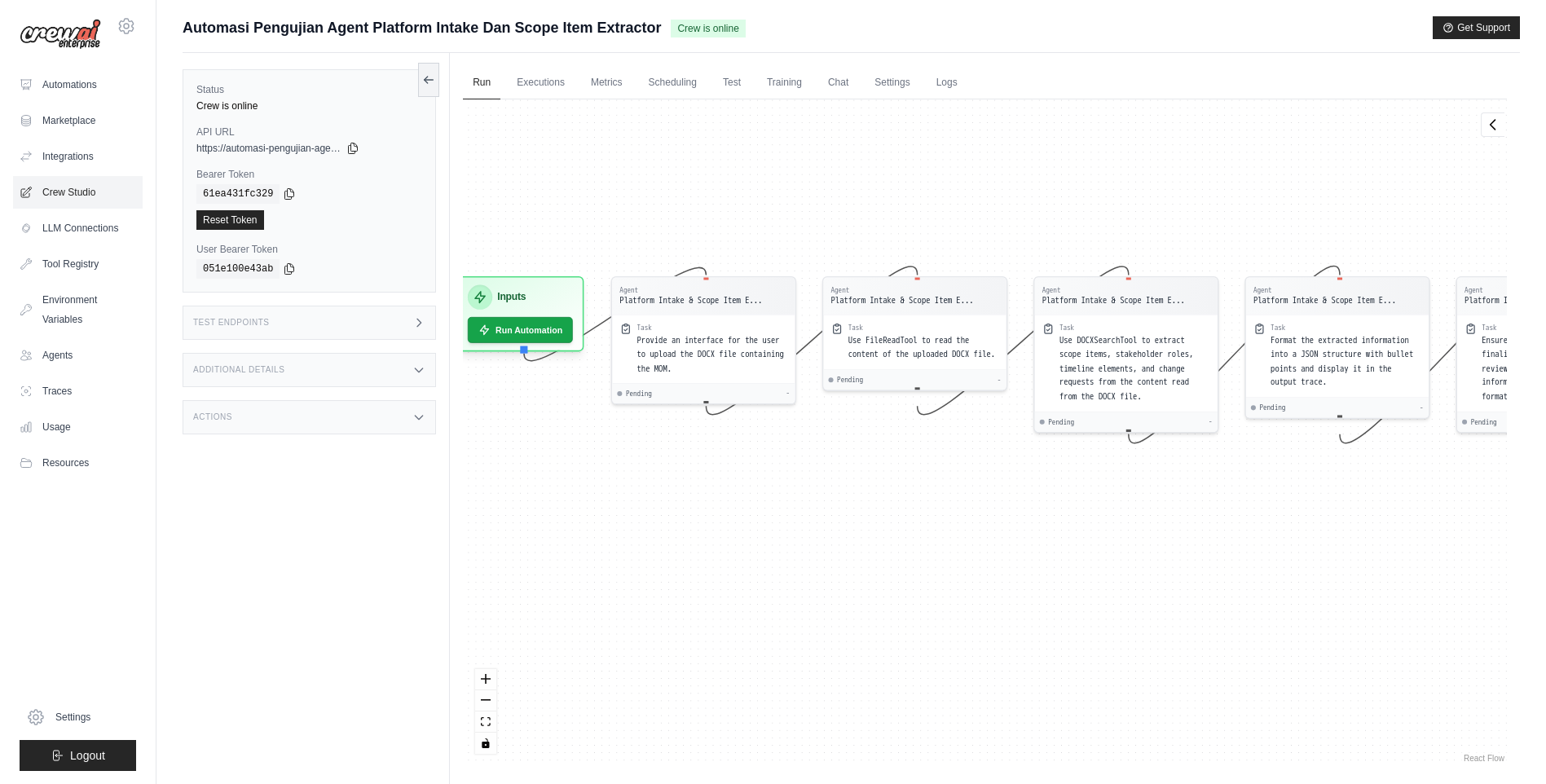 click on "Crew Studio" at bounding box center (77, 192) 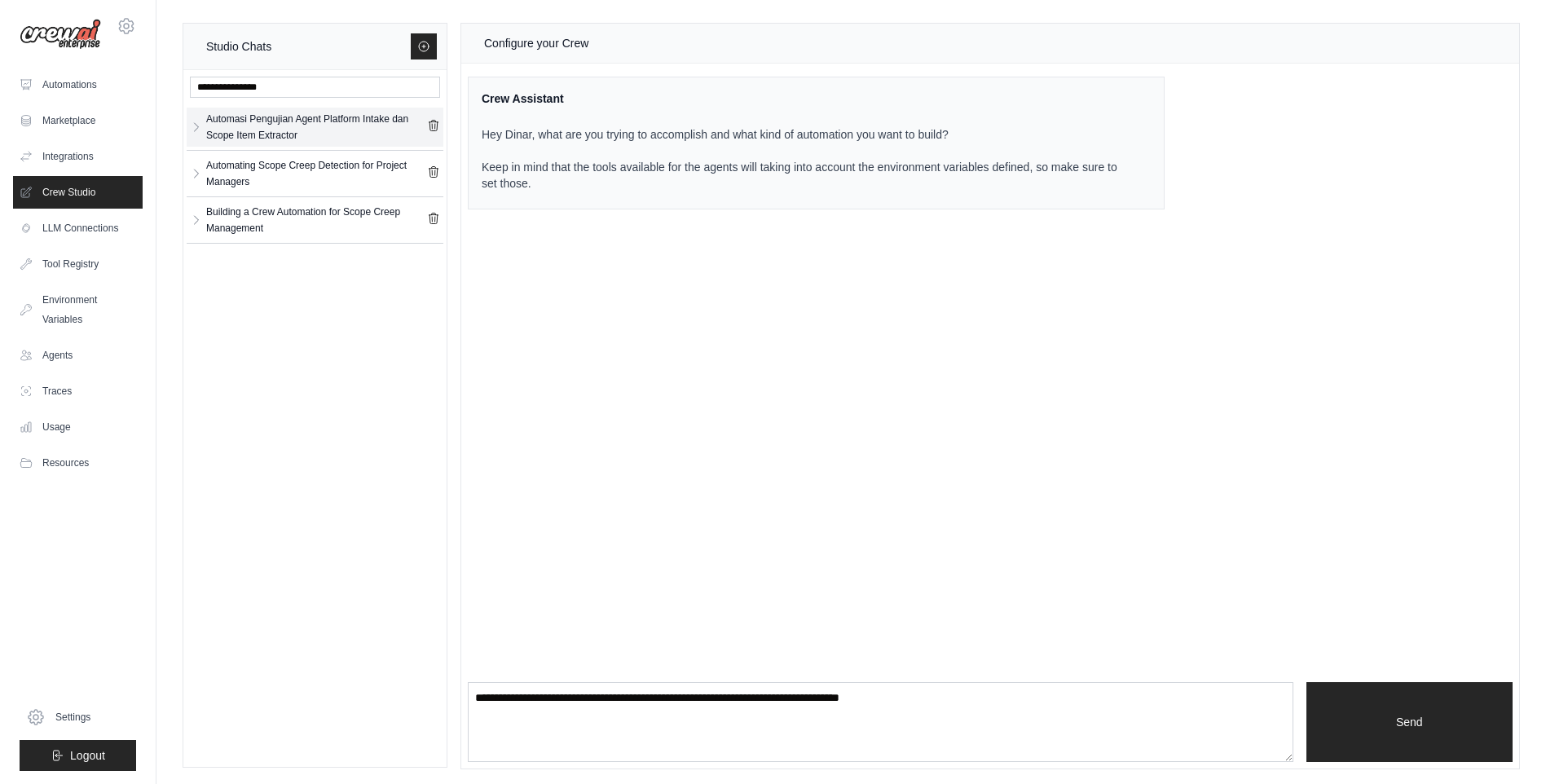 click on "Automasi Pengujian Agent Platform Intake dan Scope Item Extractor" at bounding box center (316, 127) 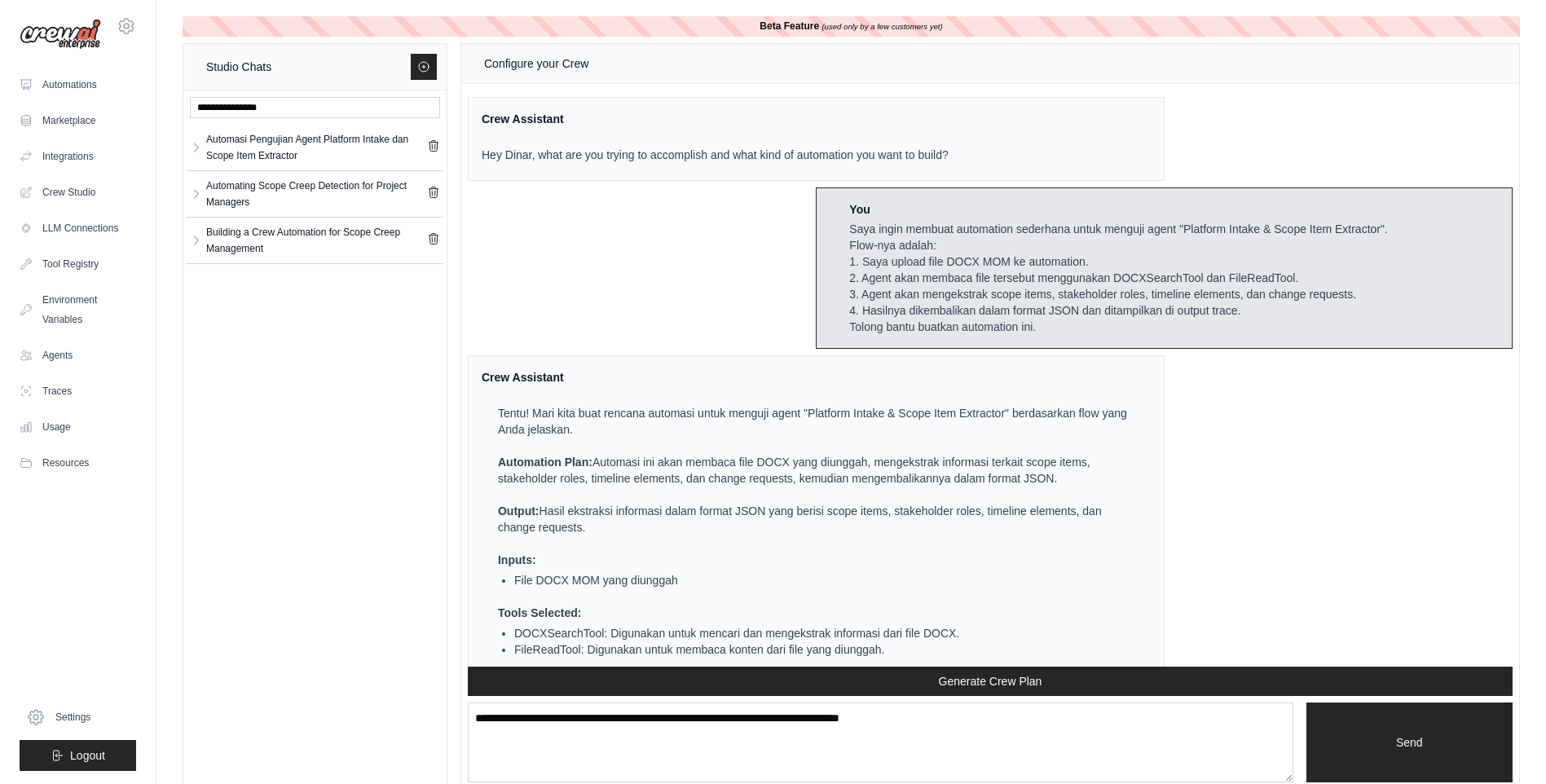 scroll, scrollTop: 6001, scrollLeft: 0, axis: vertical 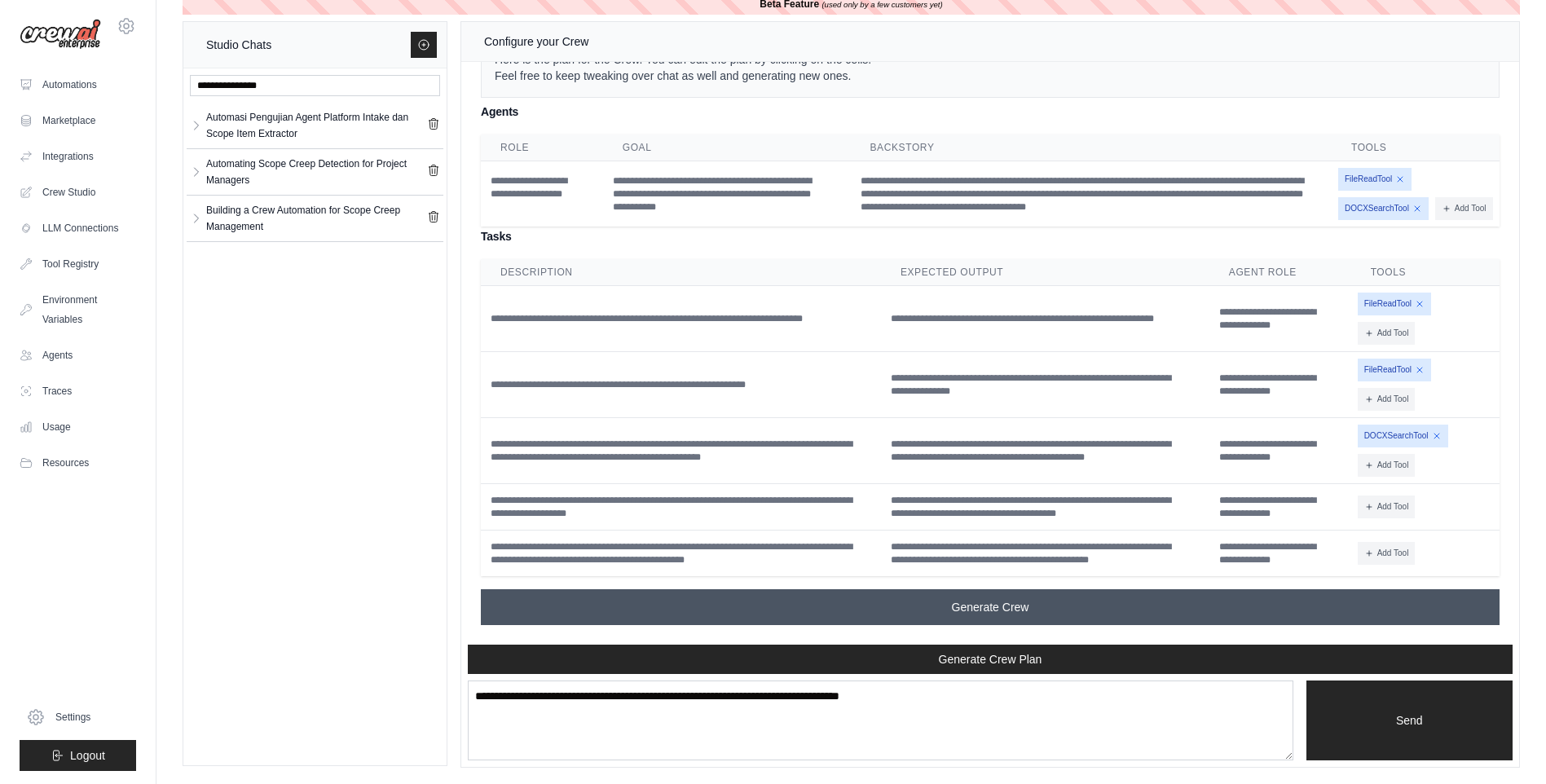 click on "Generate Crew" at bounding box center [990, 607] 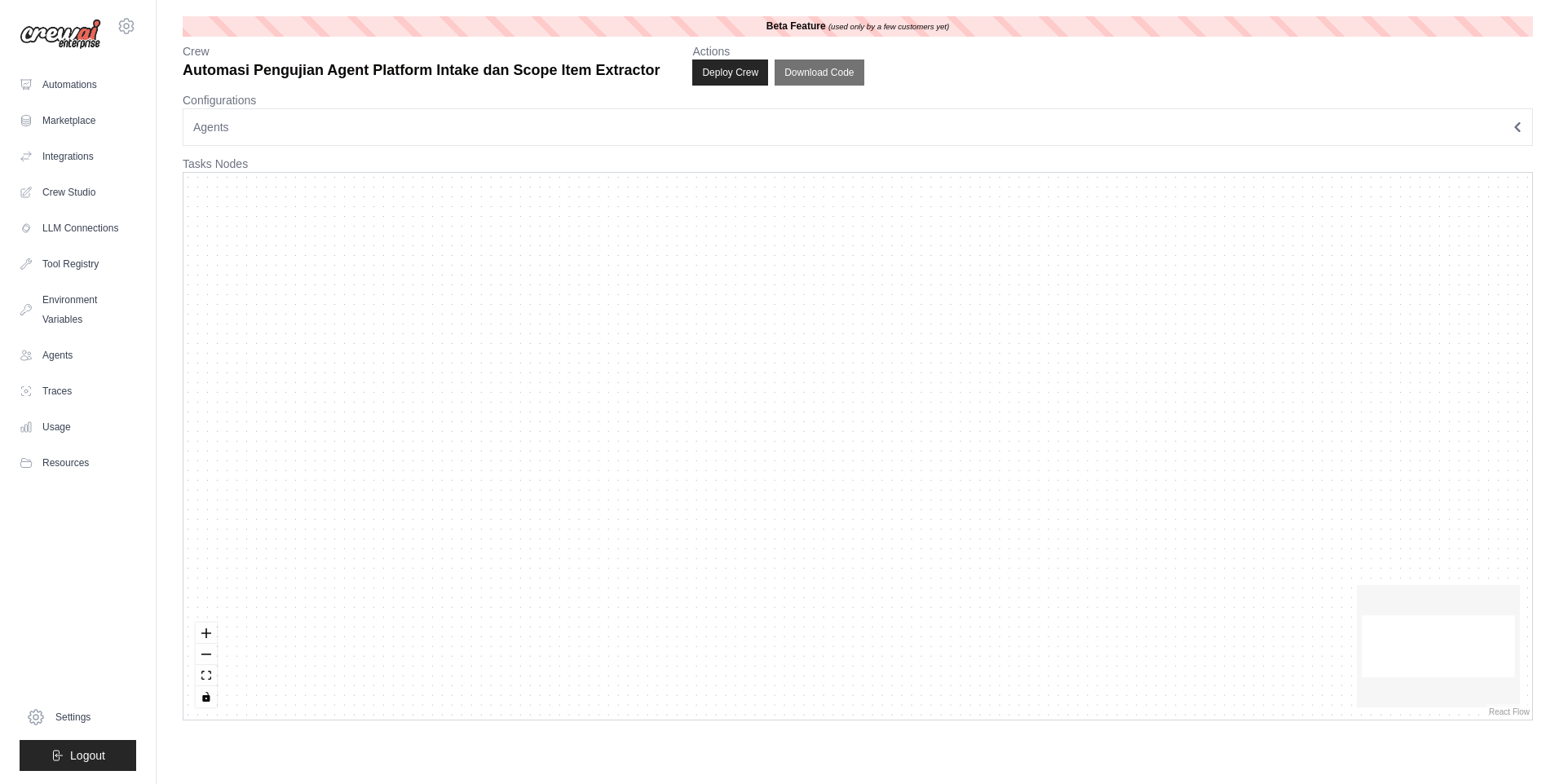 scroll, scrollTop: 0, scrollLeft: 0, axis: both 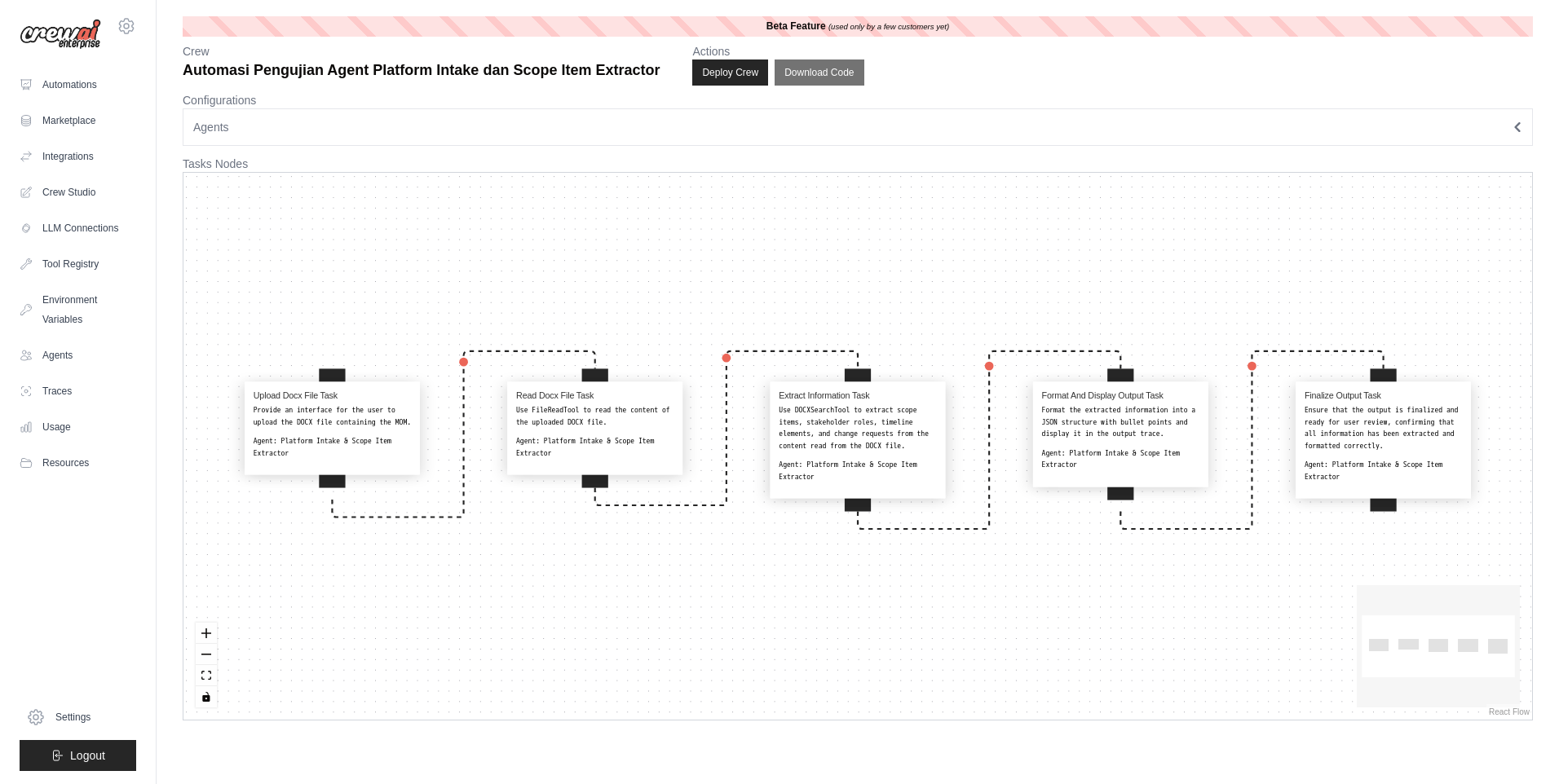 click on "Provide an interface for the user to upload the DOCX file containing the MOM." at bounding box center (332, 416) 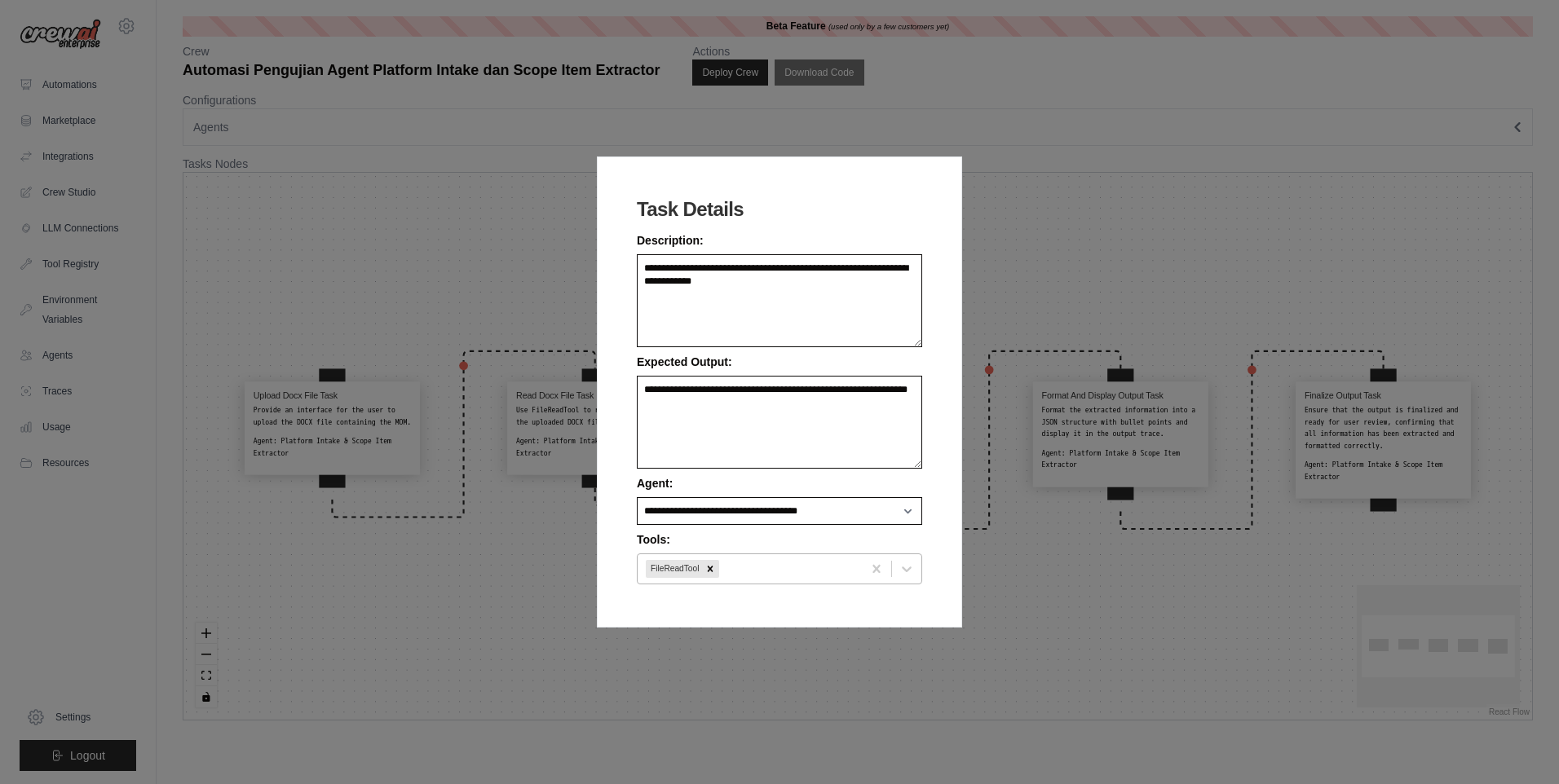 click at bounding box center [788, 569] 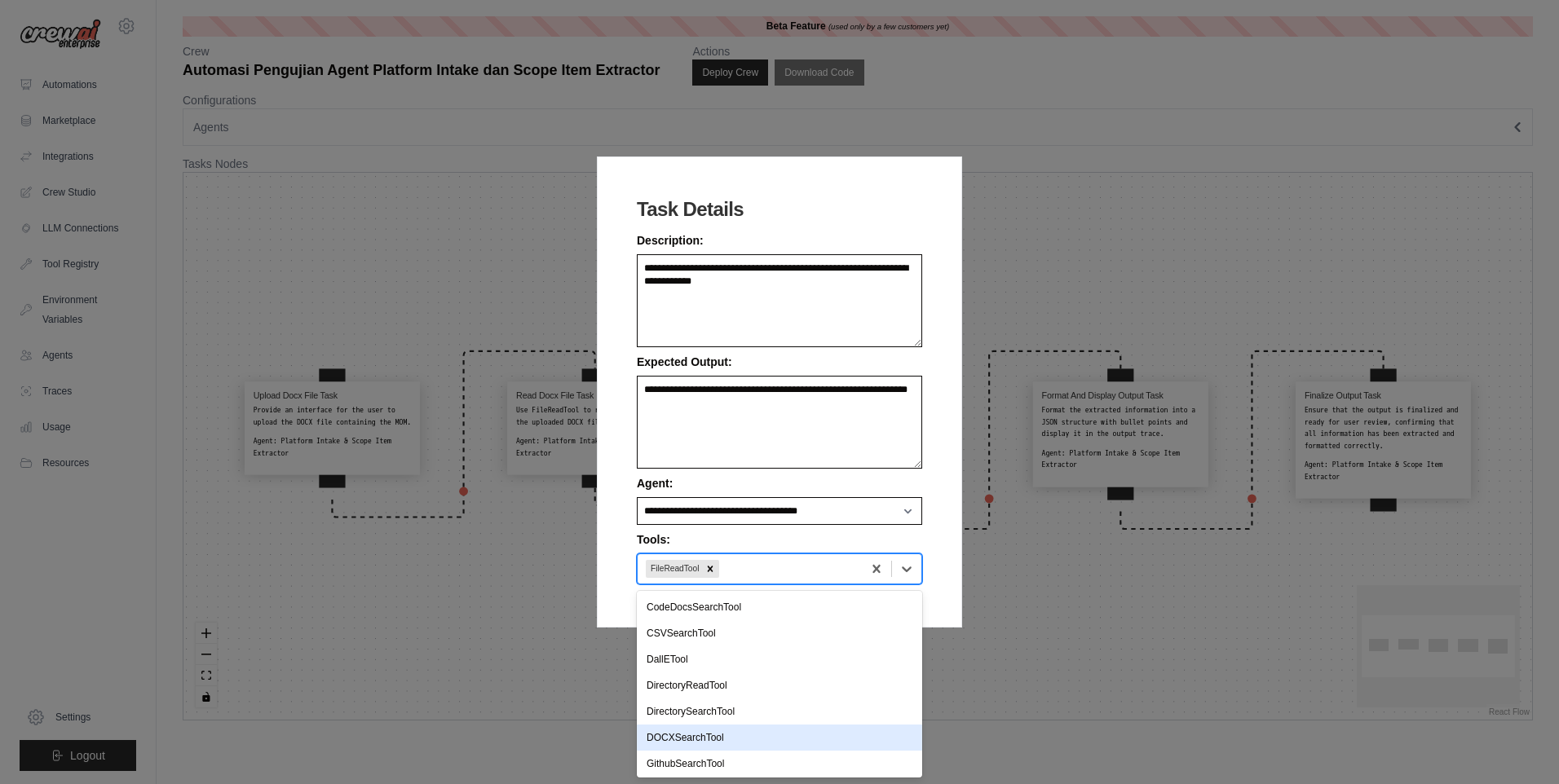 click on "DOCXSearchTool" at bounding box center (780, 738) 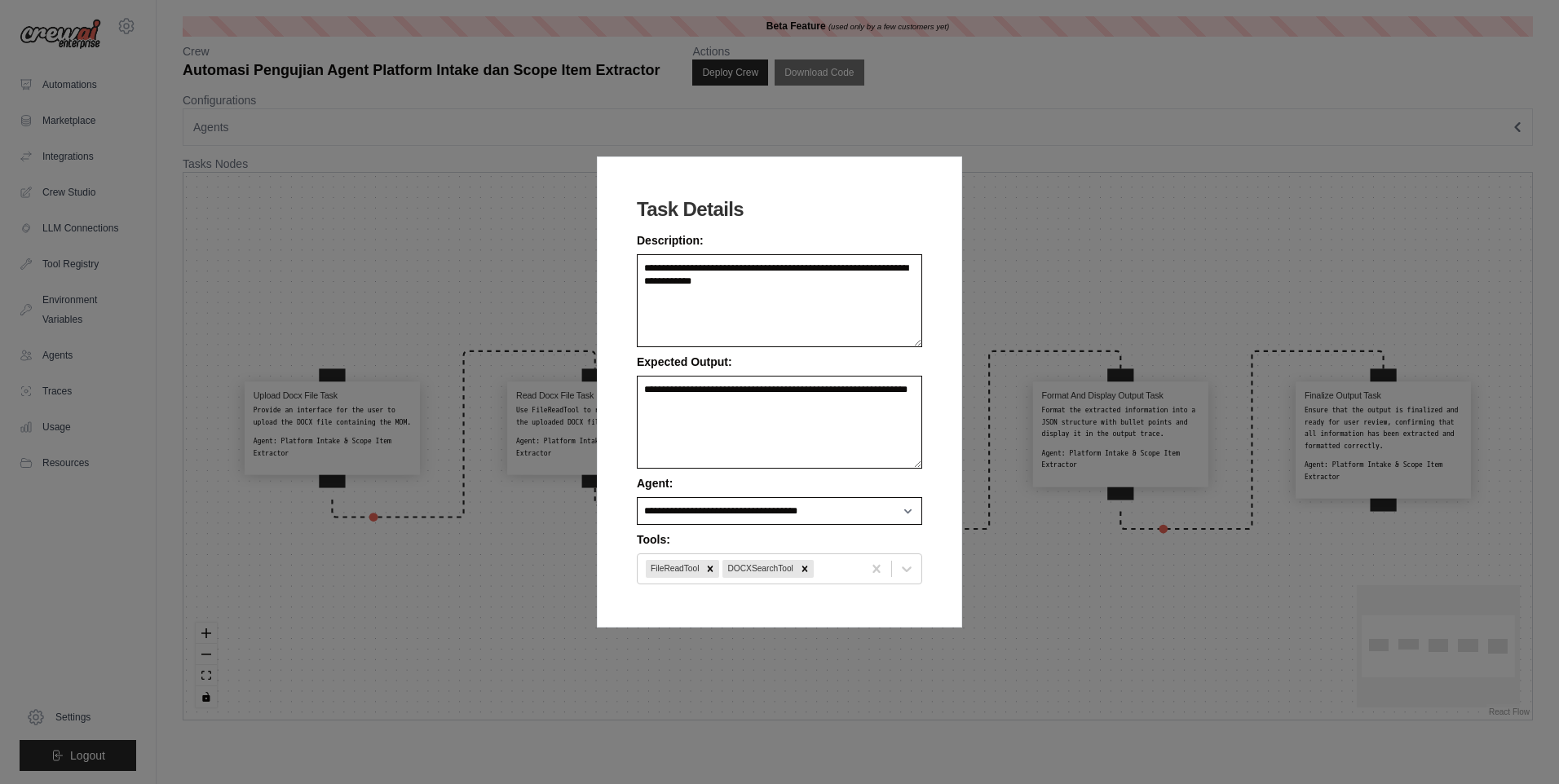 click on "**********" at bounding box center [780, 392] 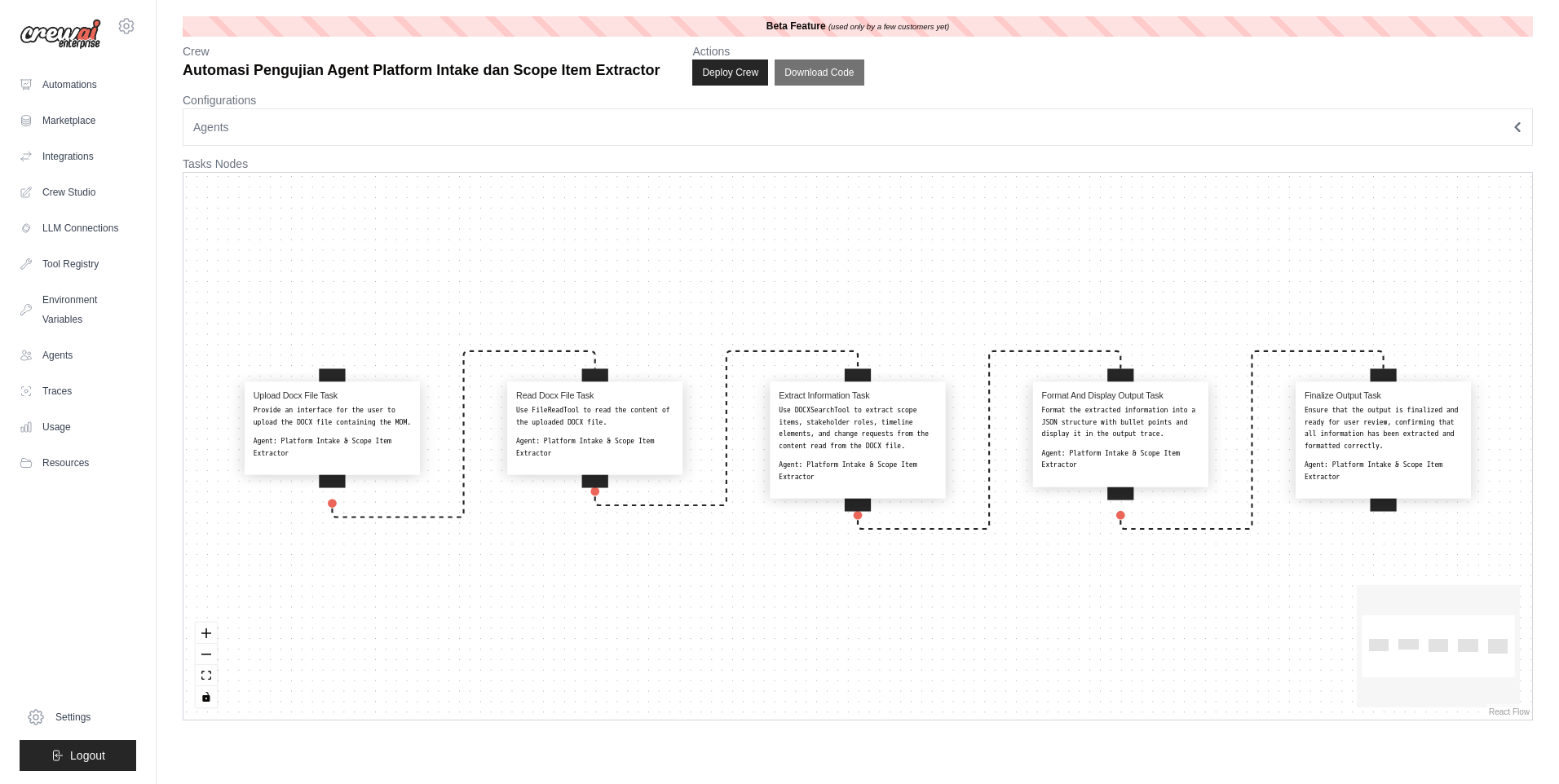 click on "Agent:   Platform Intake & Scope Item Extractor" at bounding box center (332, 447) 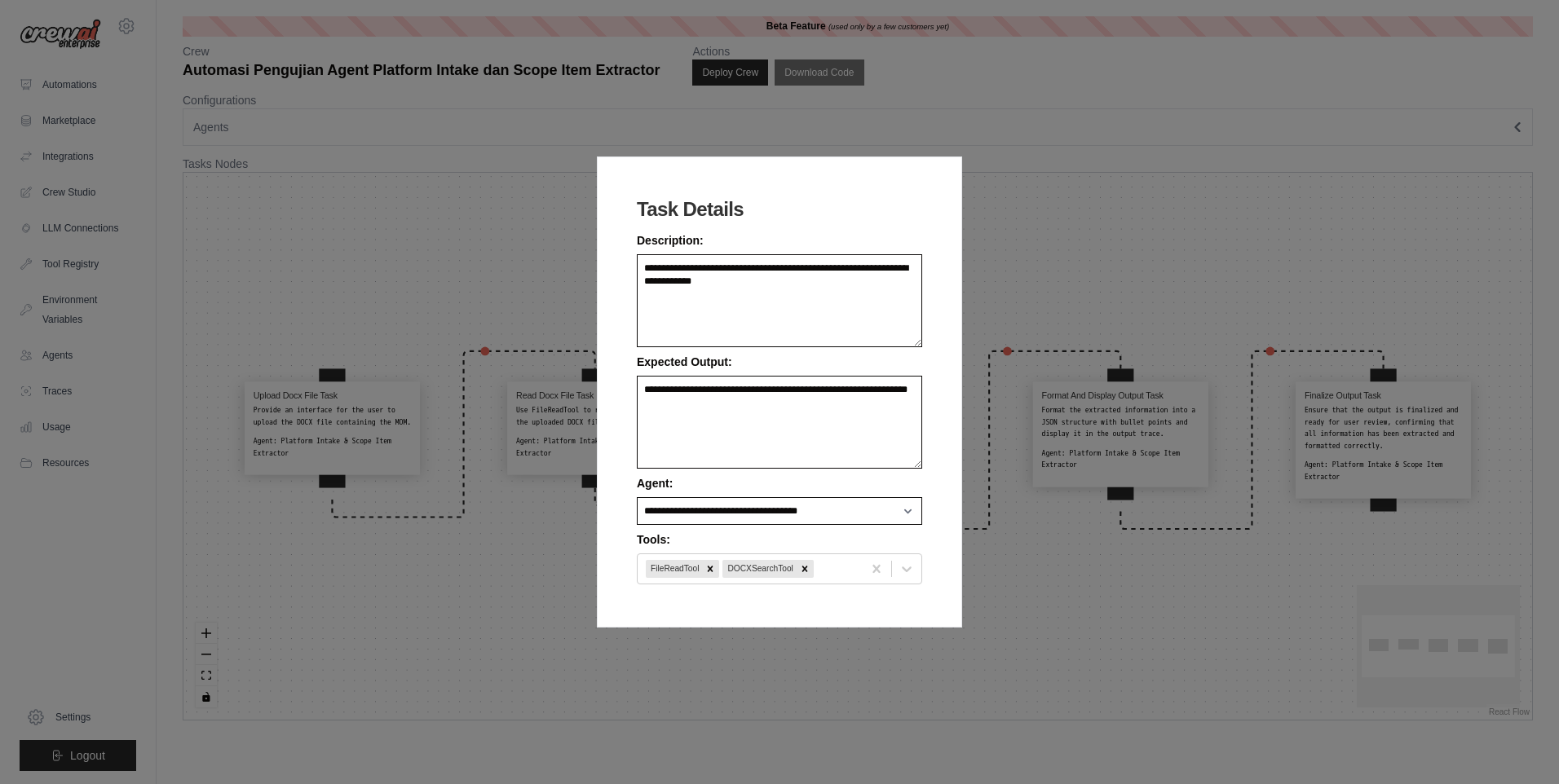 click on "**********" at bounding box center (780, 392) 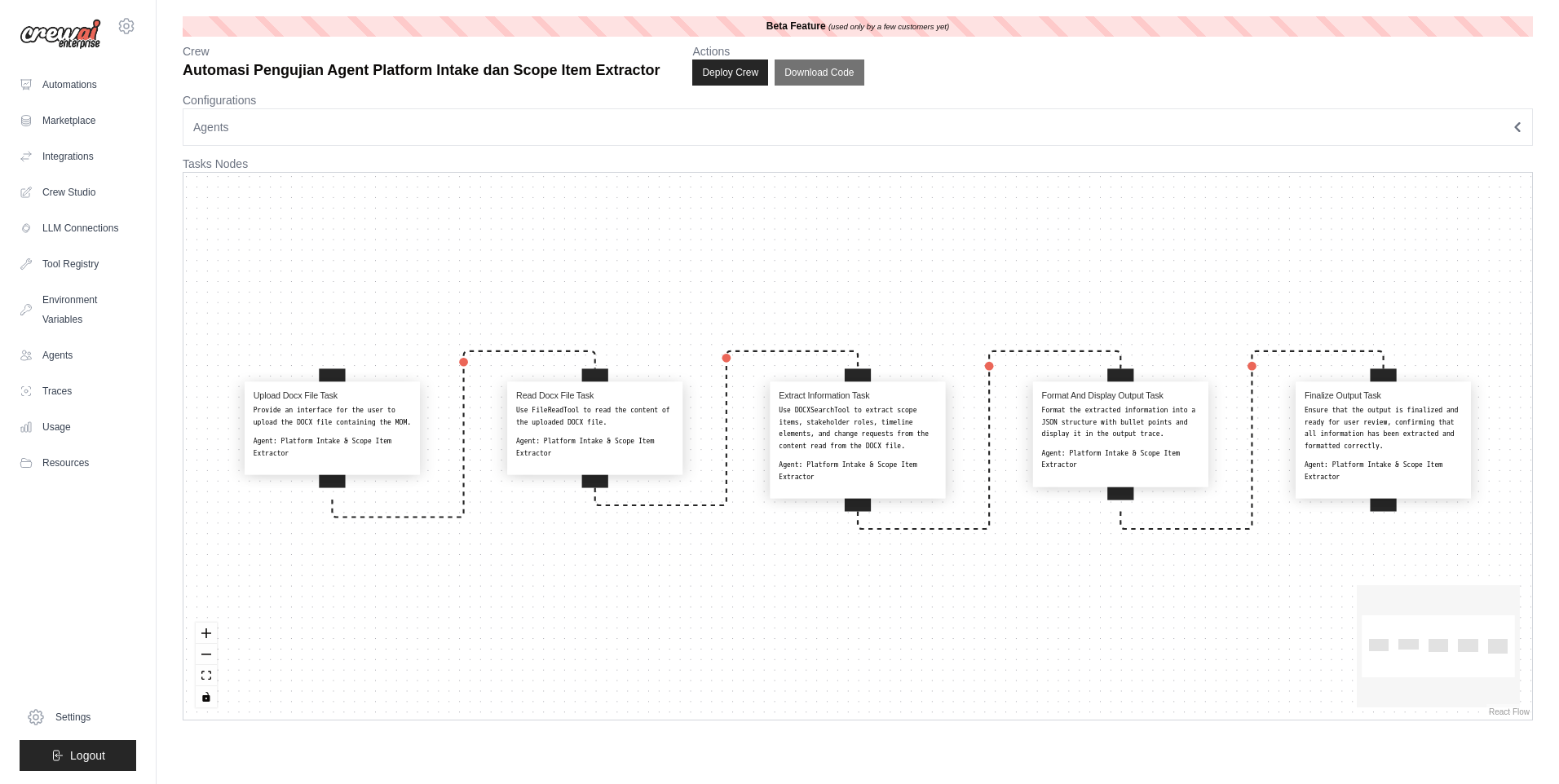 click on "Use FileReadTool to read the content of the uploaded DOCX file." at bounding box center (594, 416) 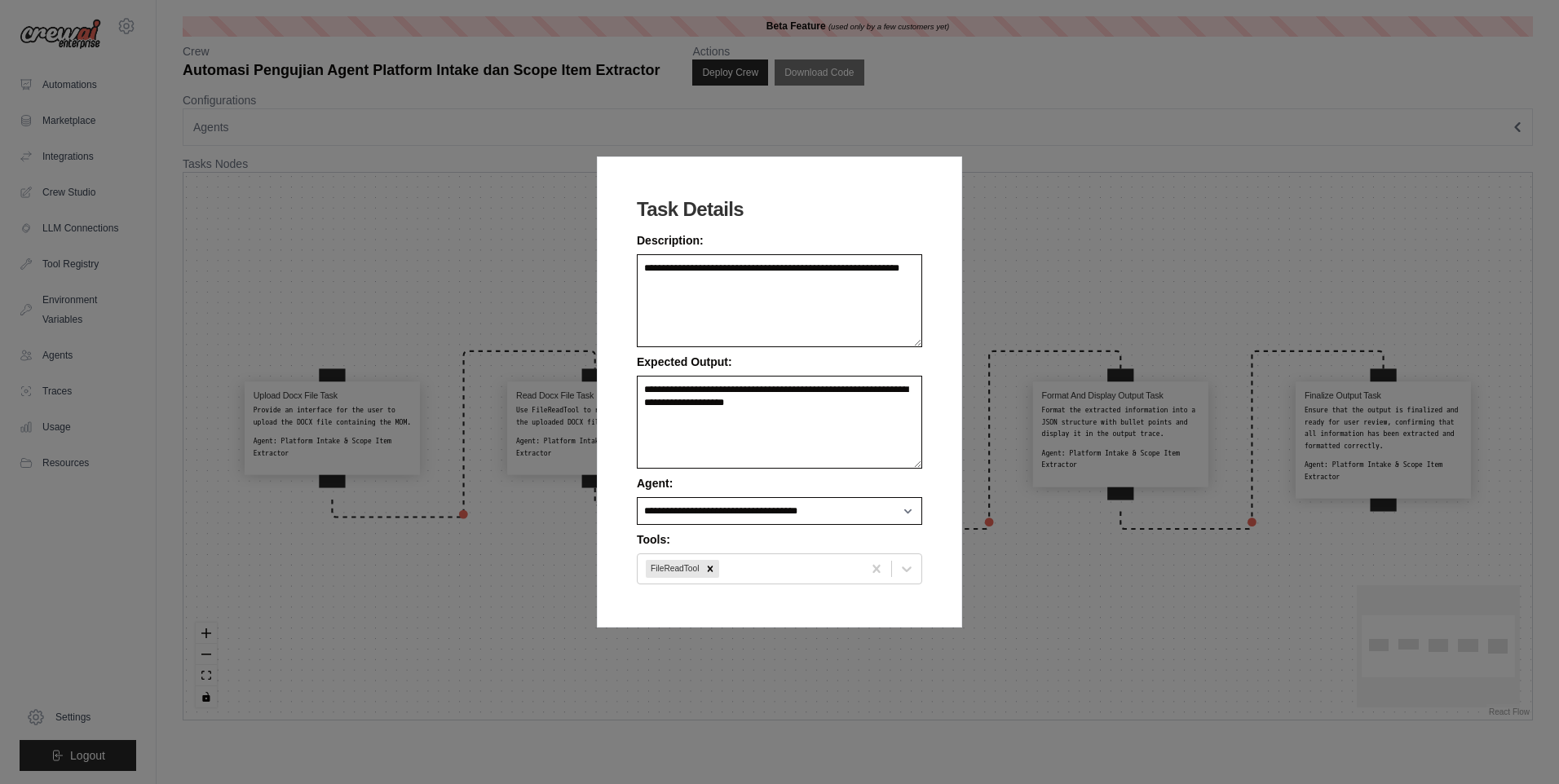 click on "**********" at bounding box center (780, 392) 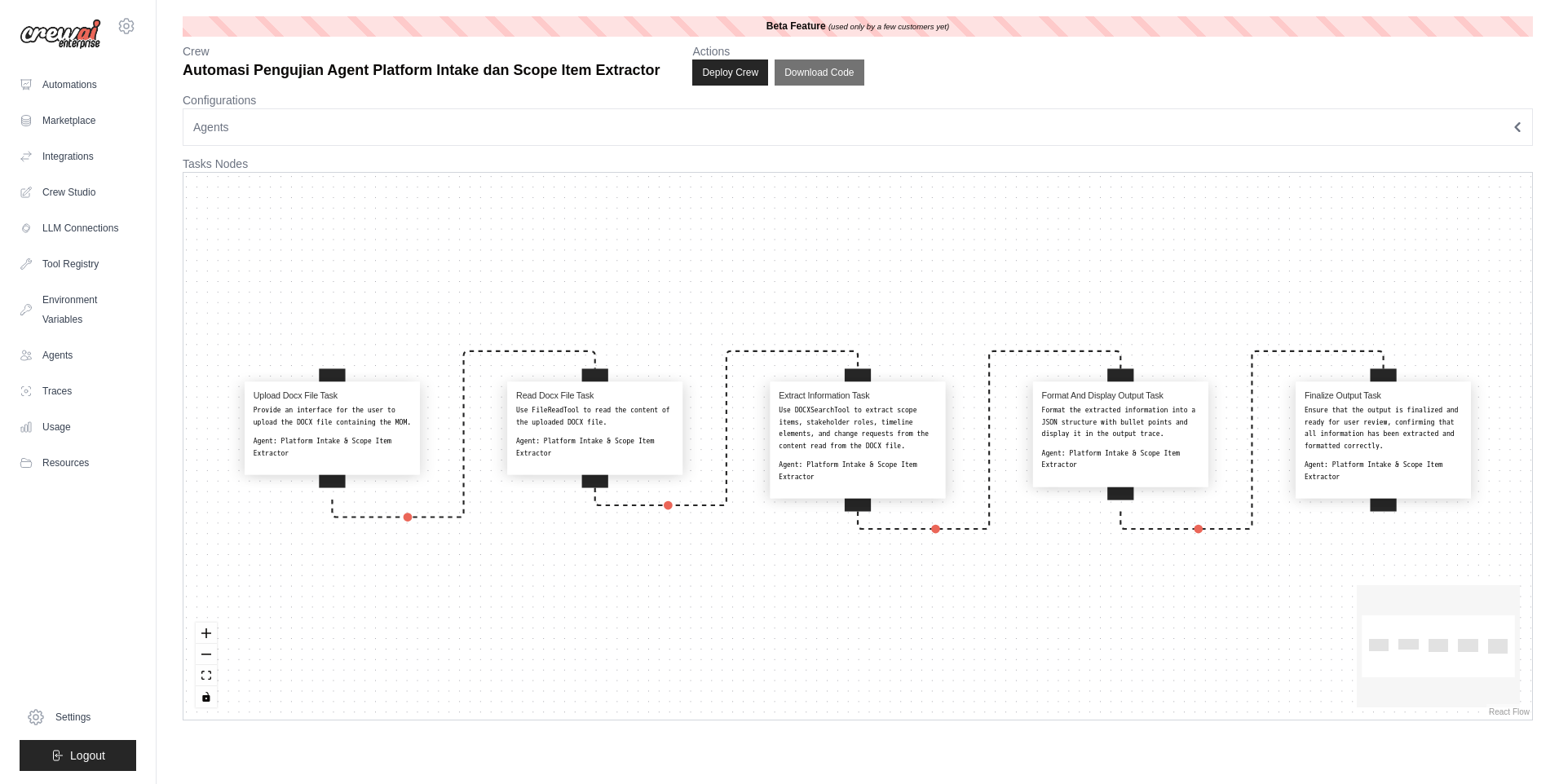 click on "Use DOCXSearchTool to extract scope items, stakeholder roles, timeline elements, and change requests from the content read from the DOCX file." at bounding box center [857, 428] 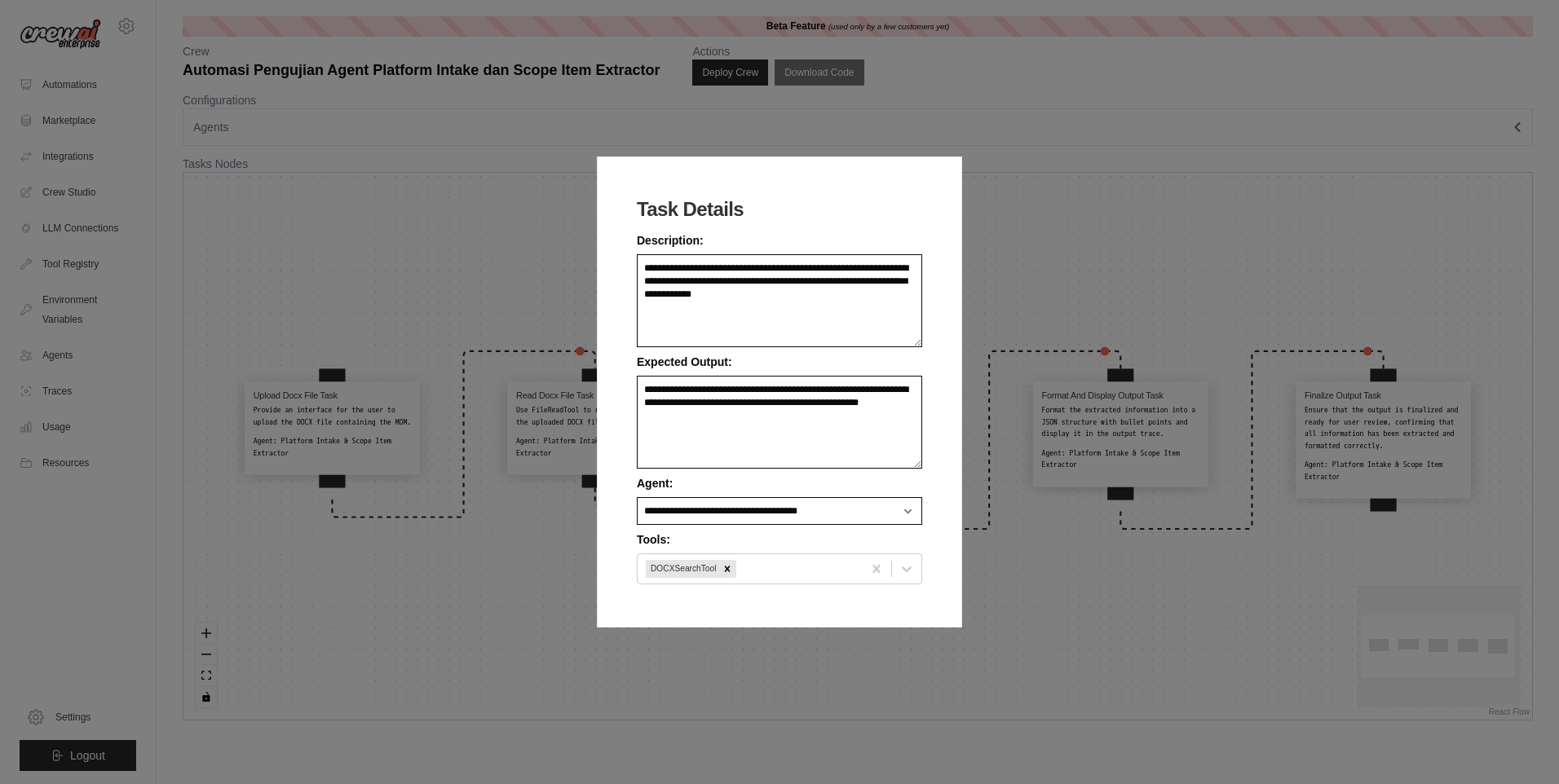 click on "**********" at bounding box center [780, 392] 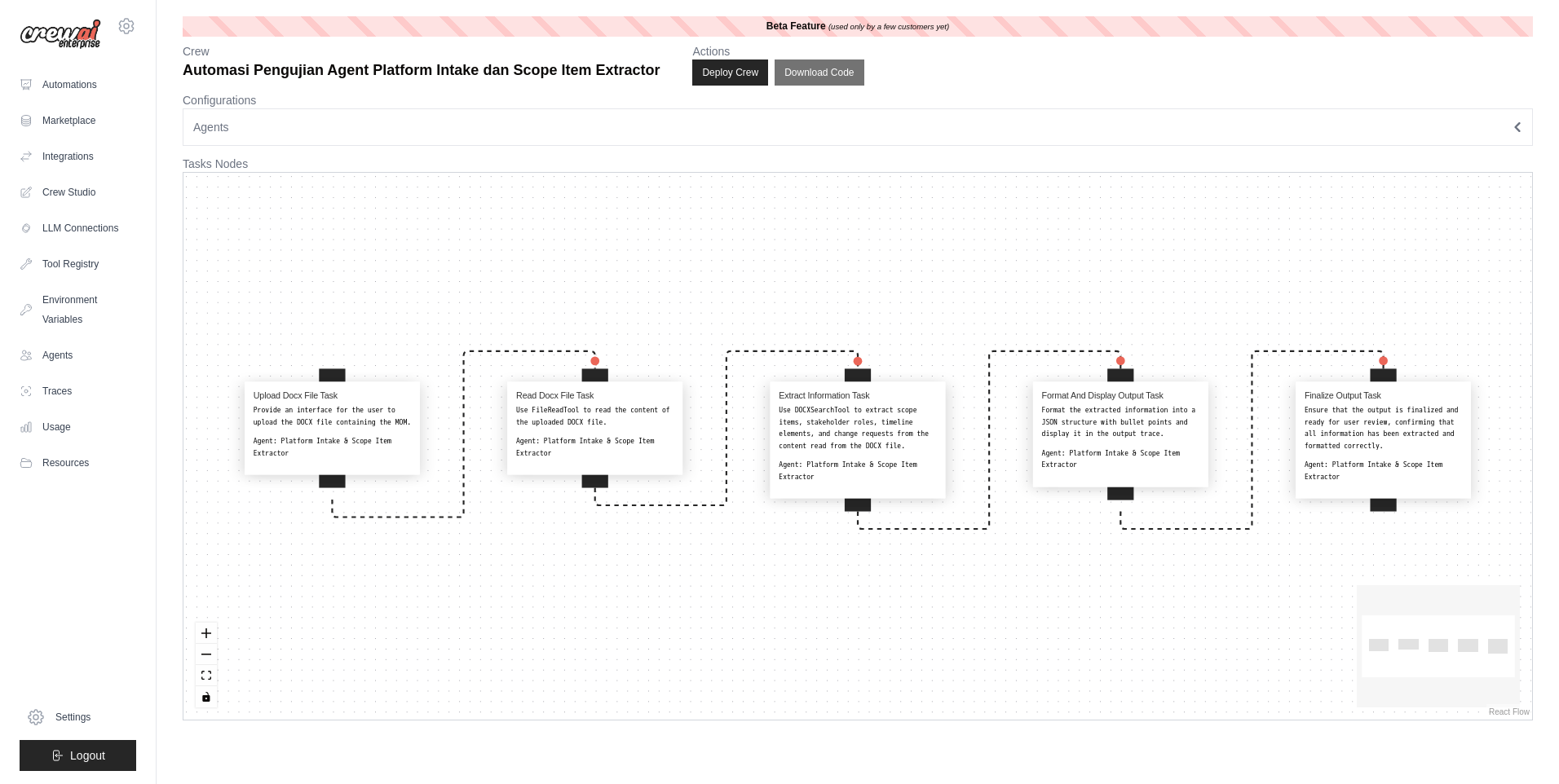 click on "Format the extracted information into a JSON structure with bullet points and display it in the output trace." at bounding box center (1120, 422) 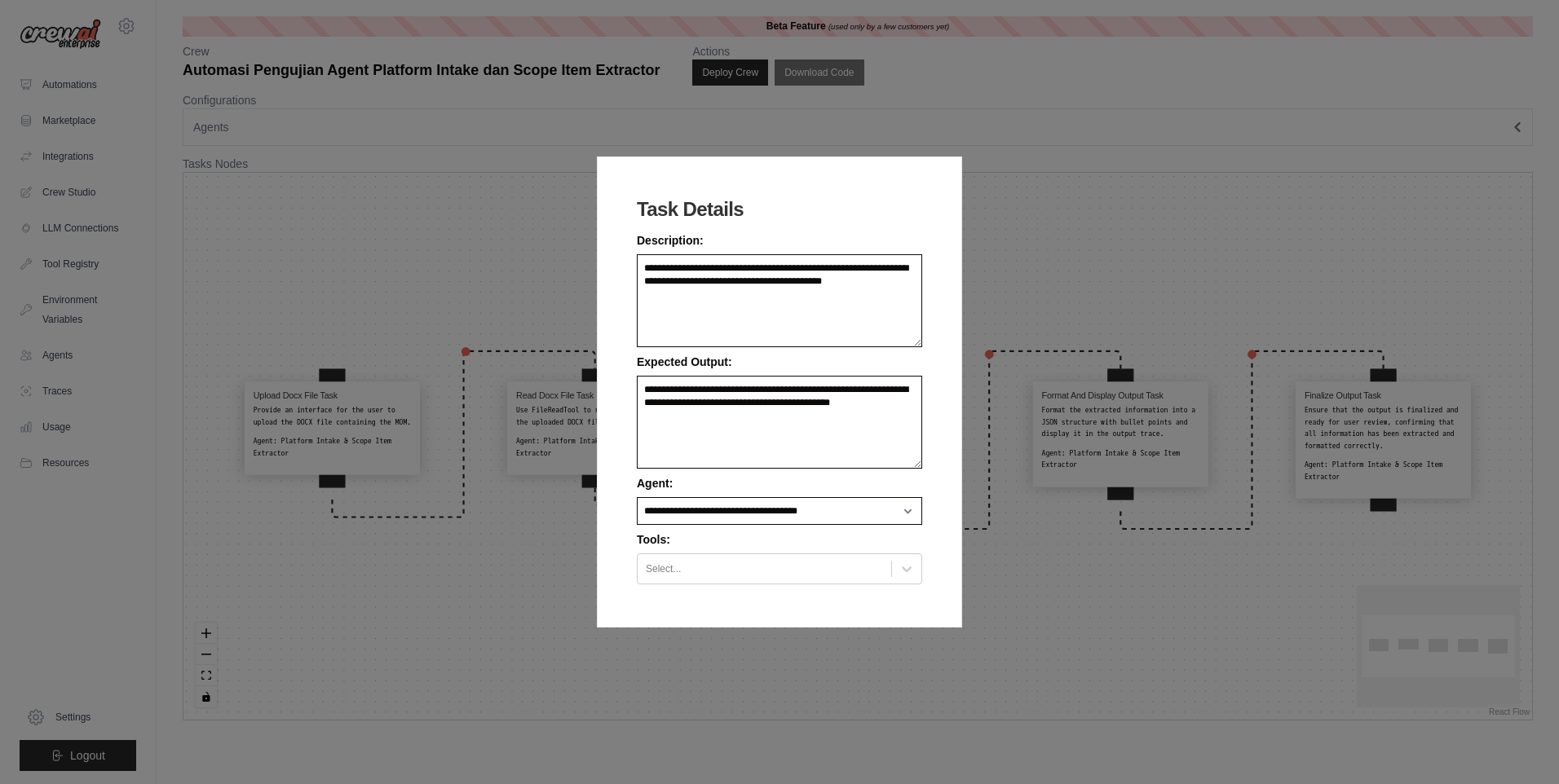 click on "**********" at bounding box center (780, 392) 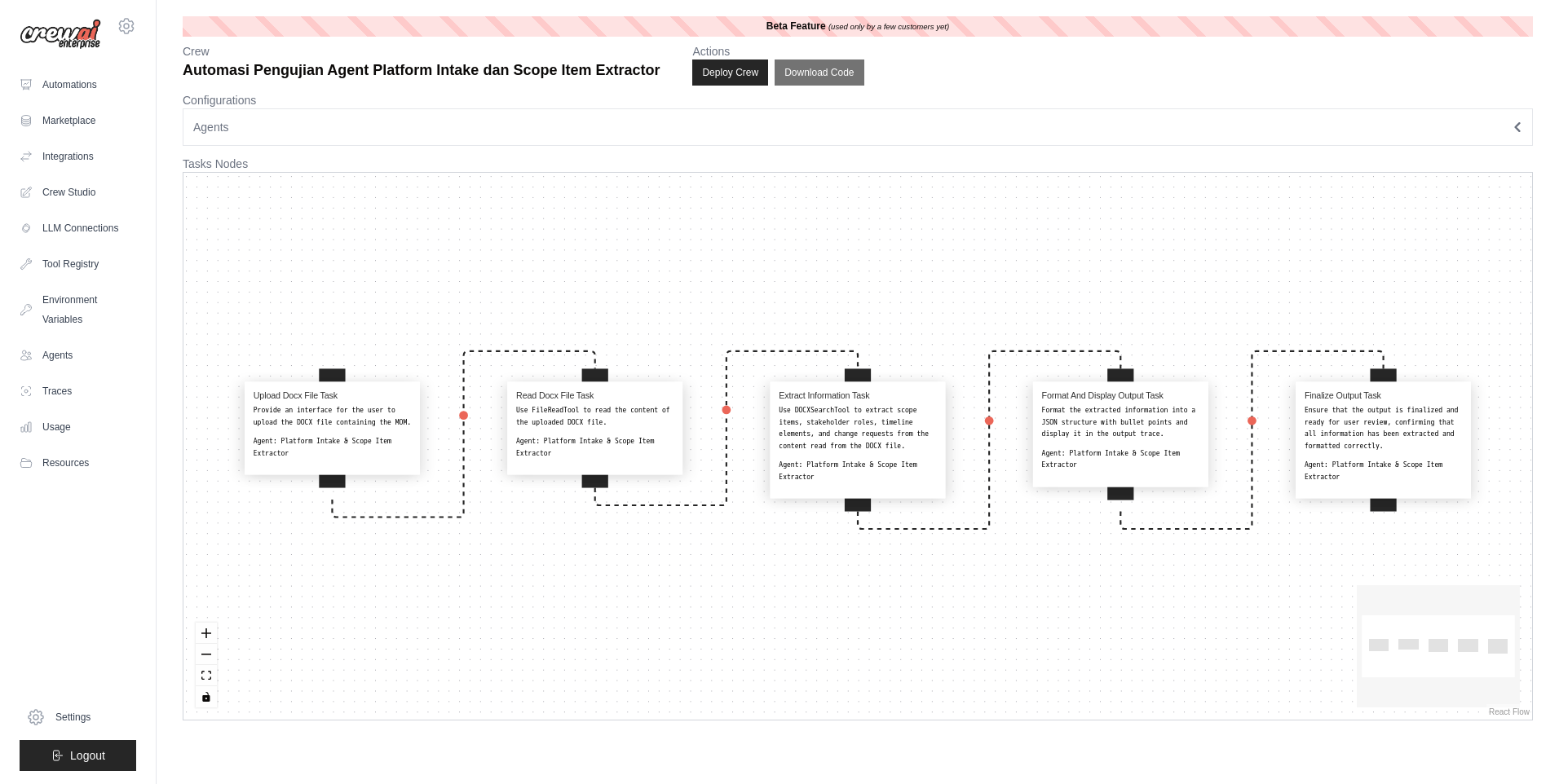 click on "Agent:   Platform Intake & Scope Item Extractor" at bounding box center [332, 447] 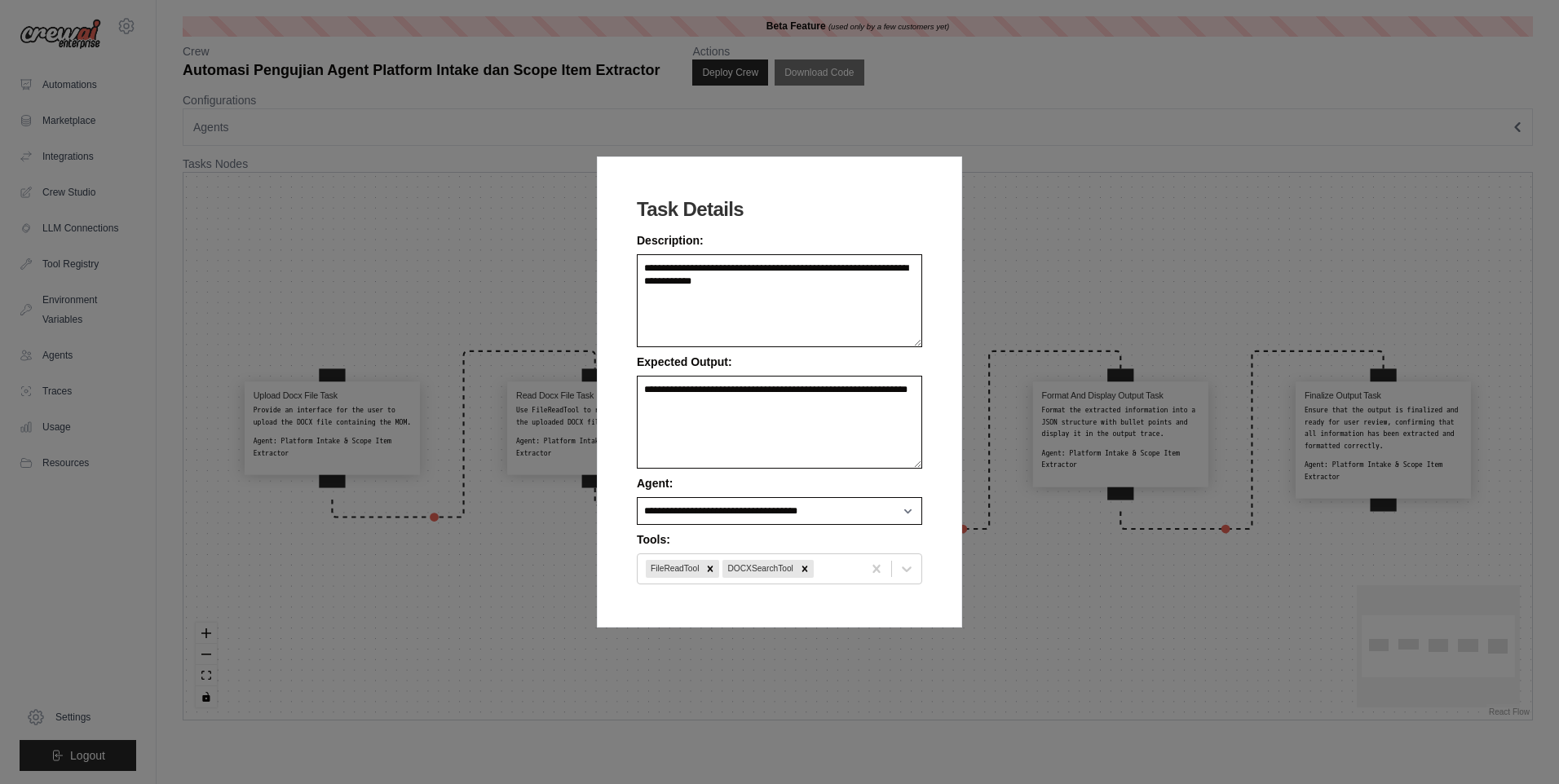 click on "**********" at bounding box center (780, 392) 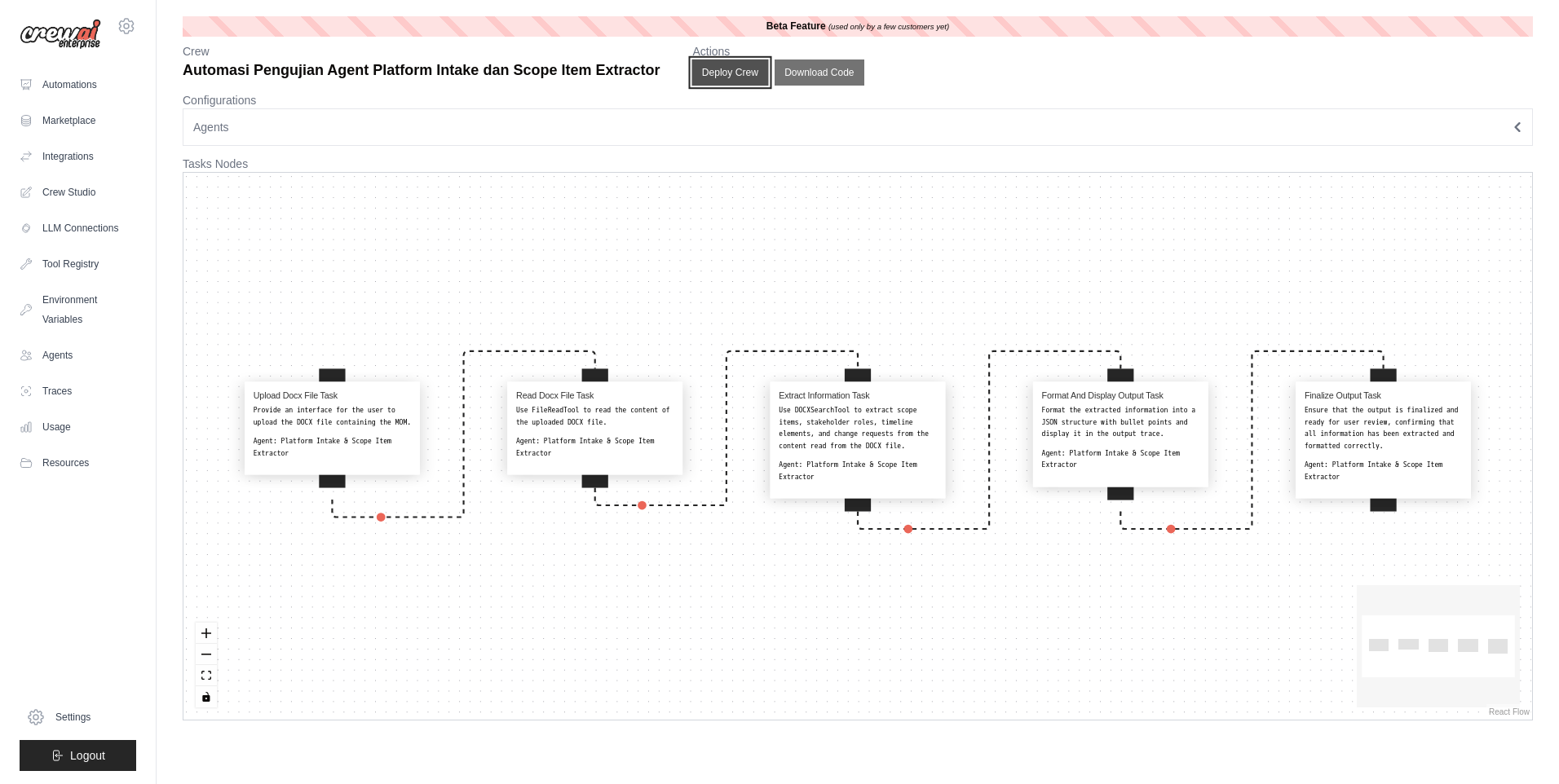 click on "Deploy Crew" at bounding box center [731, 73] 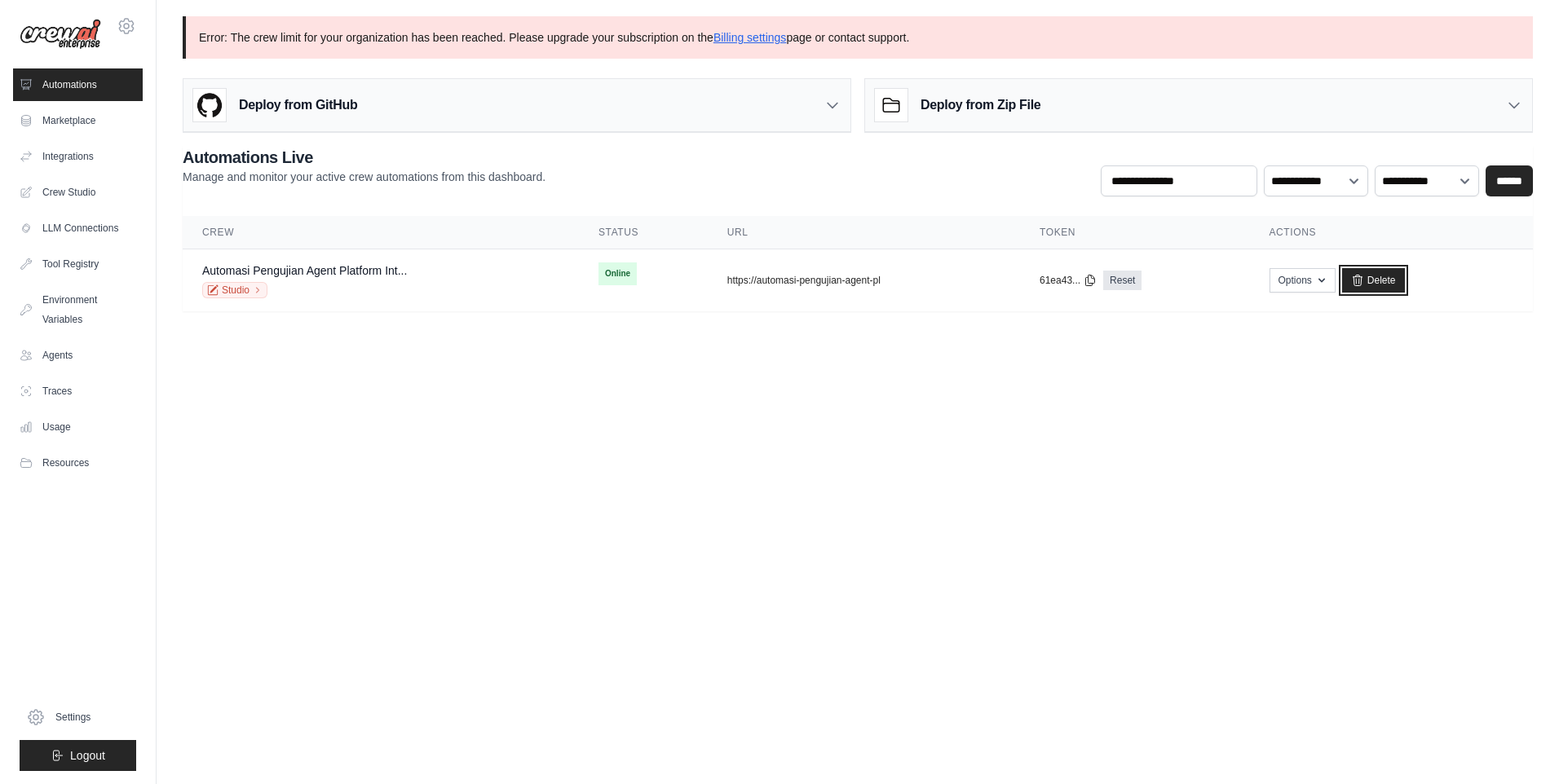 drag, startPoint x: 1385, startPoint y: 284, endPoint x: 850, endPoint y: 70, distance: 576.2126 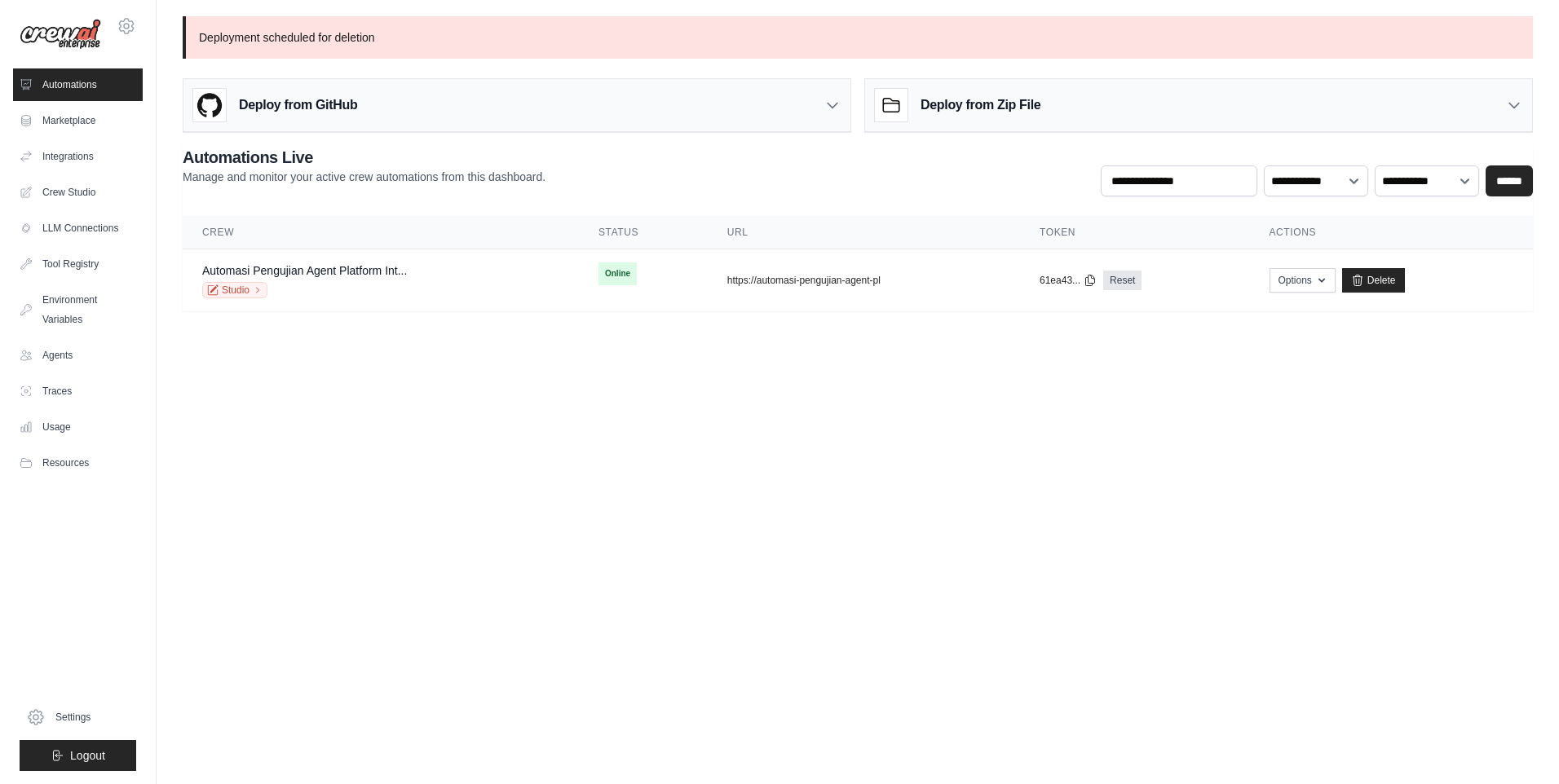 scroll, scrollTop: 0, scrollLeft: 0, axis: both 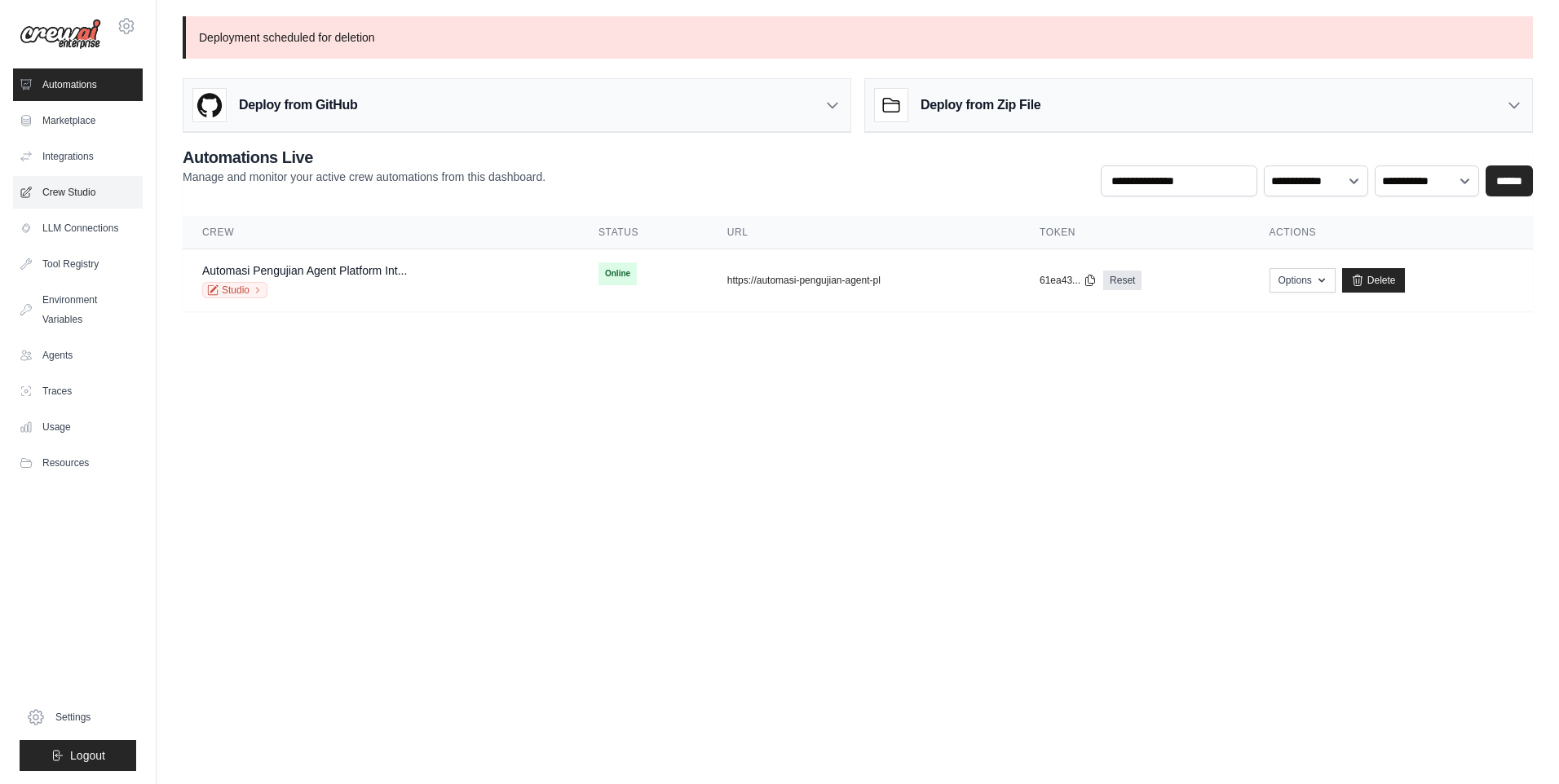 click on "Crew Studio" at bounding box center [77, 192] 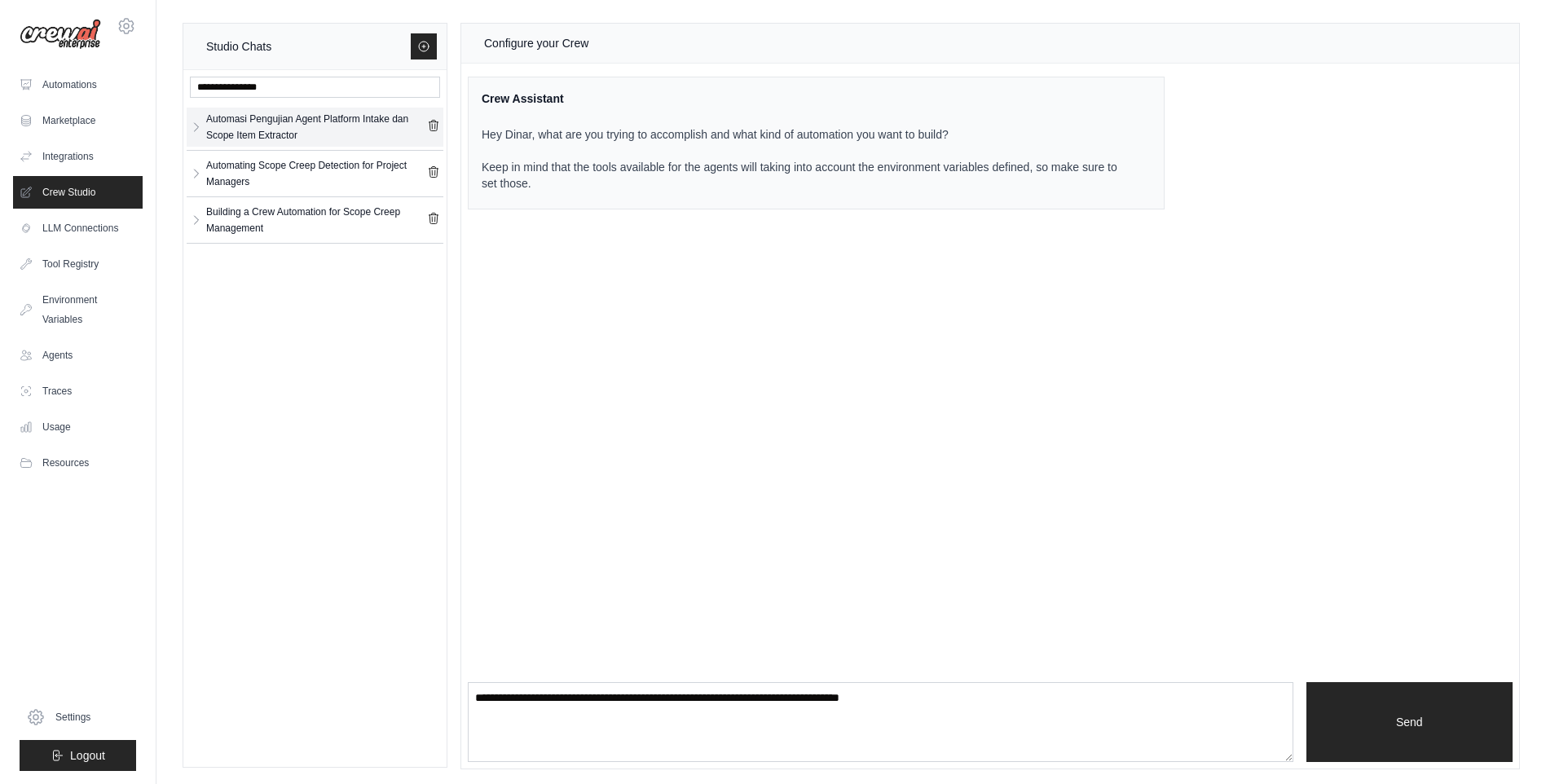 click on "Automasi Pengujian Agent Platform Intake dan Scope Item Extractor" at bounding box center [316, 127] 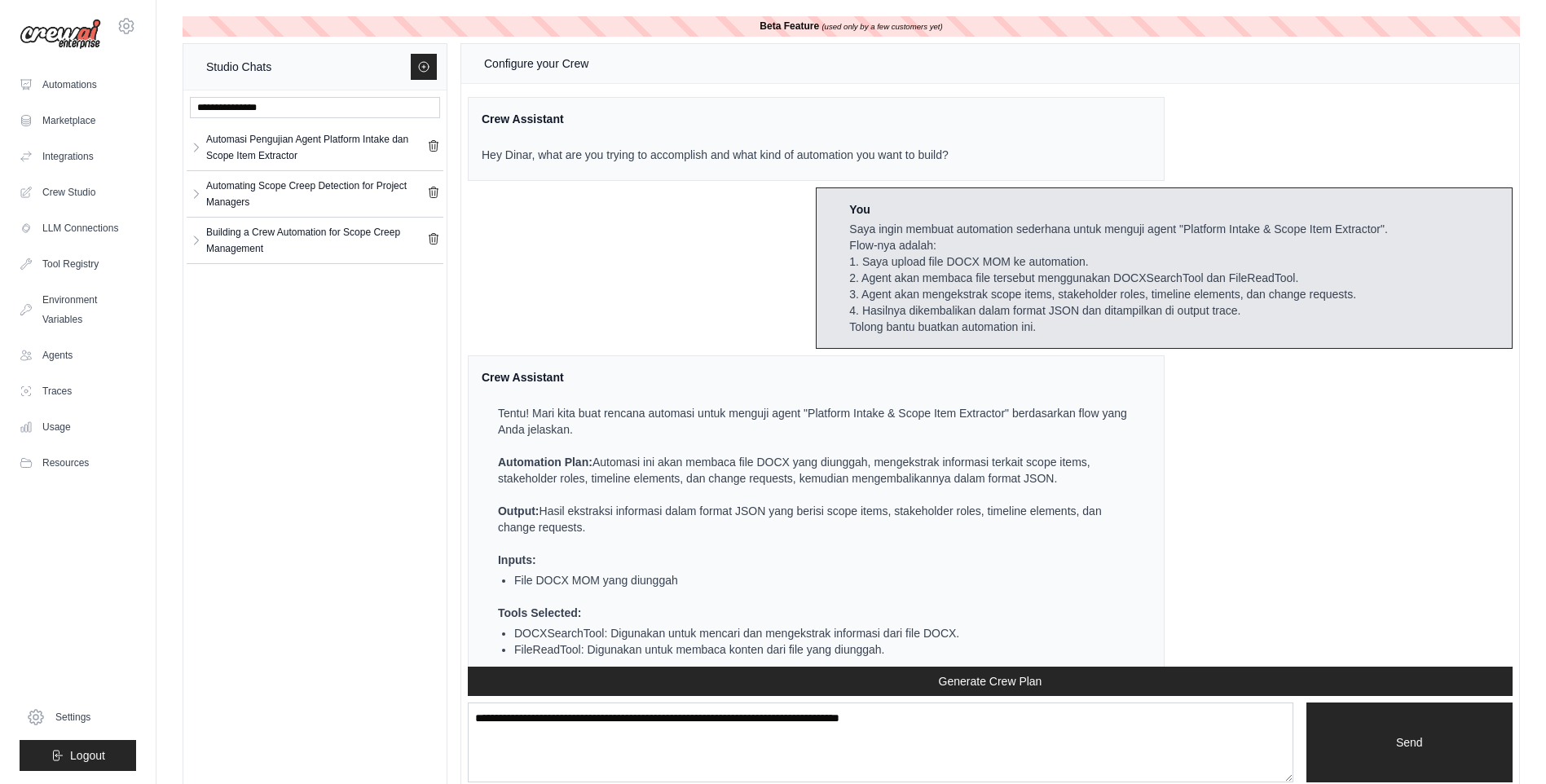 scroll, scrollTop: 6001, scrollLeft: 0, axis: vertical 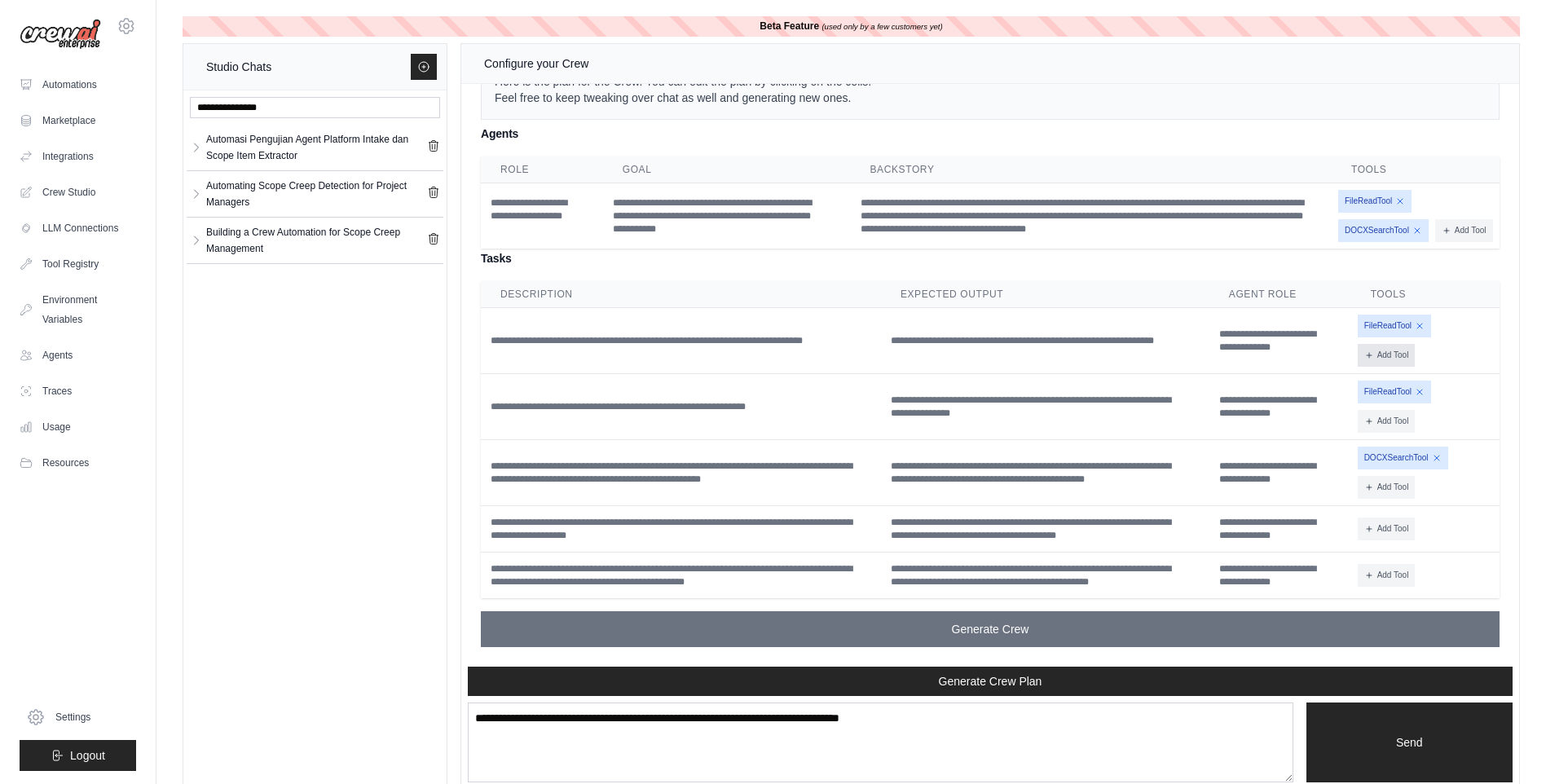 click on "Add Tool" at bounding box center (1386, 355) 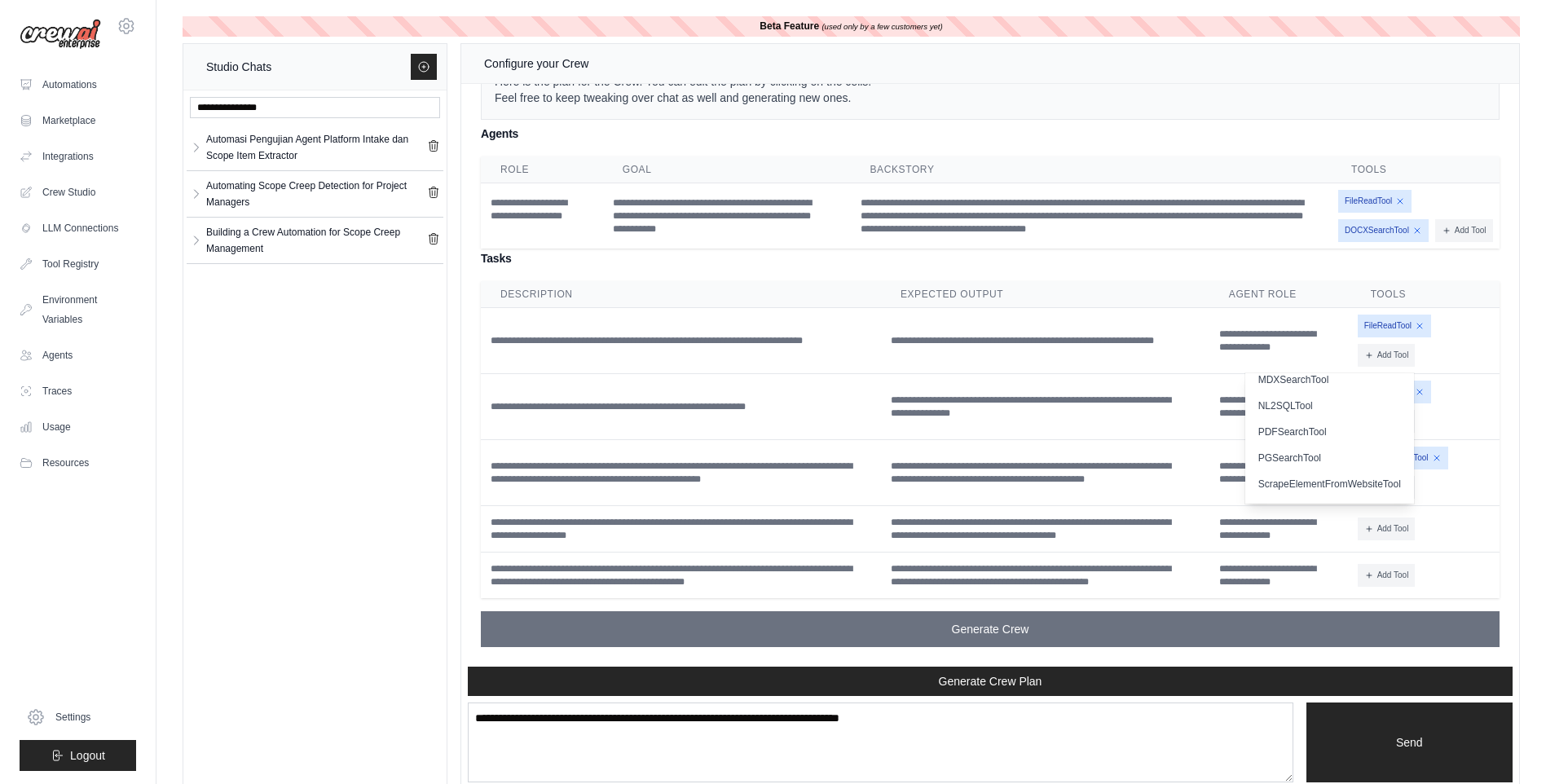 scroll, scrollTop: 326, scrollLeft: 0, axis: vertical 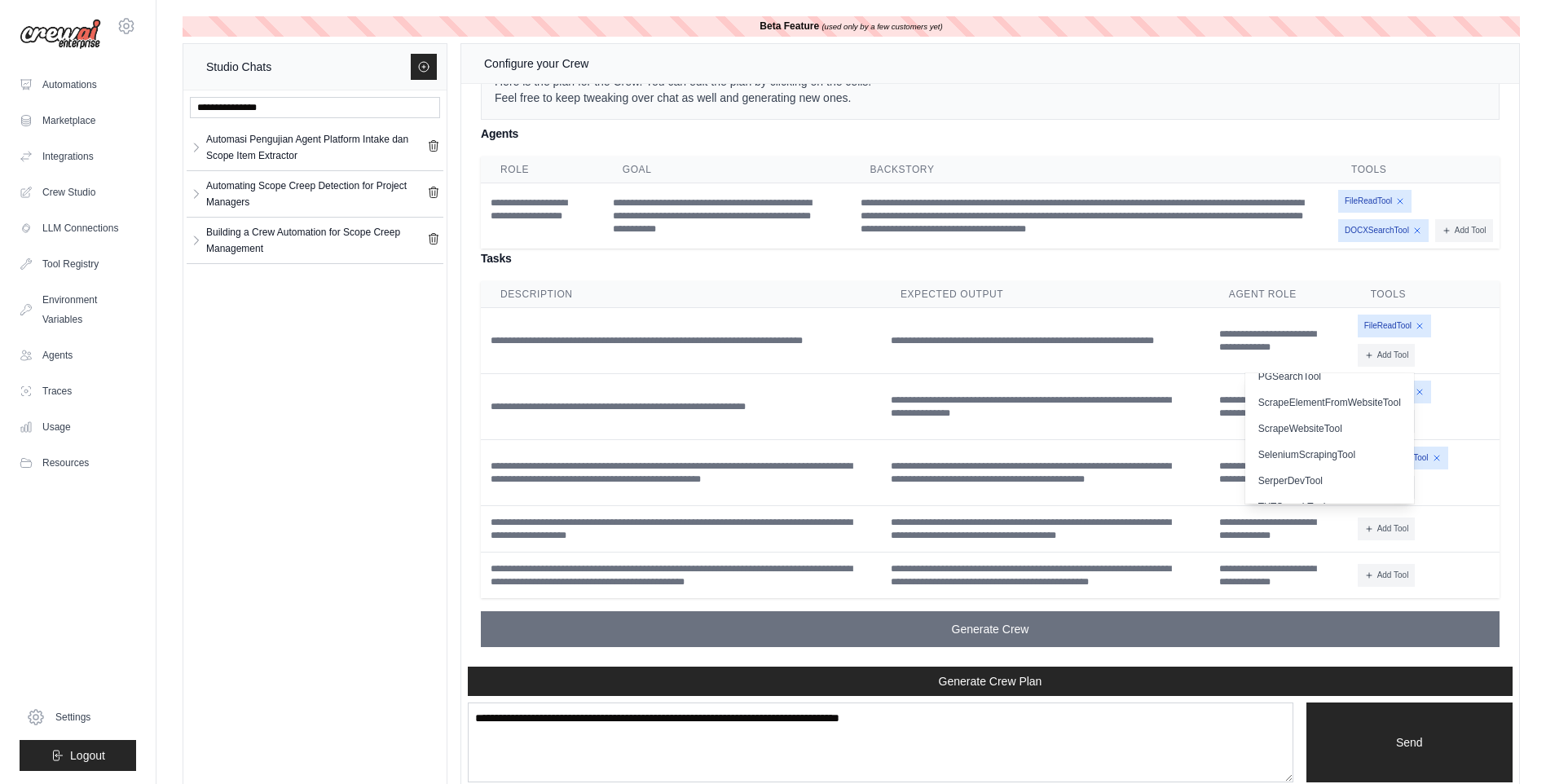 type 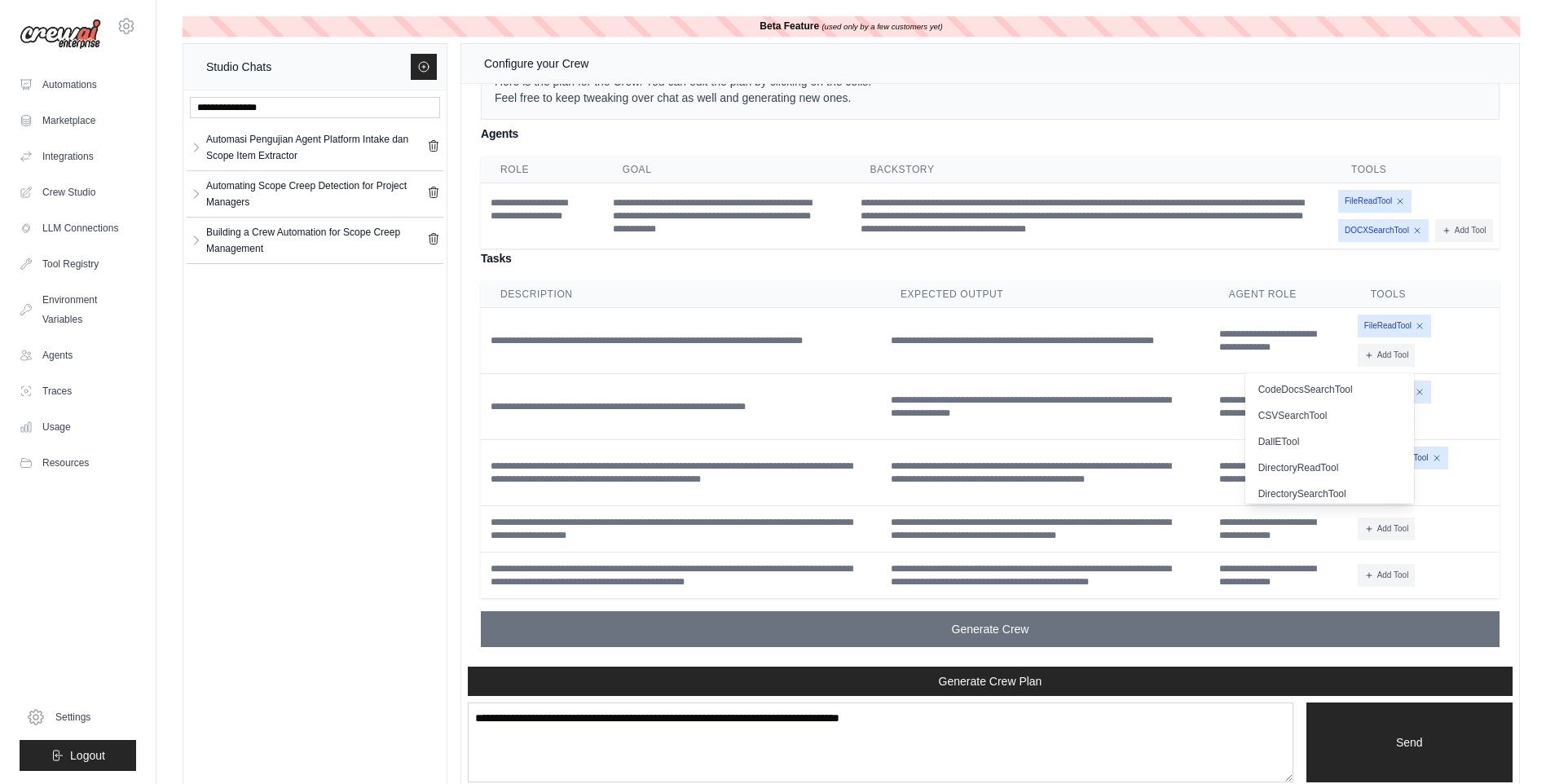 scroll, scrollTop: 81, scrollLeft: 0, axis: vertical 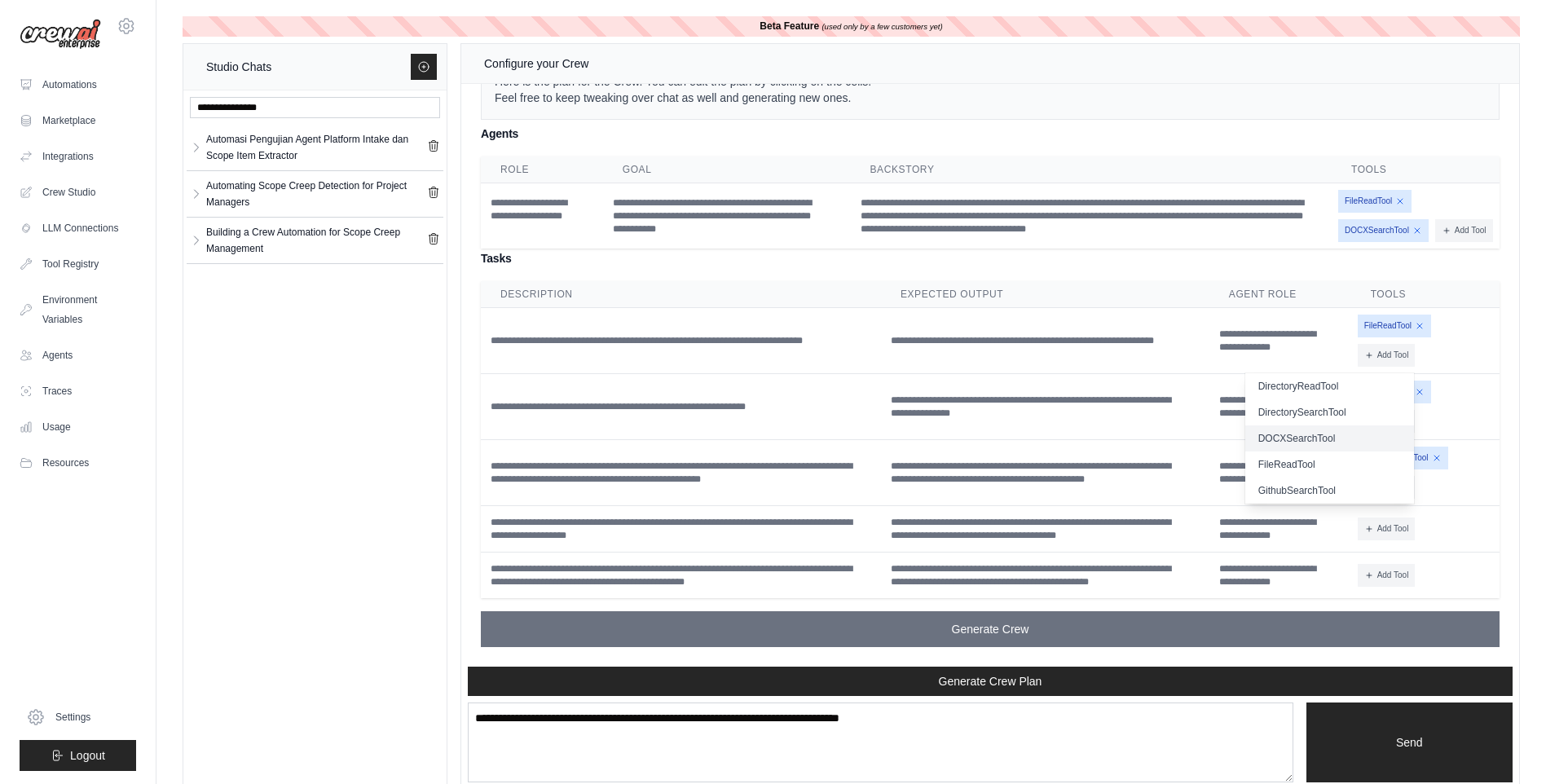 click on "DOCXSearchTool" at bounding box center [1329, 438] 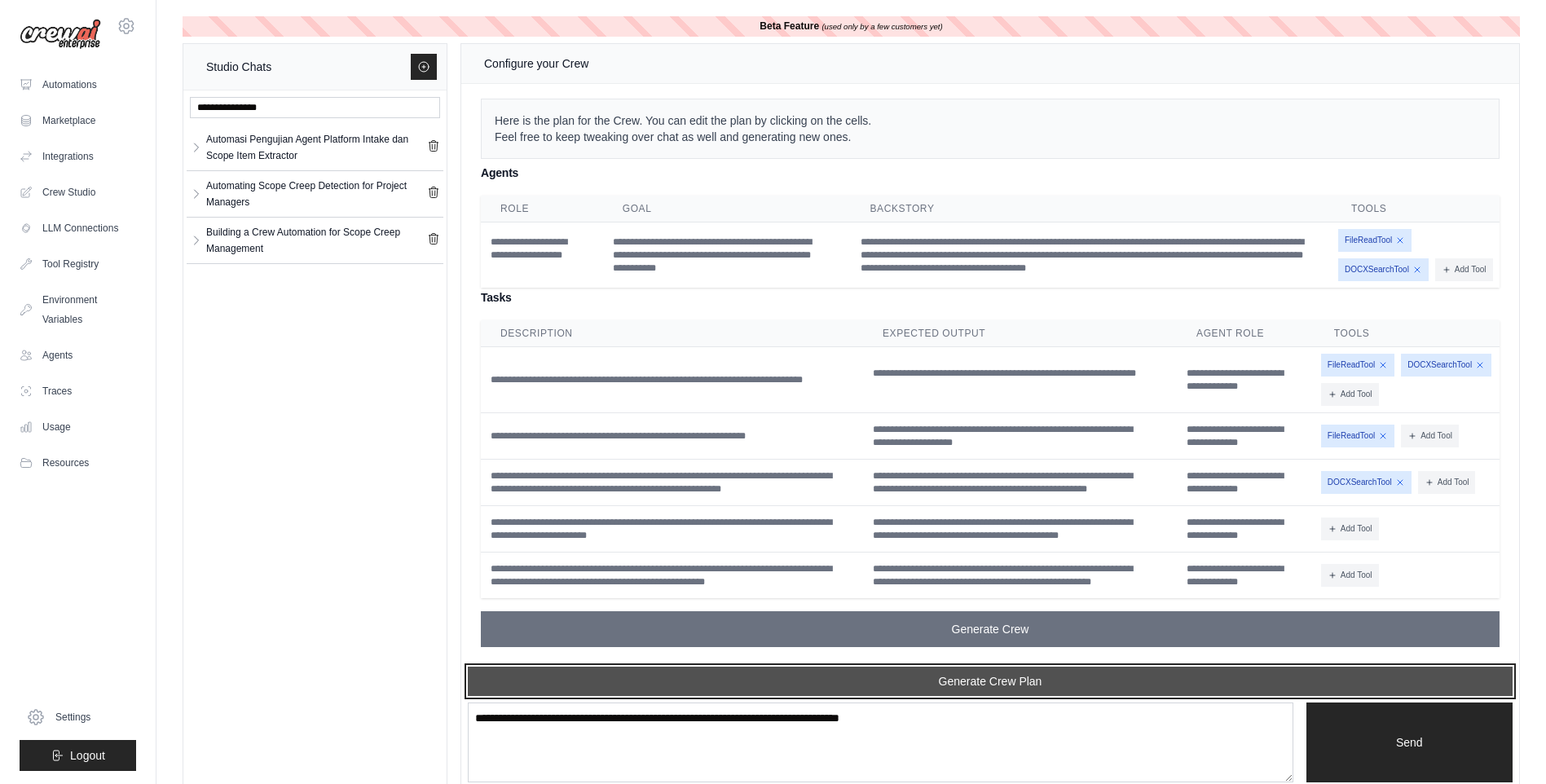 click on "Generate Crew Plan" at bounding box center [990, 681] 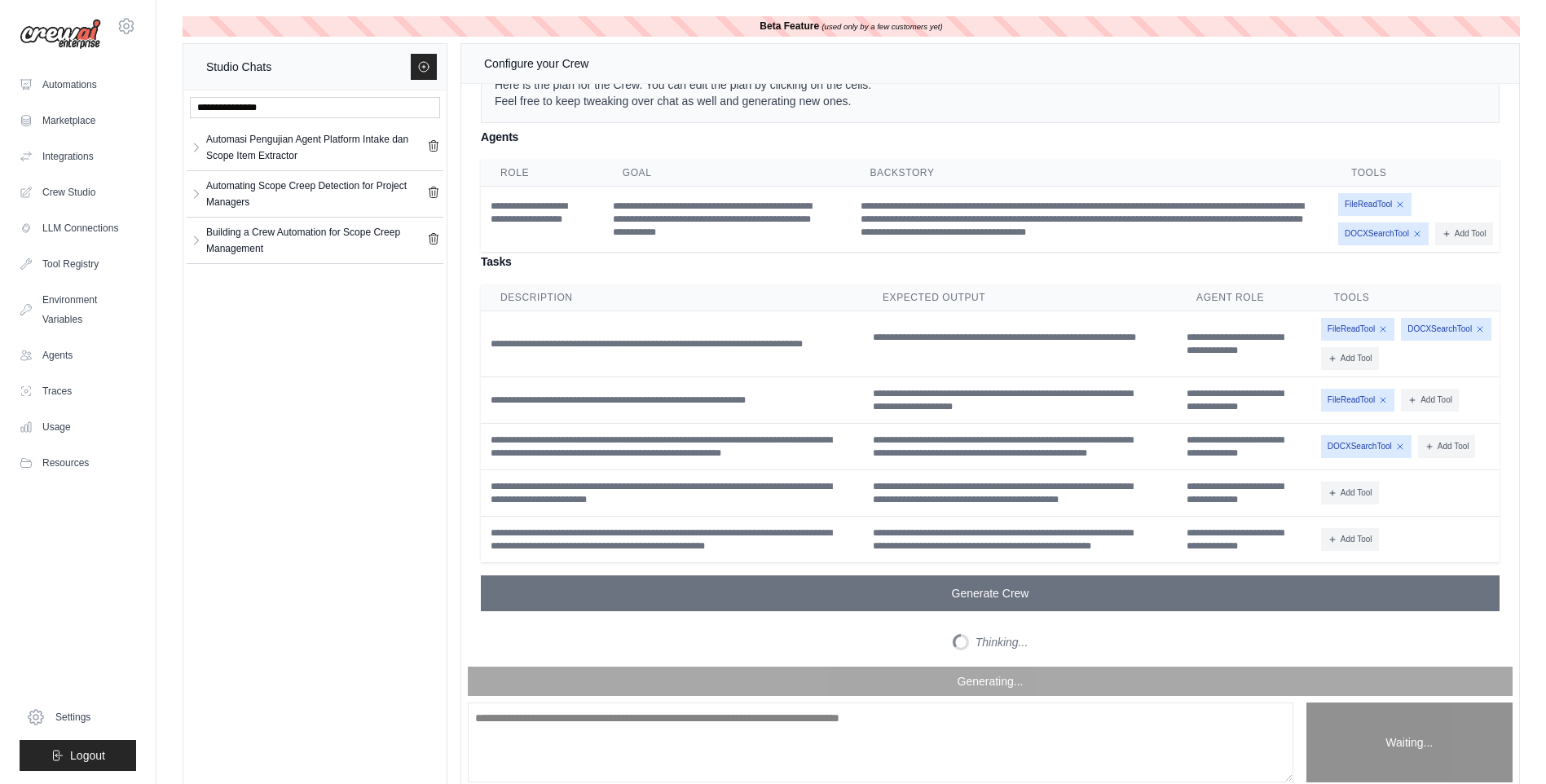 scroll, scrollTop: 6662, scrollLeft: 0, axis: vertical 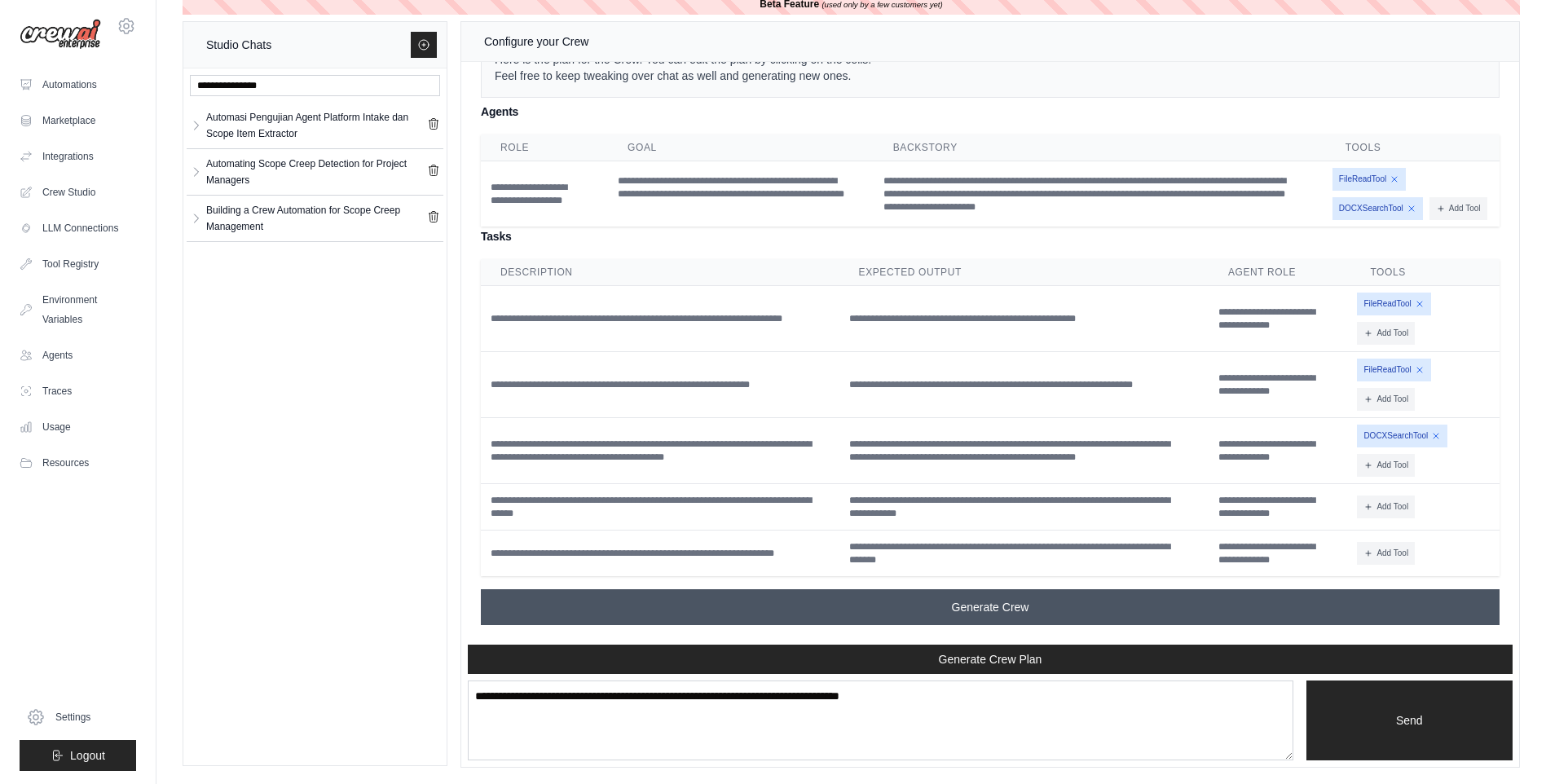 click on "Generate Crew" at bounding box center [990, 607] 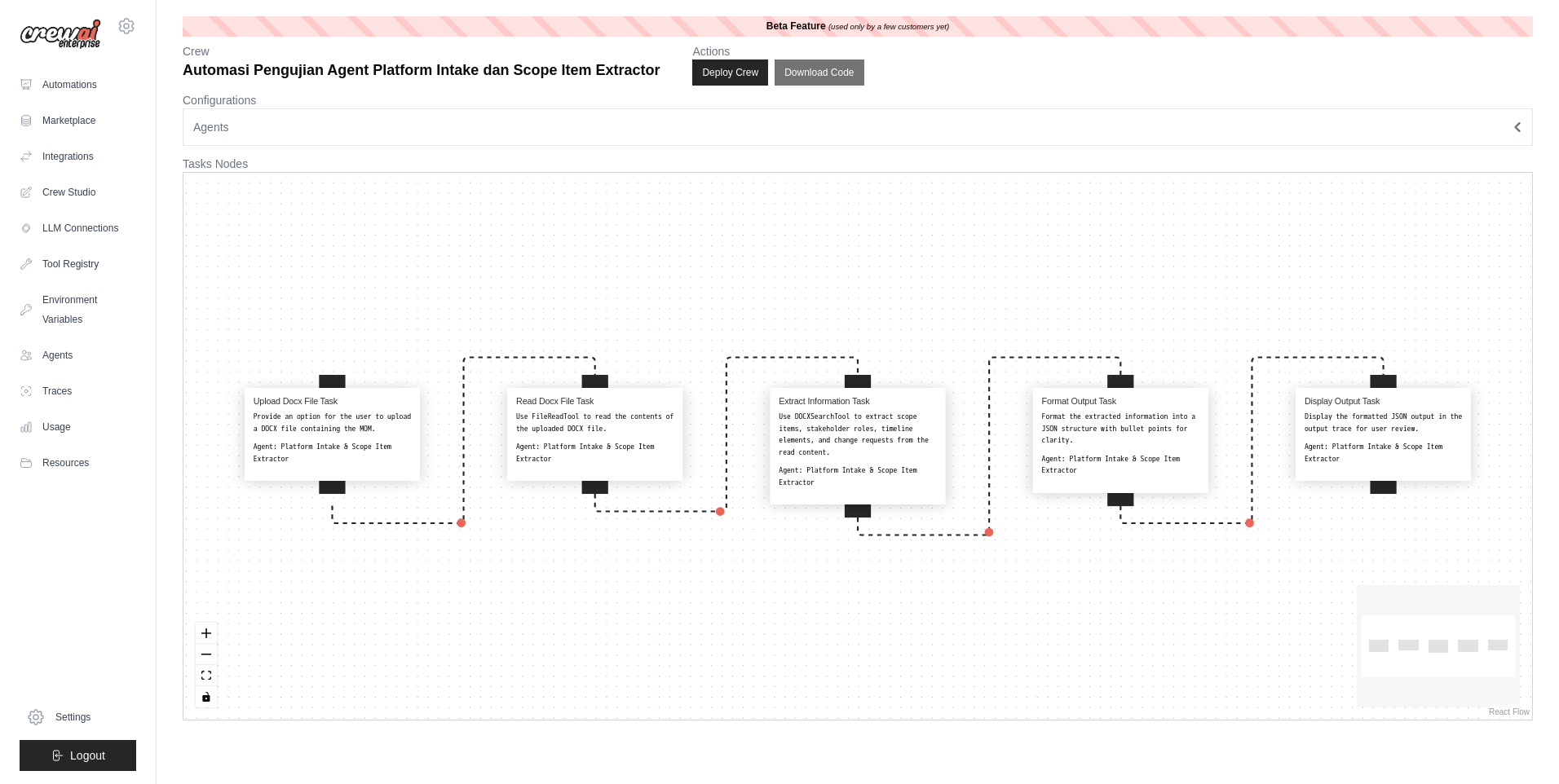 scroll, scrollTop: 0, scrollLeft: 0, axis: both 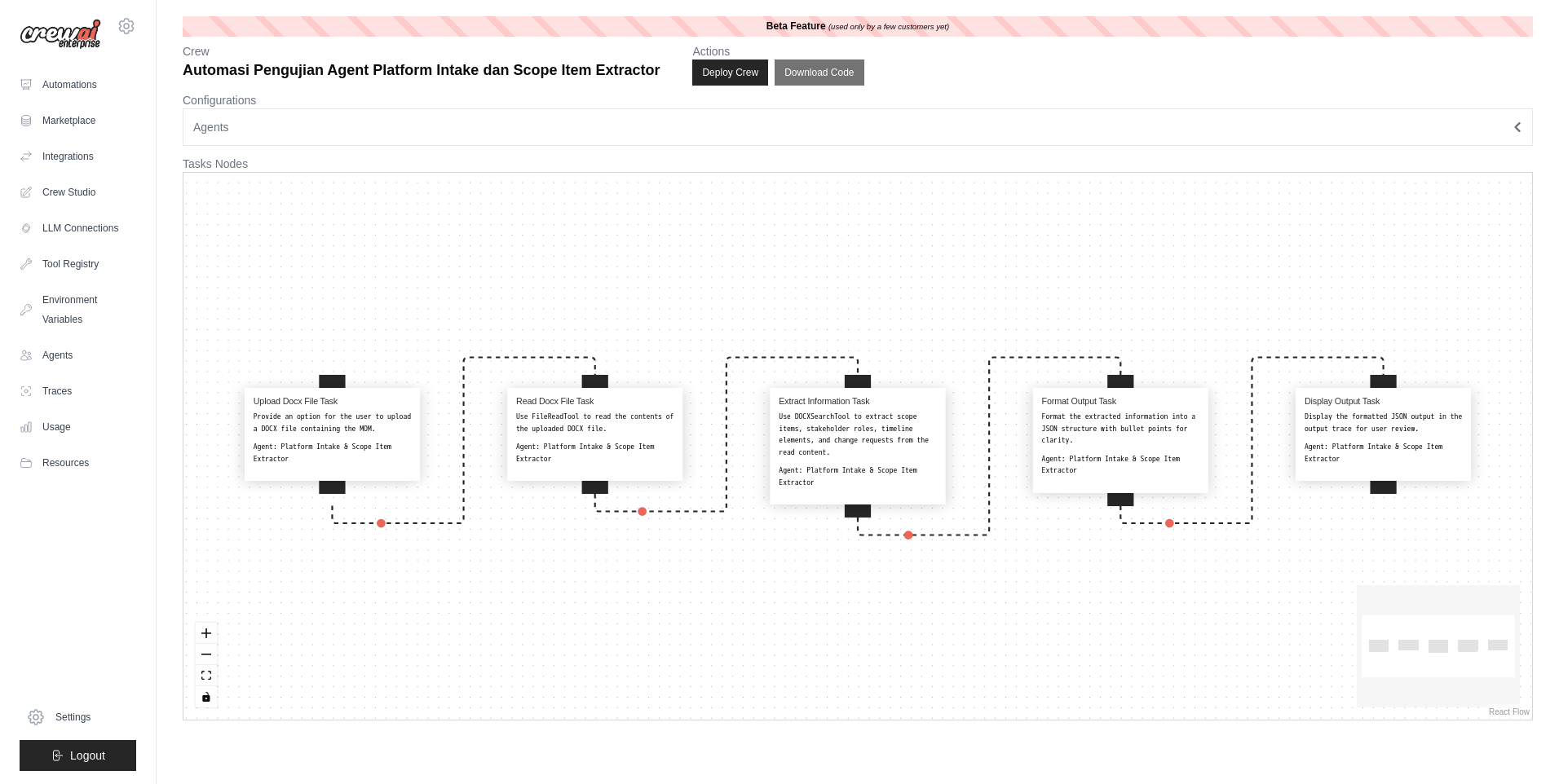 click on "Provide an option for the user to upload a DOCX file containing the MOM." at bounding box center (332, 422) 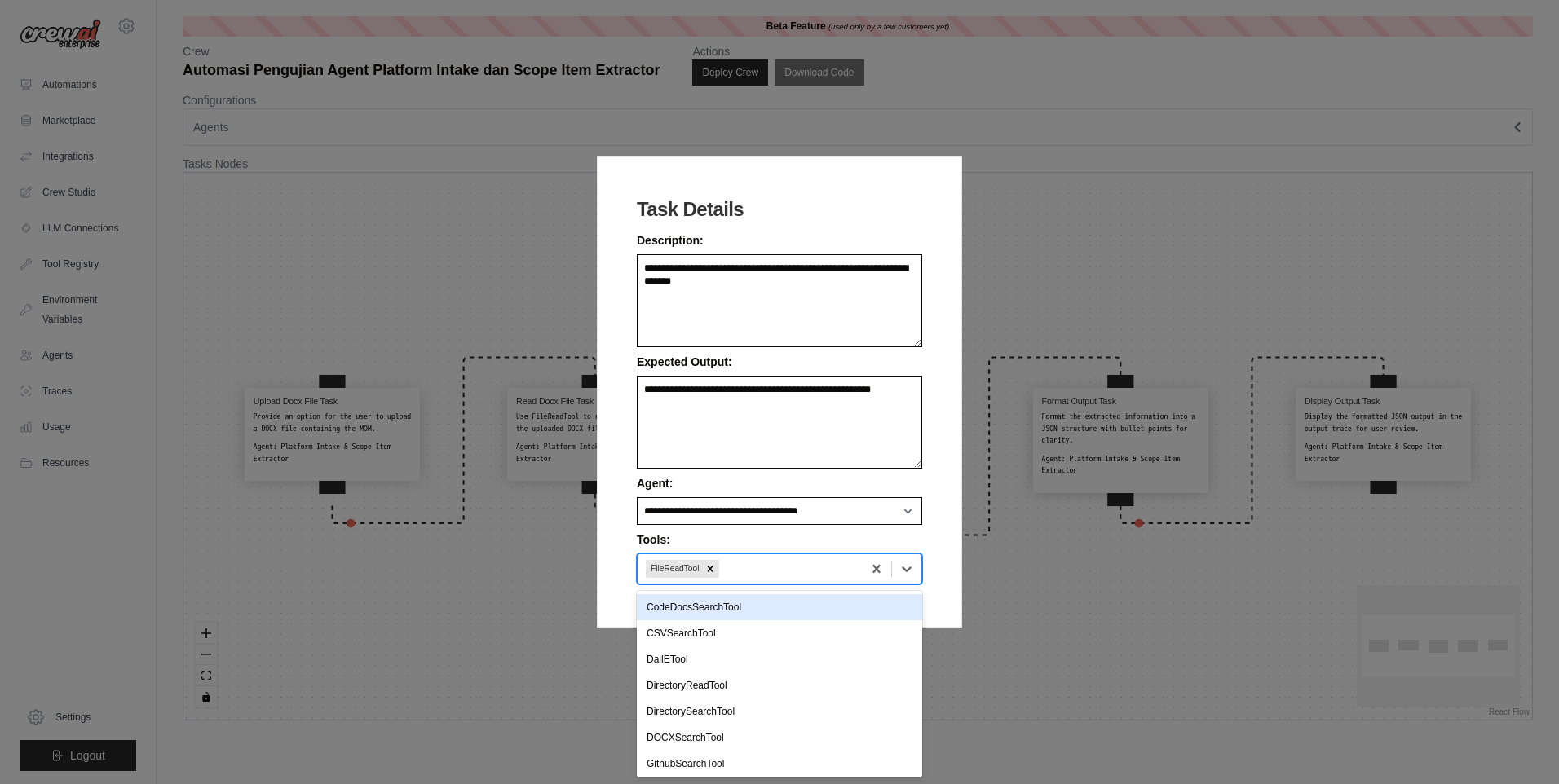 click at bounding box center [788, 569] 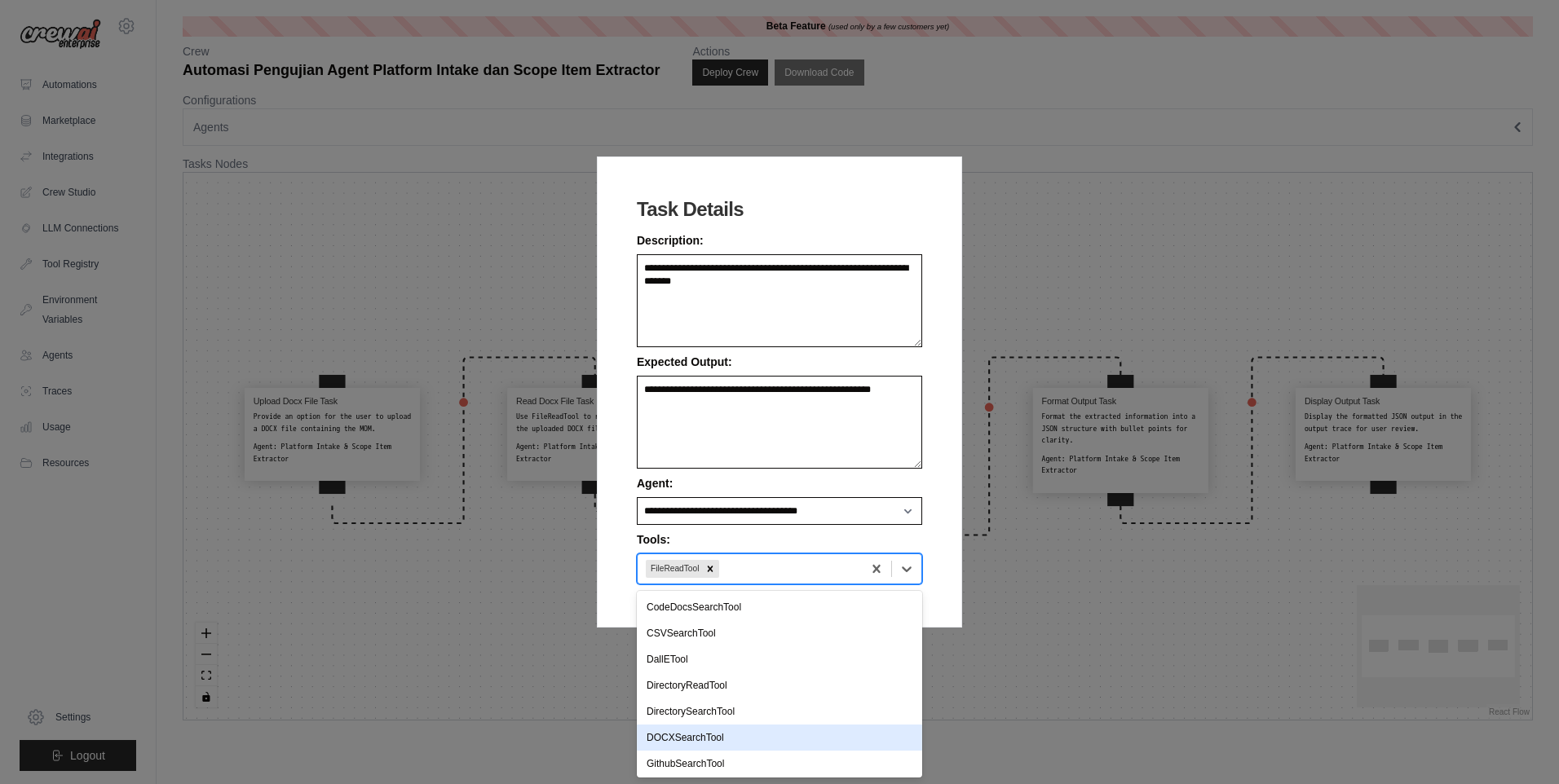 click on "DOCXSearchTool" at bounding box center (780, 738) 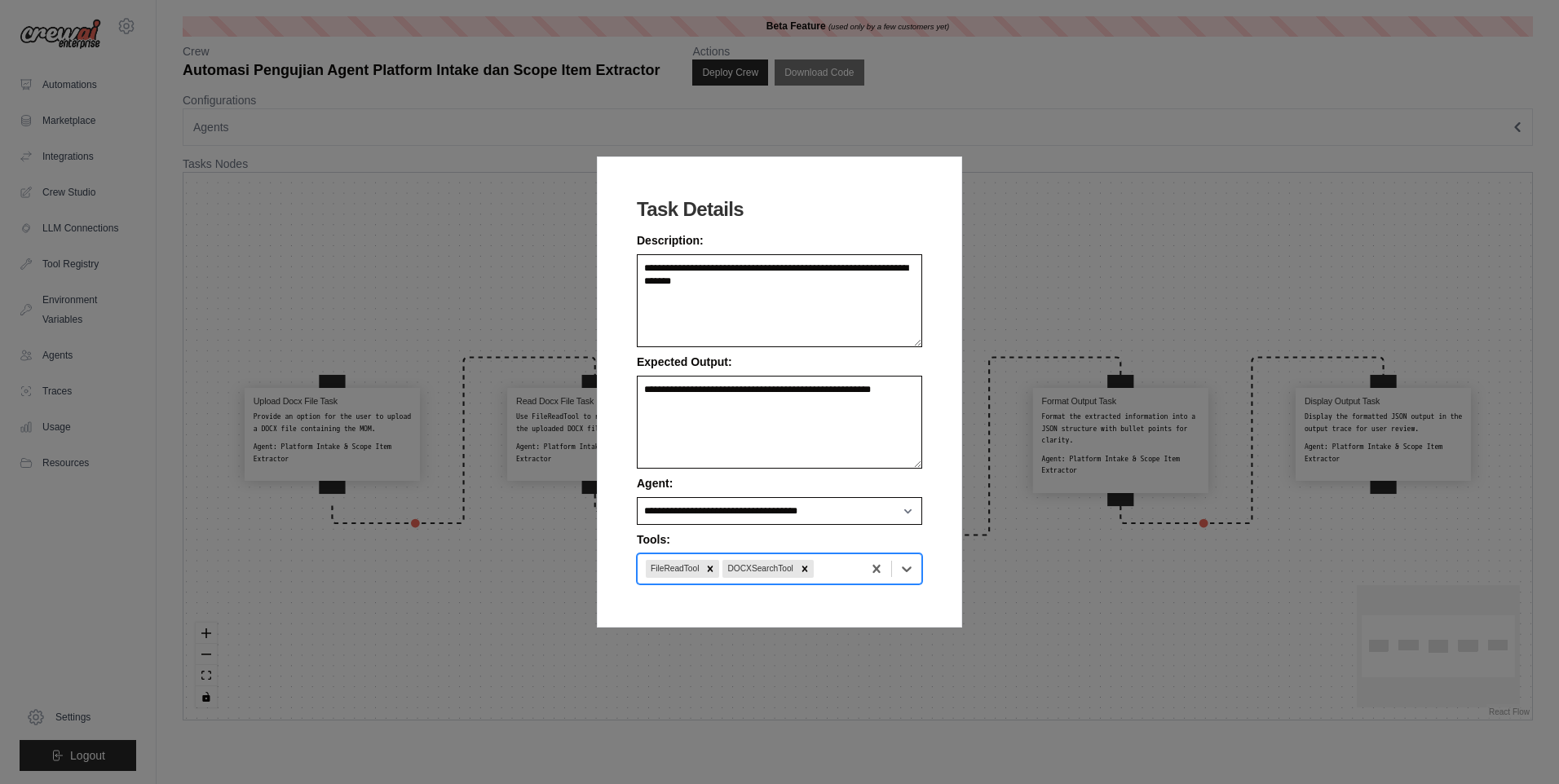 click on "**********" at bounding box center (780, 392) 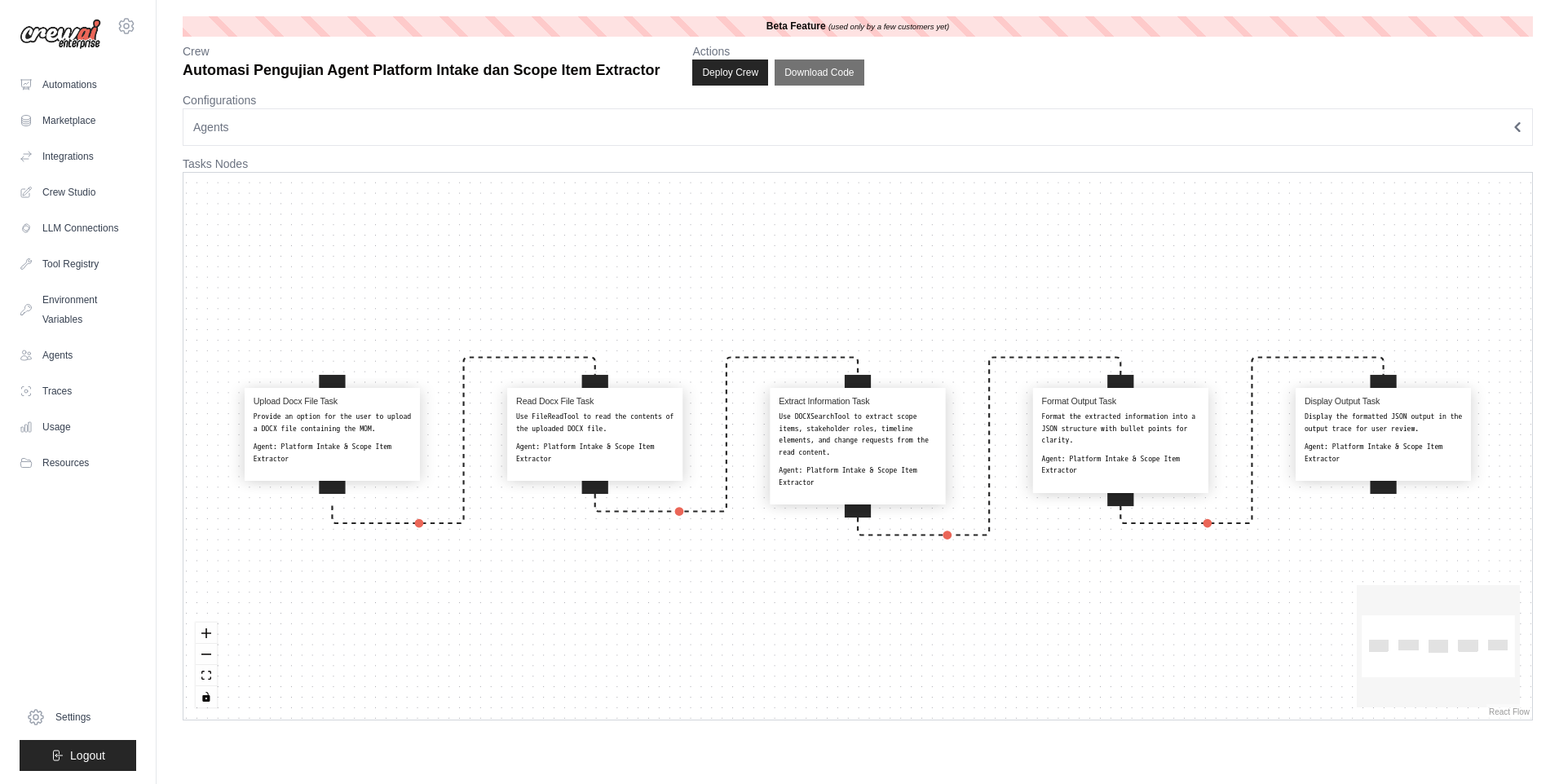 click on "Agent:   Platform Intake & Scope Item Extractor" at bounding box center (332, 453) 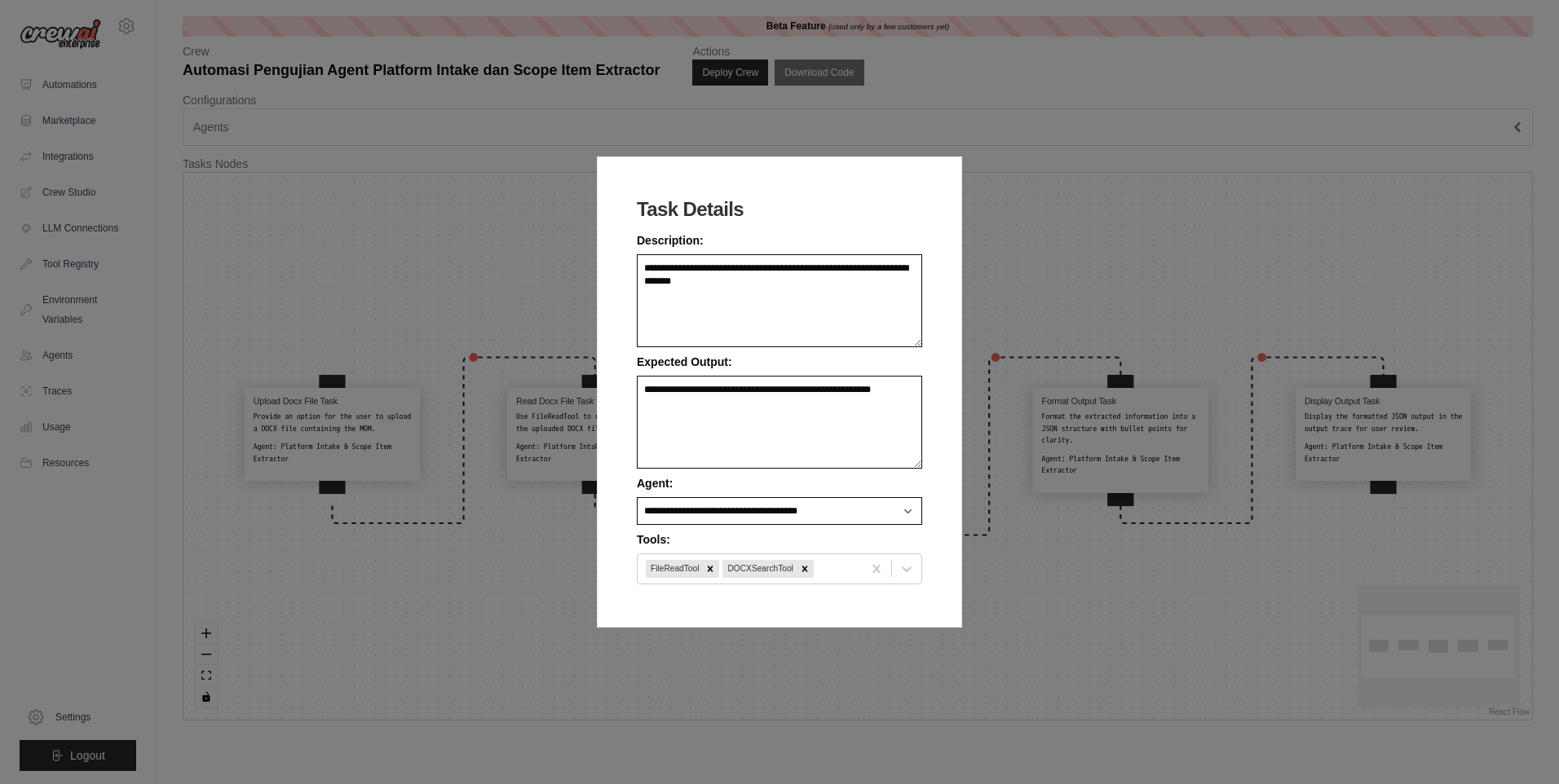 click on "**********" at bounding box center (780, 392) 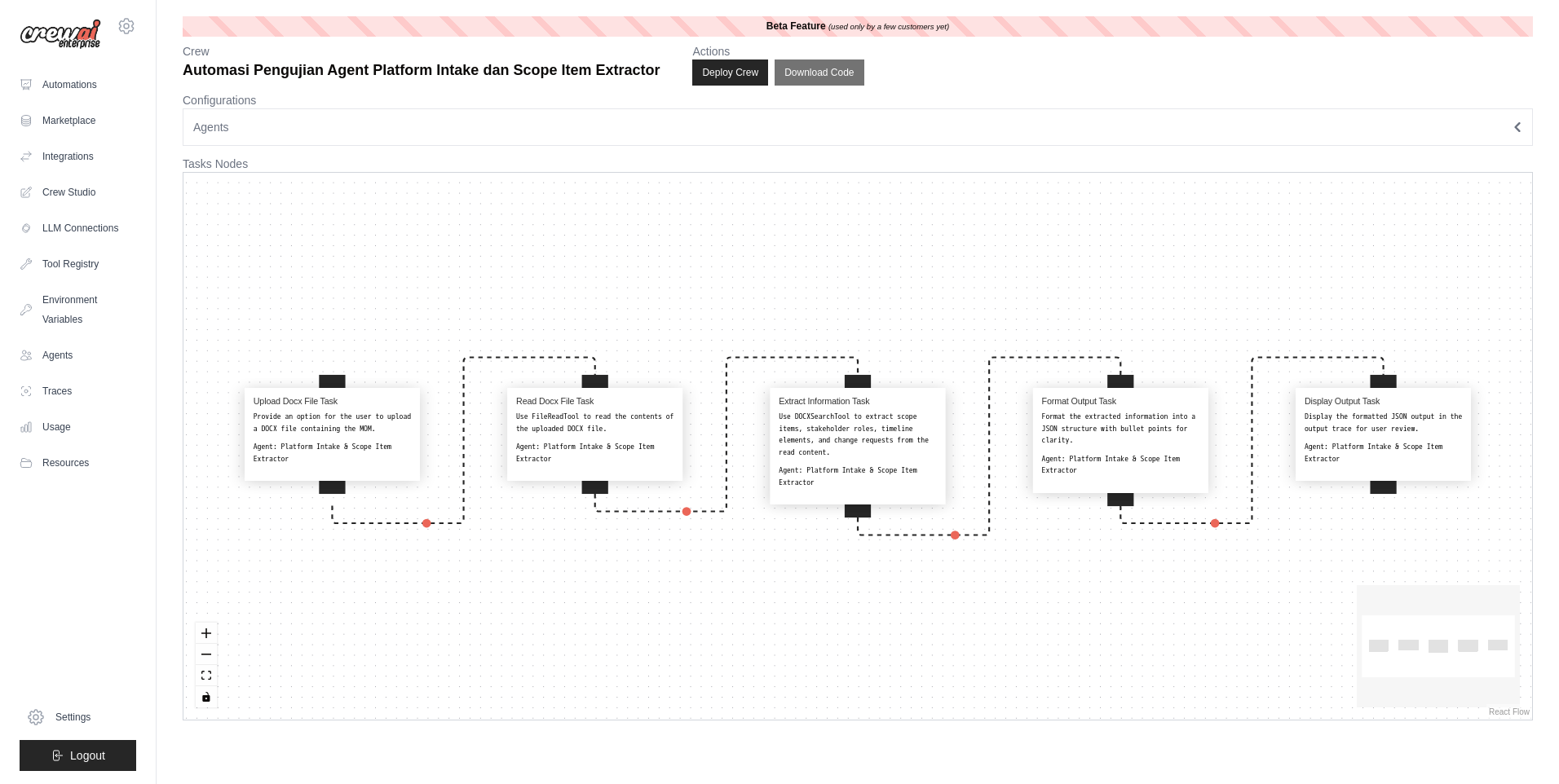 click on "Read Docx File Task Use FileReadTool to read the contents of the uploaded DOCX file. Agent:   Platform Intake & Scope Item Extractor" at bounding box center [594, 431] 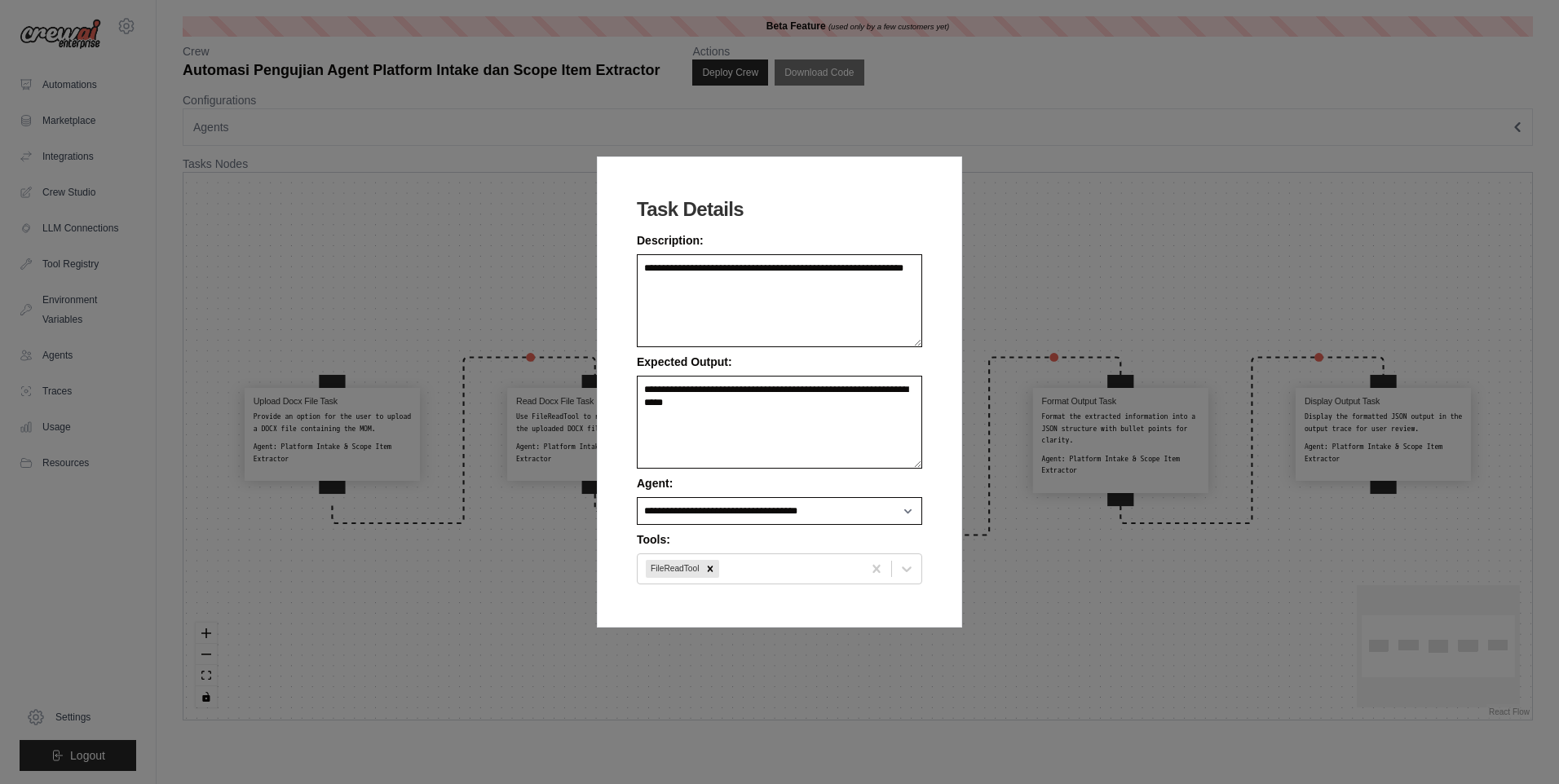 click on "**********" at bounding box center (780, 392) 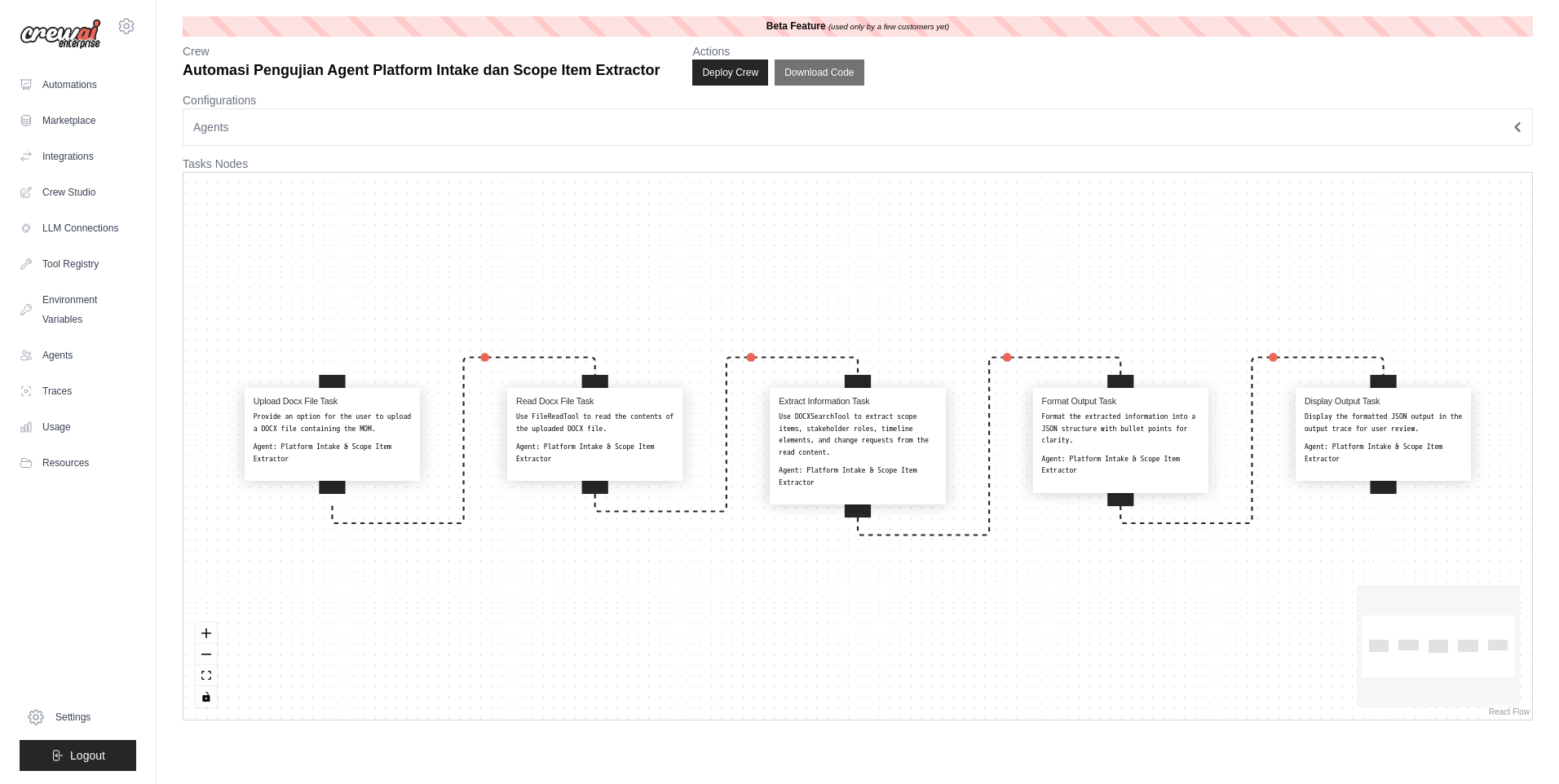 click on "Use DOCXSearchTool to extract scope items, stakeholder roles, timeline elements, and change requests from the read content." at bounding box center [857, 434] 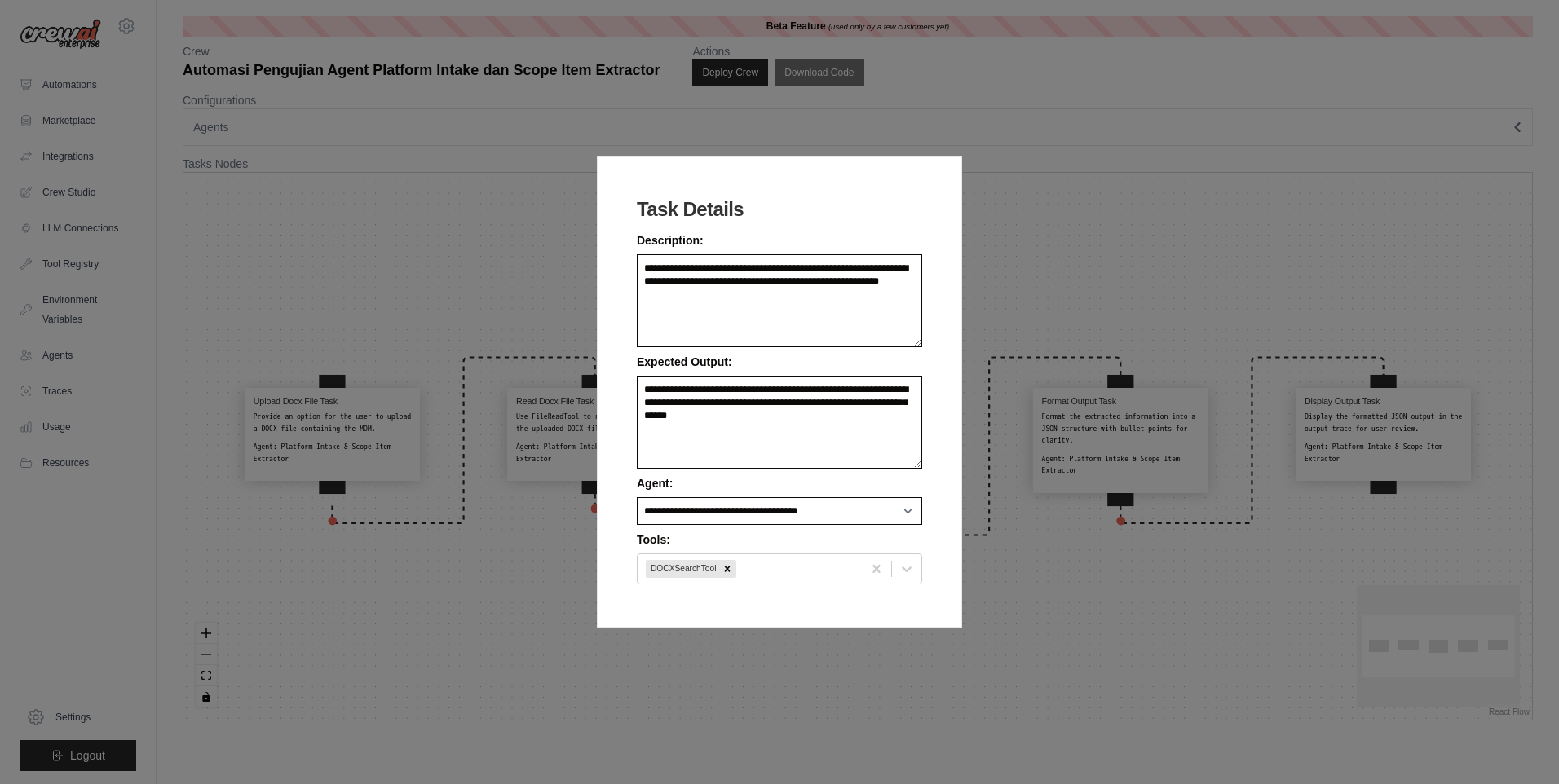 click on "**********" at bounding box center [780, 392] 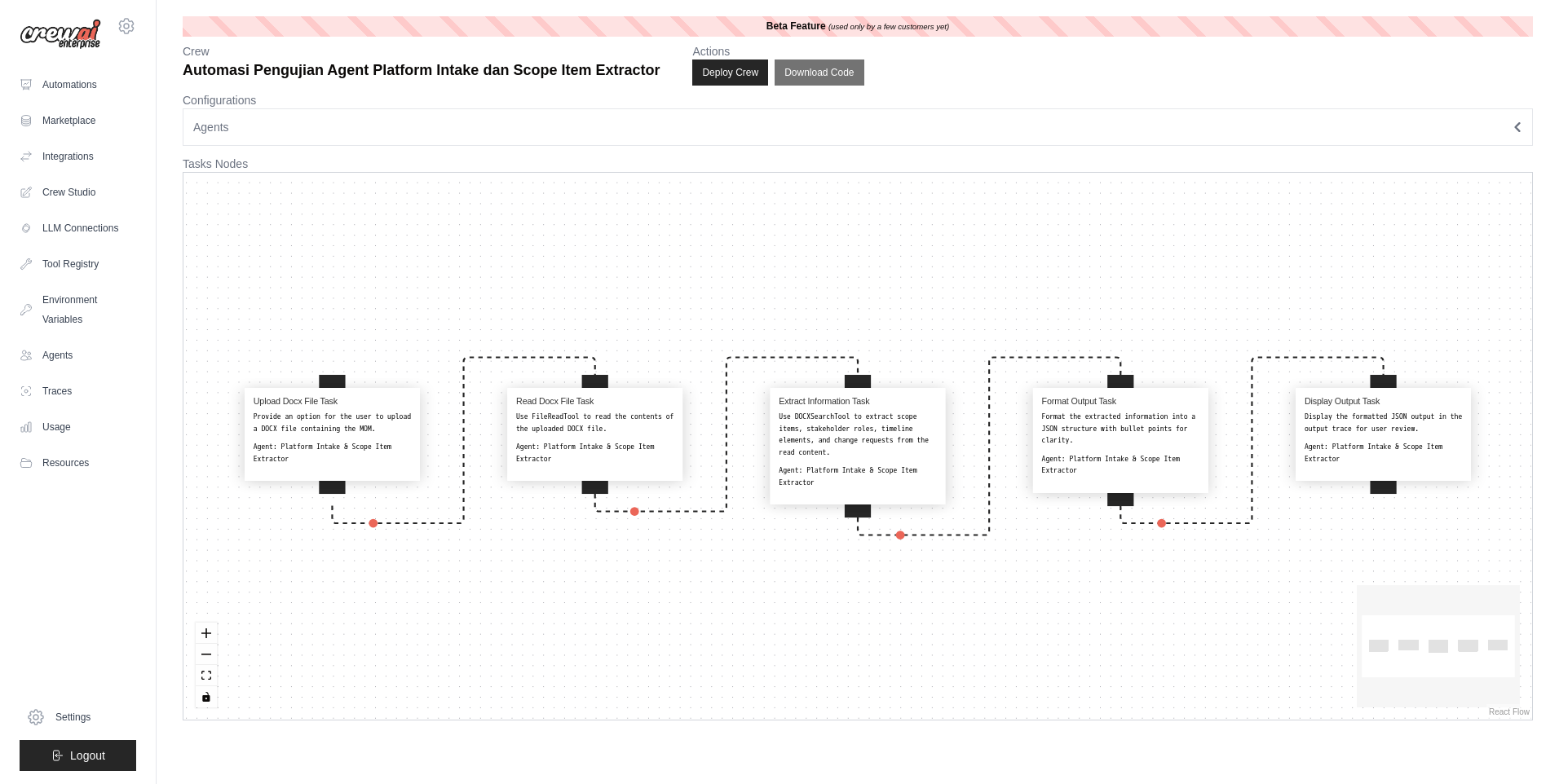 click on "Upload Docx File Task Provide an option for the user to upload a DOCX file containing the MOM. Agent:   Platform Intake & Scope Item Extractor Read Docx File Task Use FileReadTool to read the contents of the uploaded DOCX file. Agent:   Platform Intake & Scope Item Extractor Extract Information Task Use DOCXSearchTool to extract scope items, stakeholder roles, timeline elements, and change requests from the read content. Agent:   Platform Intake & Scope Item Extractor Format Output Task Format the extracted information into a JSON structure with bullet points for clarity. Agent:   Platform Intake & Scope Item Extractor Display Output Task Display the formatted JSON output in the output trace for user review. Agent:   Platform Intake & Scope Item Extractor" at bounding box center (858, 446) 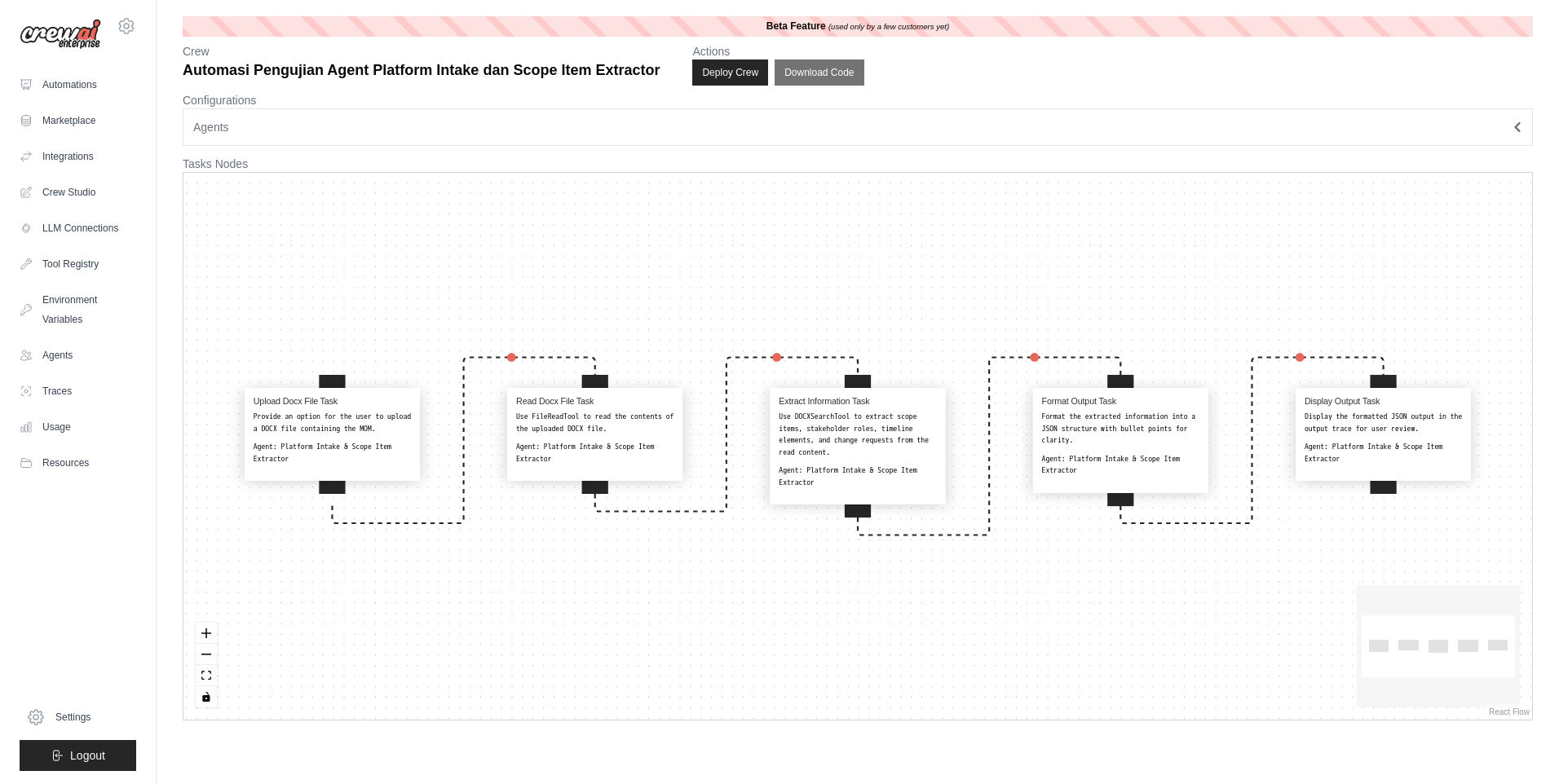 click on "Provide an option for the user to upload a DOCX file containing the MOM." at bounding box center [332, 422] 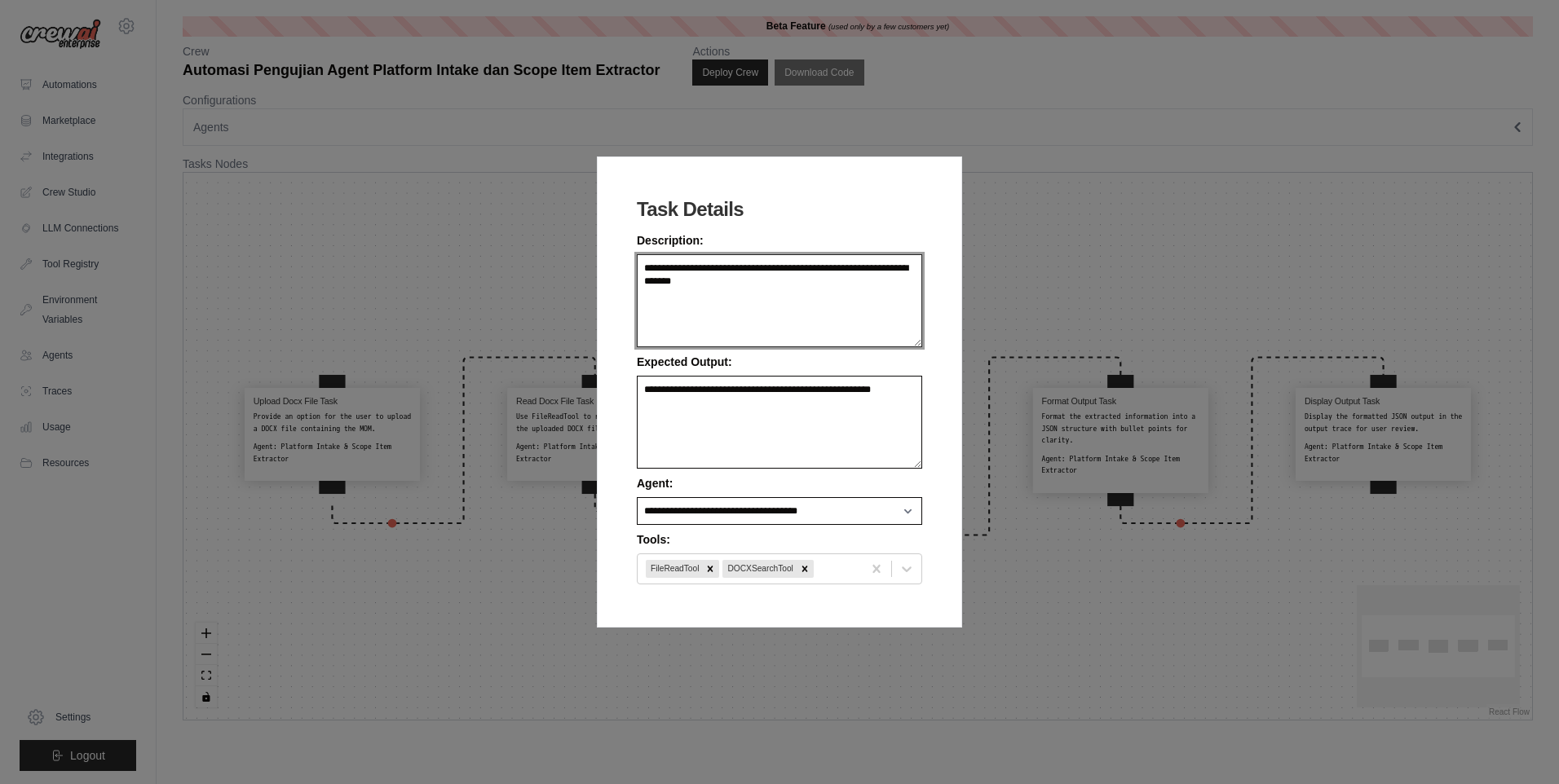 click on "**********" at bounding box center [780, 301] 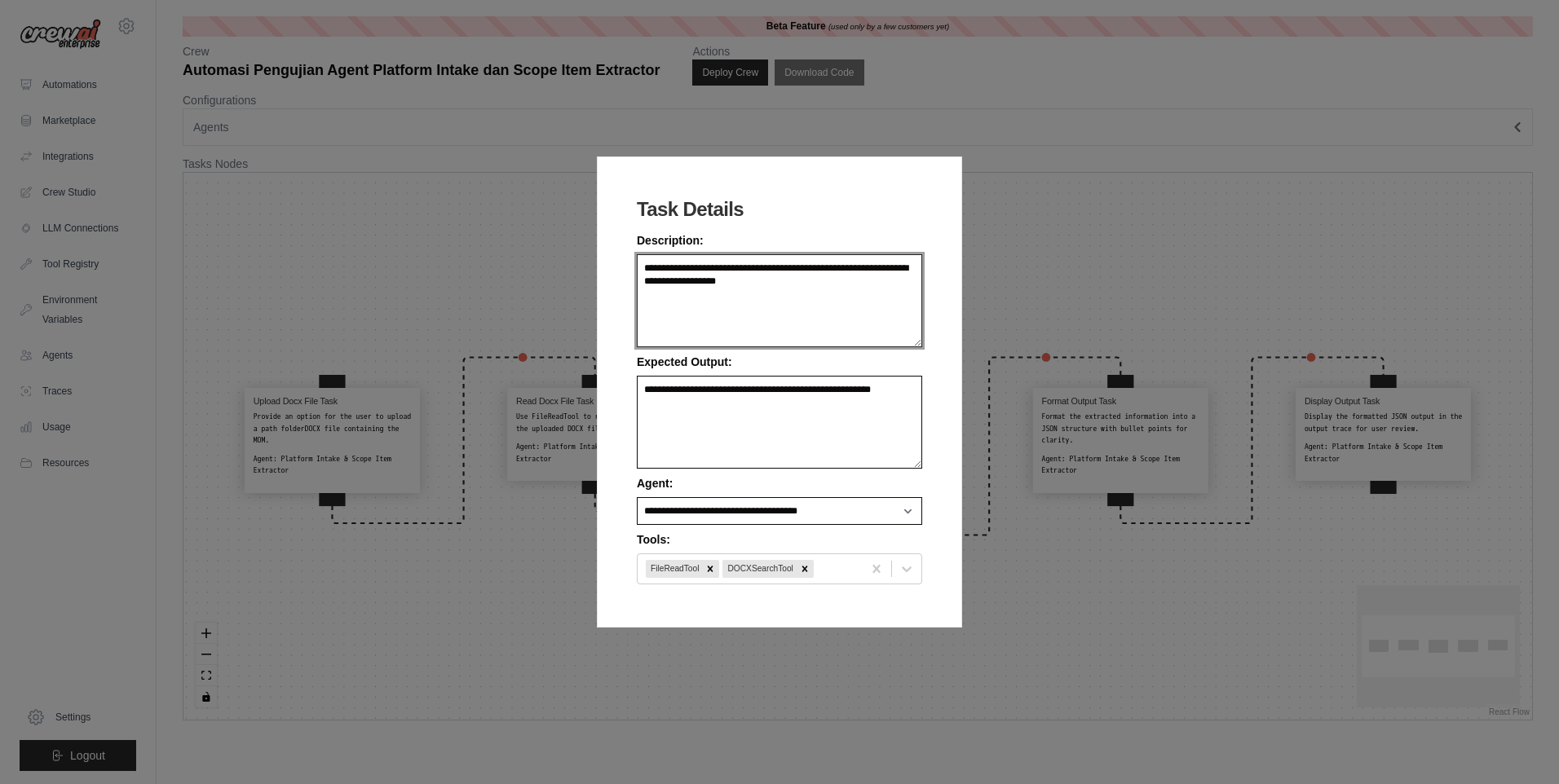 type on "**********" 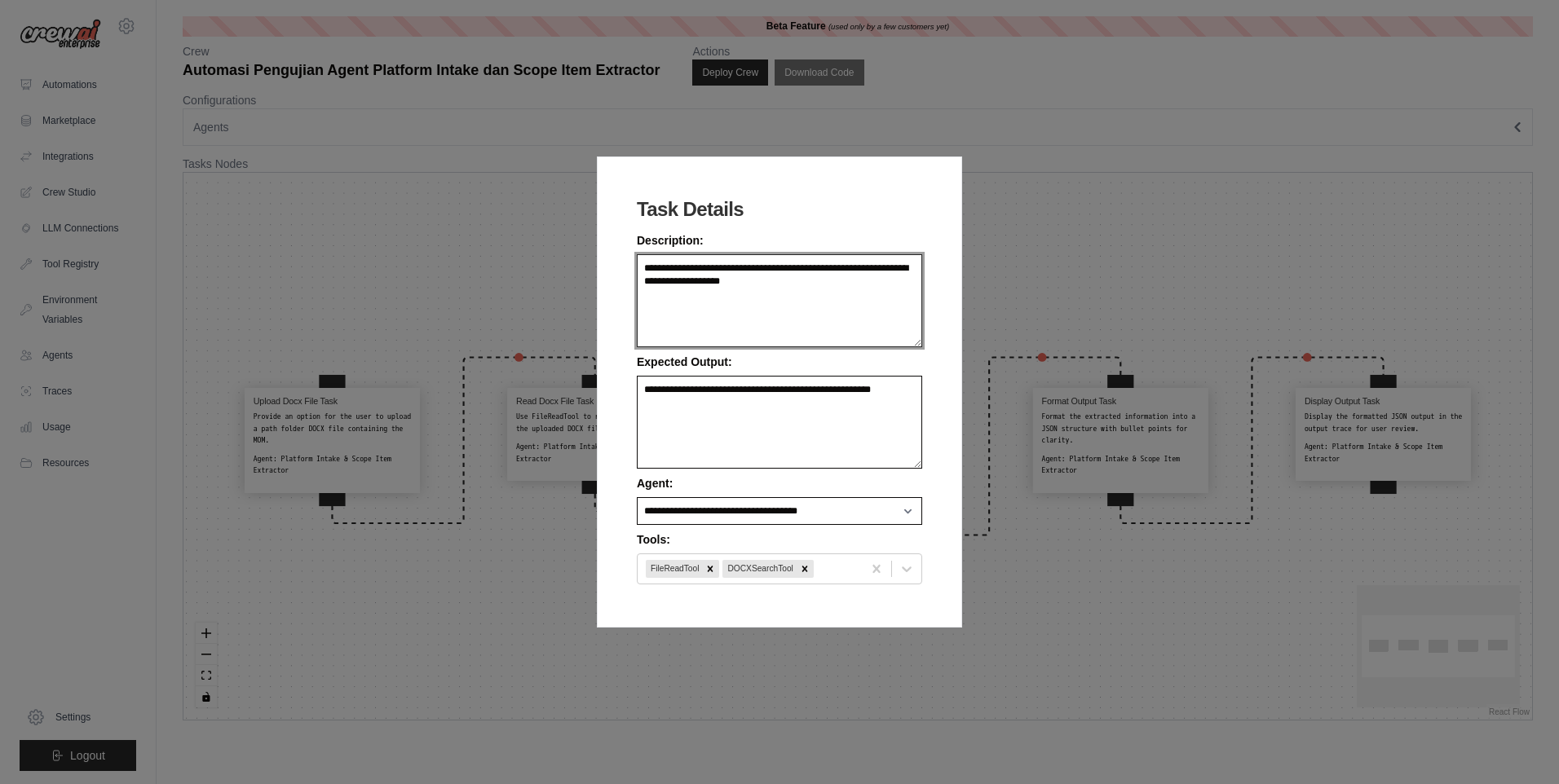 drag, startPoint x: 795, startPoint y: 296, endPoint x: 594, endPoint y: 258, distance: 204.5605 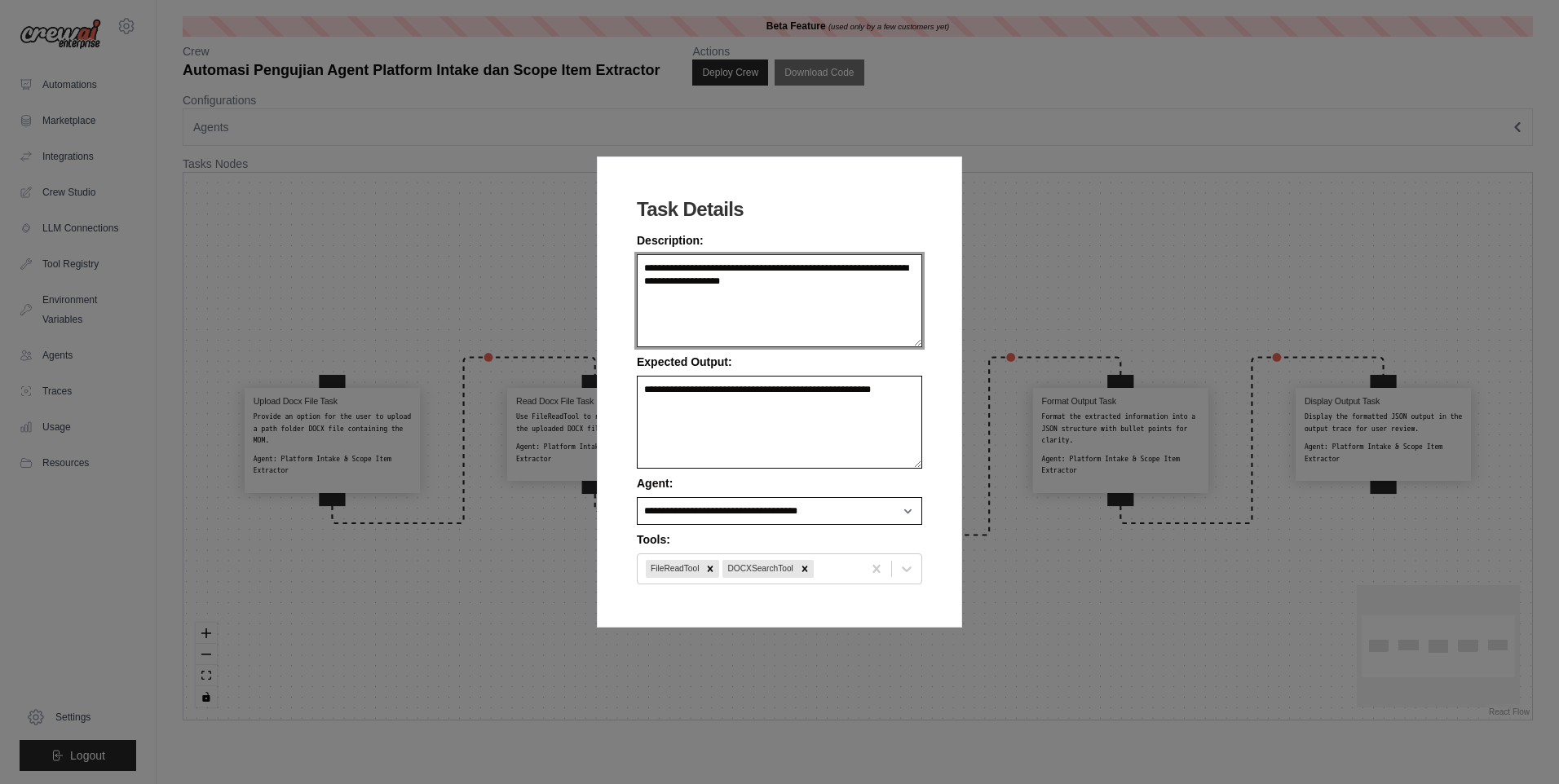 click on "**********" at bounding box center (780, 392) 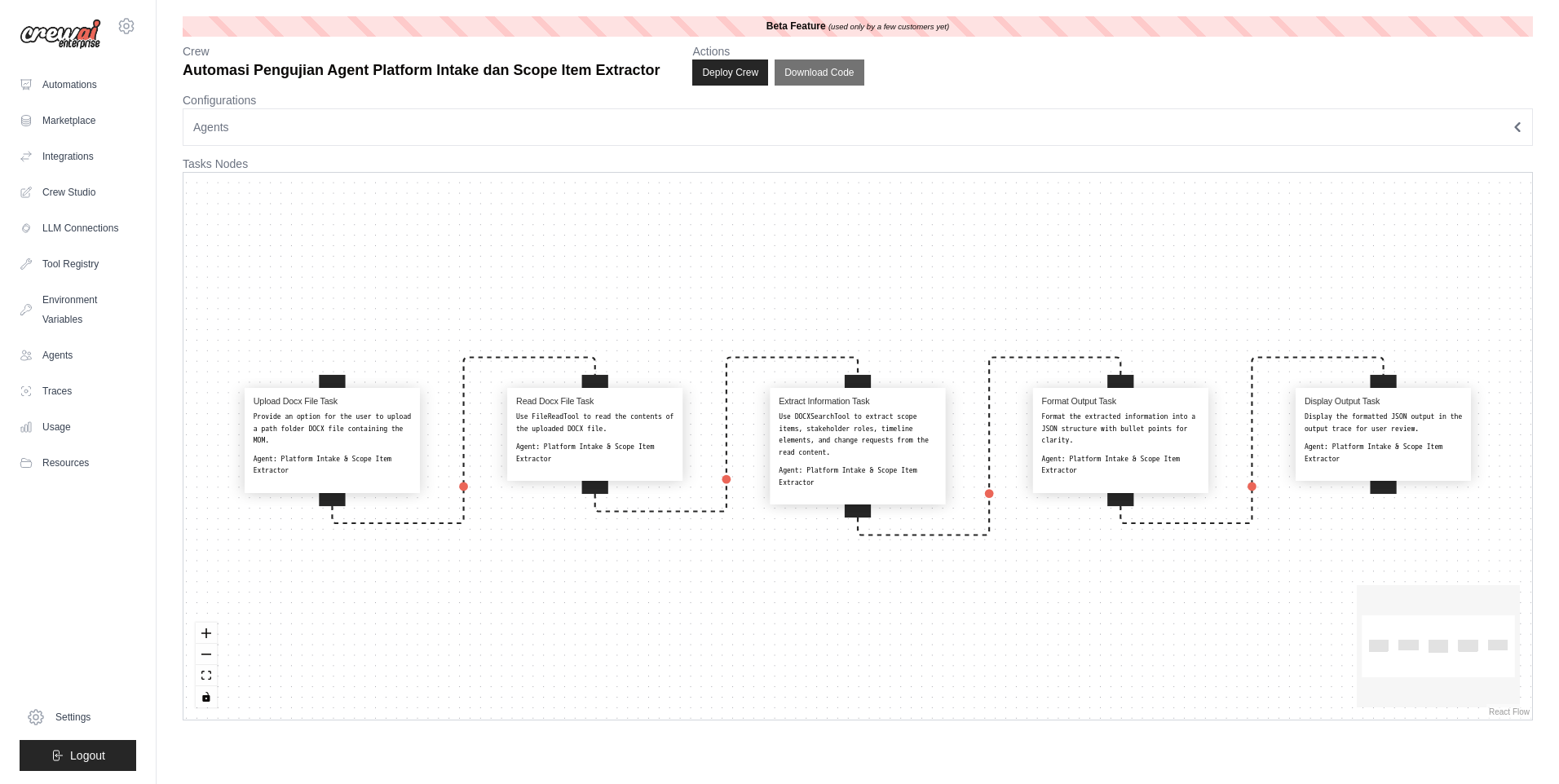 click on "Provide an option for the user to upload a path folder DOCX file containing the MOM." at bounding box center [332, 429] 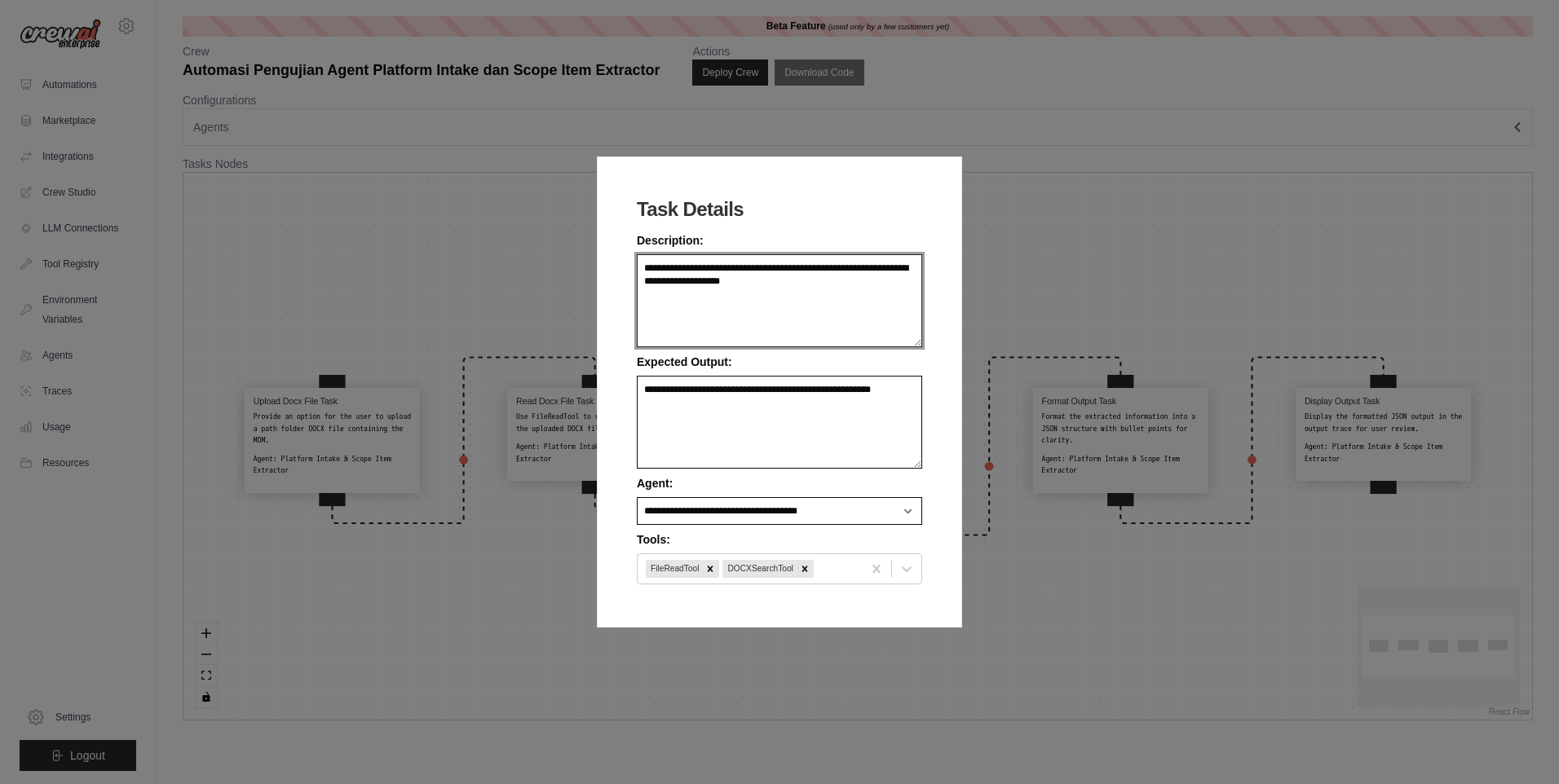 drag, startPoint x: 765, startPoint y: 295, endPoint x: 580, endPoint y: 264, distance: 187.57932 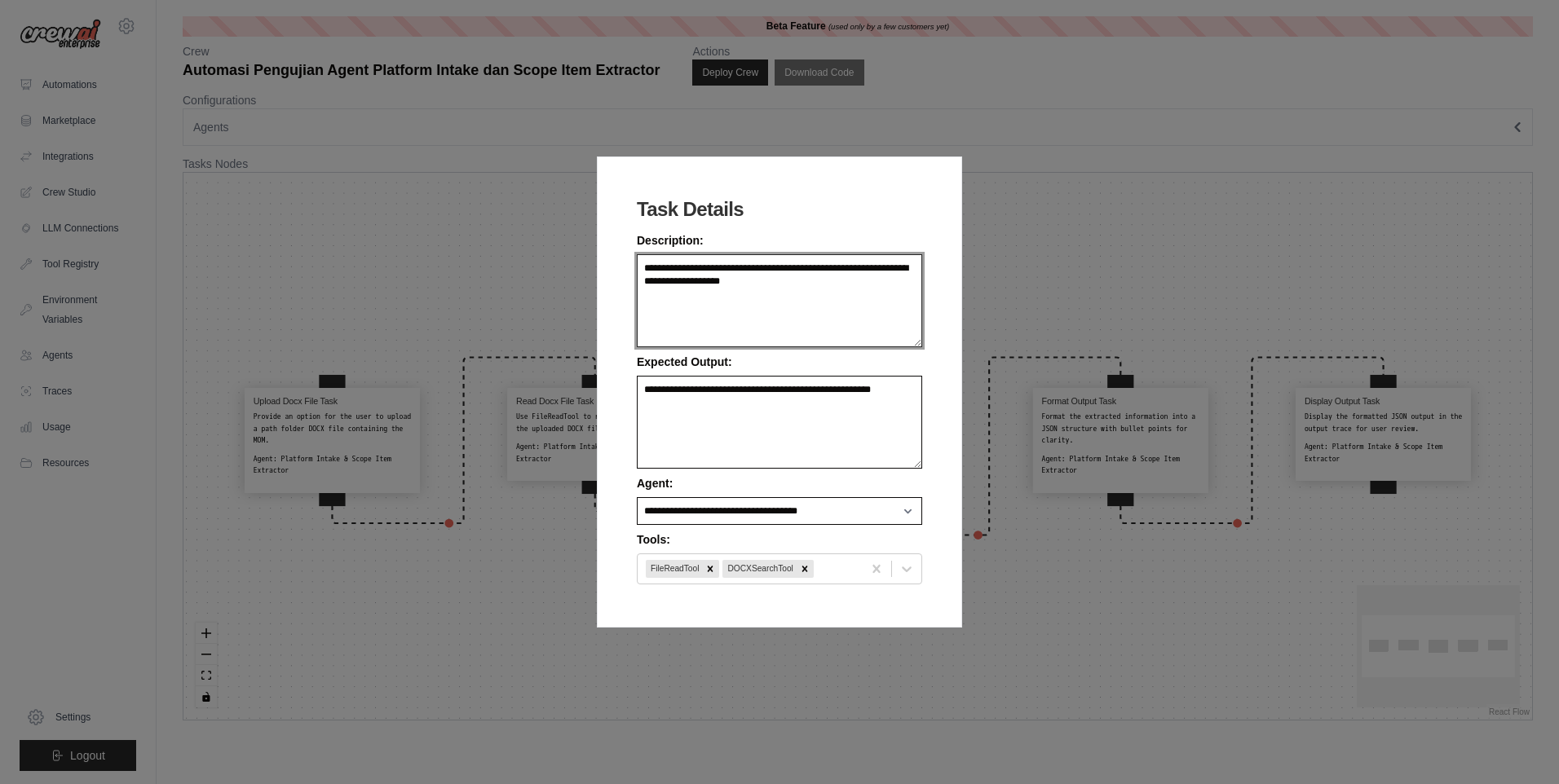 click on "**********" at bounding box center [780, 392] 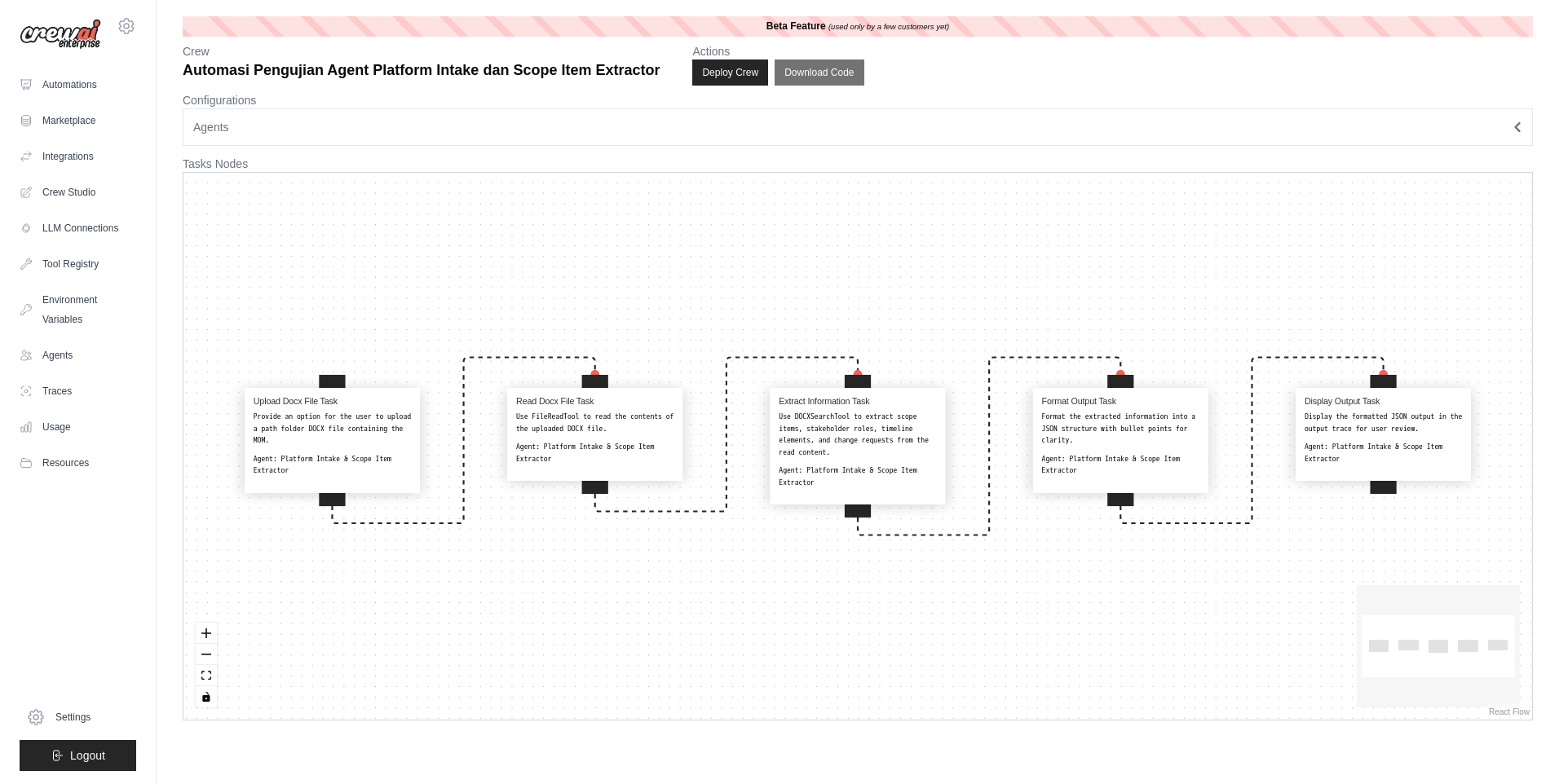 click on "Provide an option for the user to upload a path folder DOCX file containing the MOM." at bounding box center [332, 429] 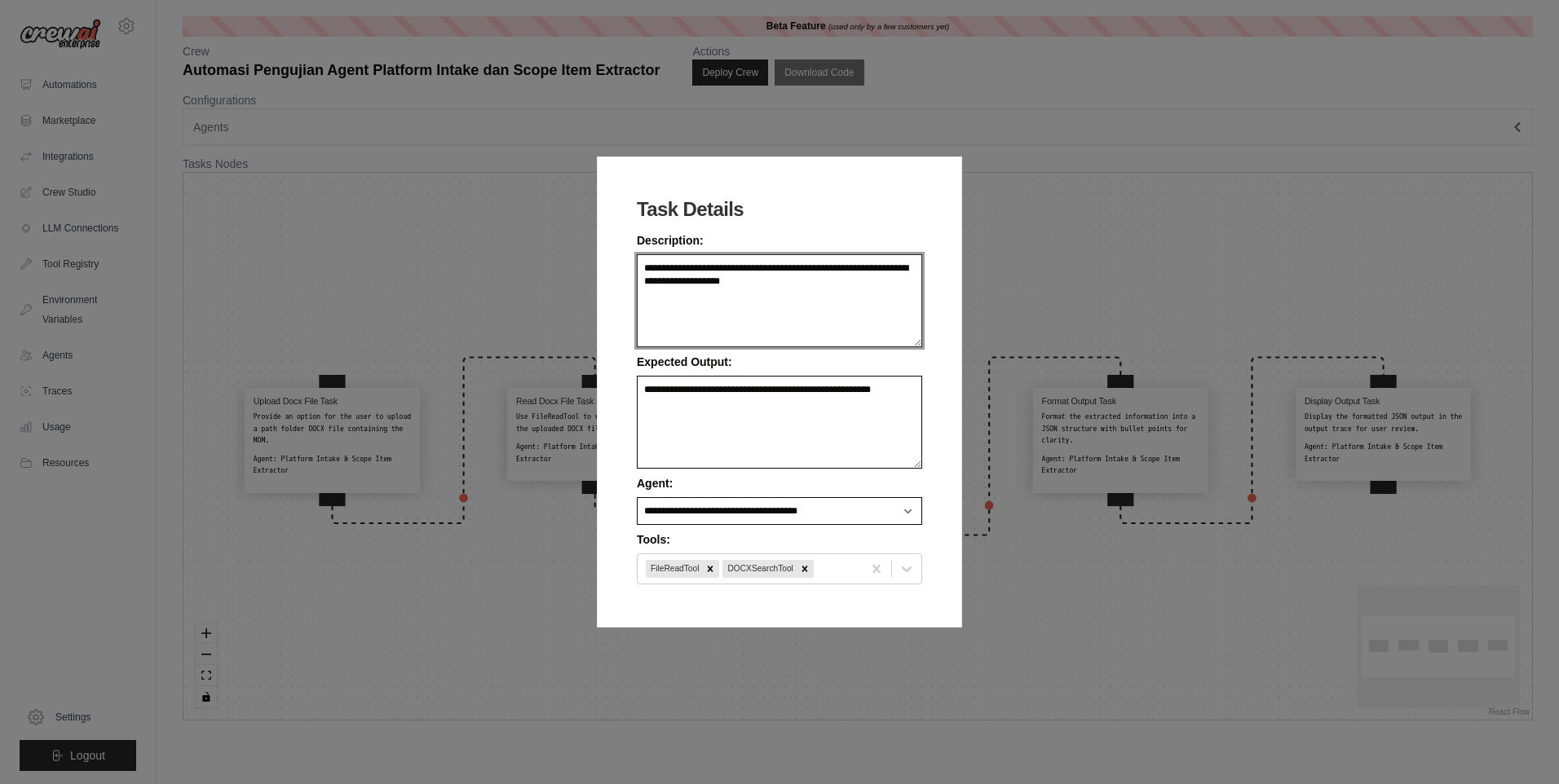 drag, startPoint x: 780, startPoint y: 285, endPoint x: 589, endPoint y: 274, distance: 191.31649 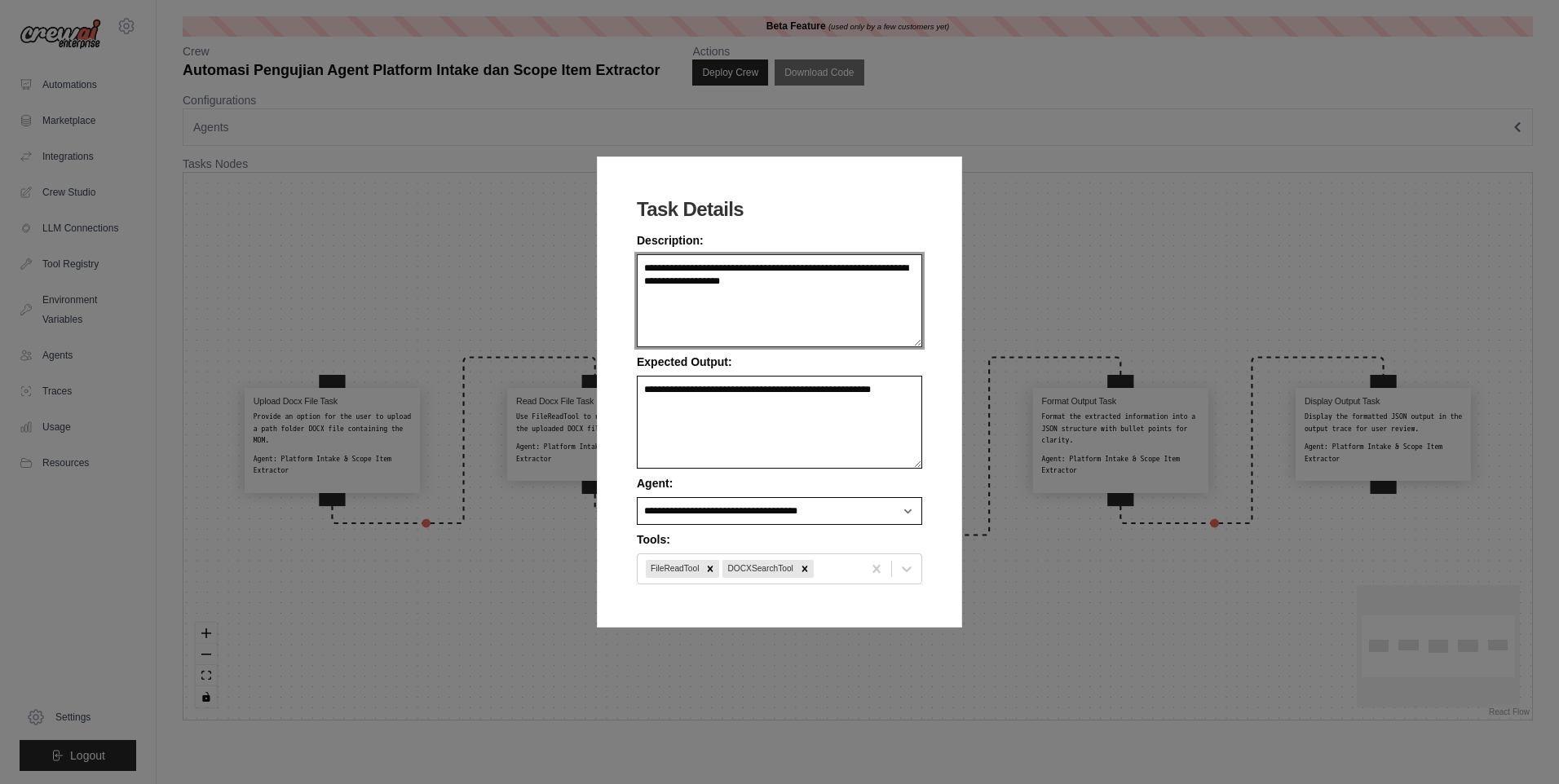 click on "**********" at bounding box center (780, 392) 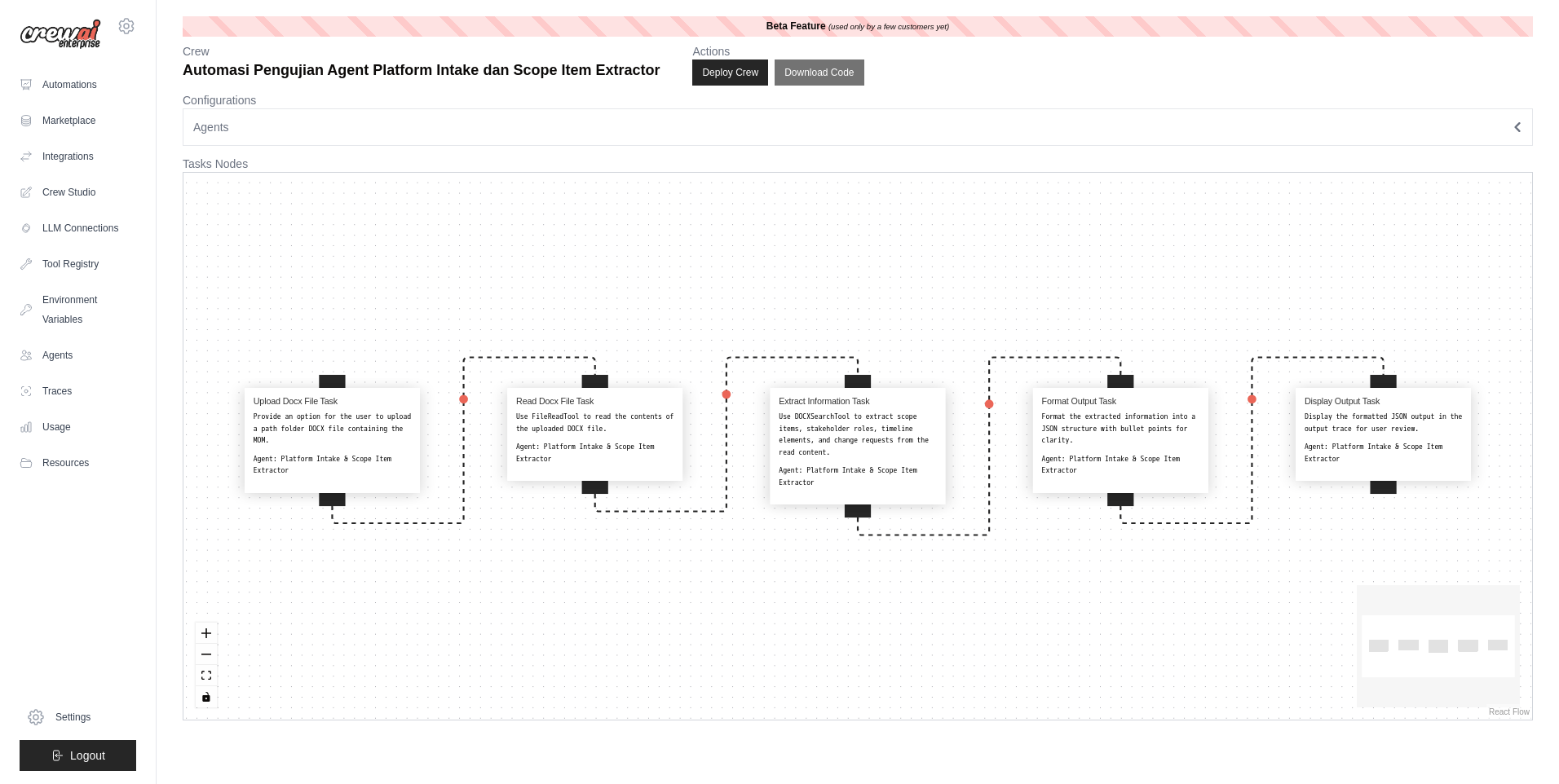 click on "Upload Docx File Task Provide an option for the user to upload a path folder DOCX file containing the MOM. Agent:   Platform Intake & Scope Item Extractor Read Docx File Task Use FileReadTool to read the contents of the uploaded DOCX file. Agent:   Platform Intake & Scope Item Extractor Extract Information Task Use DOCXSearchTool to extract scope items, stakeholder roles, timeline elements, and change requests from the read content. Agent:   Platform Intake & Scope Item Extractor Format Output Task Format the extracted information into a JSON structure with bullet points for clarity. Agent:   Platform Intake & Scope Item Extractor Display Output Task Display the formatted JSON output in the output trace for user review. Agent:   Platform Intake & Scope Item Extractor" at bounding box center [858, 446] 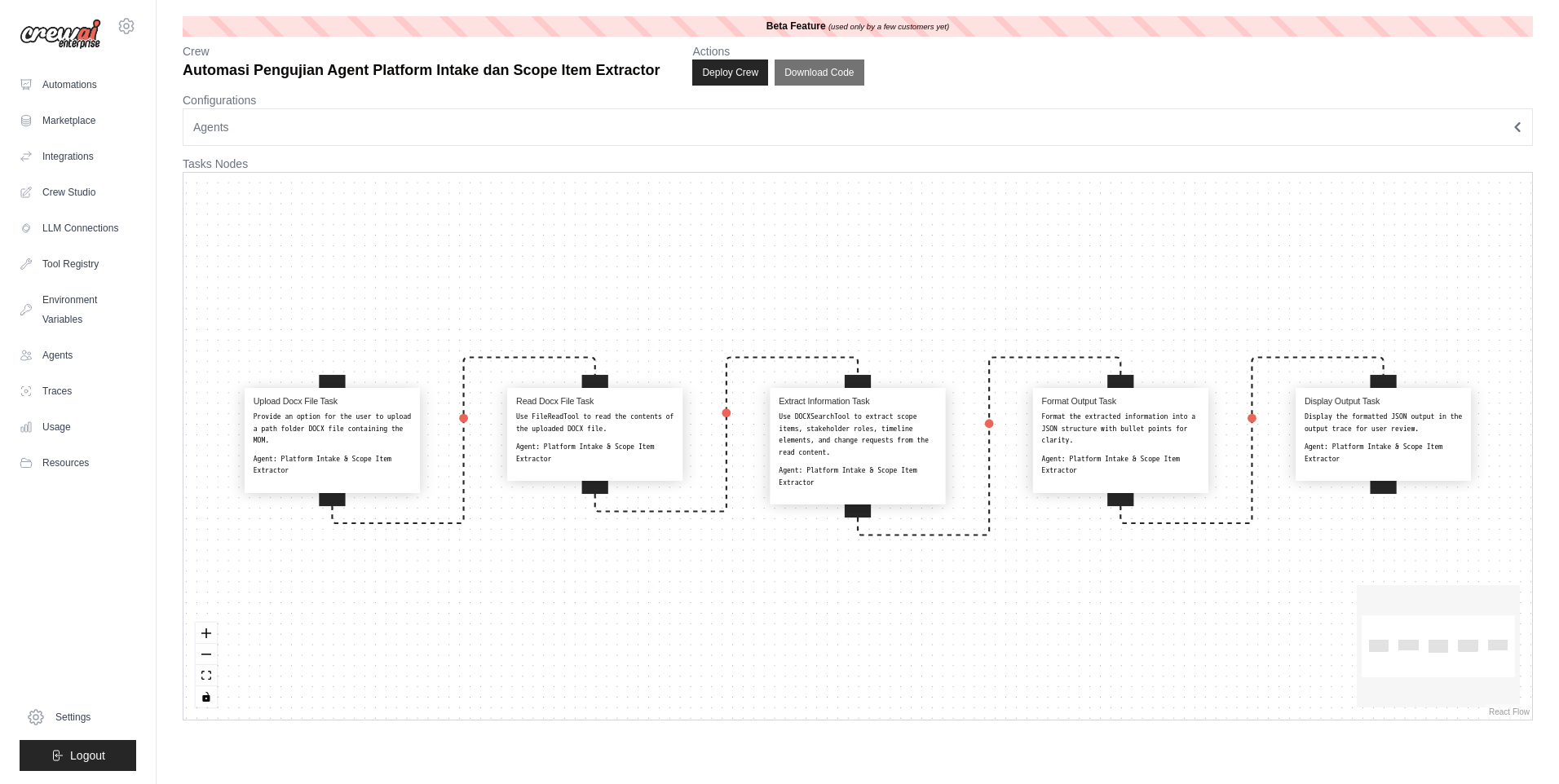 click on "Agent:   Platform Intake & Scope Item Extractor" at bounding box center [332, 465] 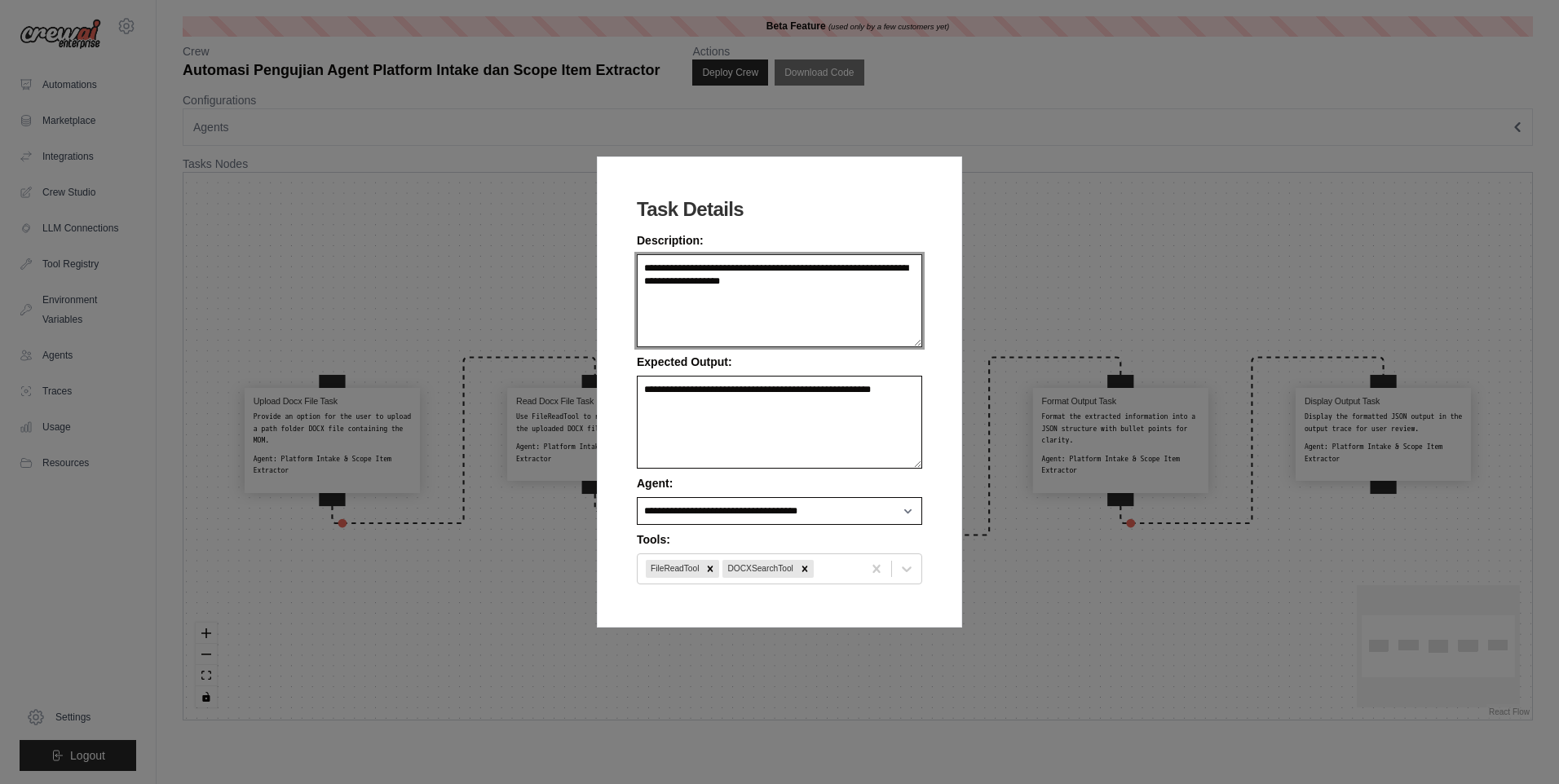 drag, startPoint x: 756, startPoint y: 280, endPoint x: 622, endPoint y: 271, distance: 134.3019 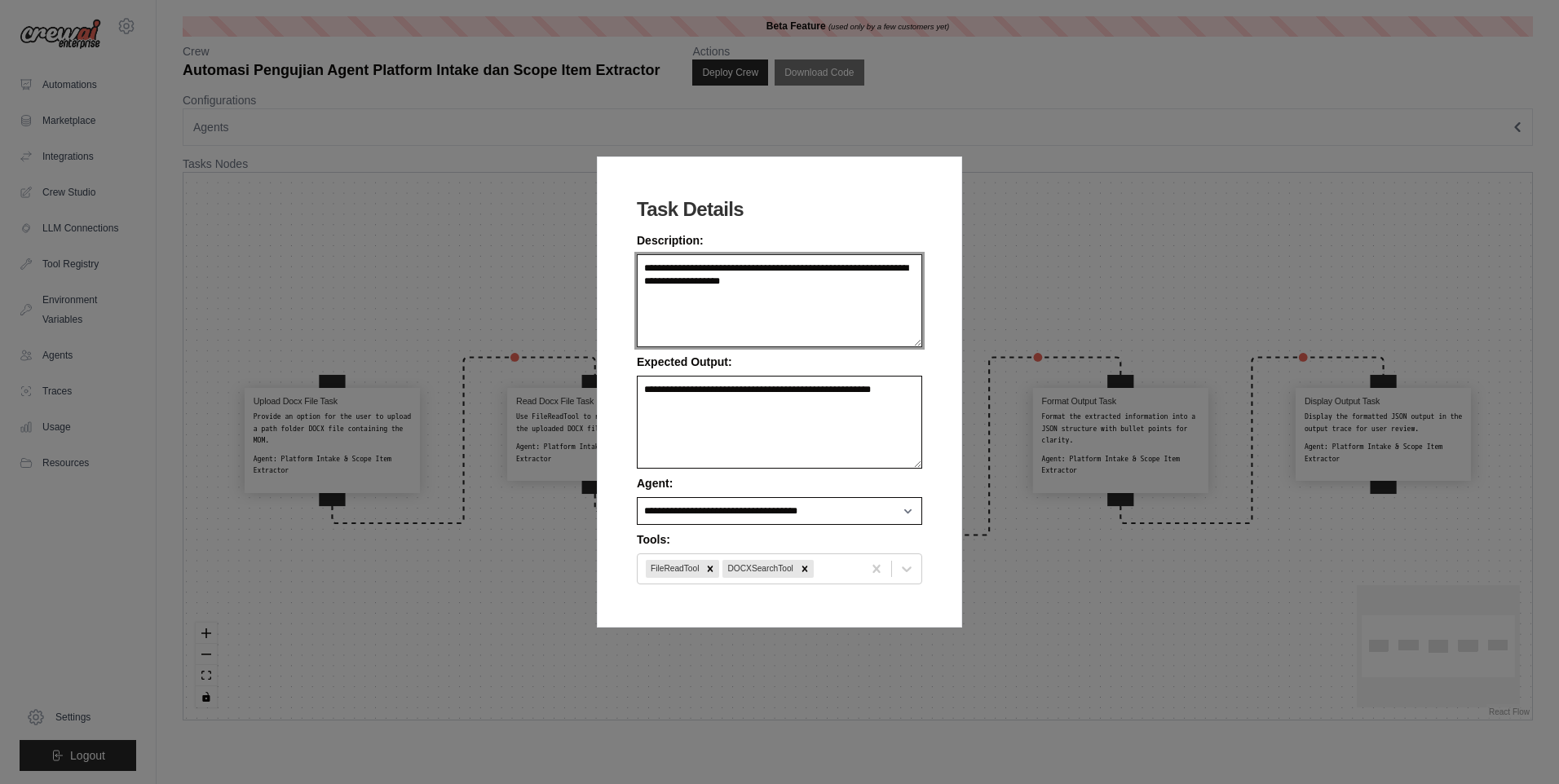 click on "**********" at bounding box center [780, 392] 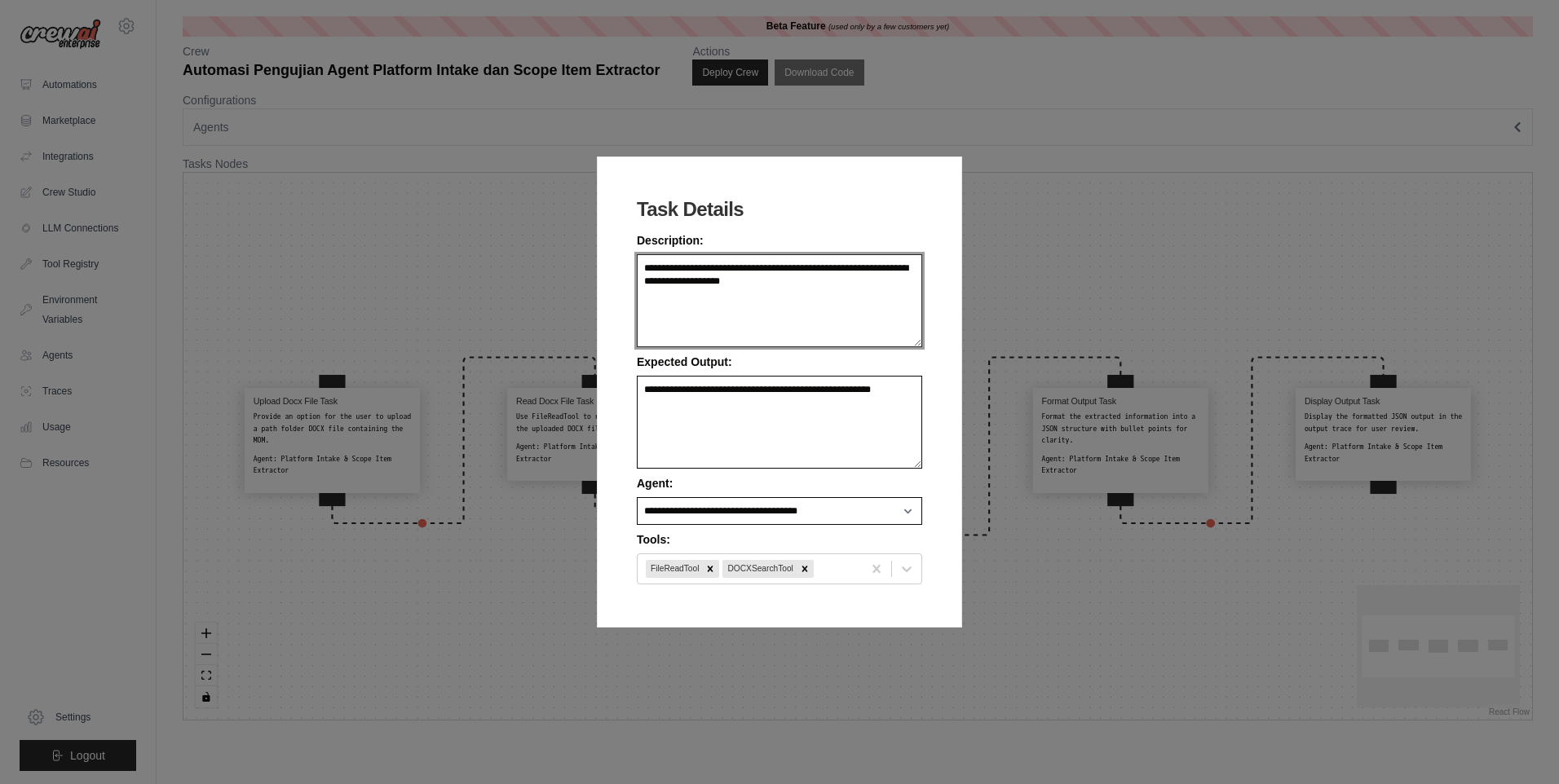 paste on "**********" 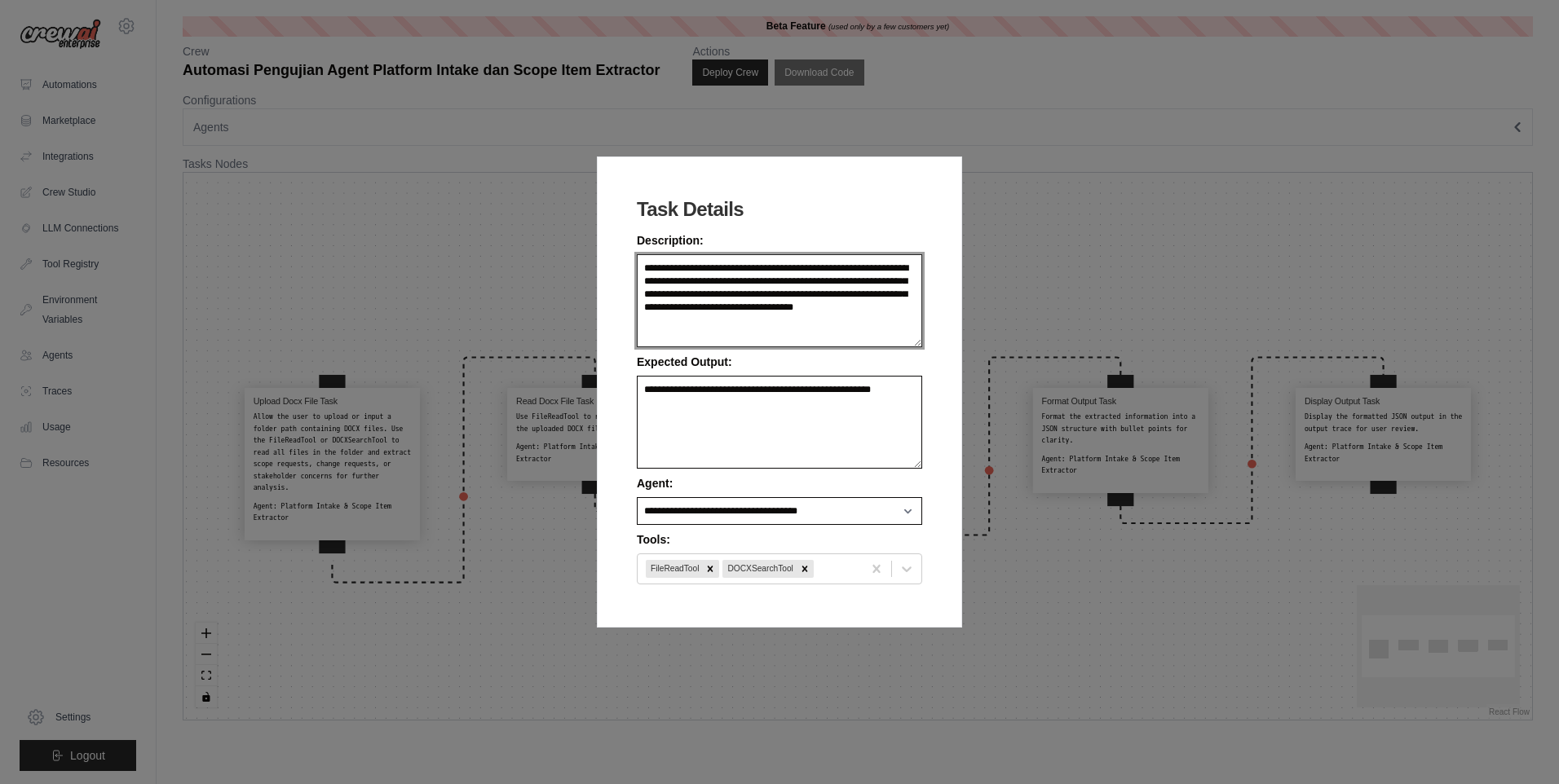 type on "**********" 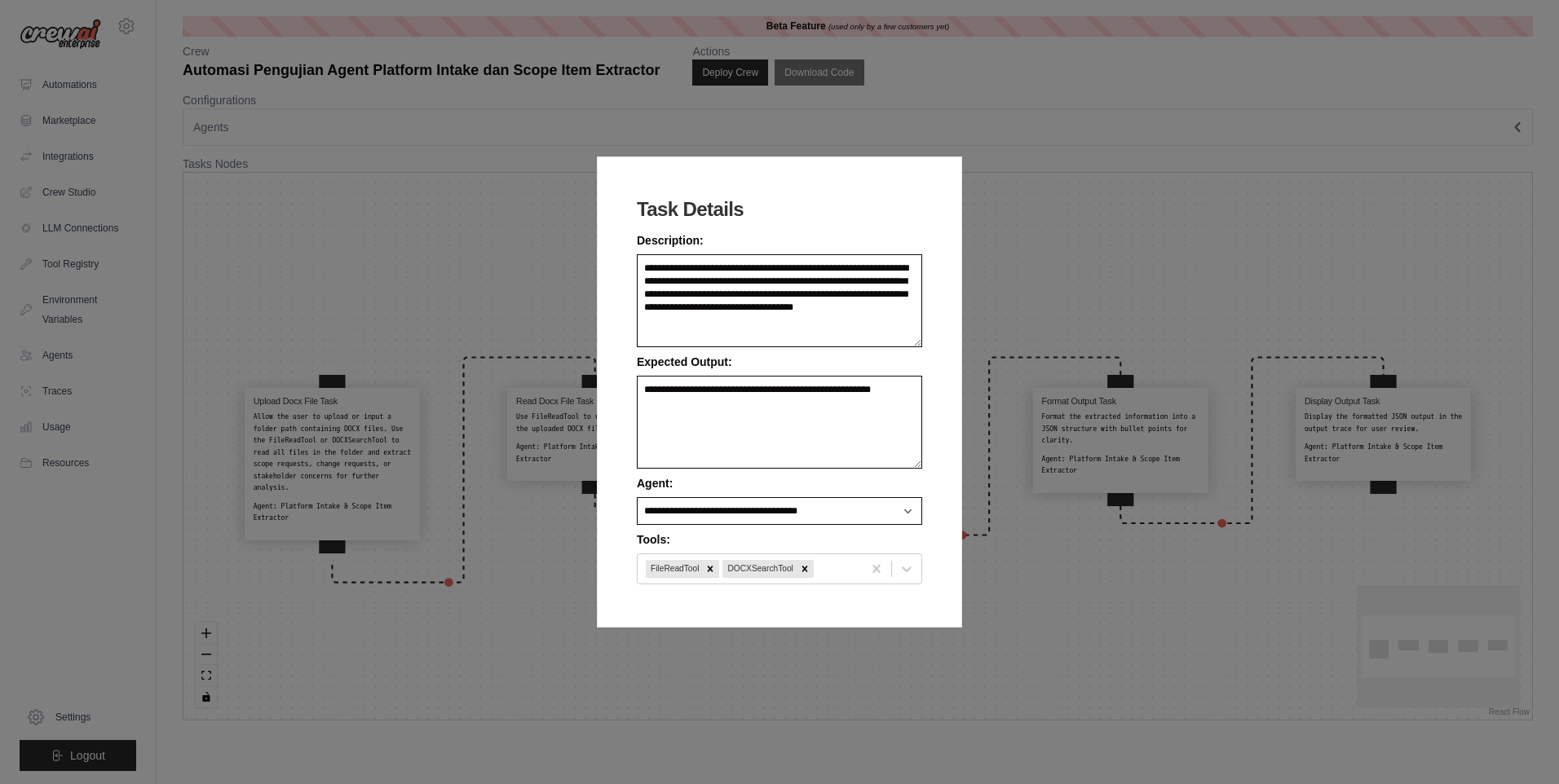 click on "**********" at bounding box center (780, 392) 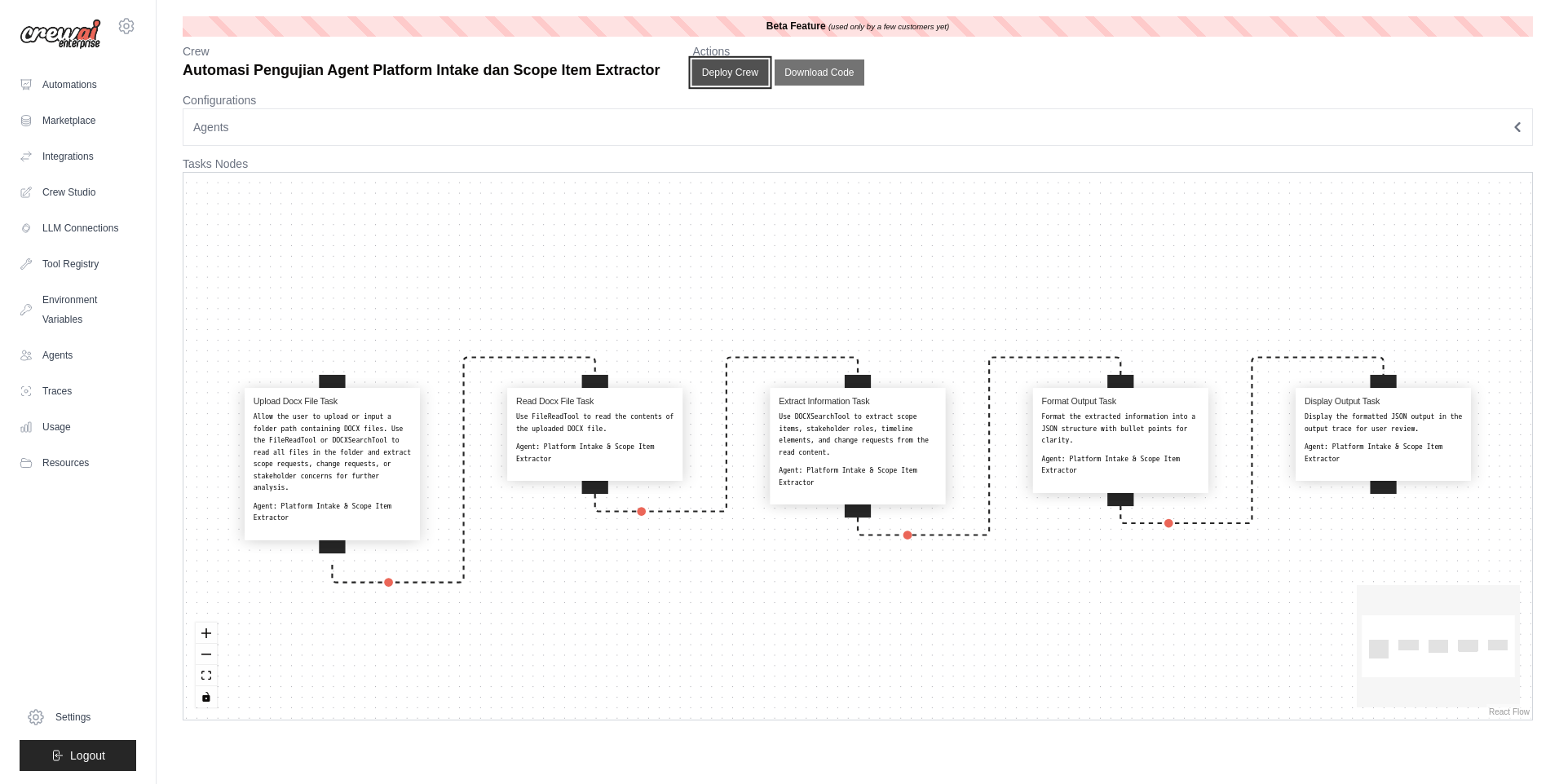 click on "Deploy Crew" at bounding box center [731, 73] 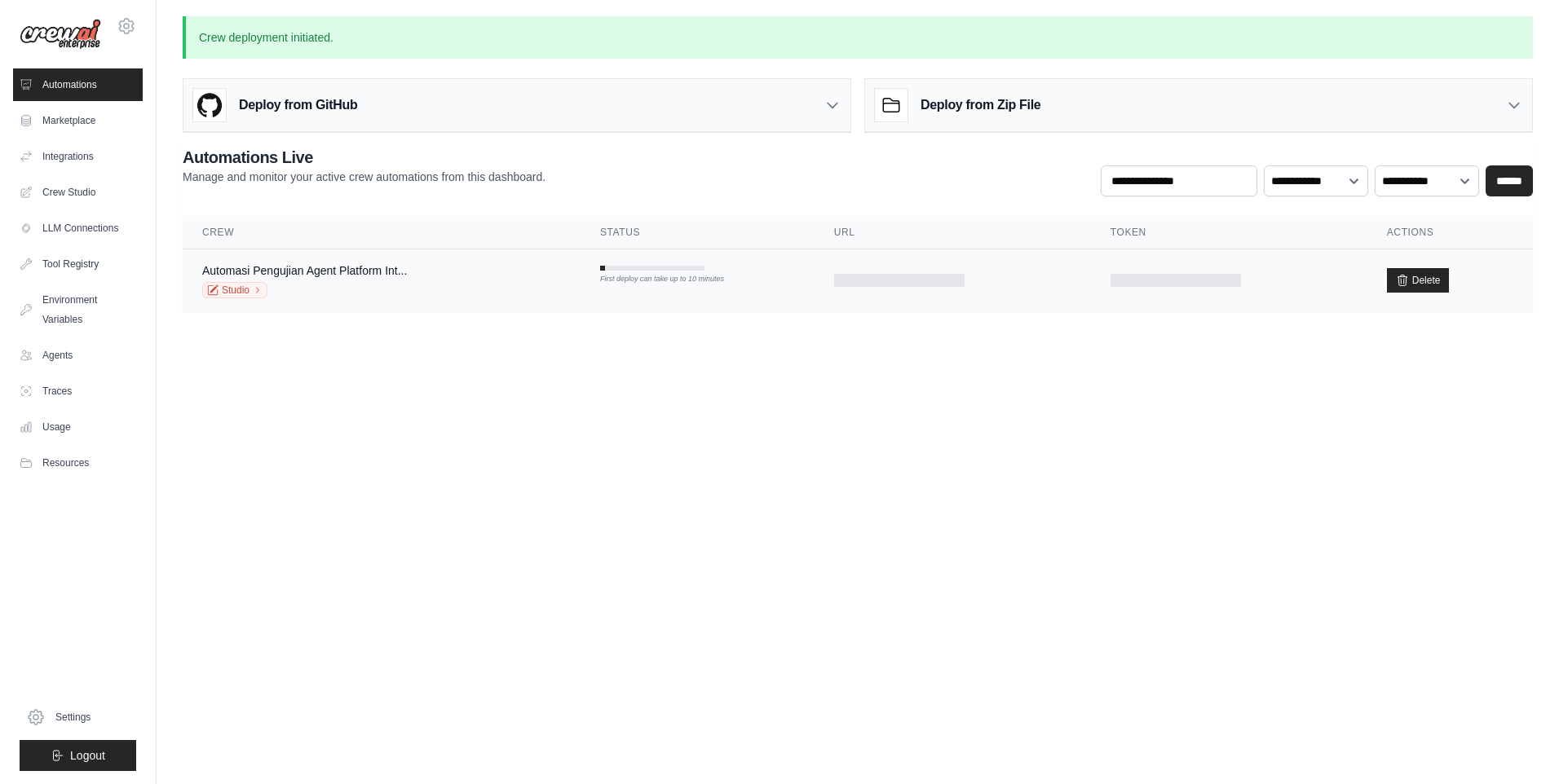 click on "Automasi Pengujian Agent Platform Int...
Studio" at bounding box center [382, 280] 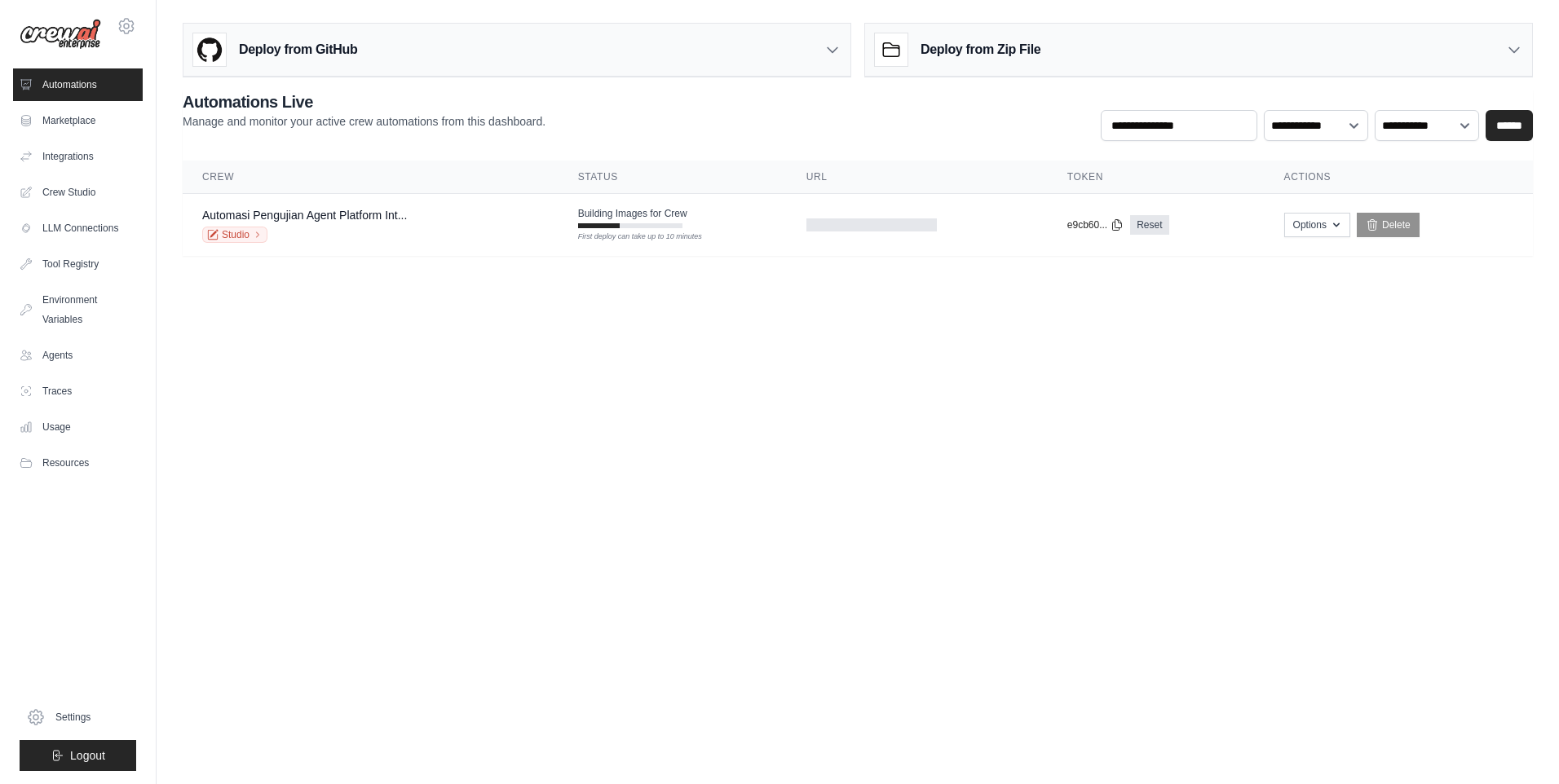 scroll, scrollTop: 0, scrollLeft: 0, axis: both 